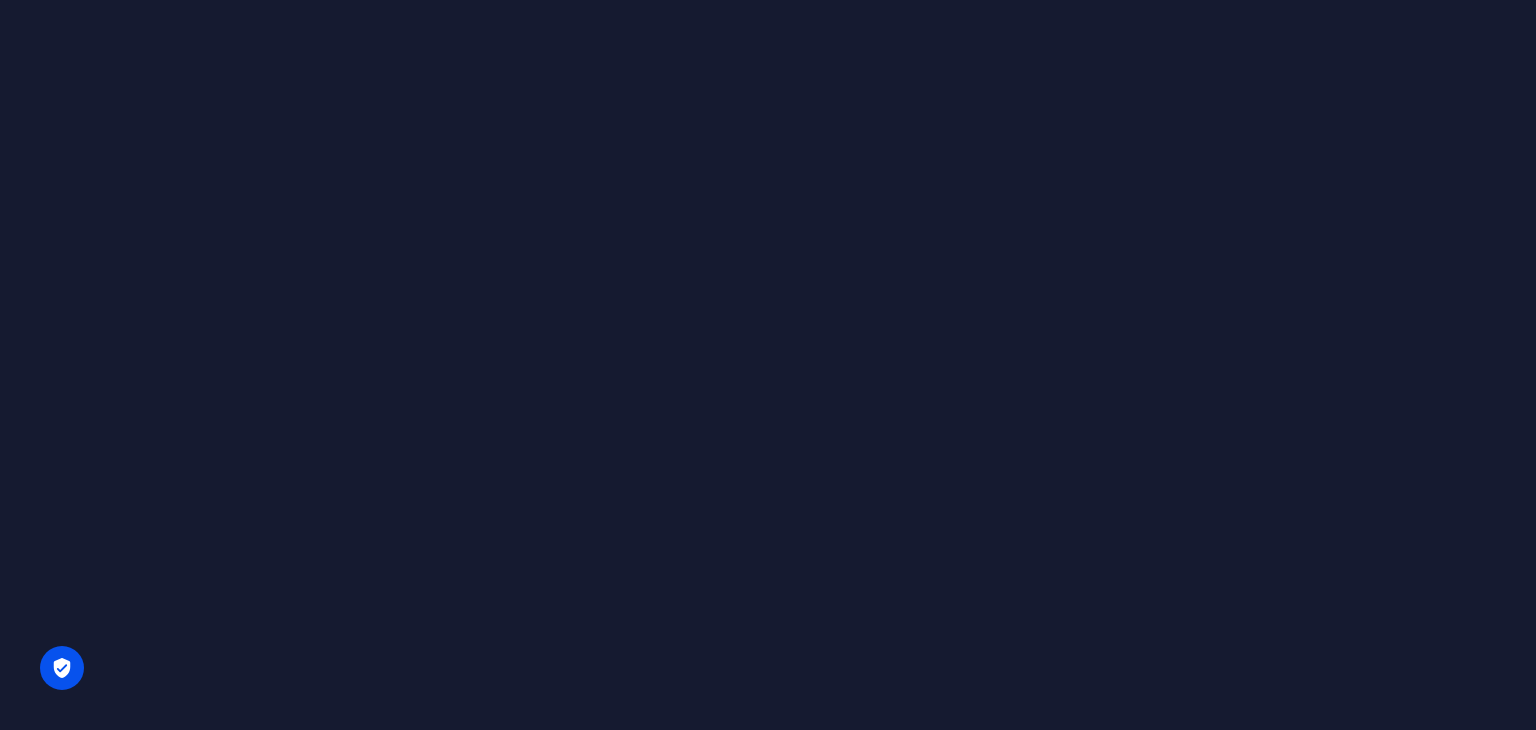 scroll, scrollTop: 0, scrollLeft: 0, axis: both 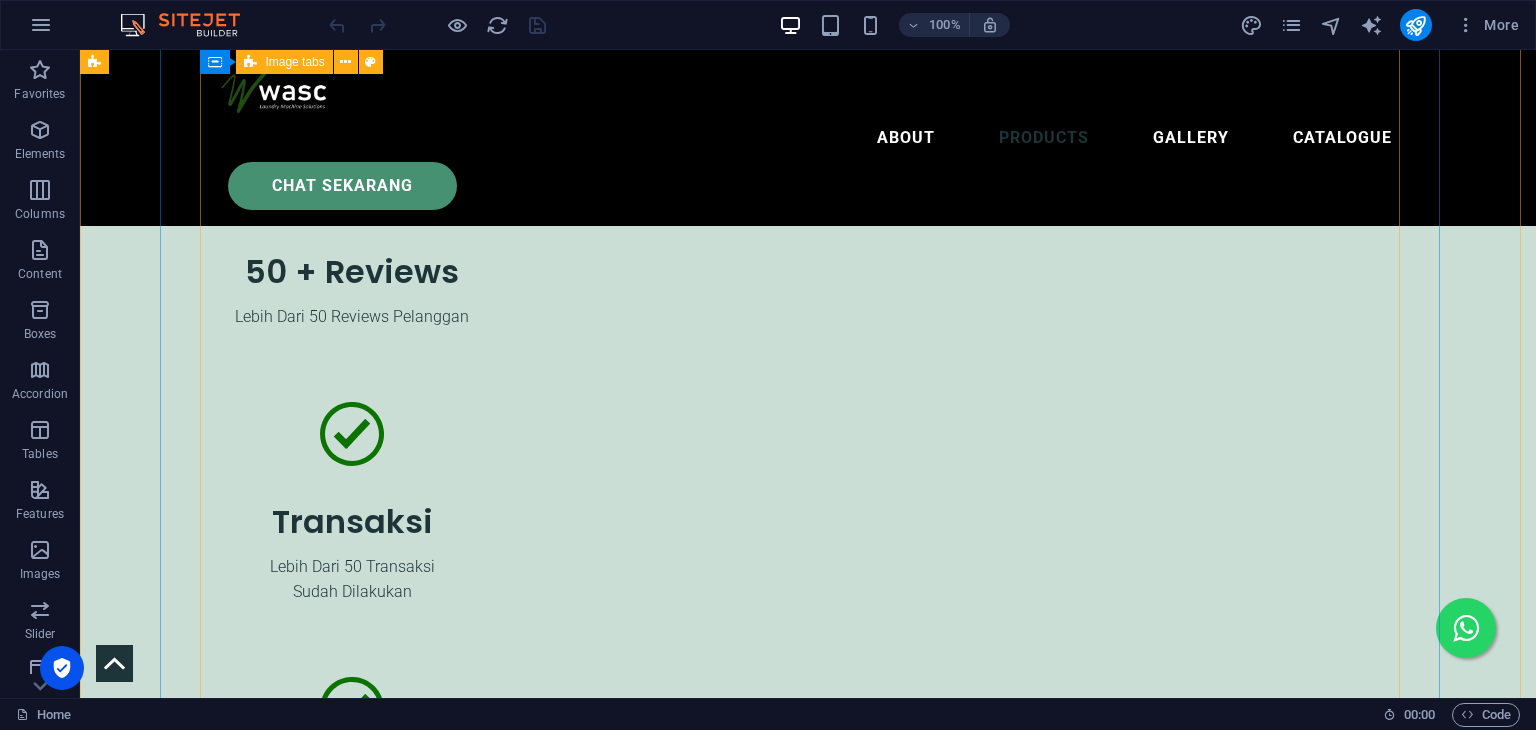 click on "Washer Extractor Softmount & Hardmount Mesin pencuci softmount [PERSON_NAME] hardmount menawarkan solusi cuci yang ideal untuk berbagai kebutuhan. Mesin softmount dengan teknologi canggih mengurangi getaran [PERSON_NAME] kebisingan, memastikan proses pencucian yang efisien [PERSON_NAME] nyaman untuk bahan sensitif. Di [PERSON_NAME], mesin hardmount dirancang untuk [PERSON_NAME] tinggi [PERSON_NAME] mampu menangani beban berat, menjadikannya pilihan sempurna untuk penggunaan industri yang intensif.  Dengan kombinasi keunggulan ini, kedua mesin memberikan hasil pencucian berkualitas [PERSON_NAME] perawatan optimal untuk semua [PERSON_NAME], [PERSON_NAME] di lingkungan rumah tangga maupun komersial. cek katalog Single & Double Layer Tumble Dryer Kedua jenis dryer ini dilengkapi dengan fitur canggih, seperti pengatur waktu [PERSON_NAME] pilihan suhu yang dapat disesuaikan, menjamin hasil pengeringan yang optimal [PERSON_NAME] perawatan [PERSON_NAME] untuk semua [PERSON_NAME]. cek katalog Stack Washer & Dryer cek katalog" at bounding box center (704, 6005) 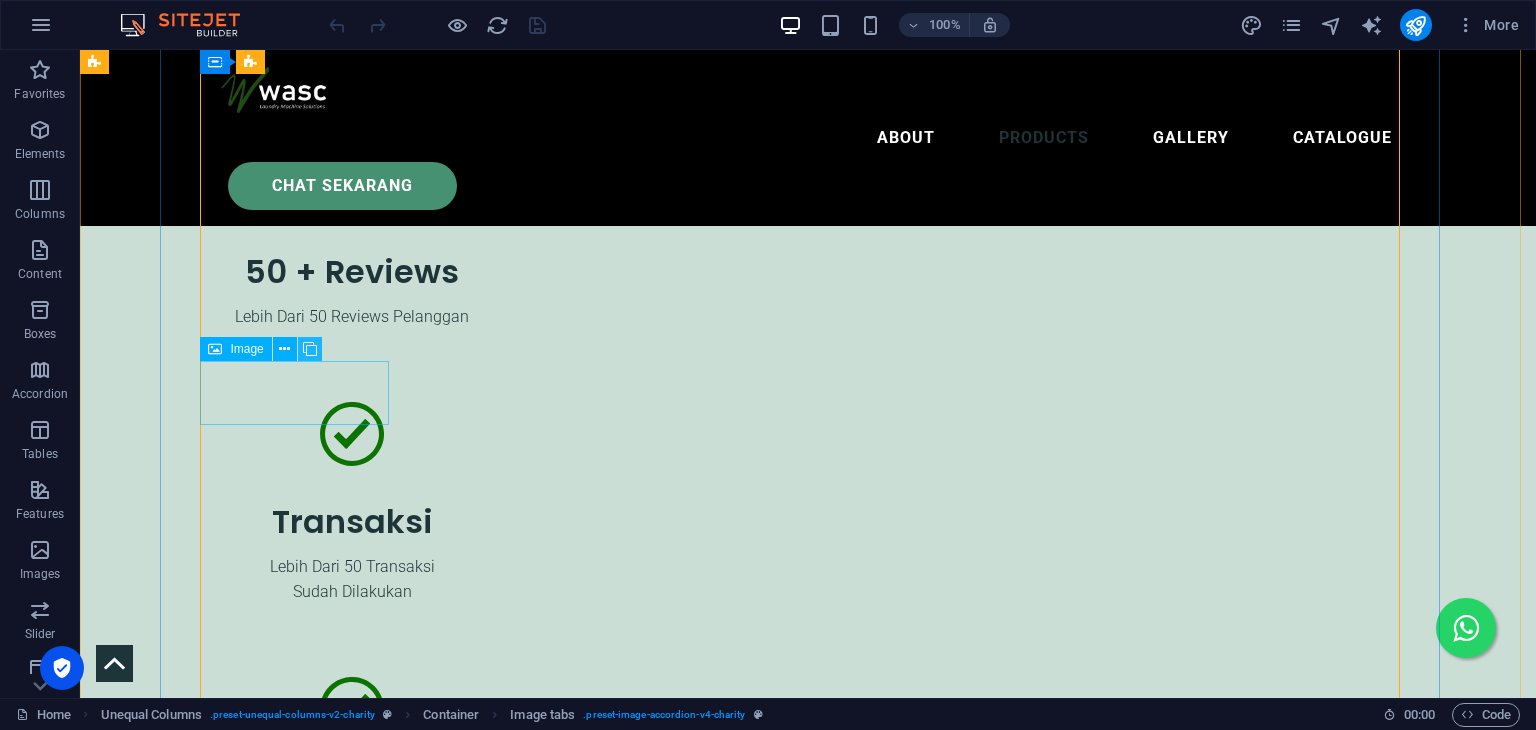 click at bounding box center [310, 349] 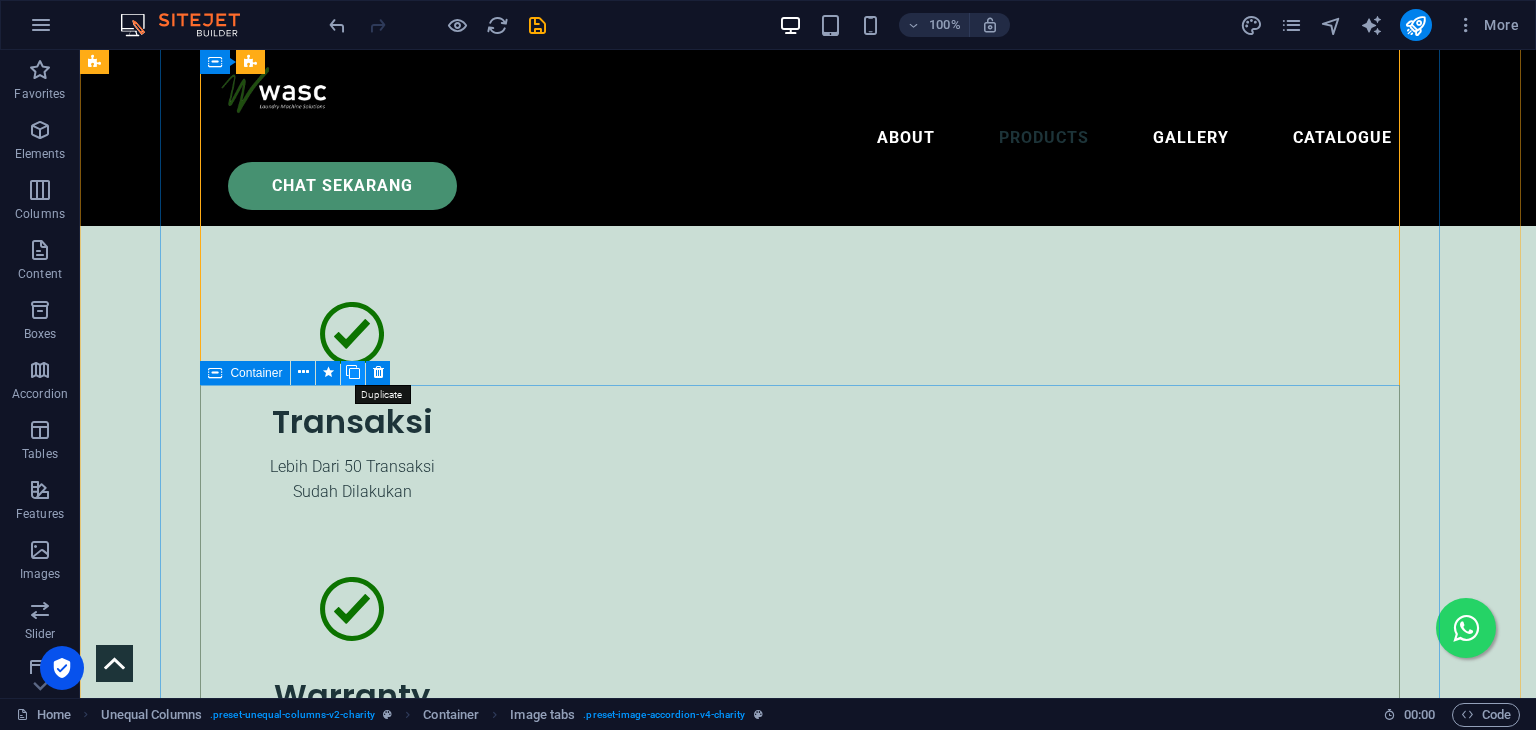 click at bounding box center [353, 372] 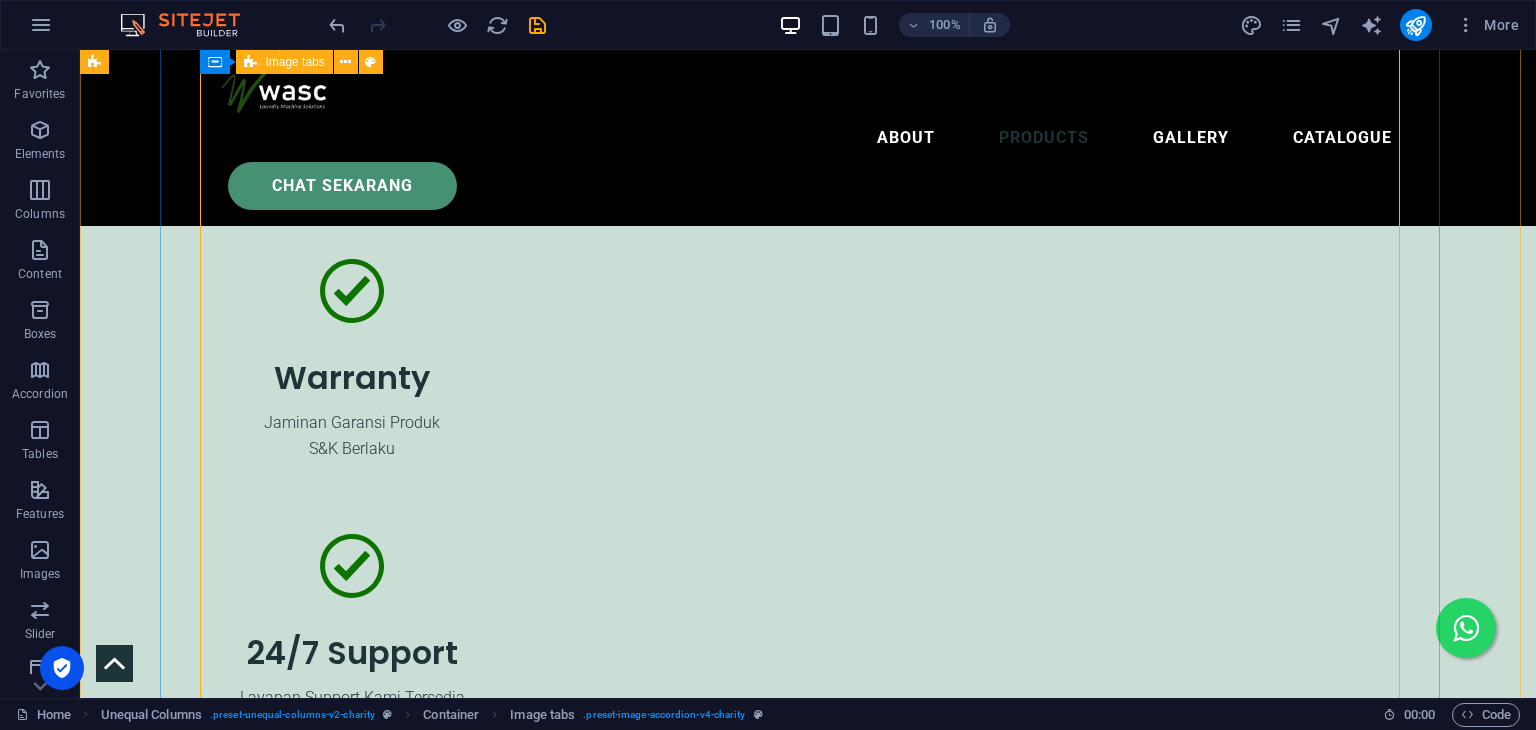 scroll, scrollTop: 7118, scrollLeft: 0, axis: vertical 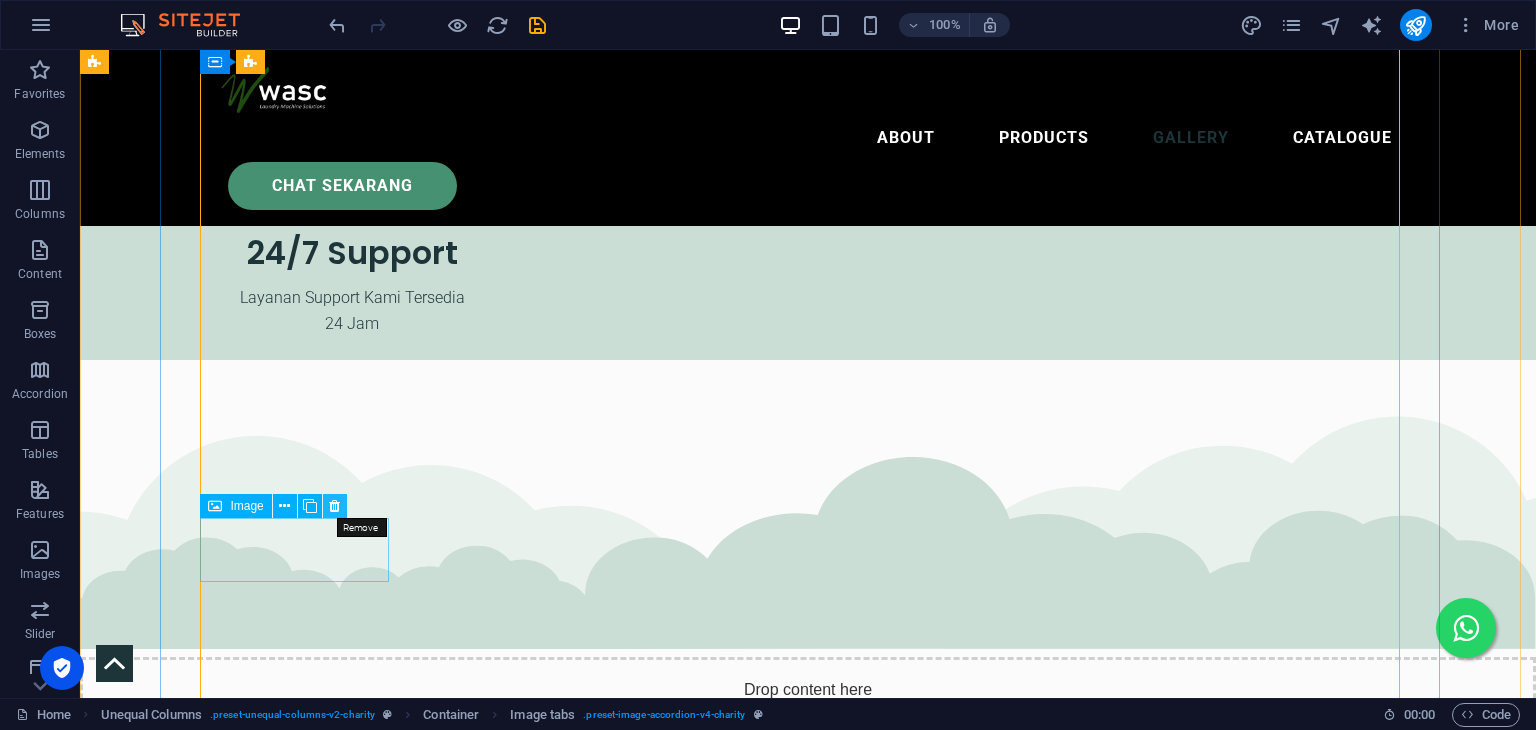 click at bounding box center [334, 506] 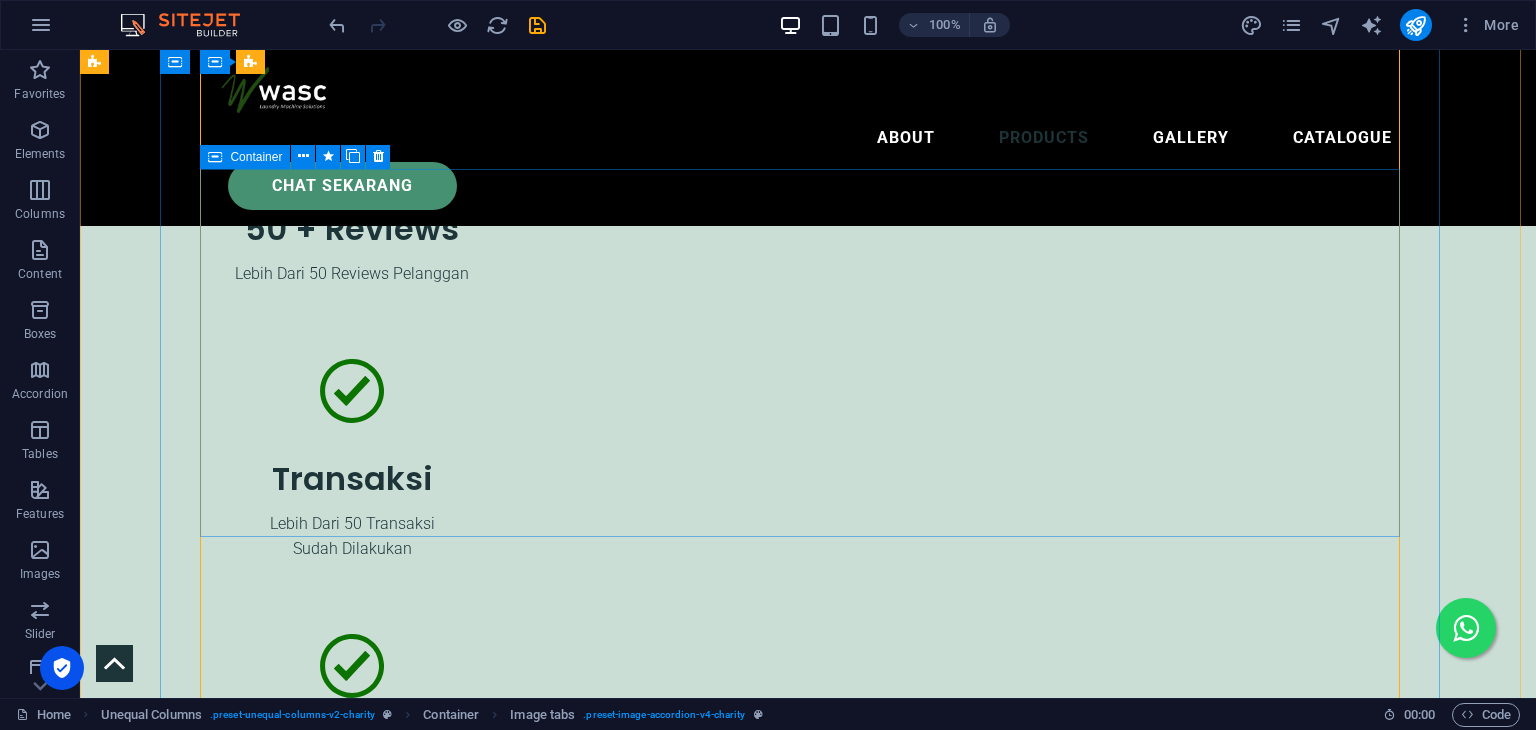 scroll, scrollTop: 6318, scrollLeft: 0, axis: vertical 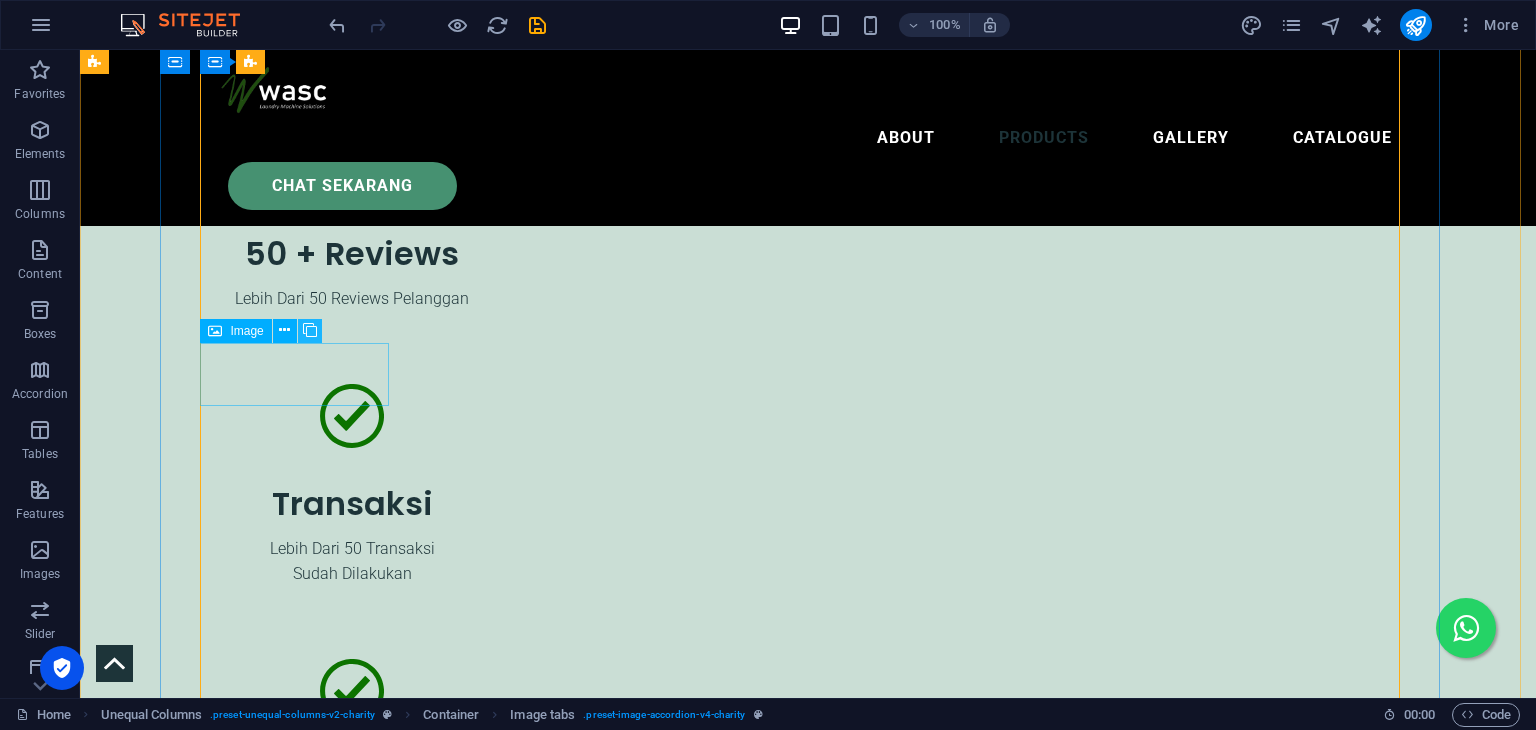 click at bounding box center [310, 330] 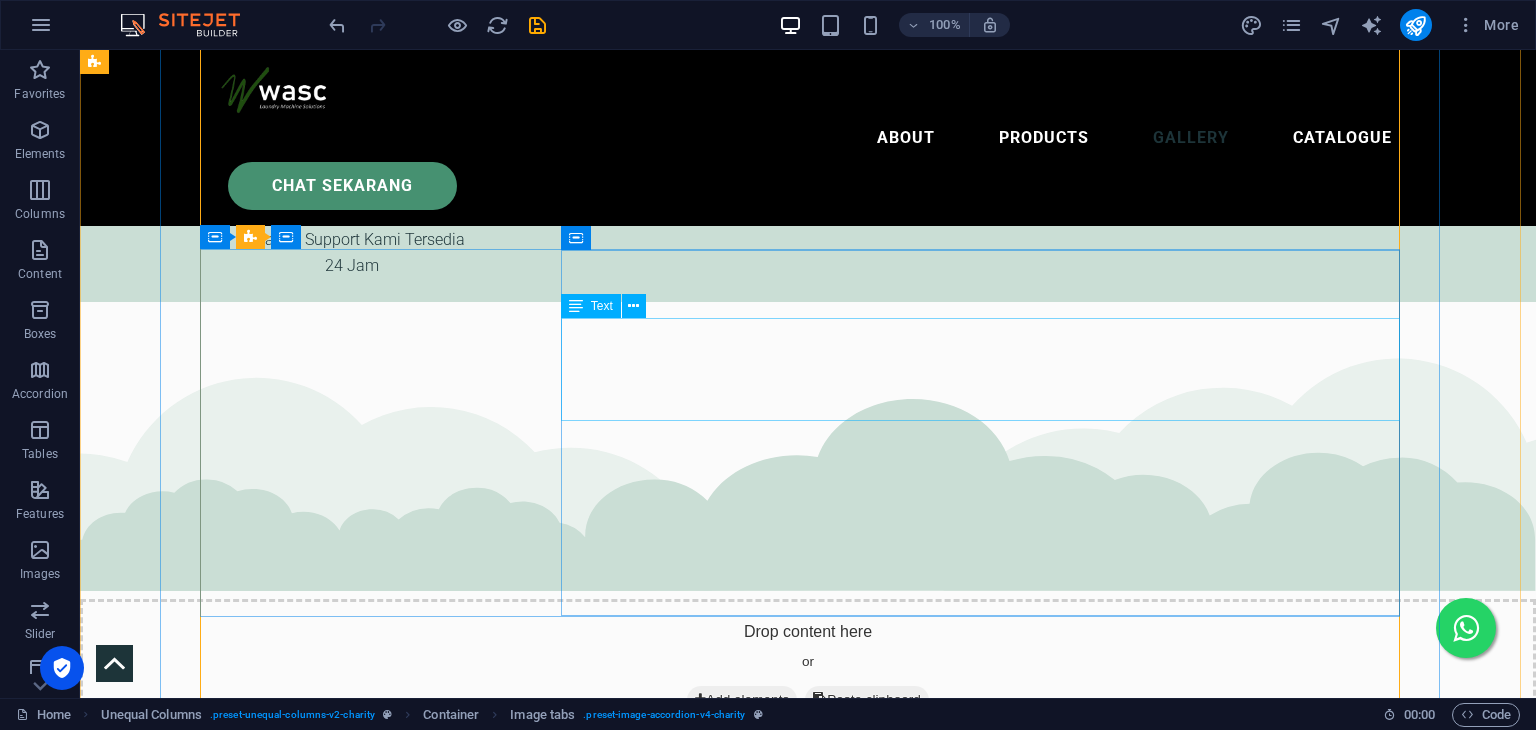 scroll, scrollTop: 7018, scrollLeft: 0, axis: vertical 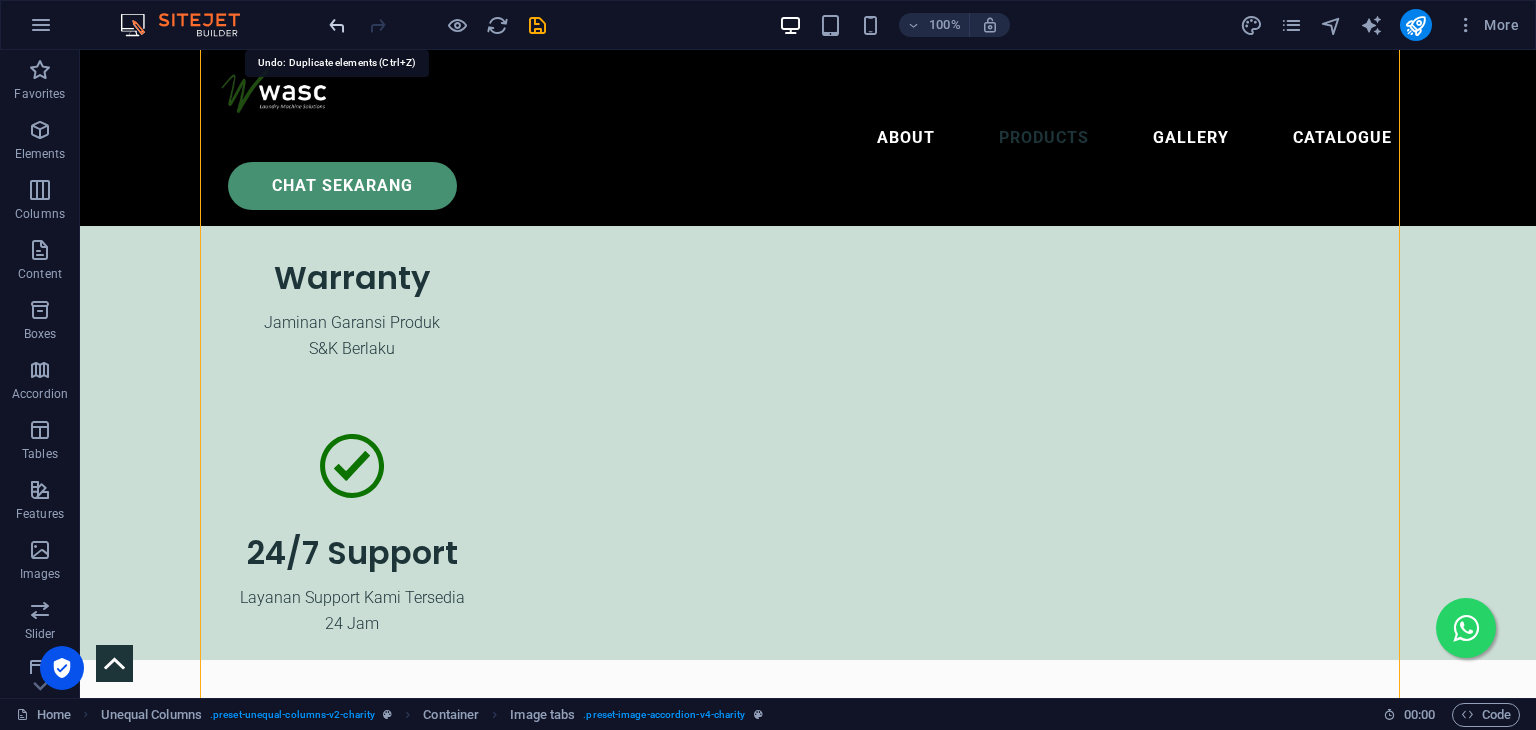 click at bounding box center (337, 25) 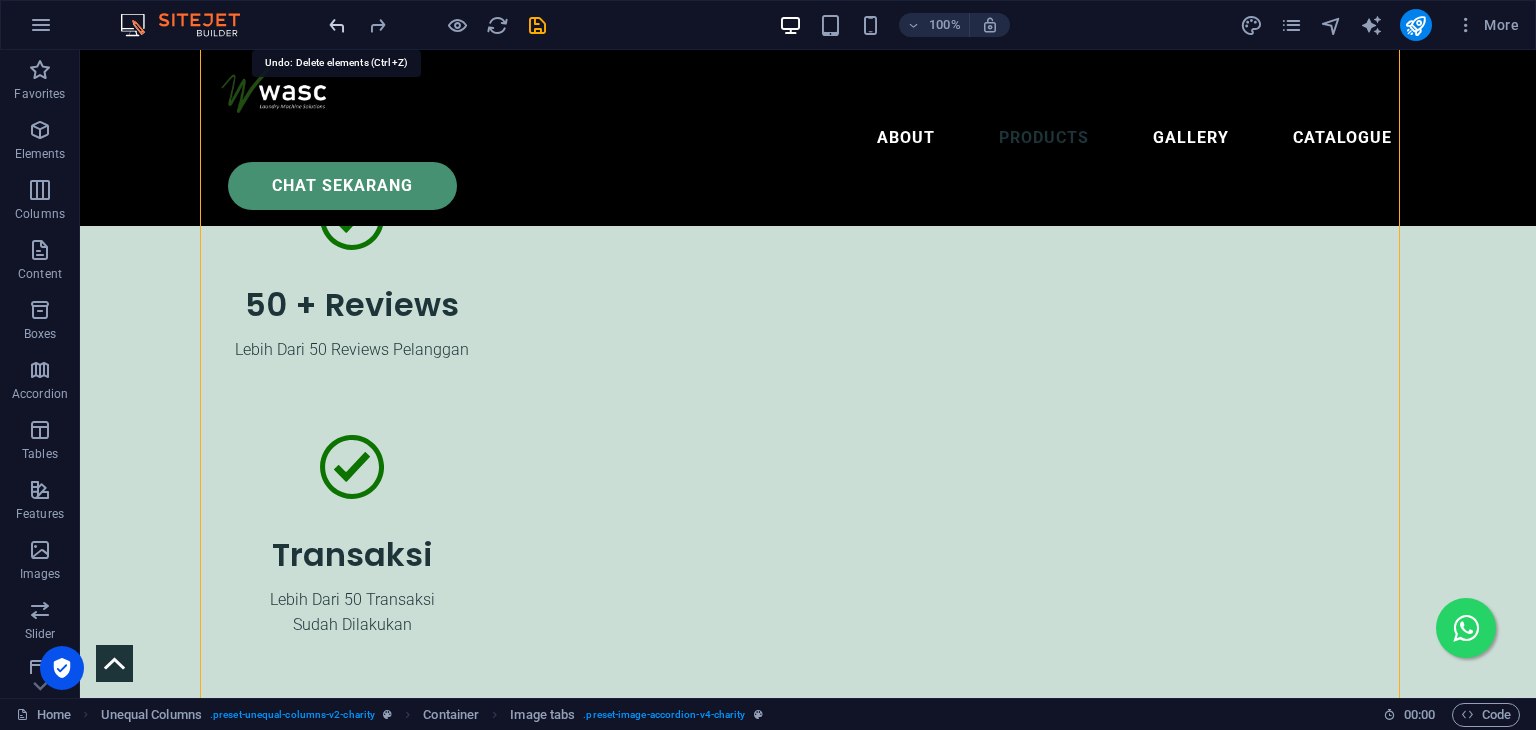 click at bounding box center [337, 25] 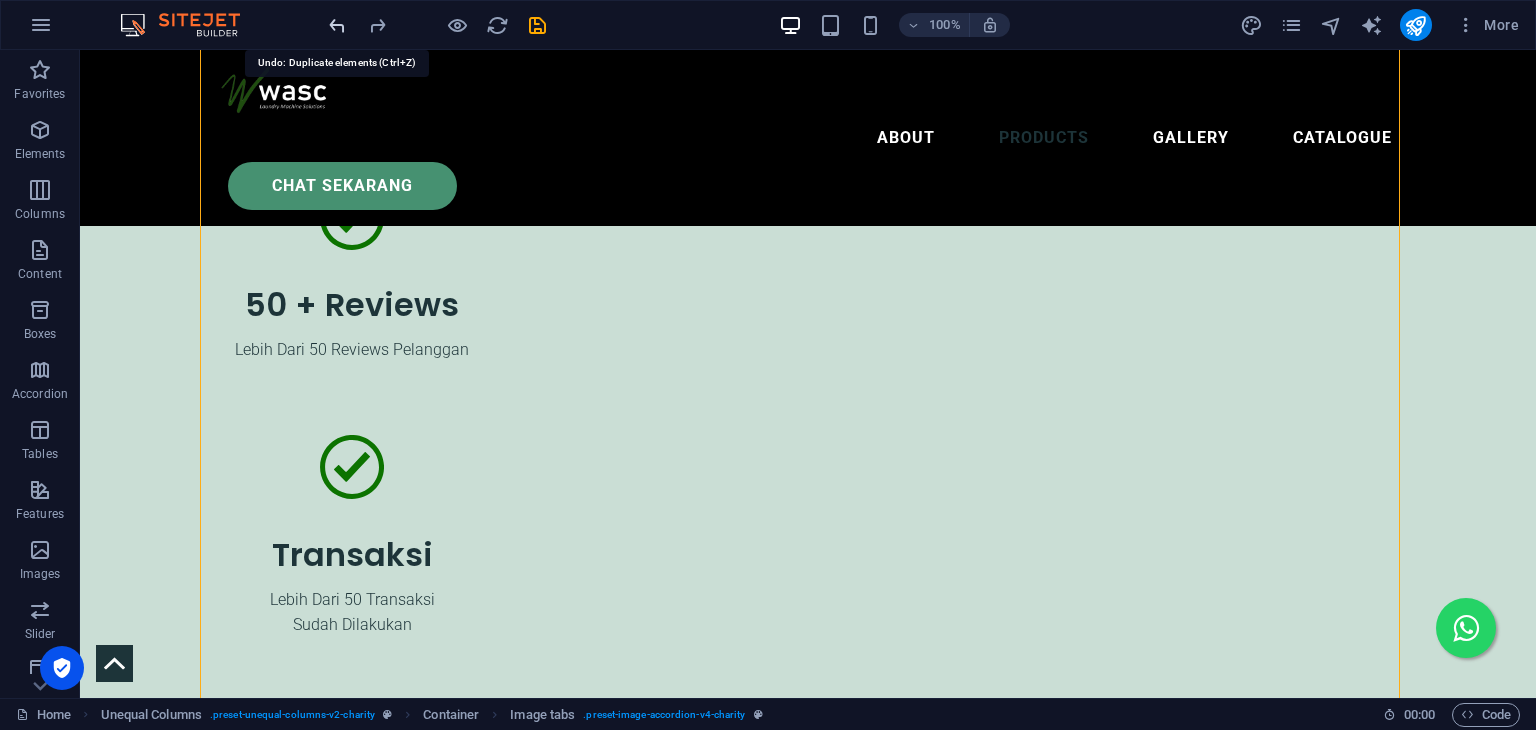 click at bounding box center [337, 25] 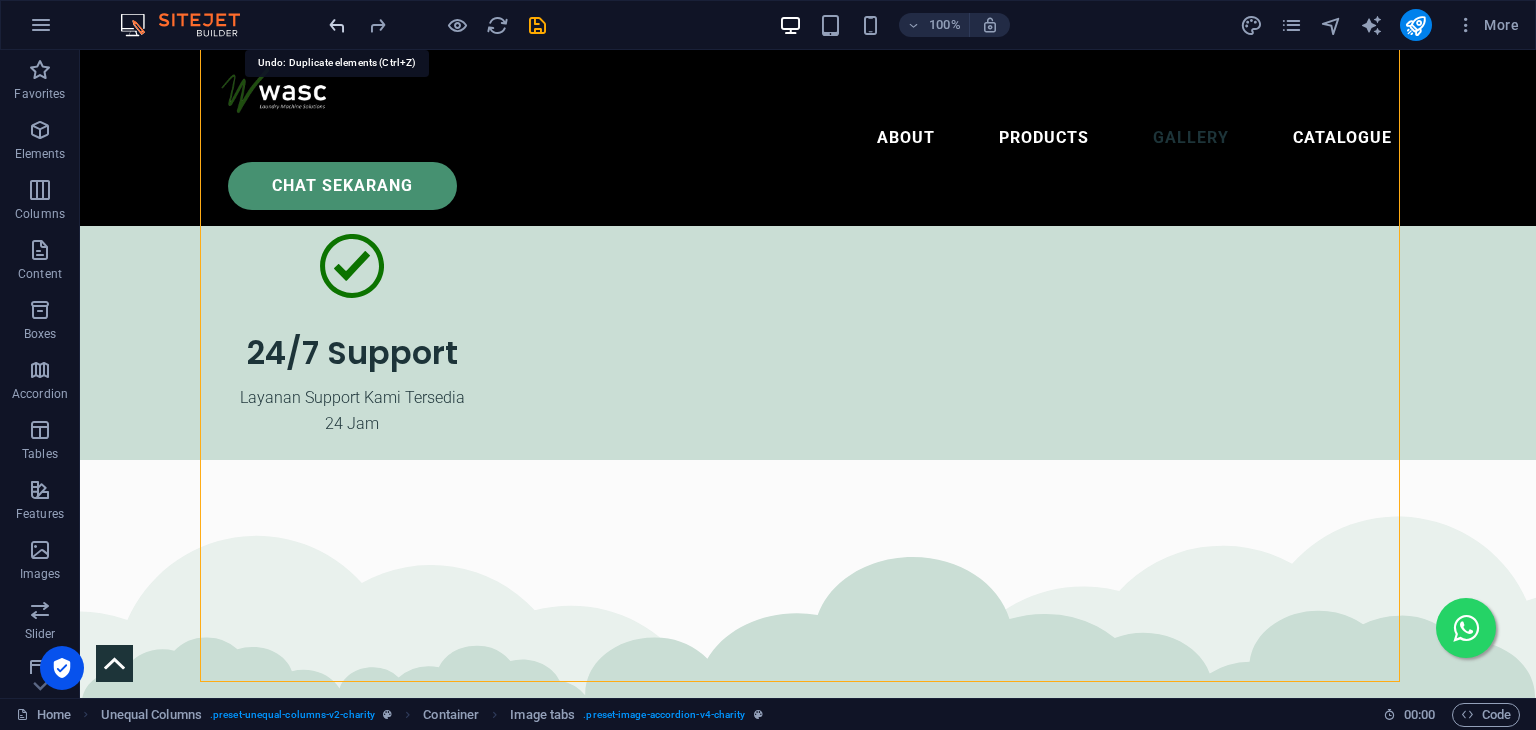 click at bounding box center (337, 25) 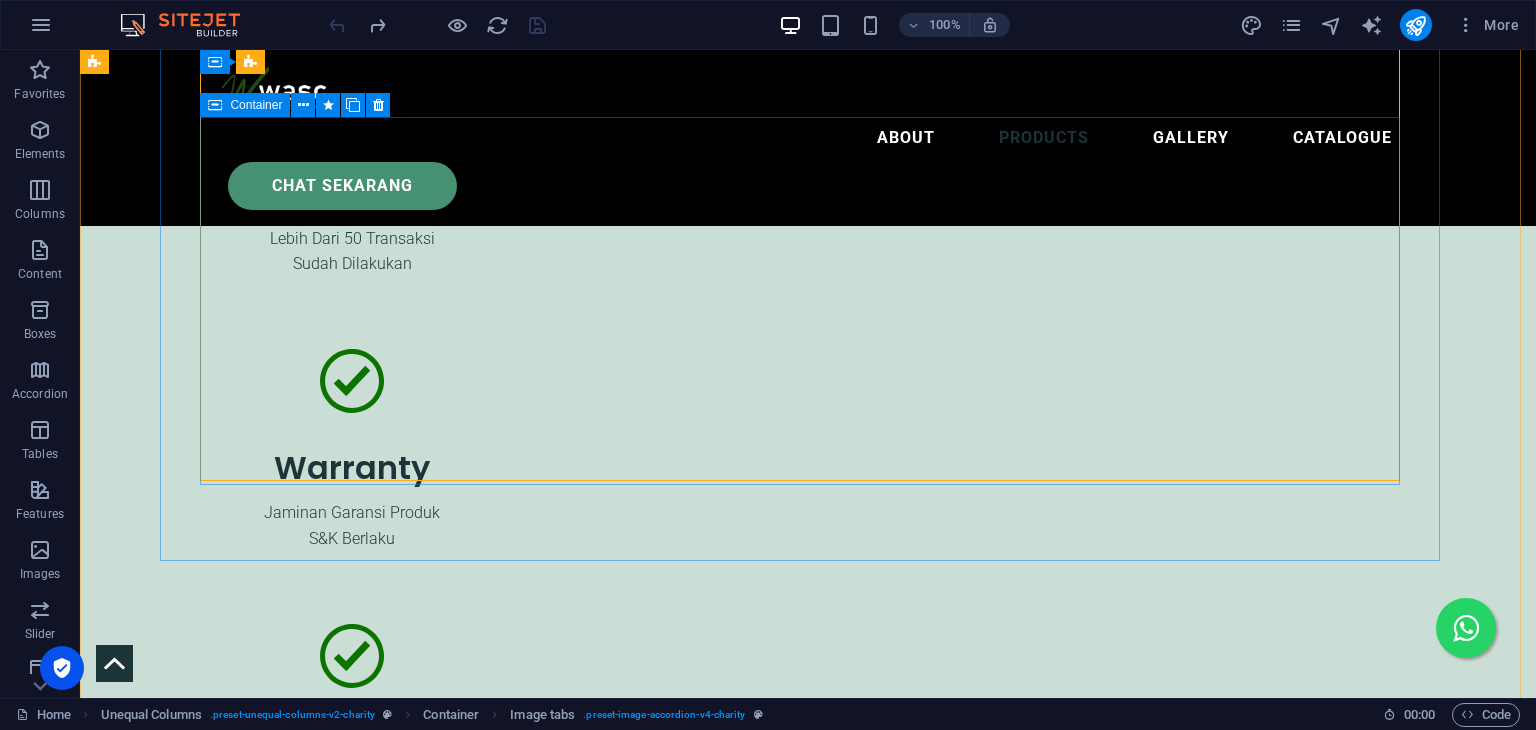 scroll, scrollTop: 6467, scrollLeft: 0, axis: vertical 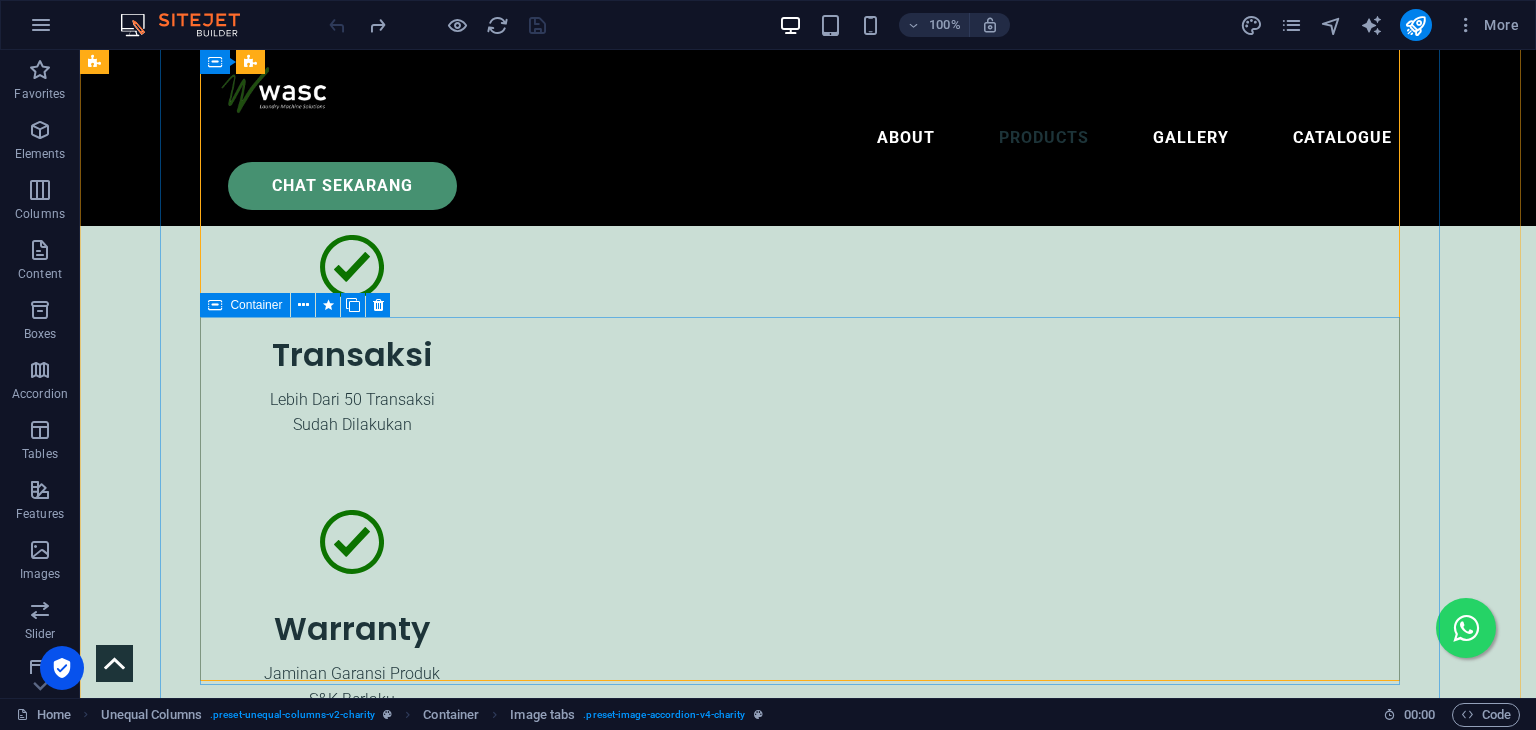 click on "Container" at bounding box center [256, 305] 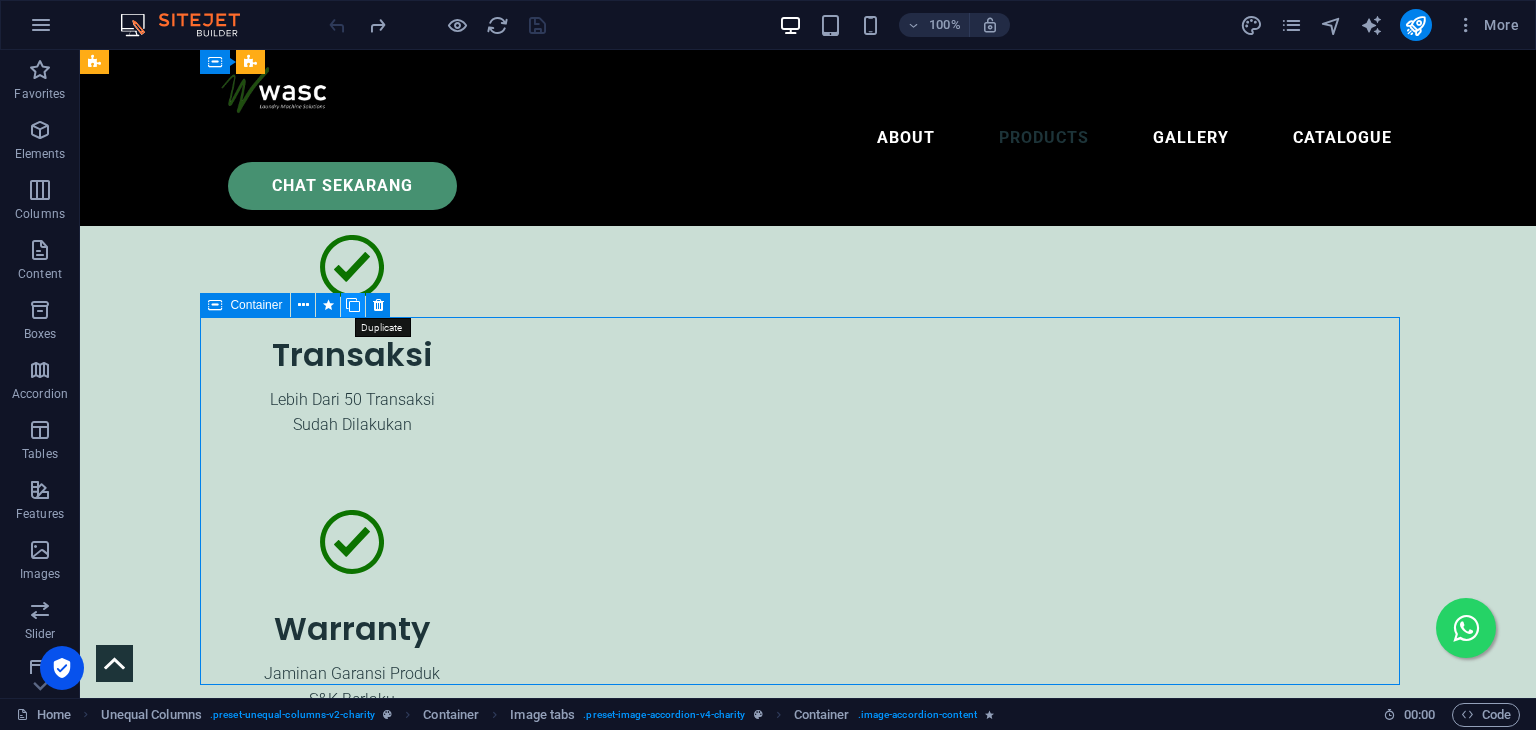 click at bounding box center [353, 305] 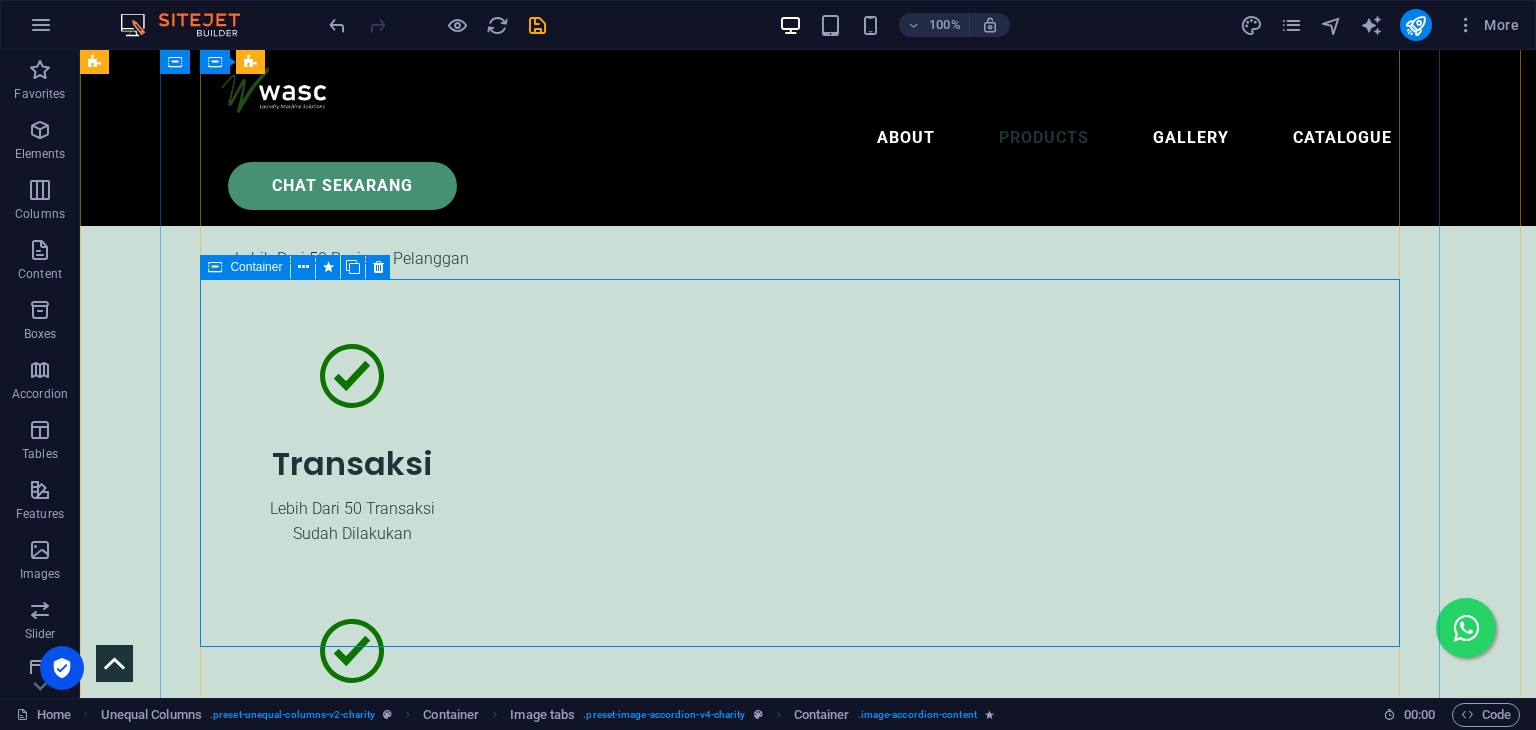 scroll, scrollTop: 6318, scrollLeft: 0, axis: vertical 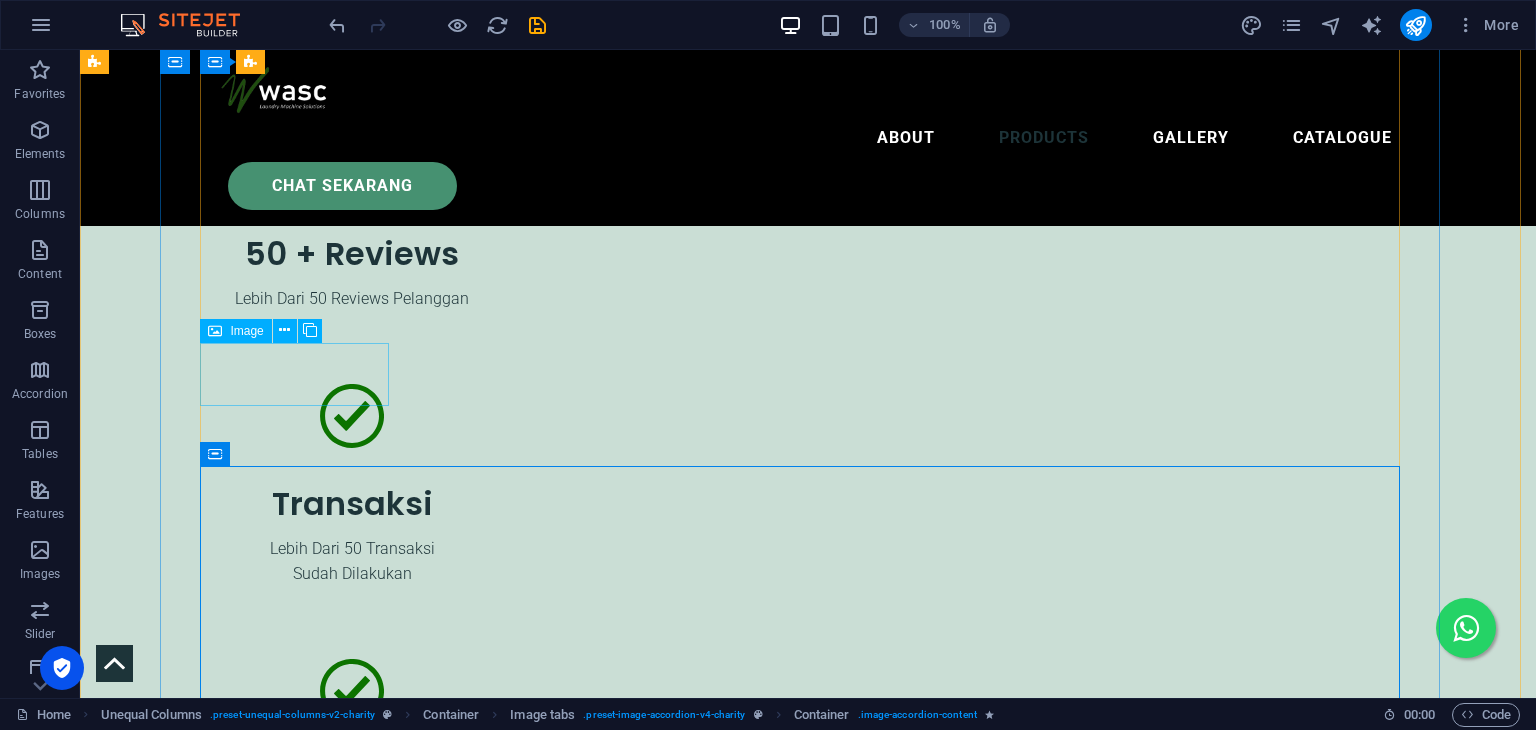click at bounding box center (215, 331) 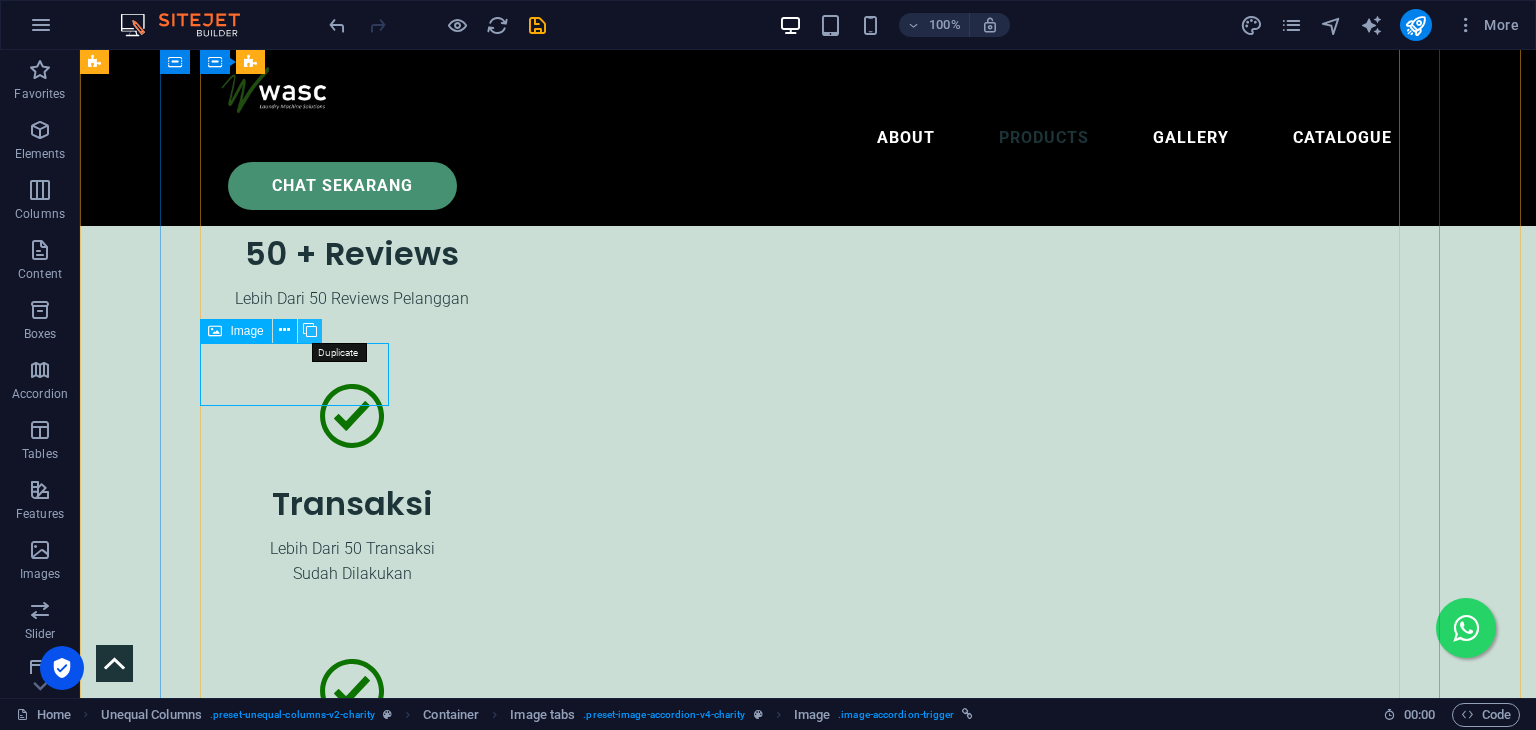 click at bounding box center (310, 330) 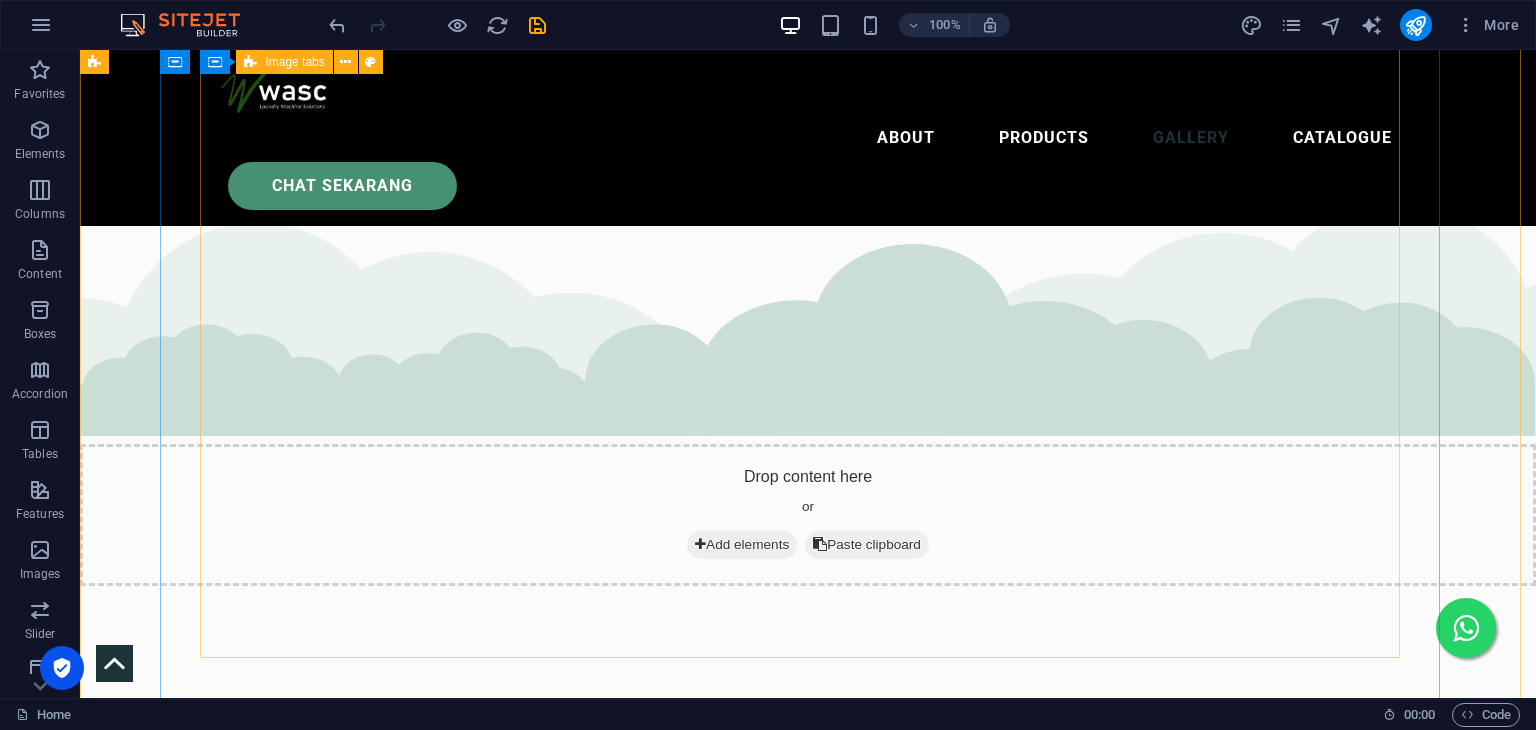 scroll, scrollTop: 7318, scrollLeft: 0, axis: vertical 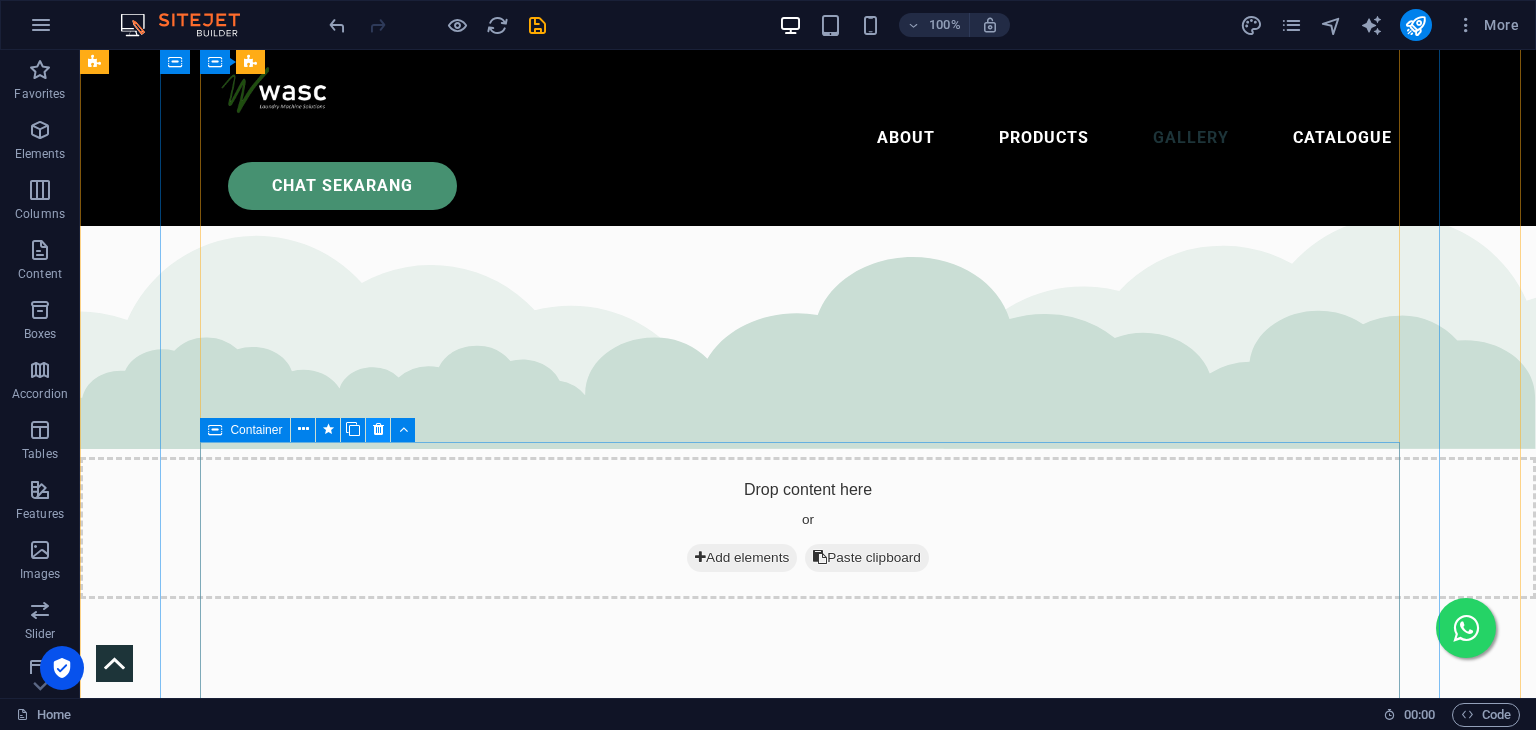 click at bounding box center [378, 430] 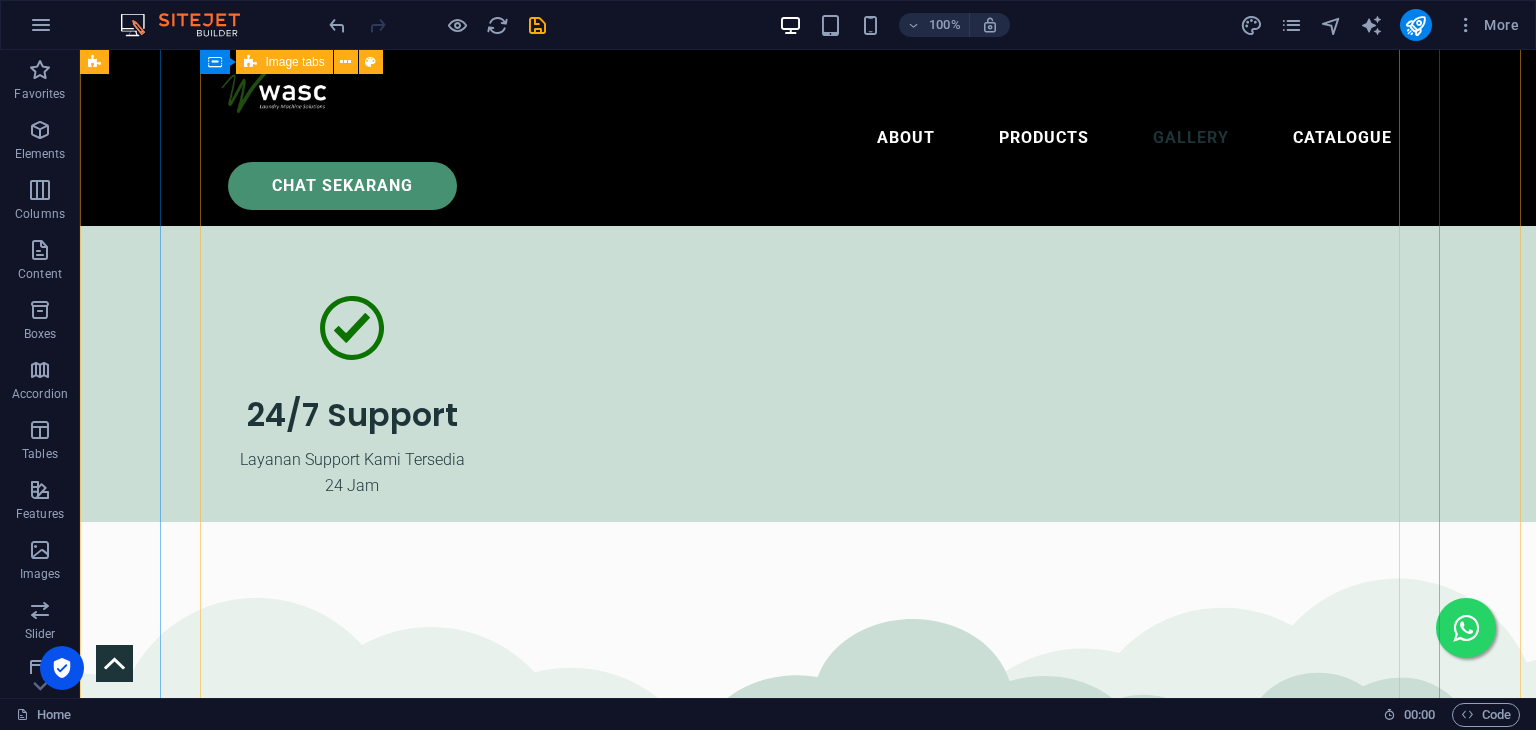 scroll, scrollTop: 6918, scrollLeft: 0, axis: vertical 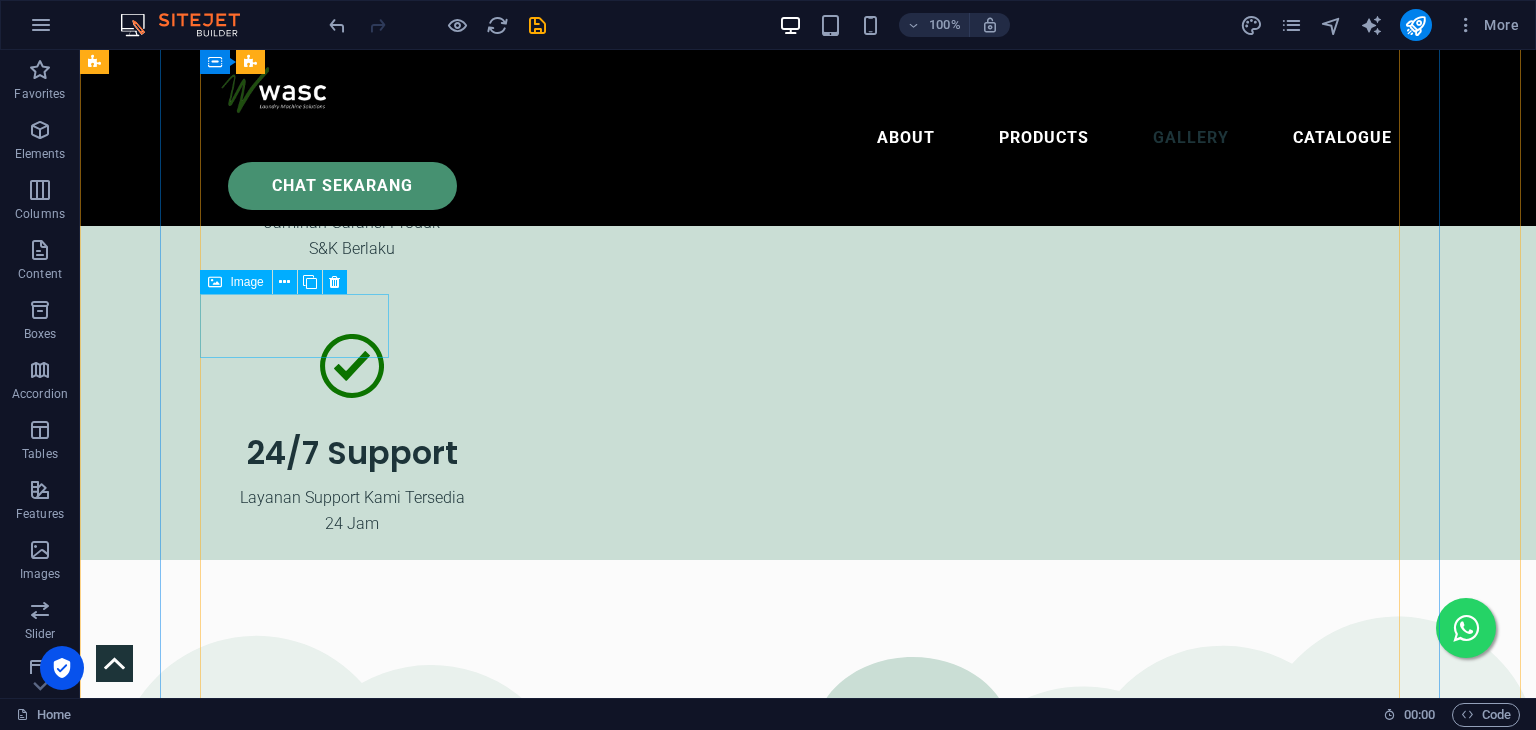 click at bounding box center (198, 7937) 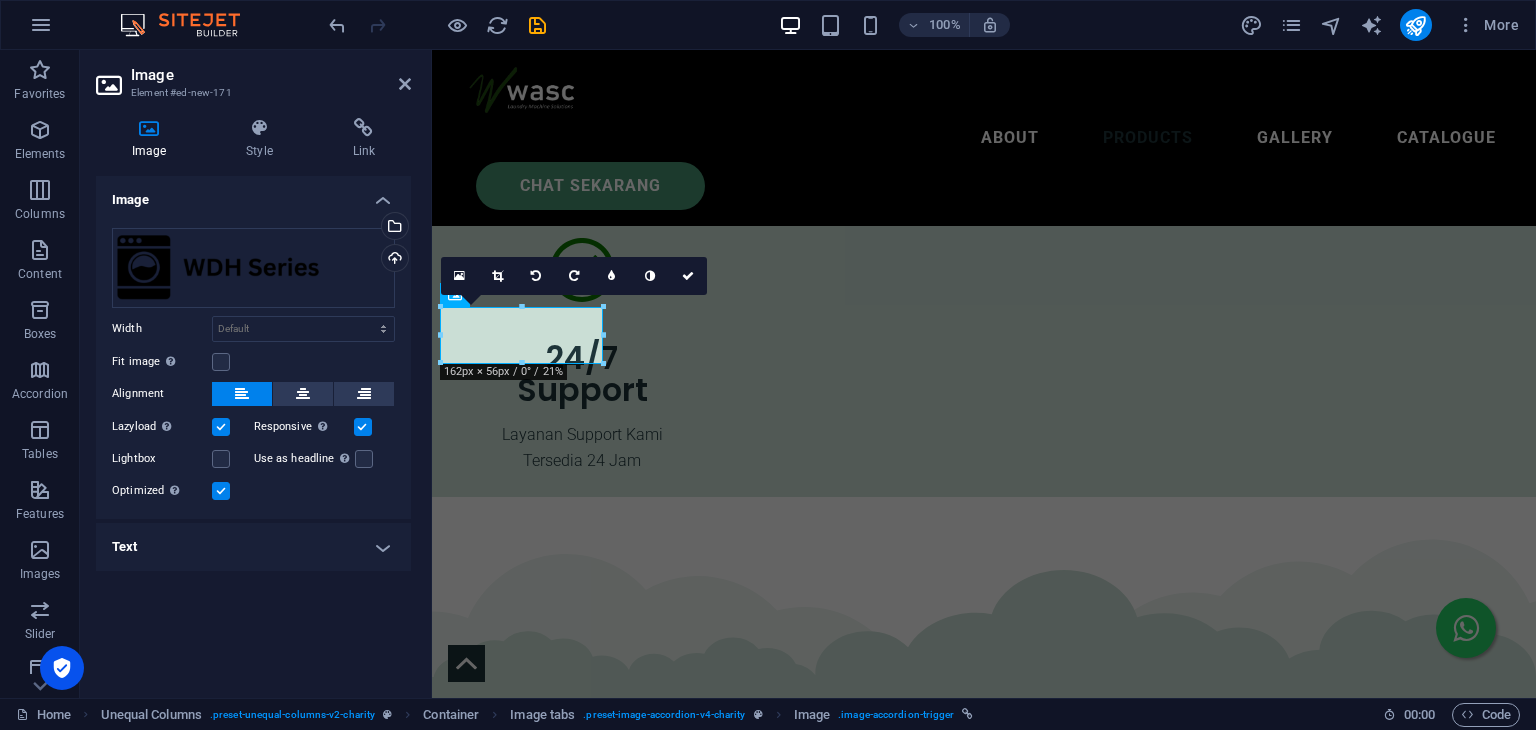 scroll, scrollTop: 7048, scrollLeft: 0, axis: vertical 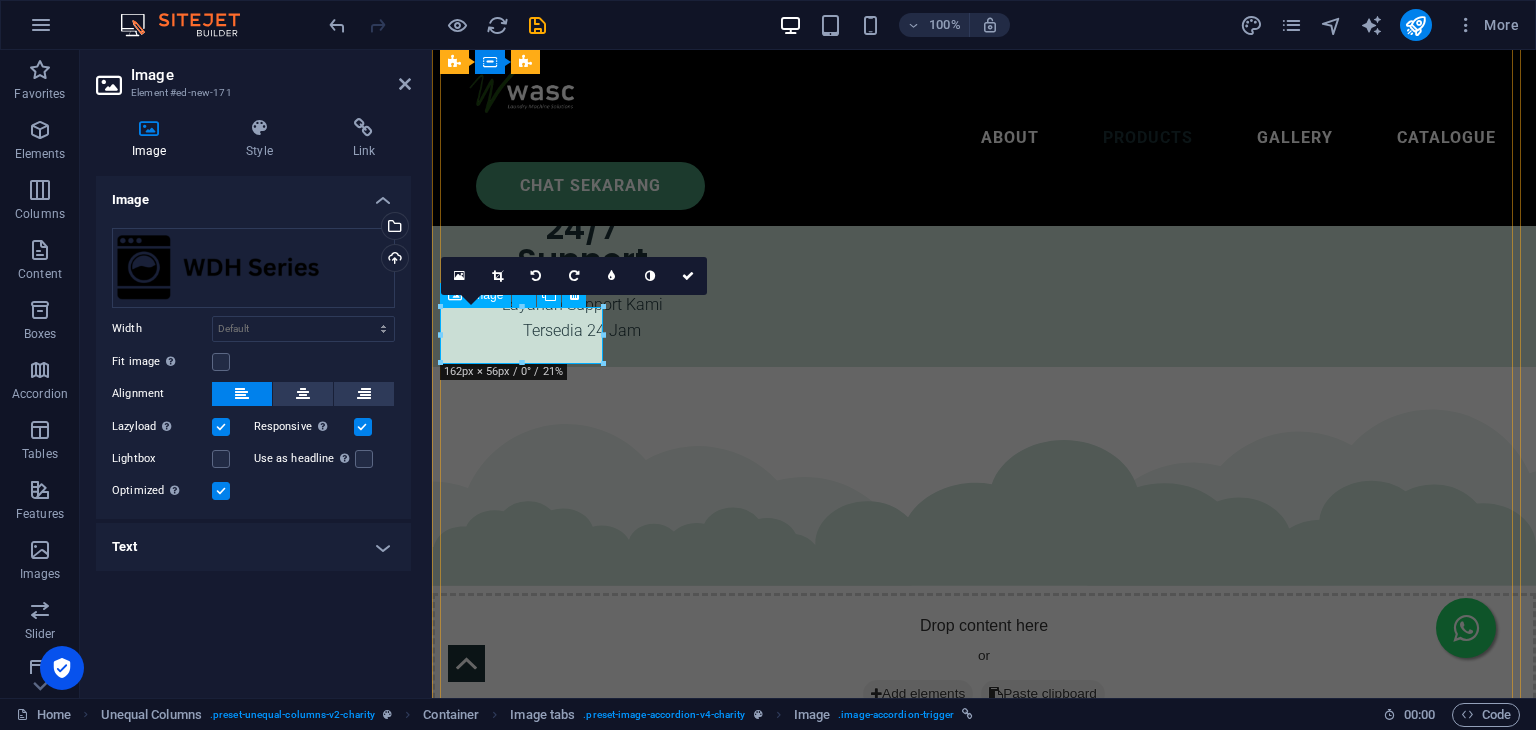 click at bounding box center [523, 7293] 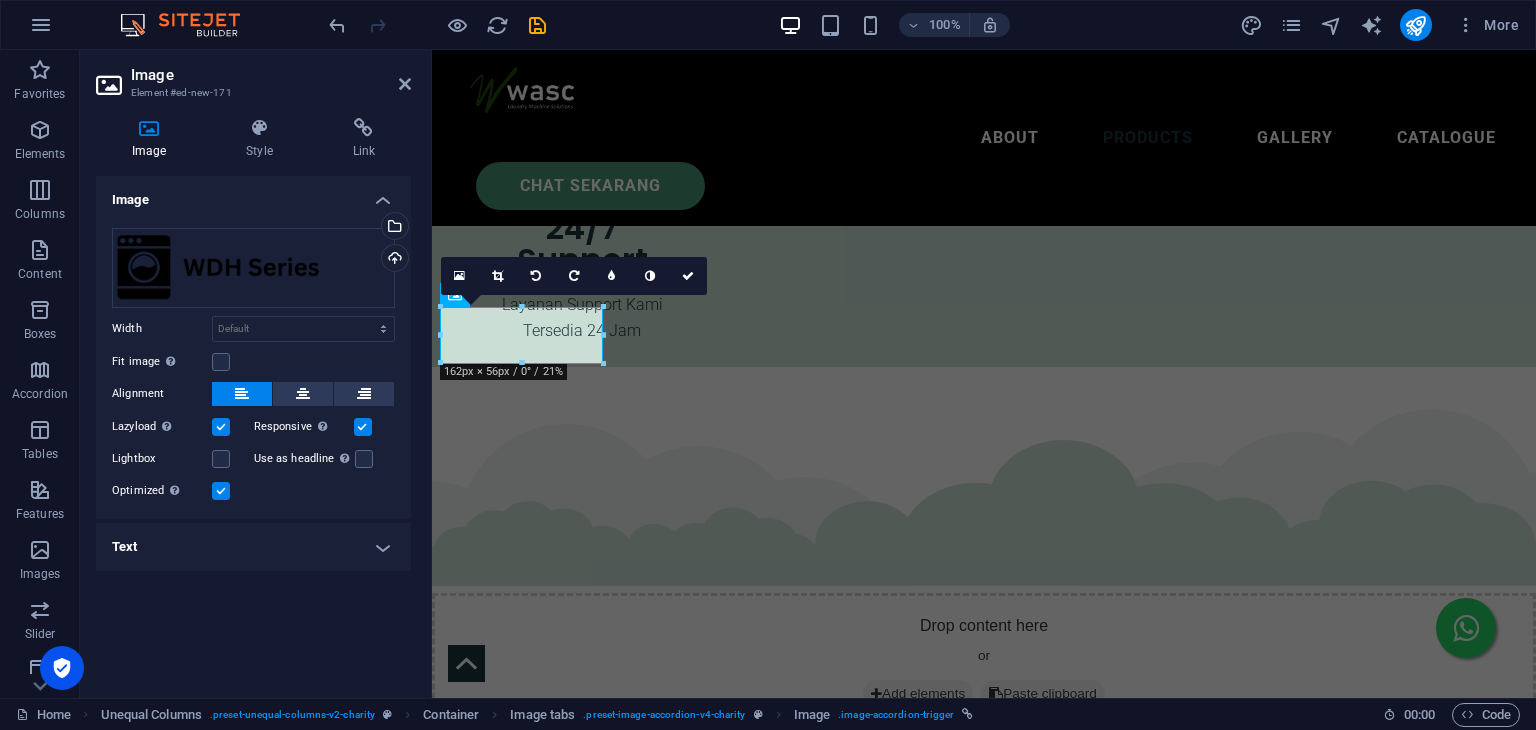 click on "Text" at bounding box center [253, 547] 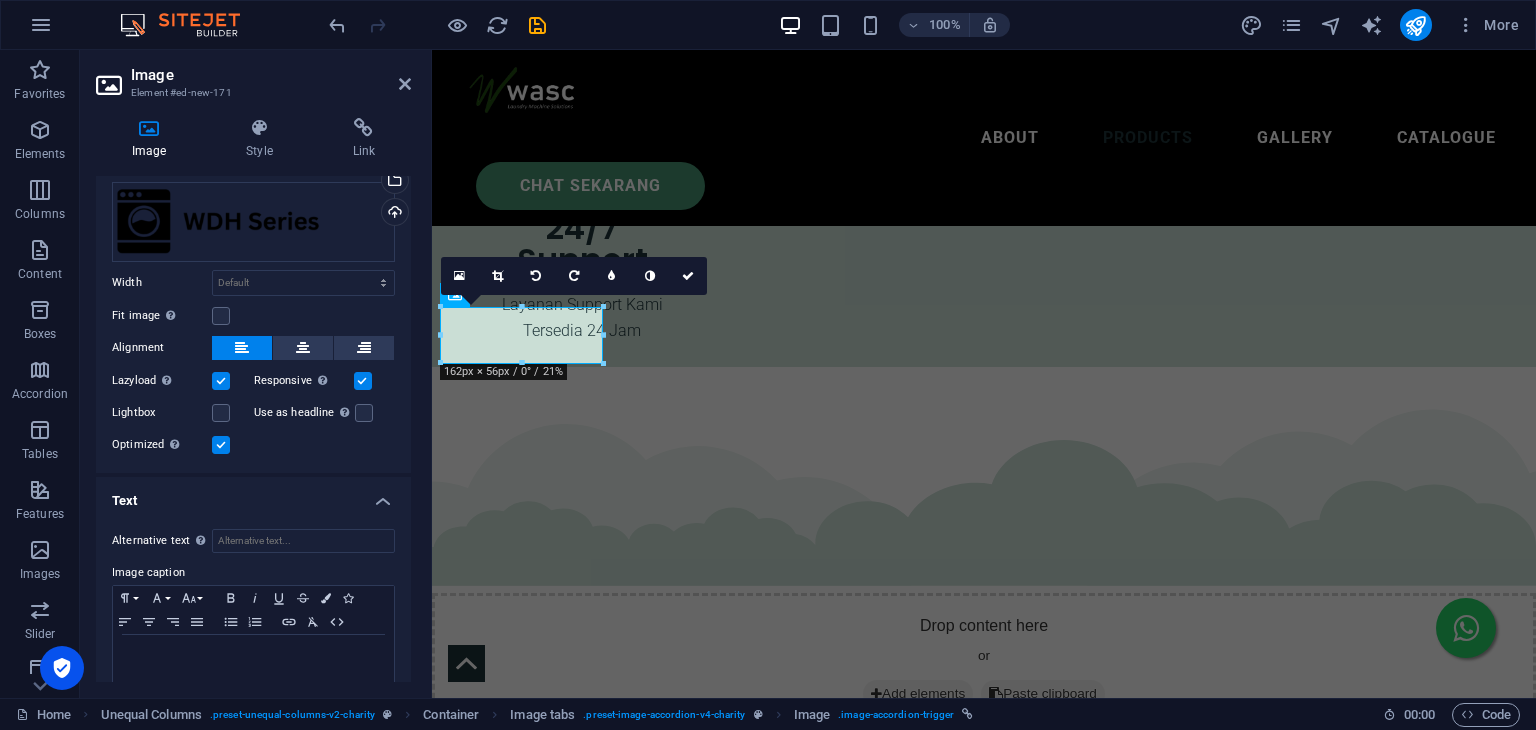 scroll, scrollTop: 0, scrollLeft: 0, axis: both 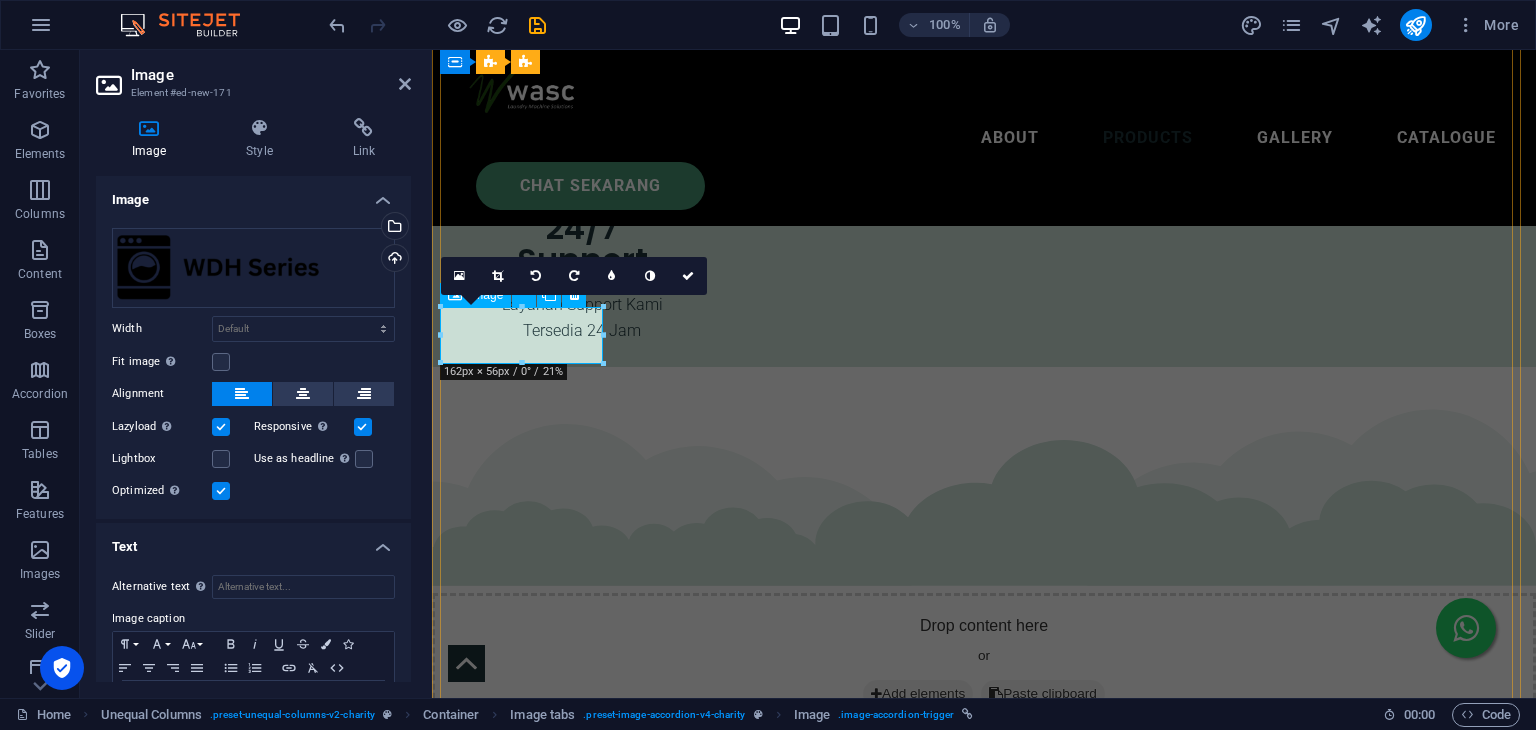 click at bounding box center (523, 7293) 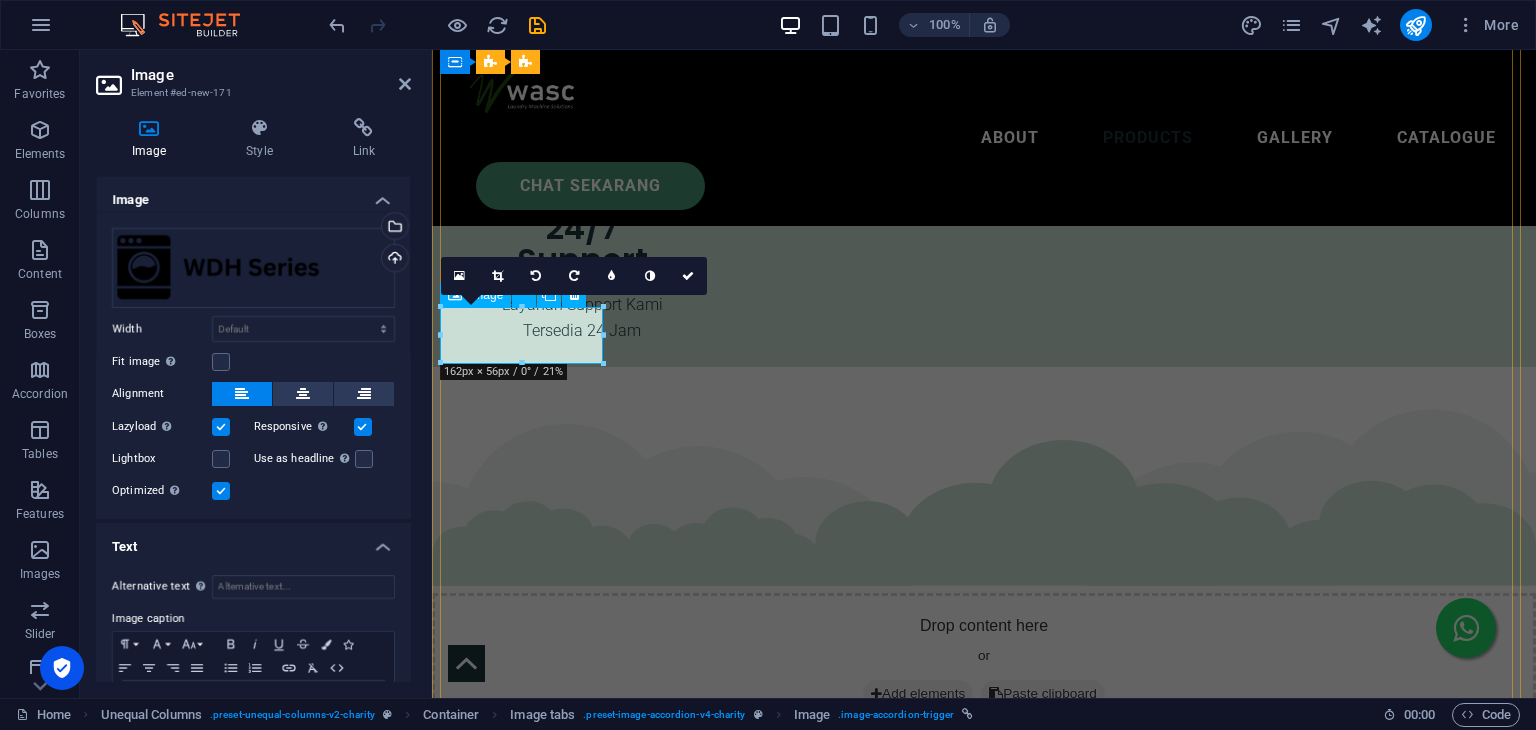 click at bounding box center (523, 7293) 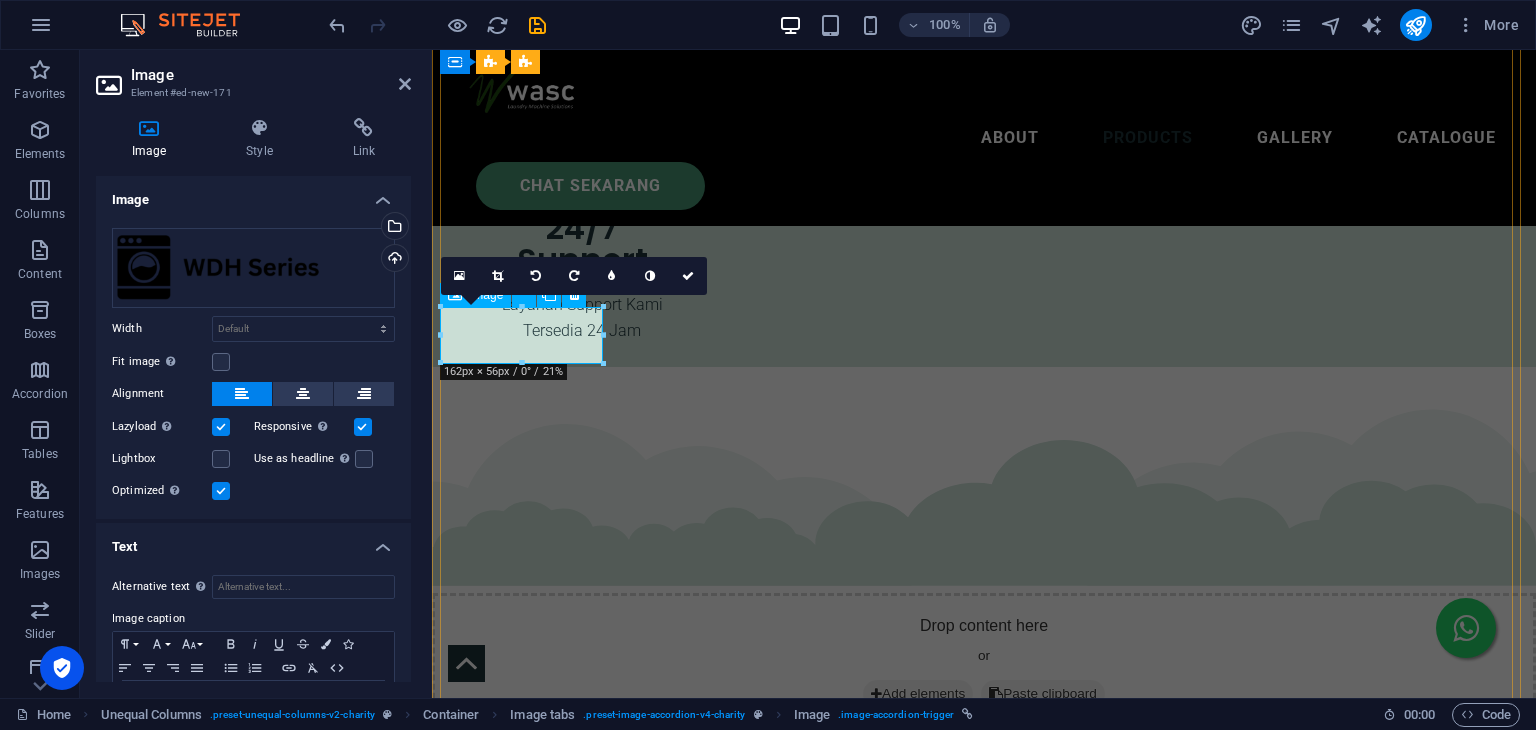 click at bounding box center [523, 7293] 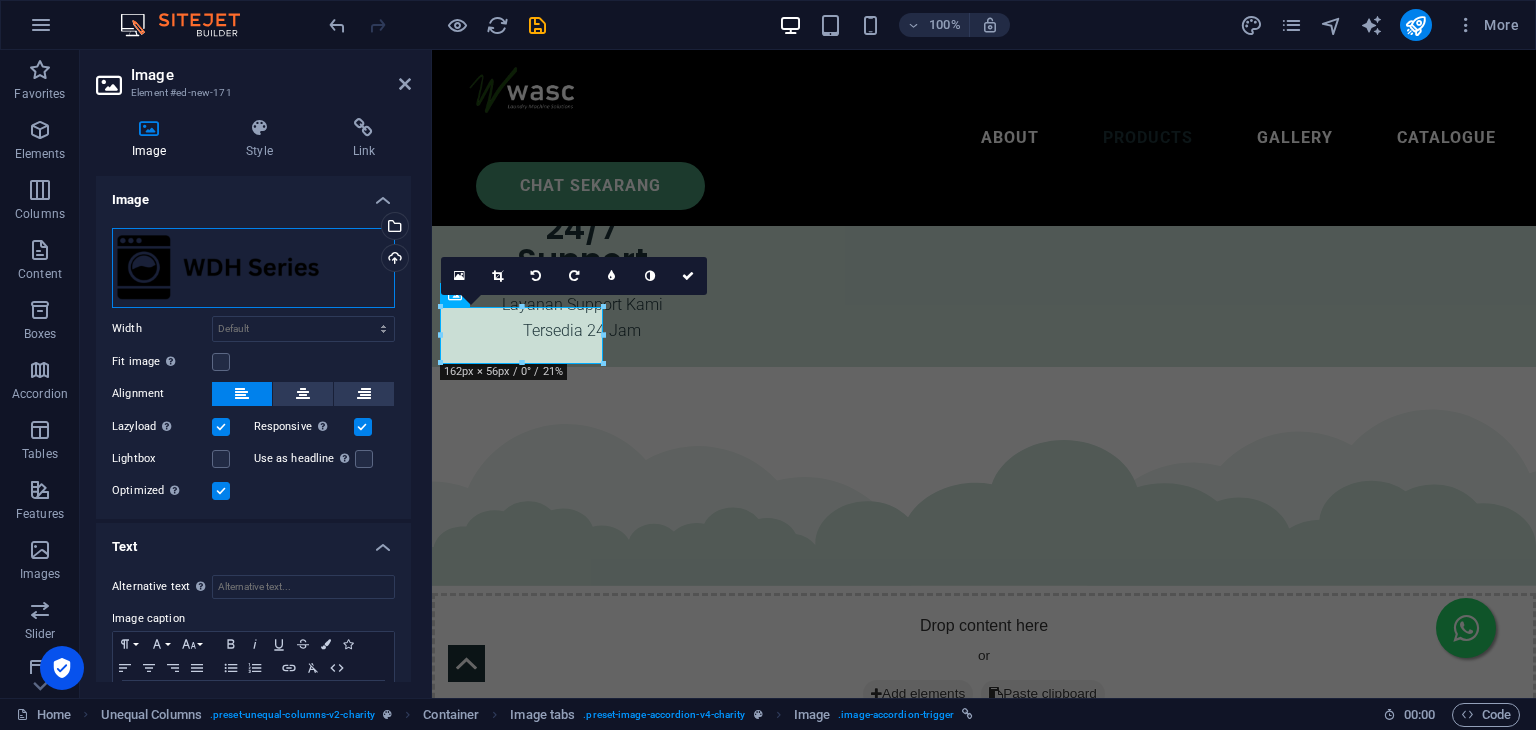 drag, startPoint x: 285, startPoint y: 259, endPoint x: 200, endPoint y: 270, distance: 85.70881 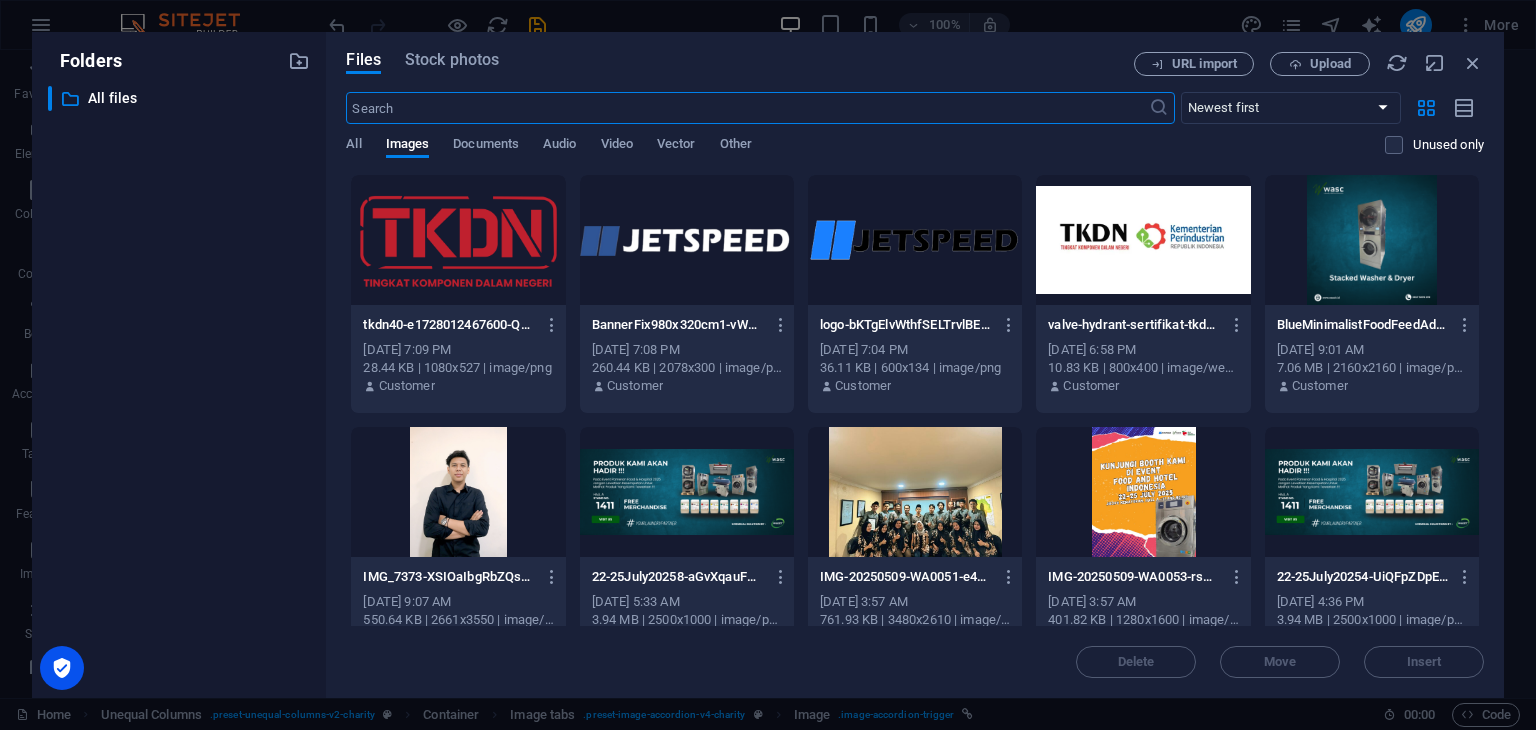 scroll, scrollTop: 7518, scrollLeft: 0, axis: vertical 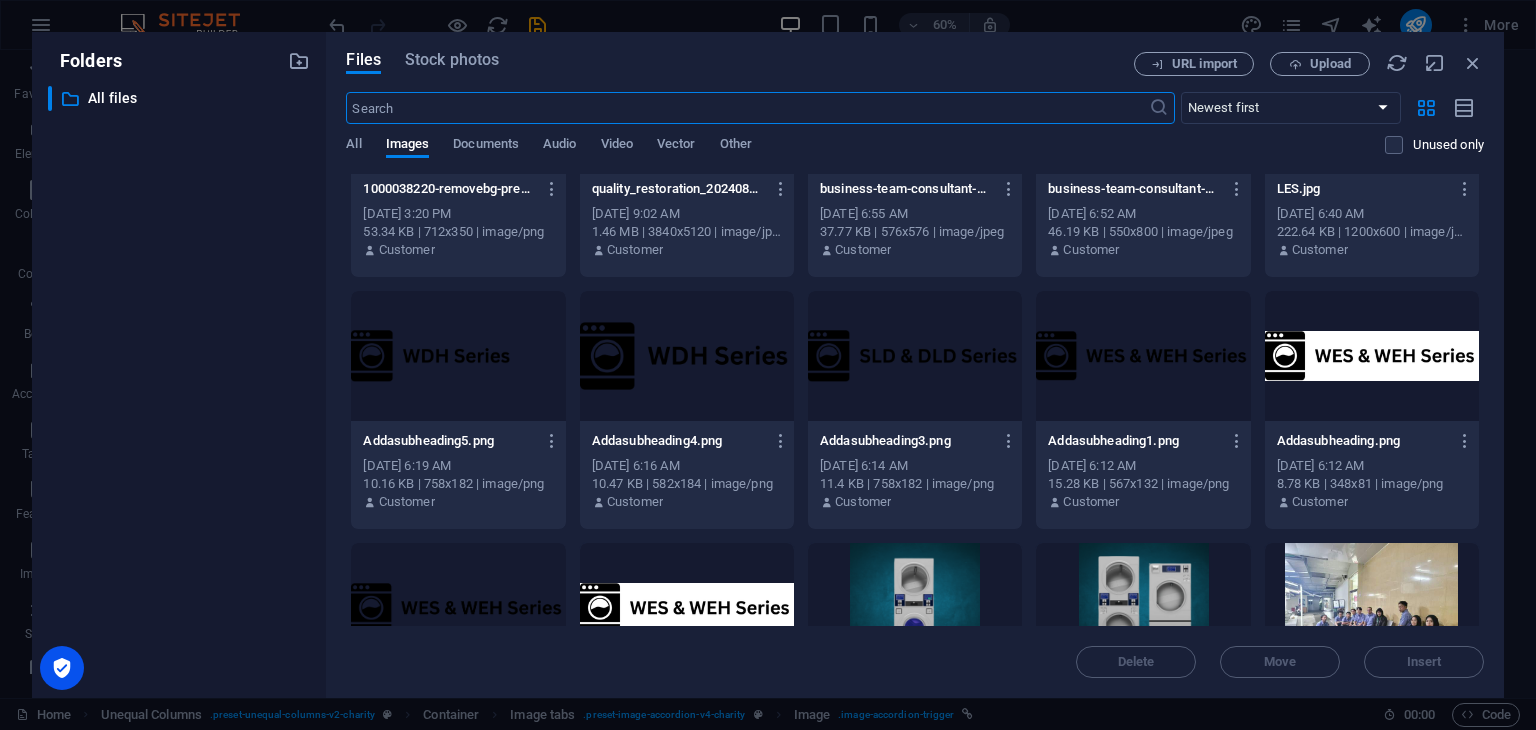 click at bounding box center (458, 356) 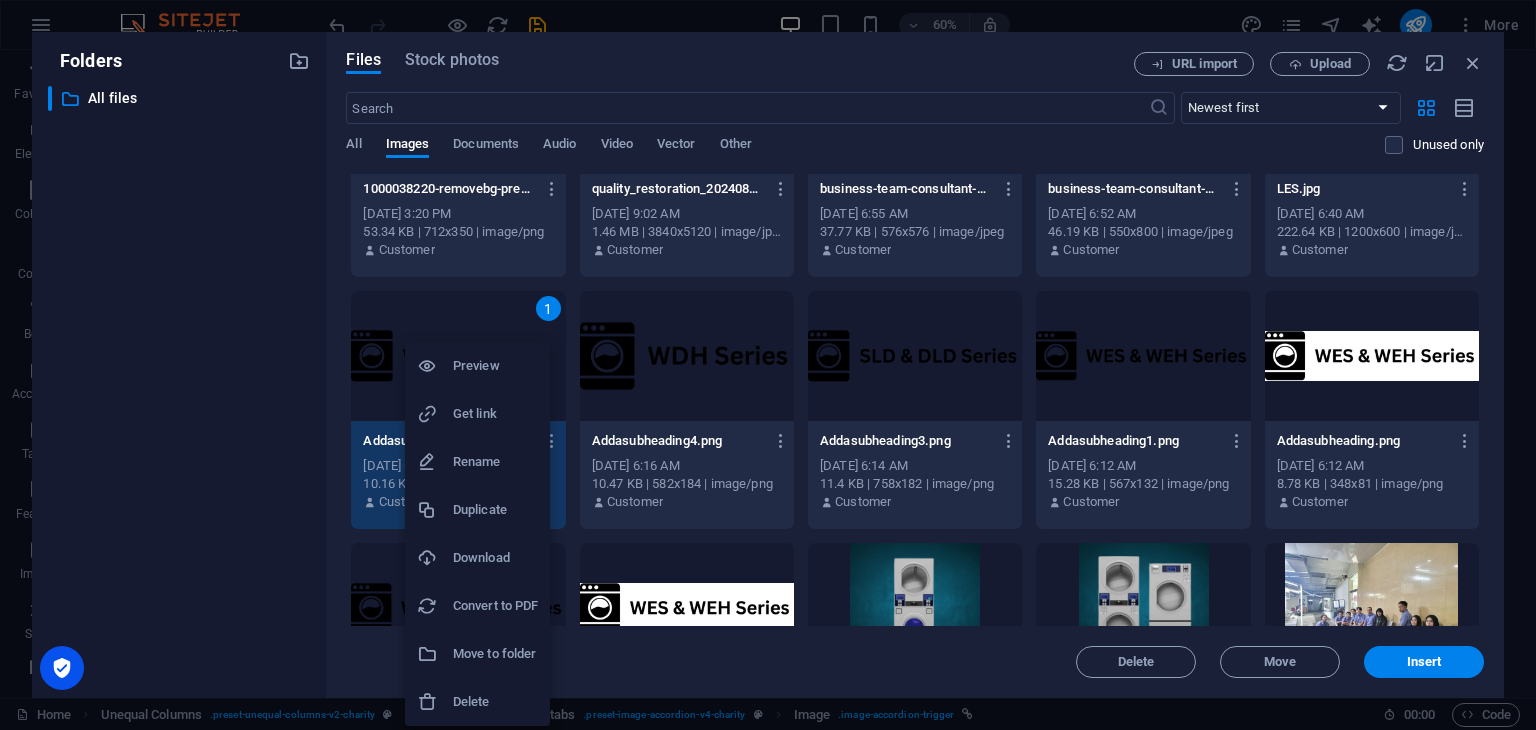 click on "Download" at bounding box center [495, 558] 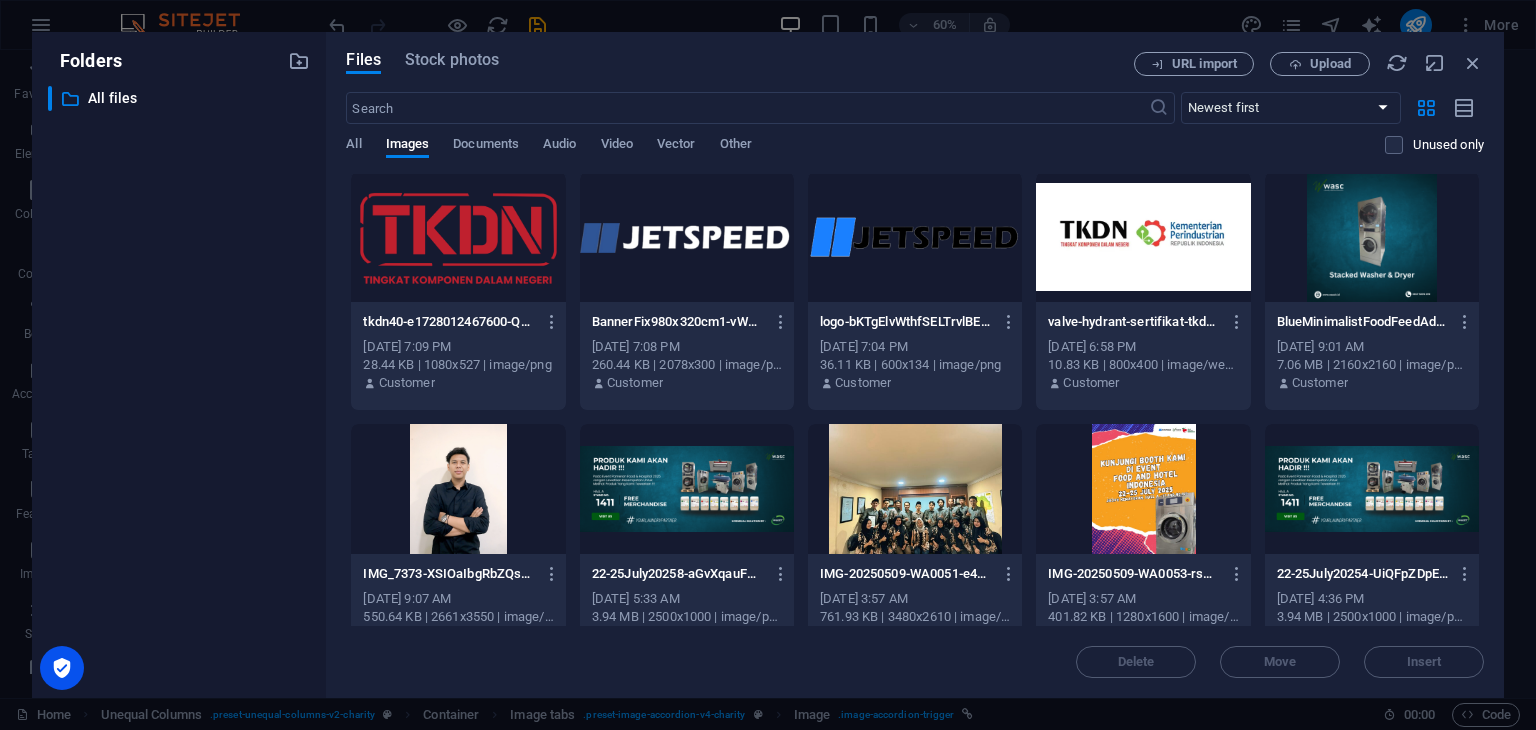 scroll, scrollTop: 0, scrollLeft: 0, axis: both 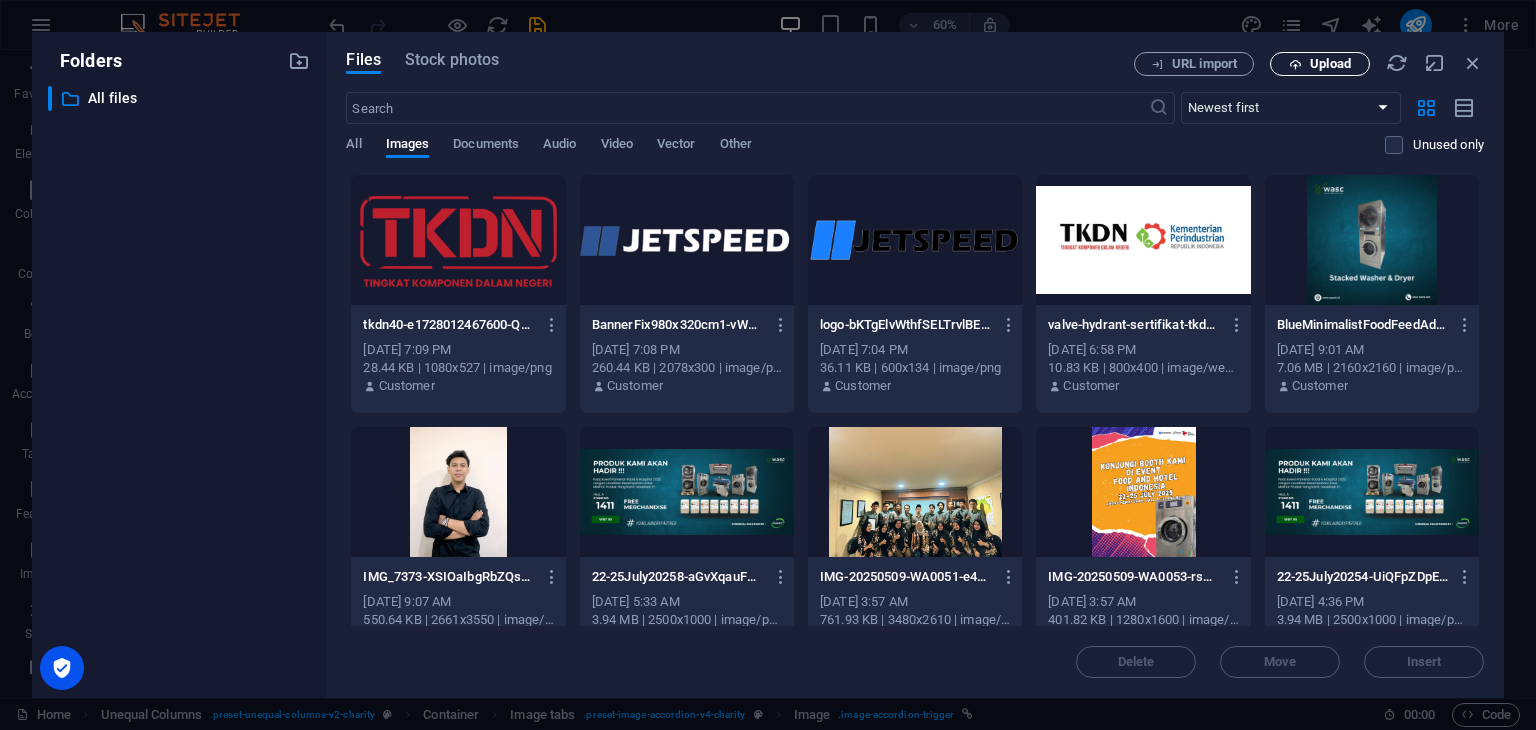 click on "Upload" at bounding box center [1330, 64] 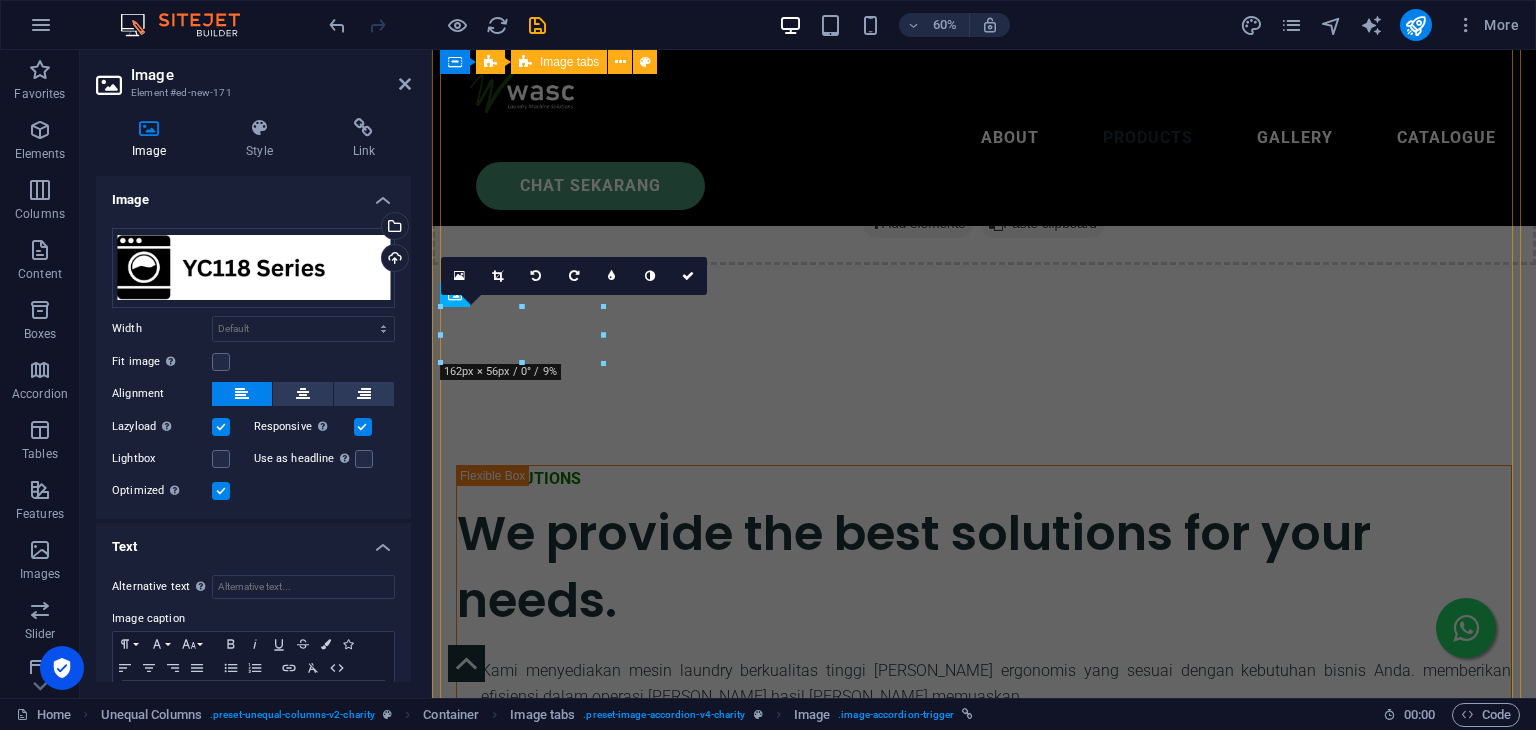 scroll, scrollTop: 7048, scrollLeft: 0, axis: vertical 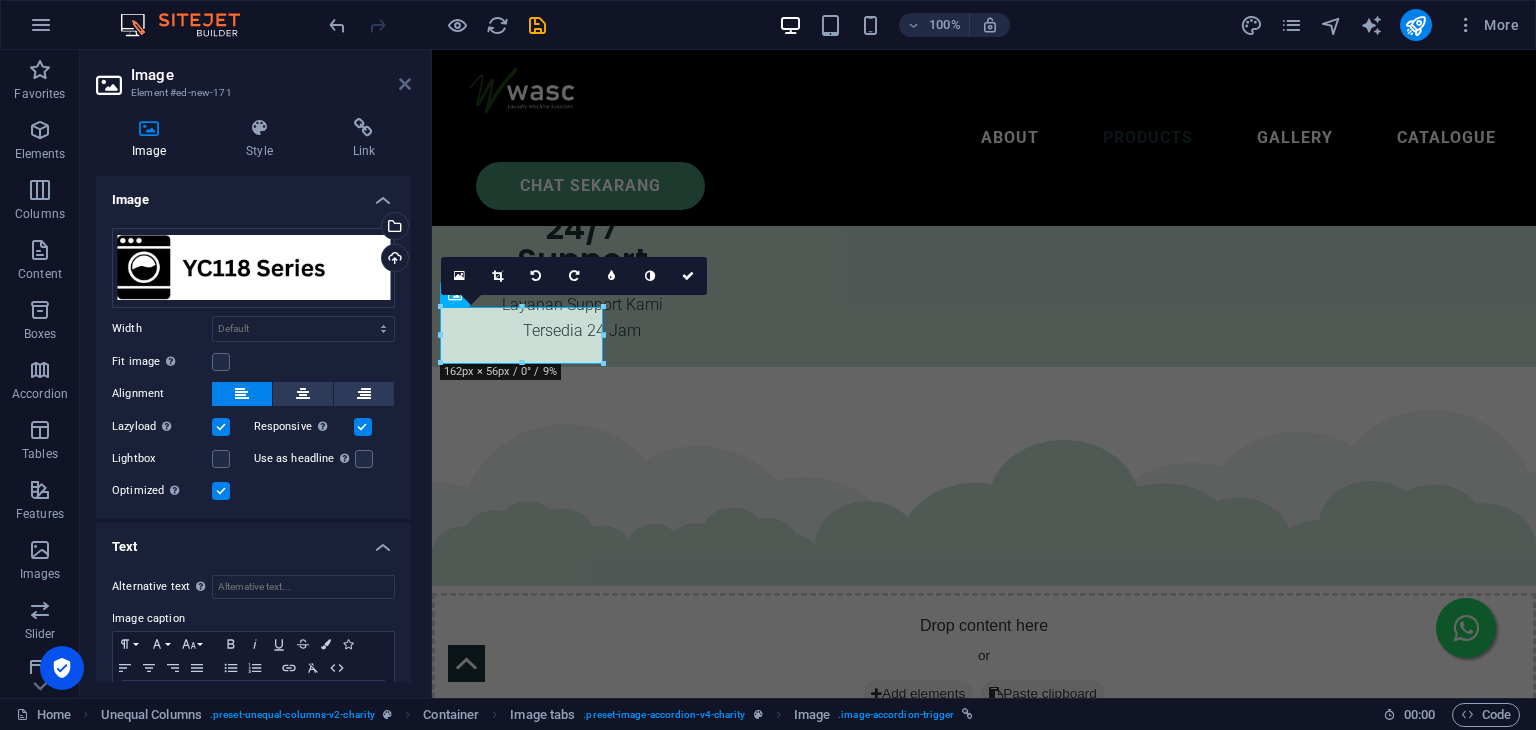 click at bounding box center (405, 84) 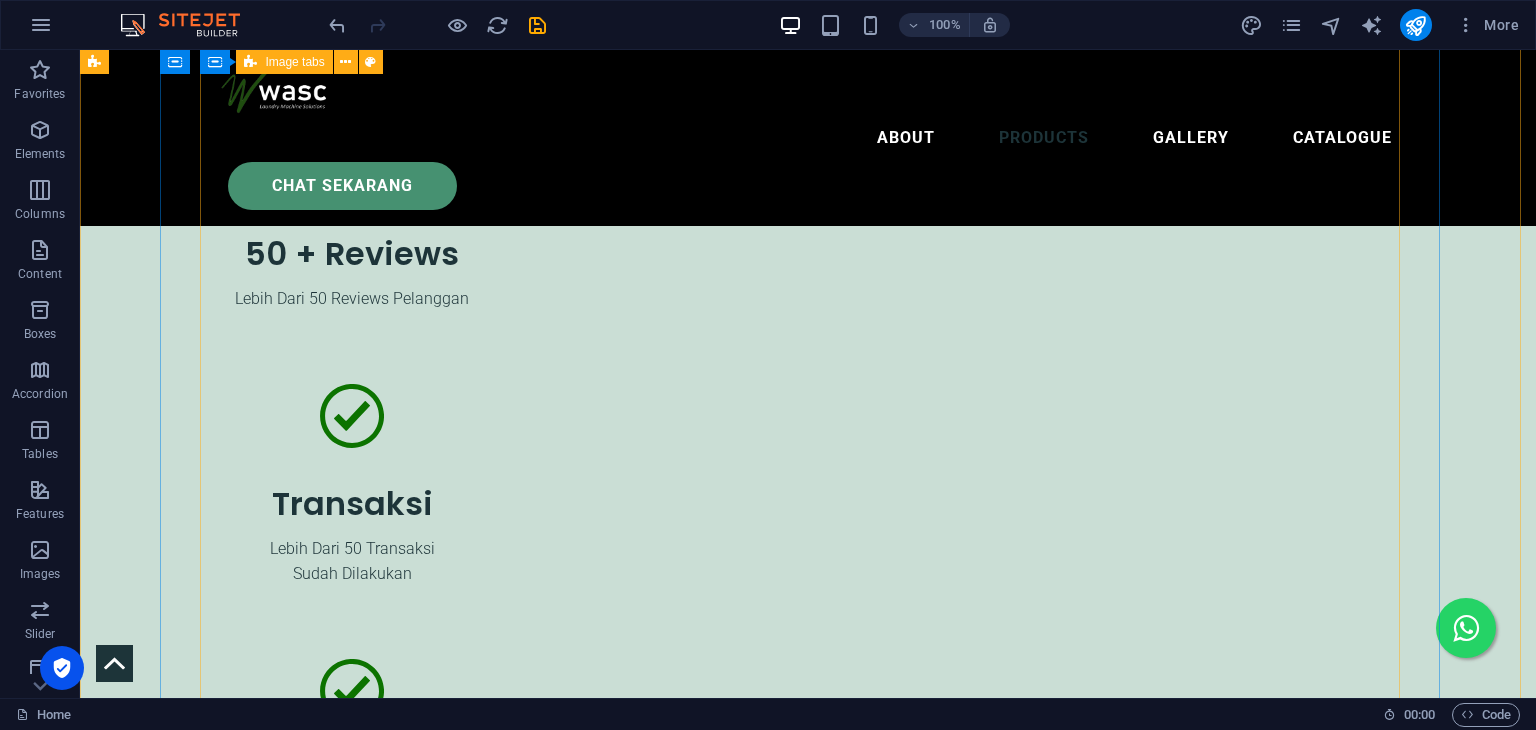 scroll, scrollTop: 6818, scrollLeft: 0, axis: vertical 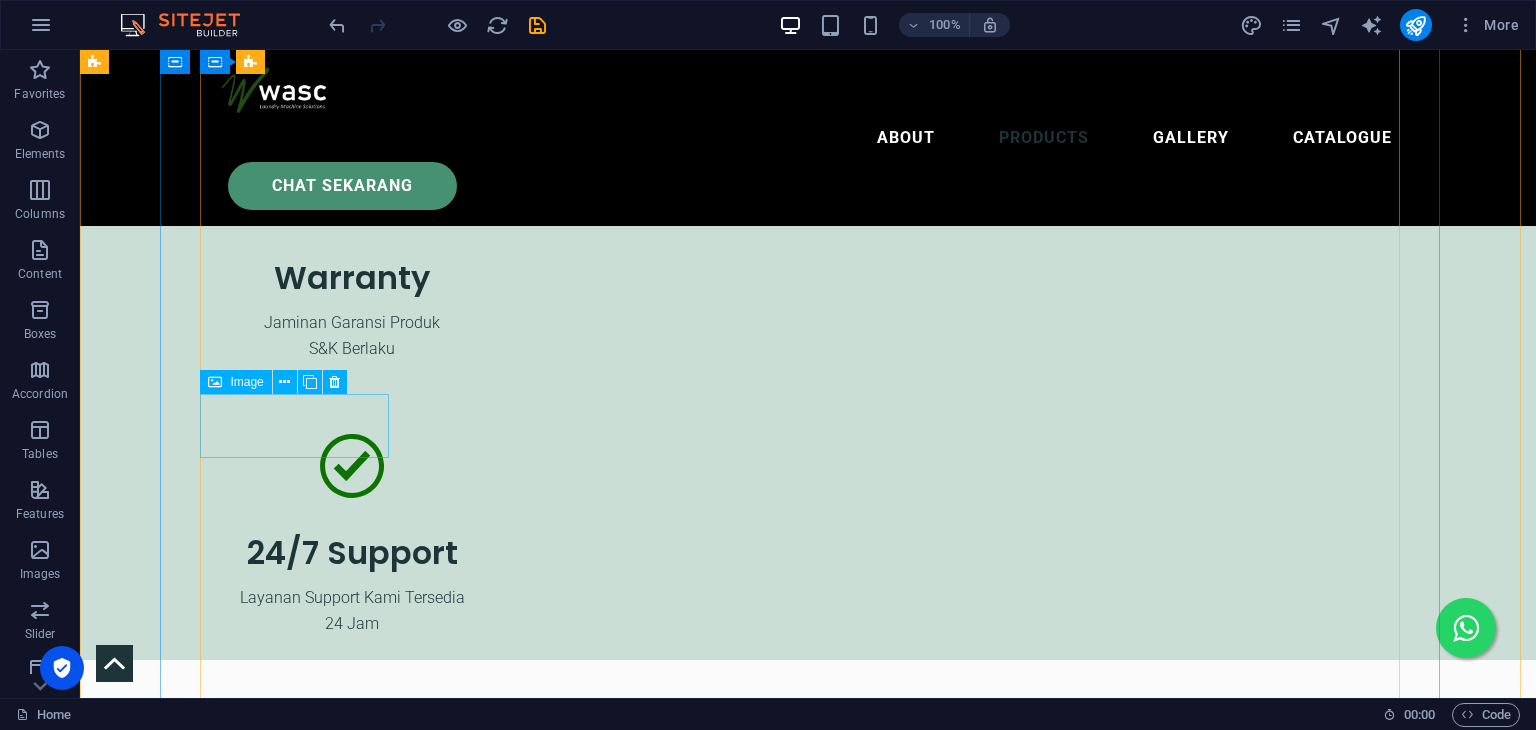 click at bounding box center (198, 8037) 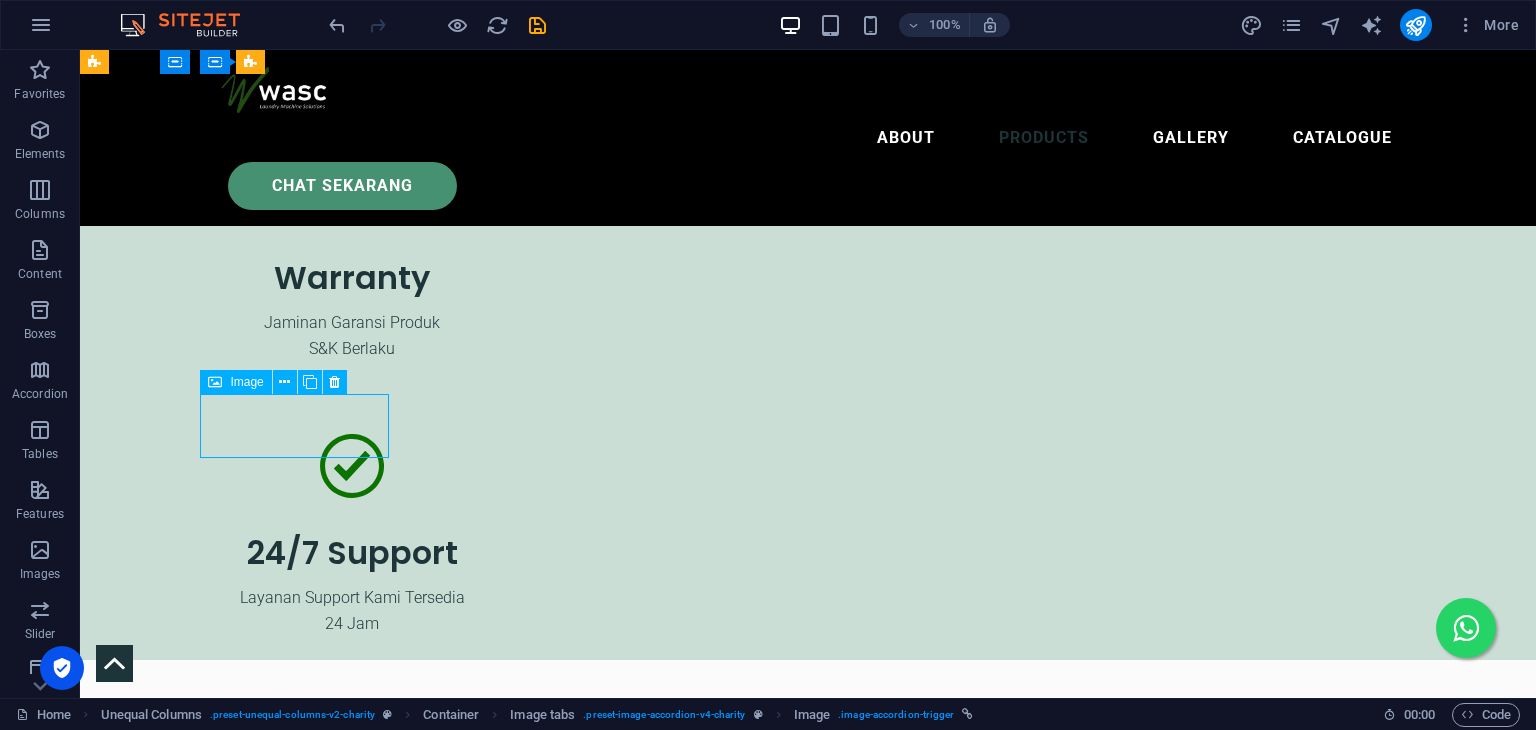 click at bounding box center (198, 8037) 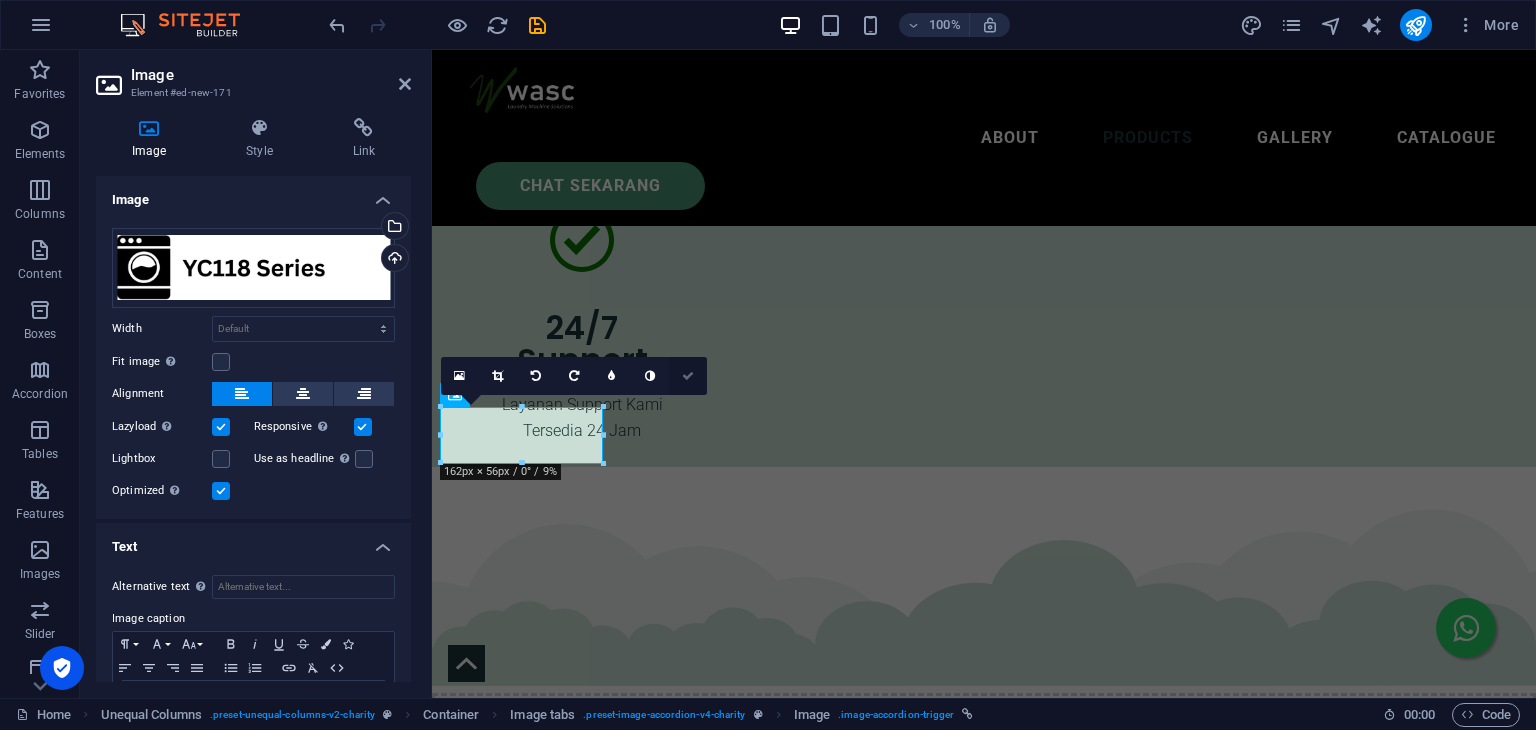 click at bounding box center (688, 376) 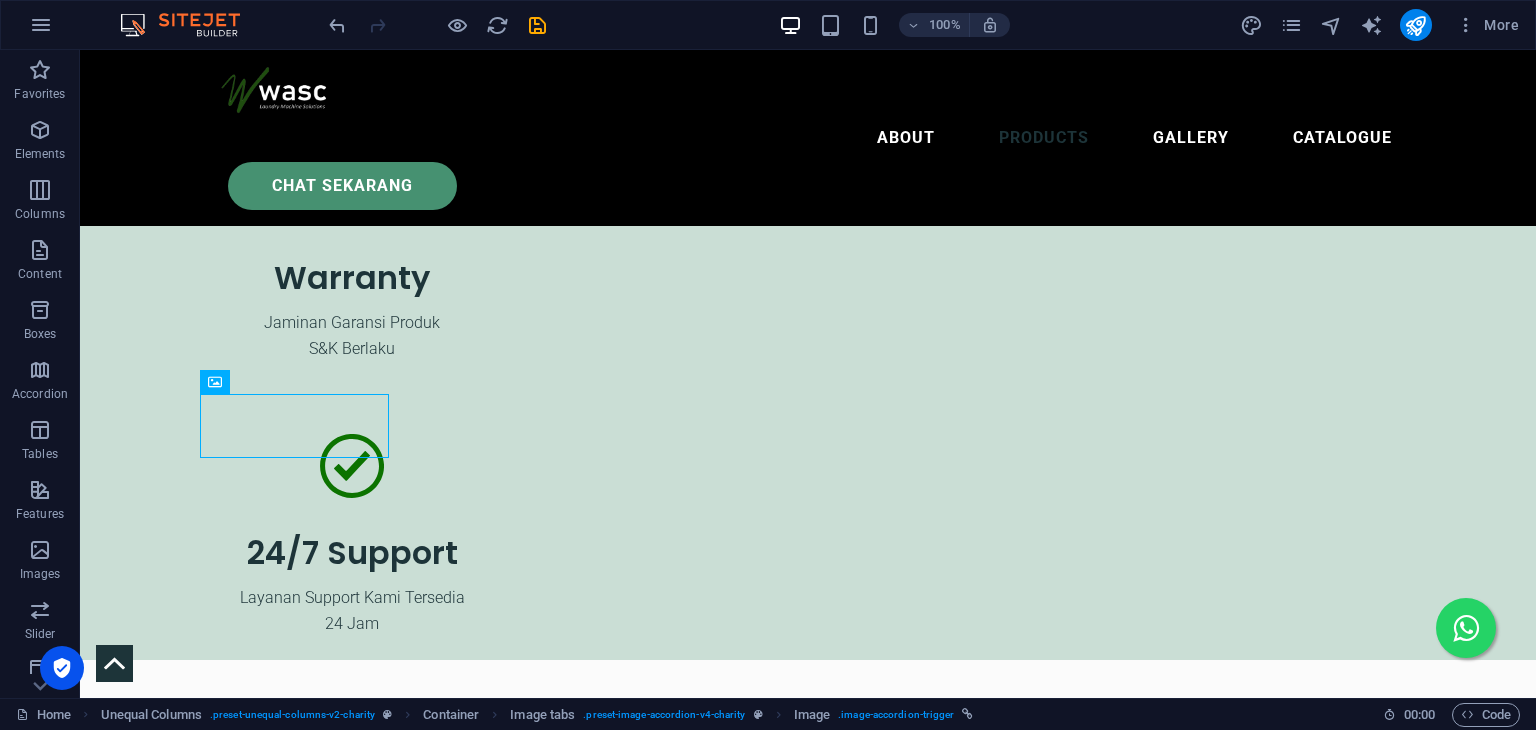 click on "Our Products Model Washer Extractor Softmount & Hardmount Mesin pencuci softmount [PERSON_NAME] hardmount menawarkan solusi cuci yang ideal untuk berbagai kebutuhan. Mesin softmount dengan teknologi canggih mengurangi getaran [PERSON_NAME] kebisingan, memastikan proses pencucian yang efisien [PERSON_NAME] nyaman untuk bahan sensitif. Di [PERSON_NAME], mesin hardmount dirancang untuk [PERSON_NAME] tinggi [PERSON_NAME] mampu menangani beban berat, menjadikannya pilihan sempurna untuk penggunaan industri yang intensif.  Dengan kombinasi keunggulan ini, kedua mesin memberikan hasil pencucian berkualitas [PERSON_NAME] perawatan optimal untuk semua [PERSON_NAME], [PERSON_NAME] di lingkungan rumah tangga maupun komersial. cek katalog Single & Double Layer Tumble Dryer Kedua jenis dryer ini dilengkapi dengan fitur canggih, seperti pengatur waktu [PERSON_NAME] pilihan suhu yang dapat disesuaikan, menjamin hasil pengeringan yang optimal [PERSON_NAME] perawatan [PERSON_NAME] untuk semua [PERSON_NAME]. cek katalog Stack Washer & Dryer cek katalog Stack Washer & Dryer cek katalog OUR GALLERY" at bounding box center (808, 7036) 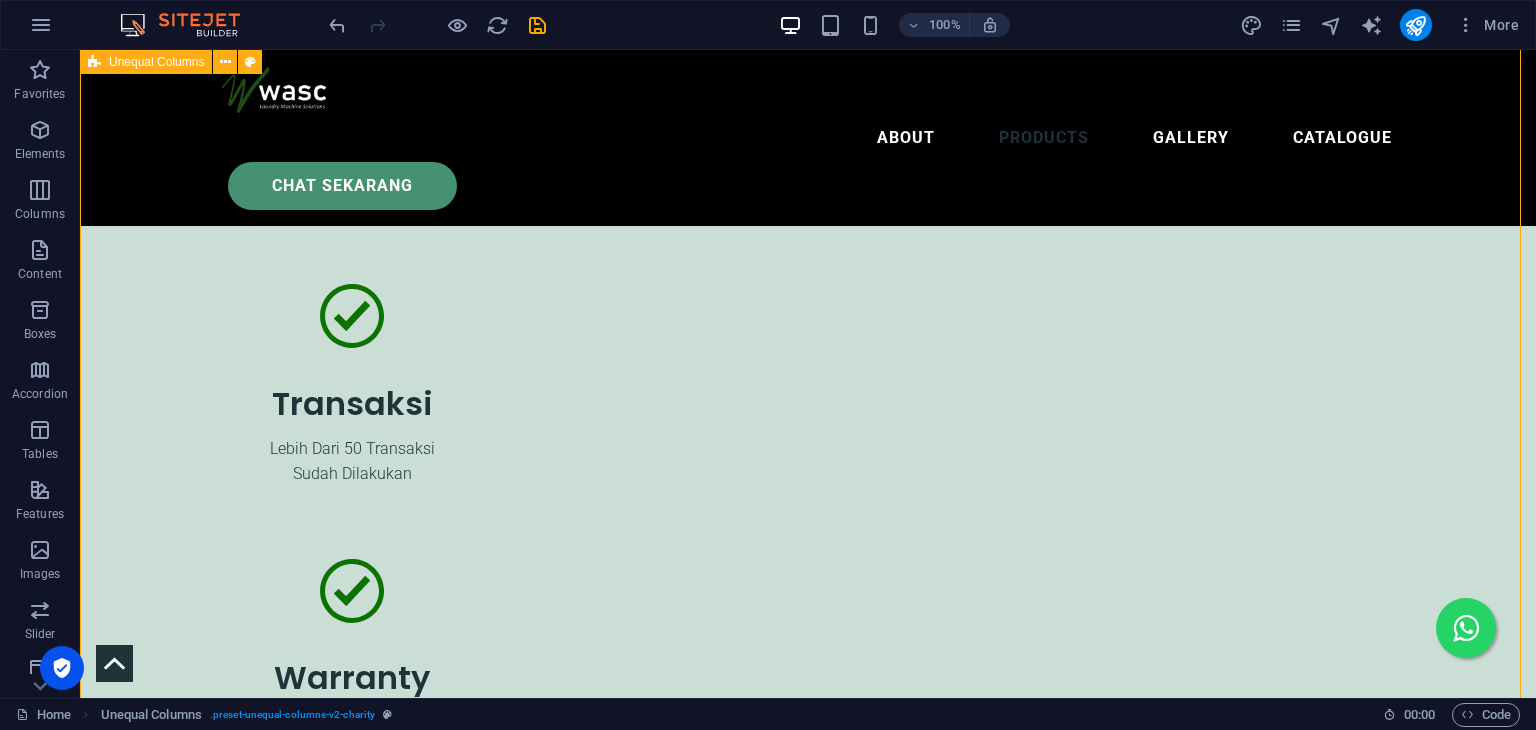 scroll, scrollTop: 6918, scrollLeft: 0, axis: vertical 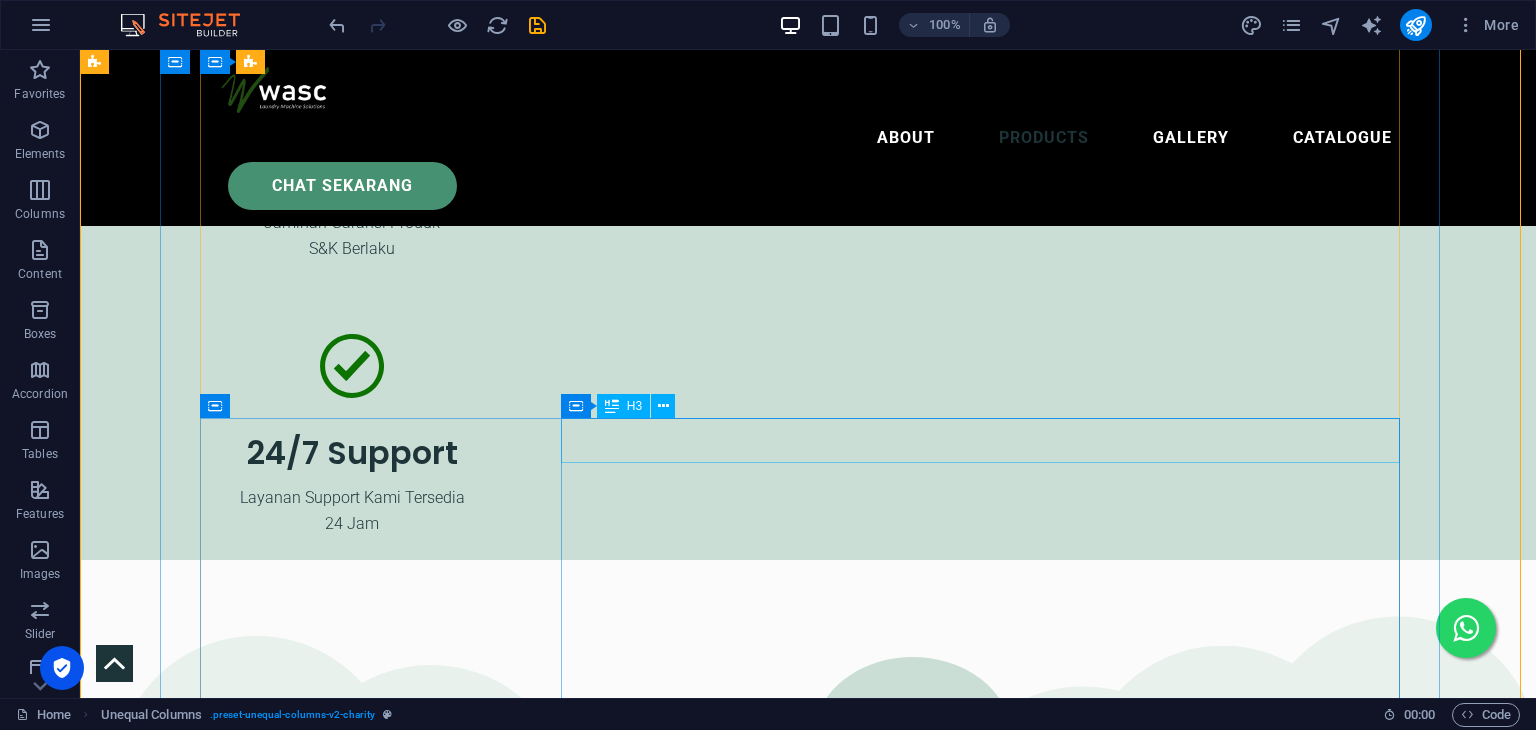 click on "Stack Washer & Dryer" at bounding box center (704, 9222) 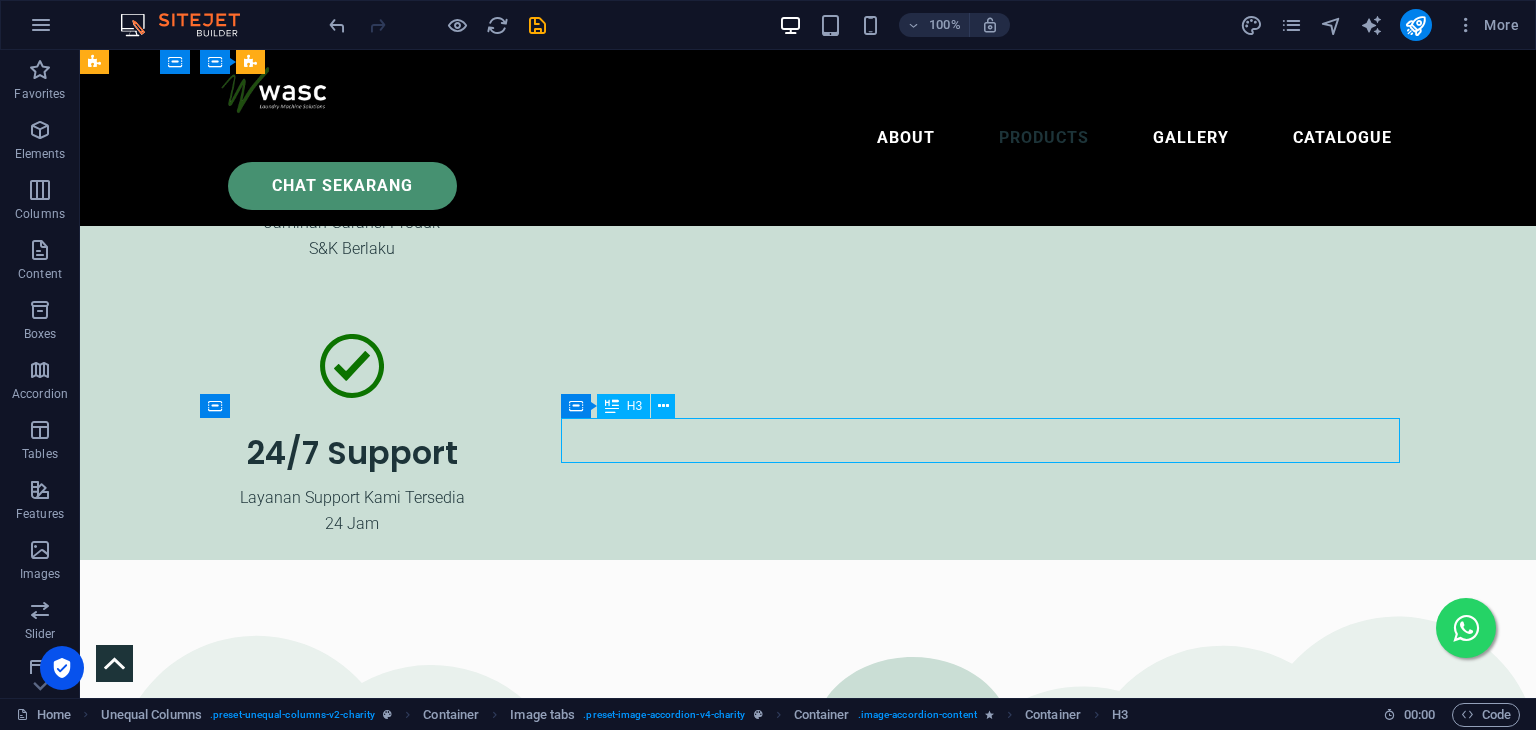 click on "Stack Washer & Dryer" at bounding box center [704, 9222] 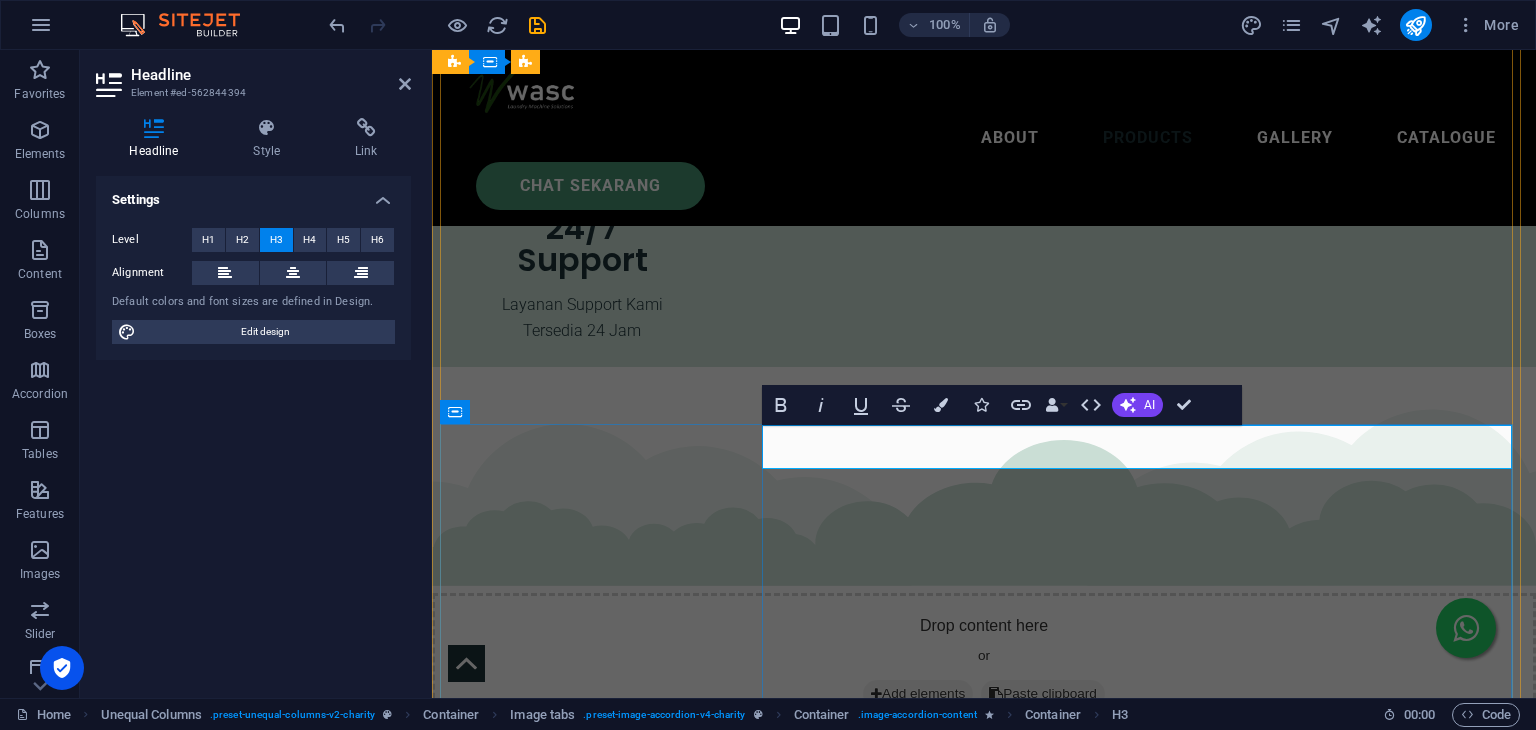 type 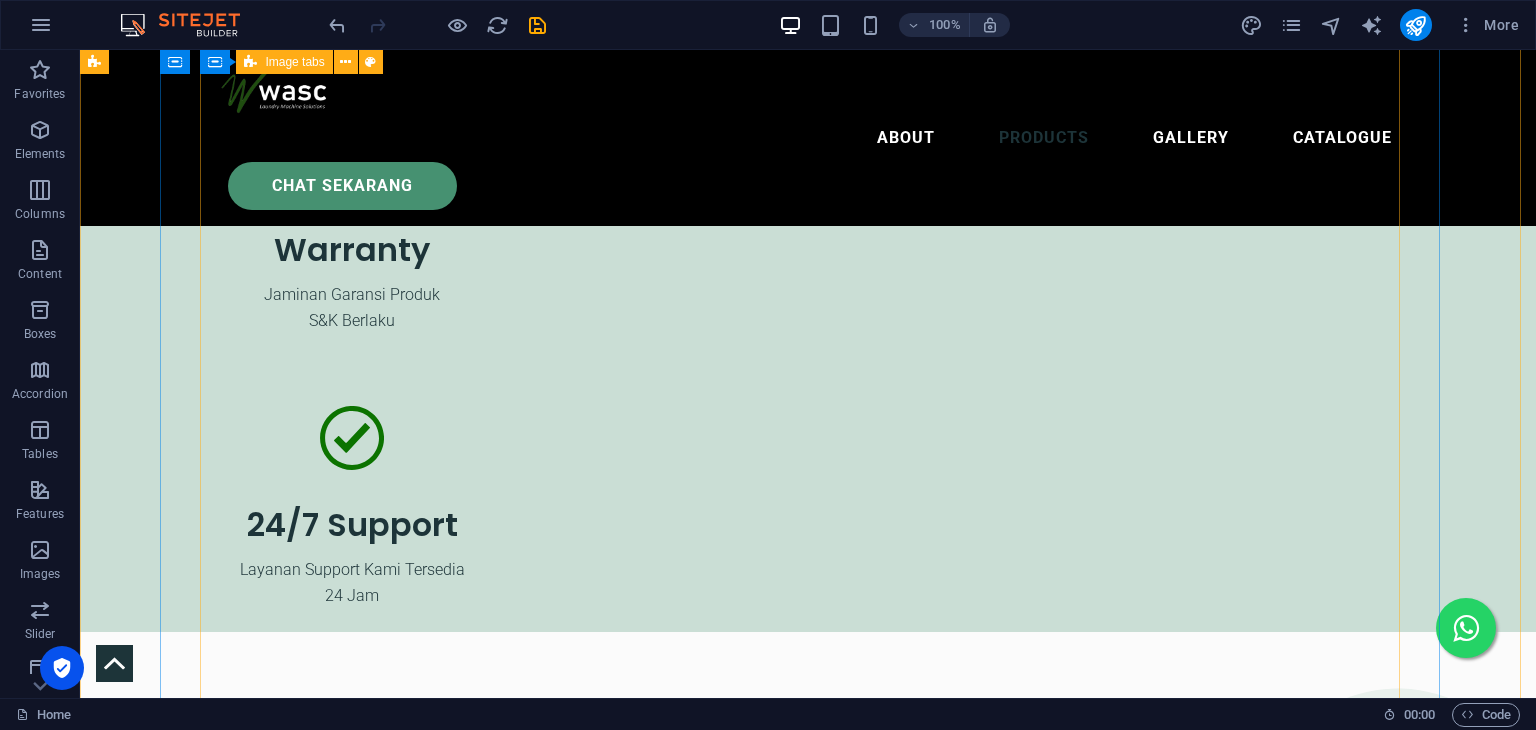 scroll, scrollTop: 7012, scrollLeft: 0, axis: vertical 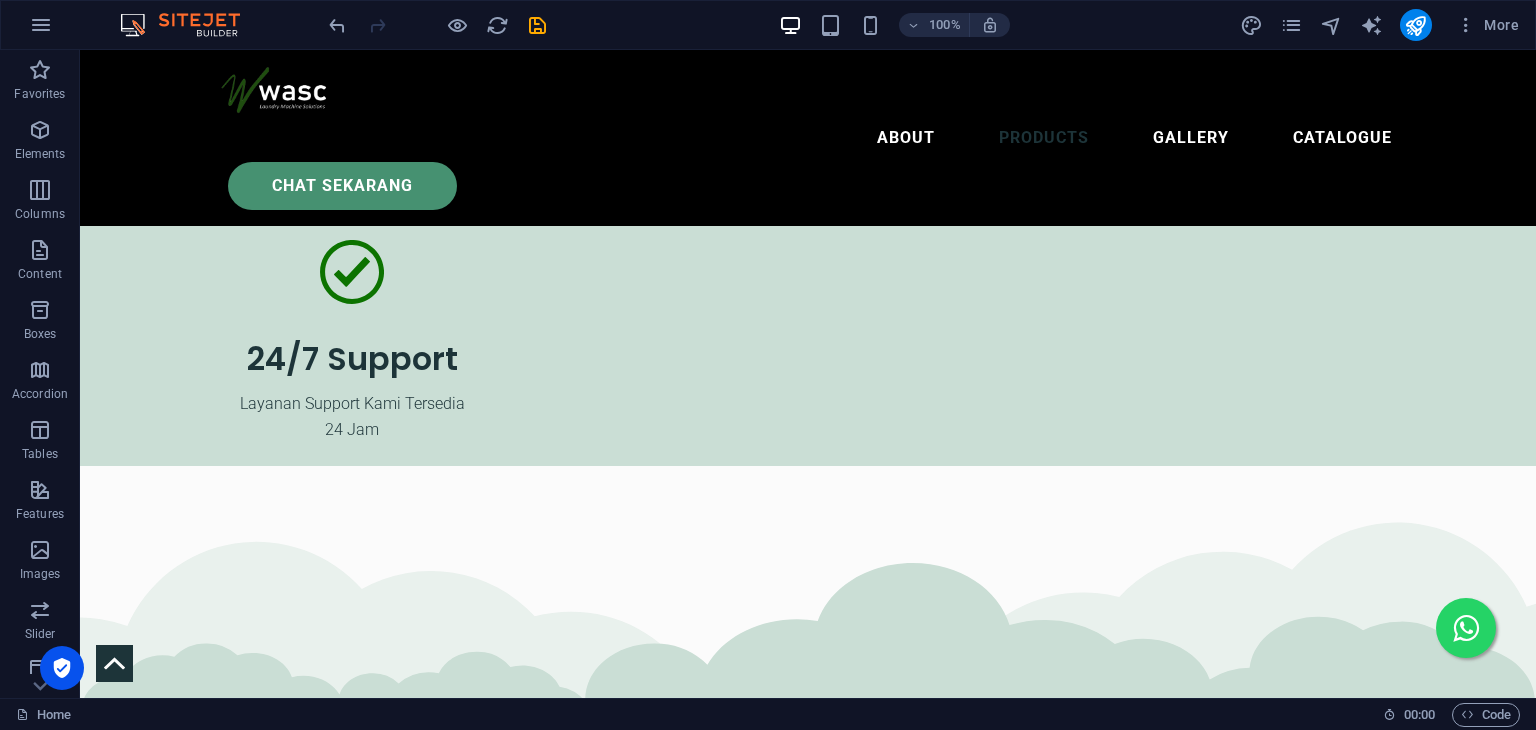 click on "100% More" at bounding box center [926, 25] 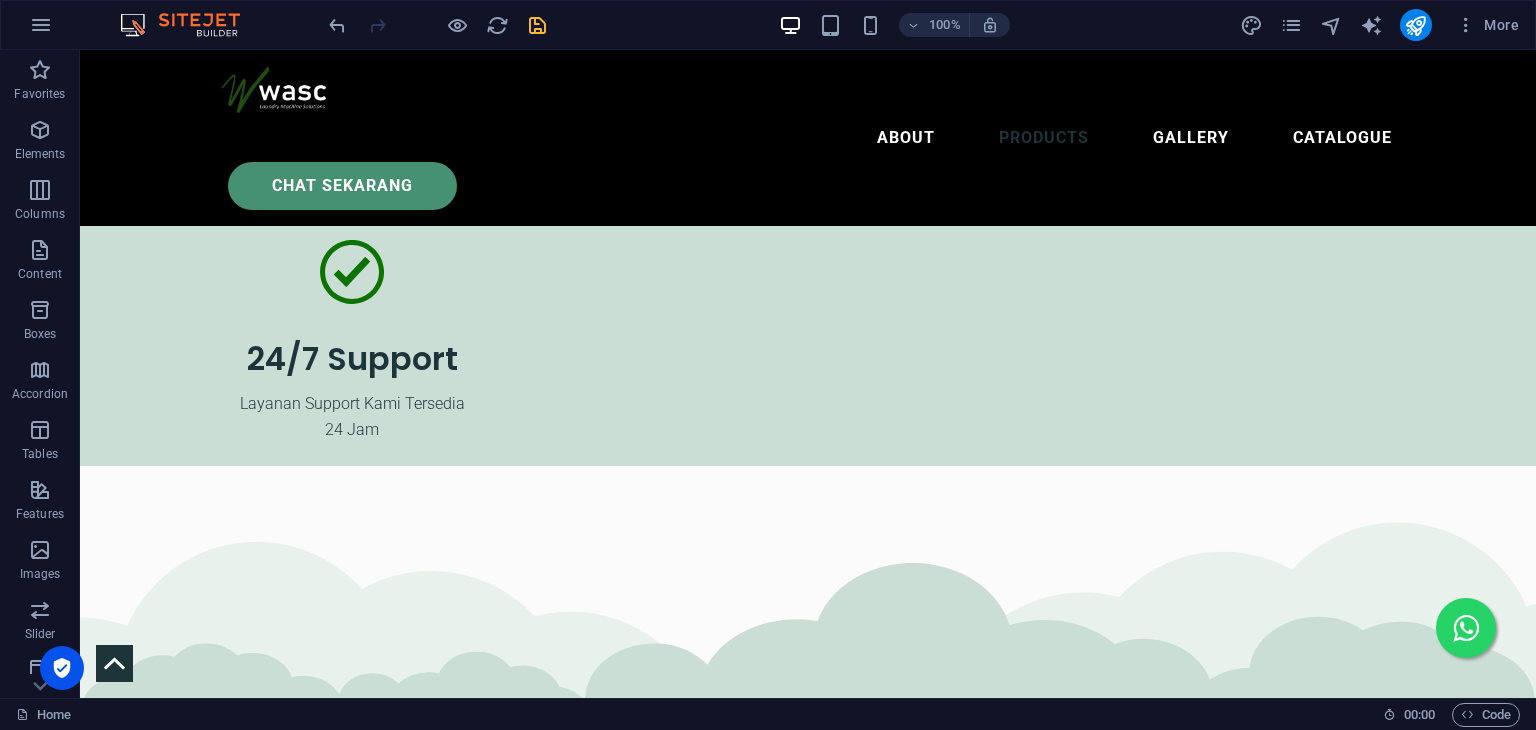 click at bounding box center [537, 25] 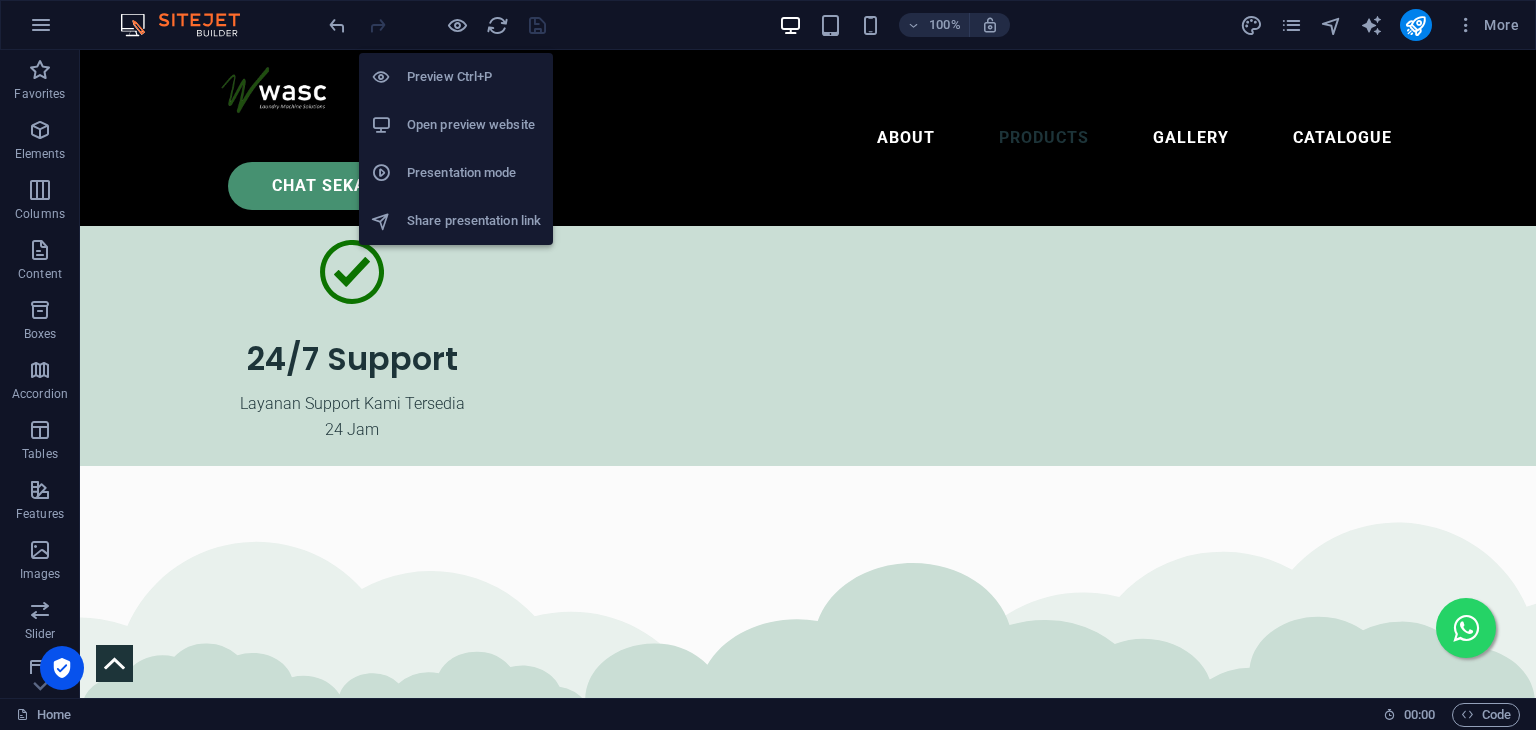 click on "Open preview website" at bounding box center (474, 125) 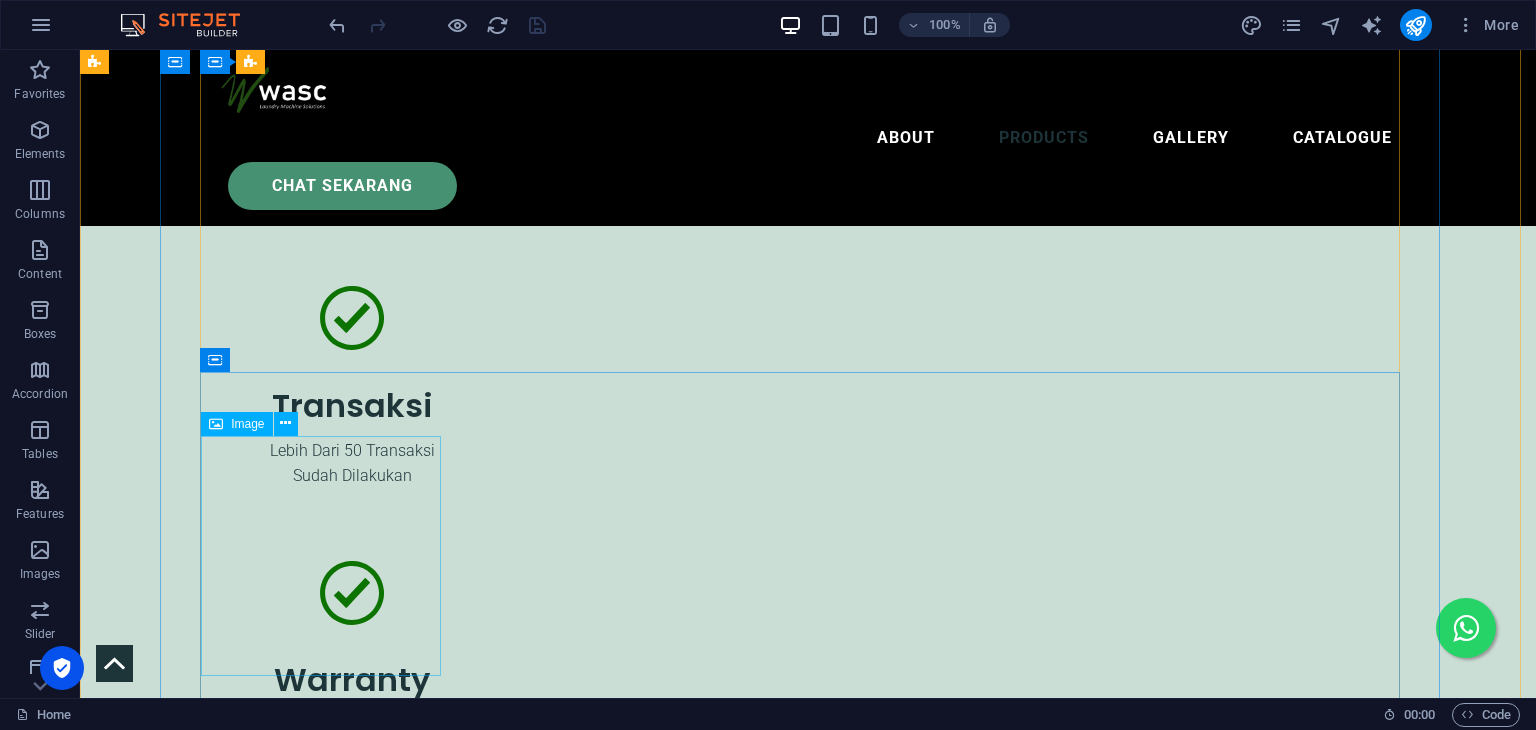 scroll, scrollTop: 6412, scrollLeft: 0, axis: vertical 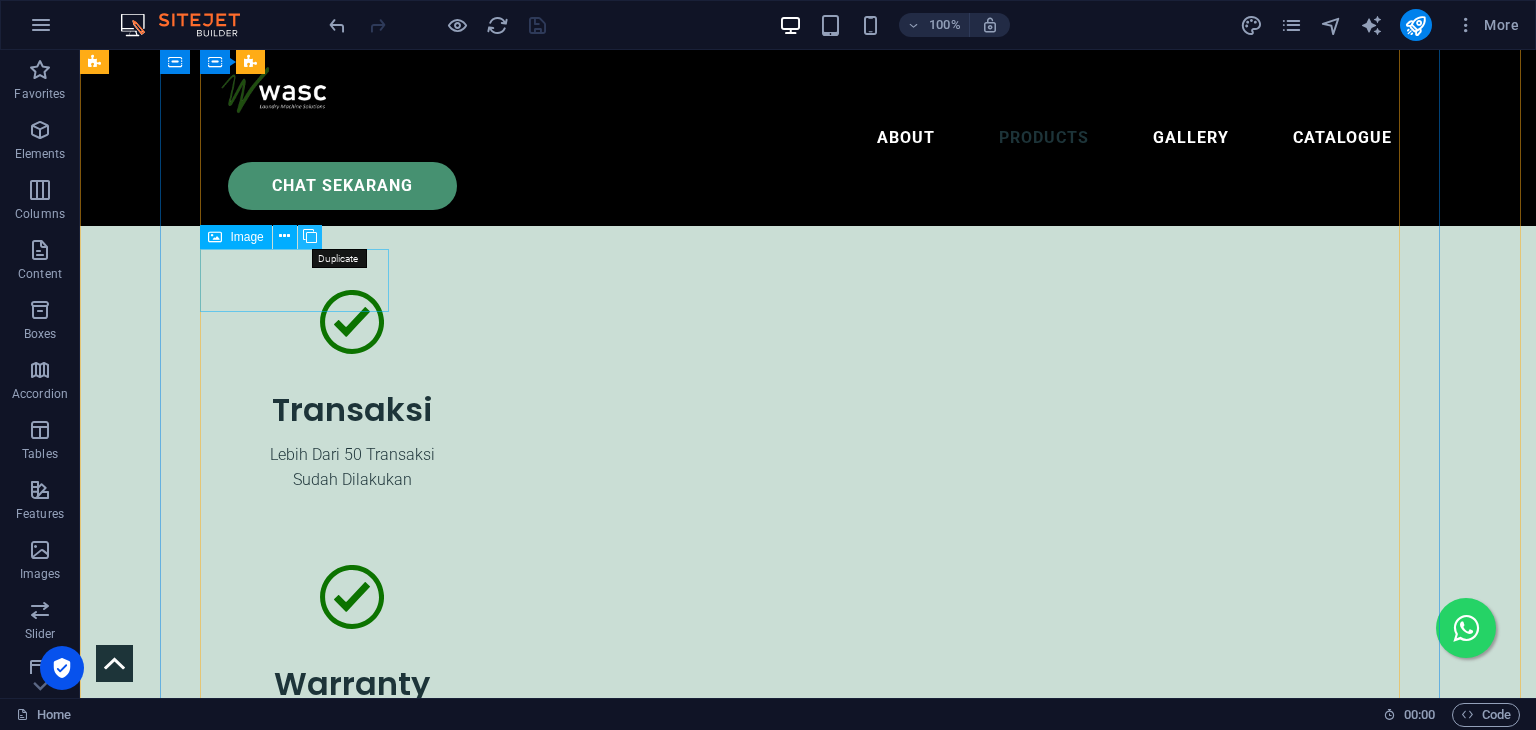 click at bounding box center [310, 236] 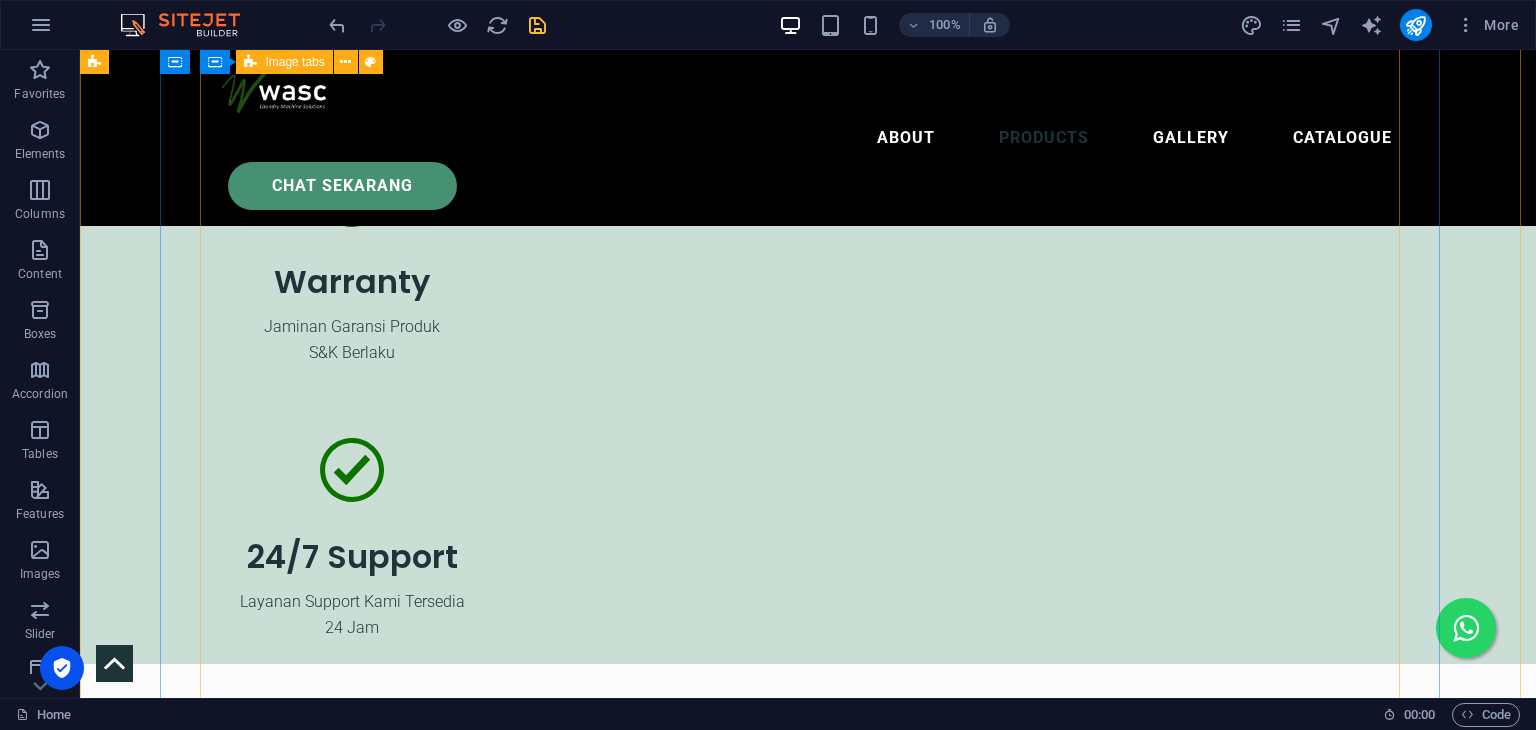scroll, scrollTop: 6612, scrollLeft: 0, axis: vertical 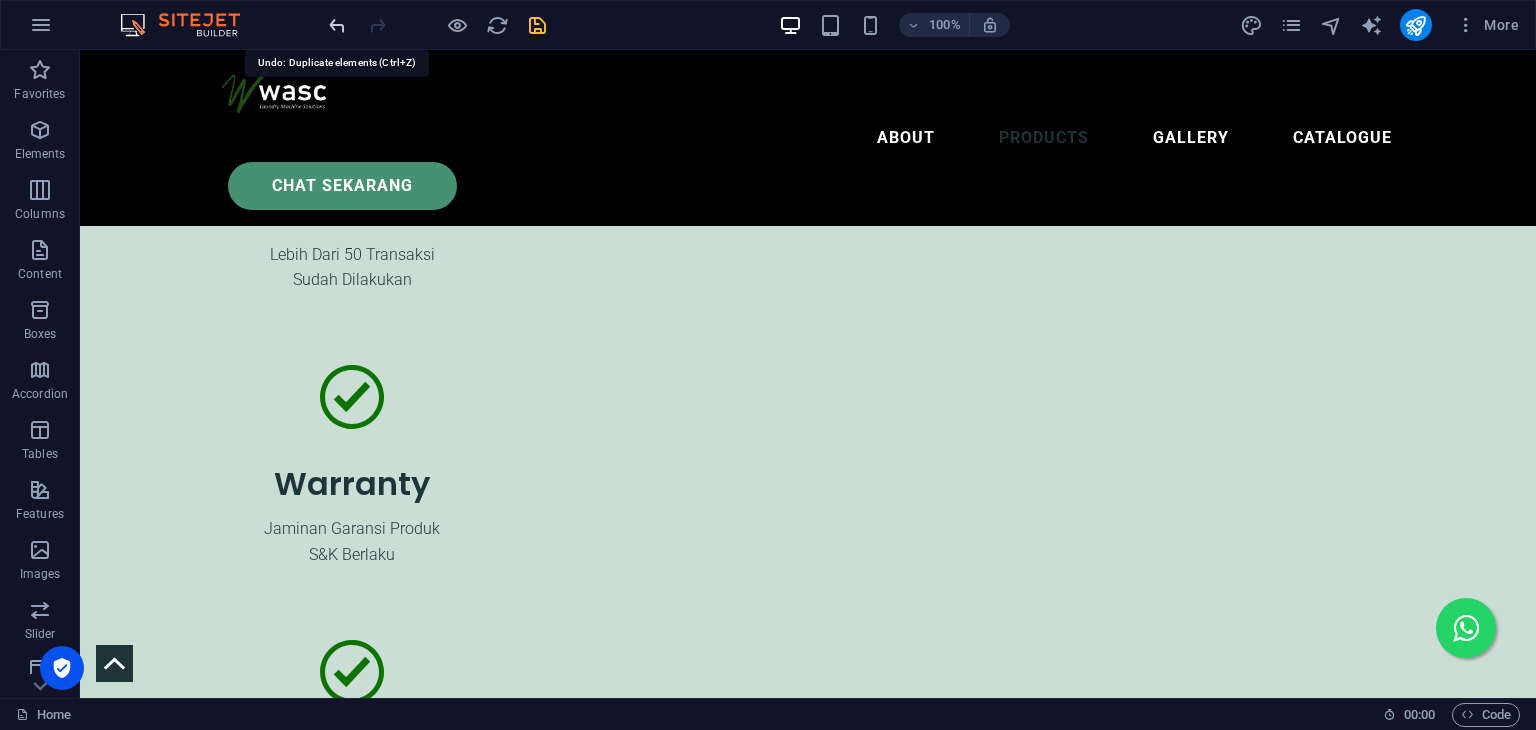 click at bounding box center [337, 25] 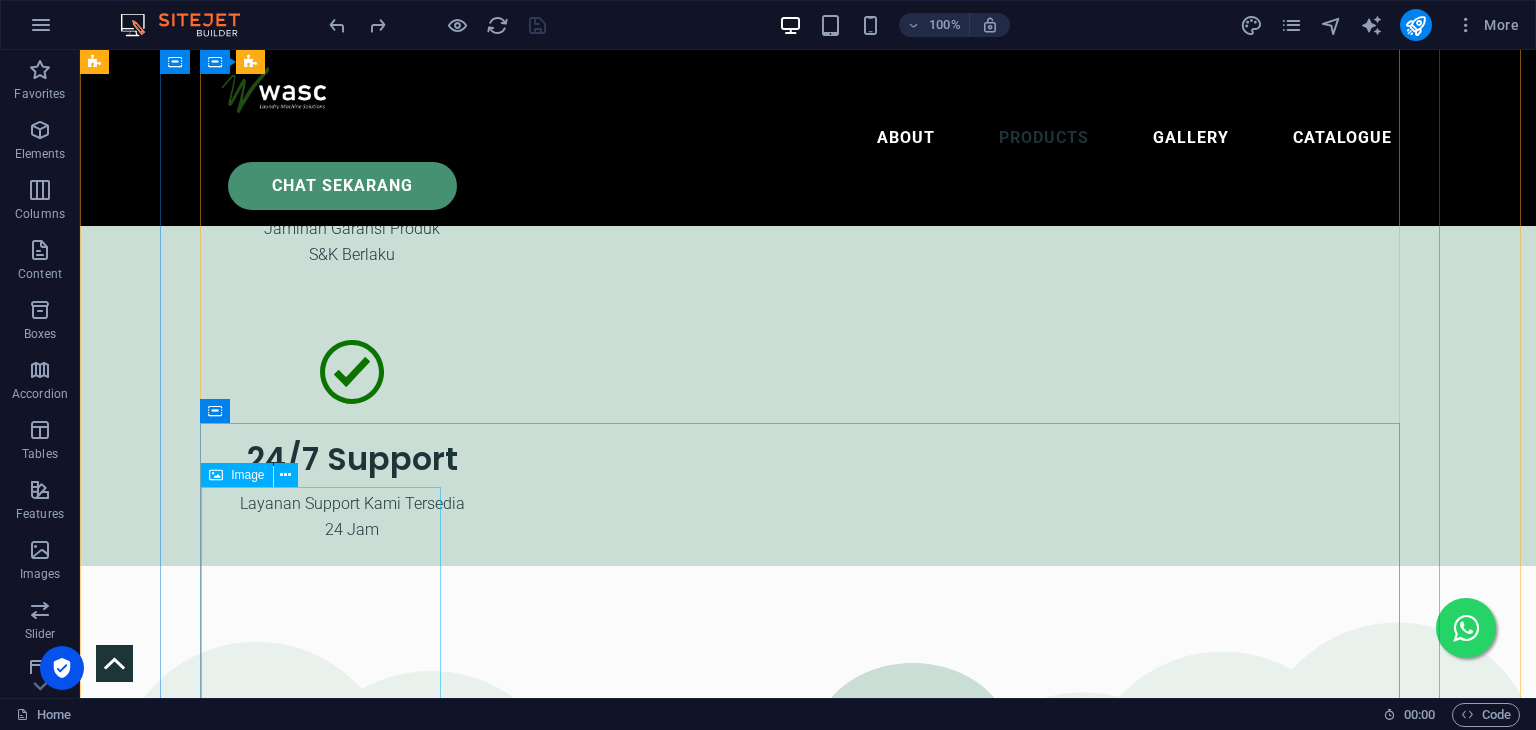 scroll, scrollTop: 6512, scrollLeft: 0, axis: vertical 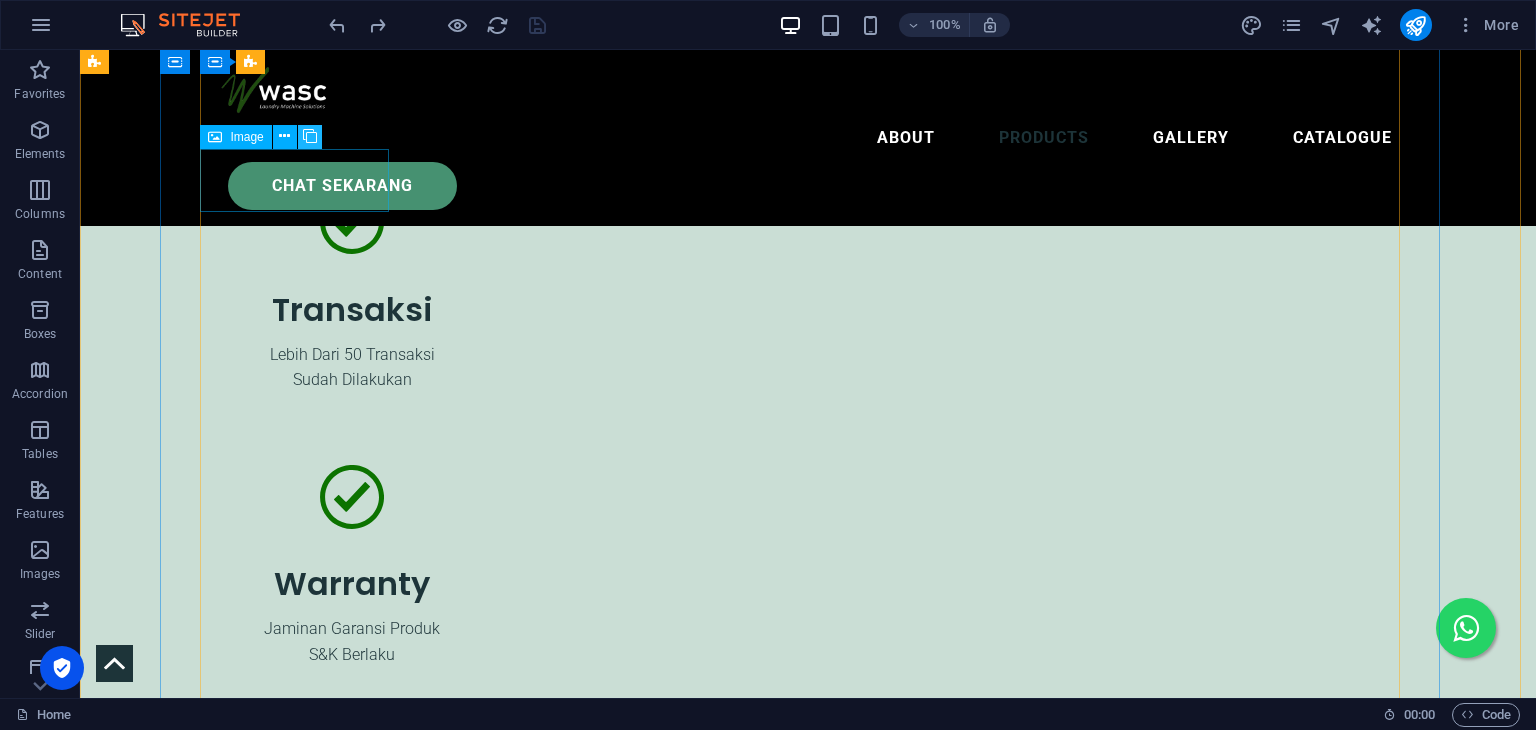 click at bounding box center (310, 136) 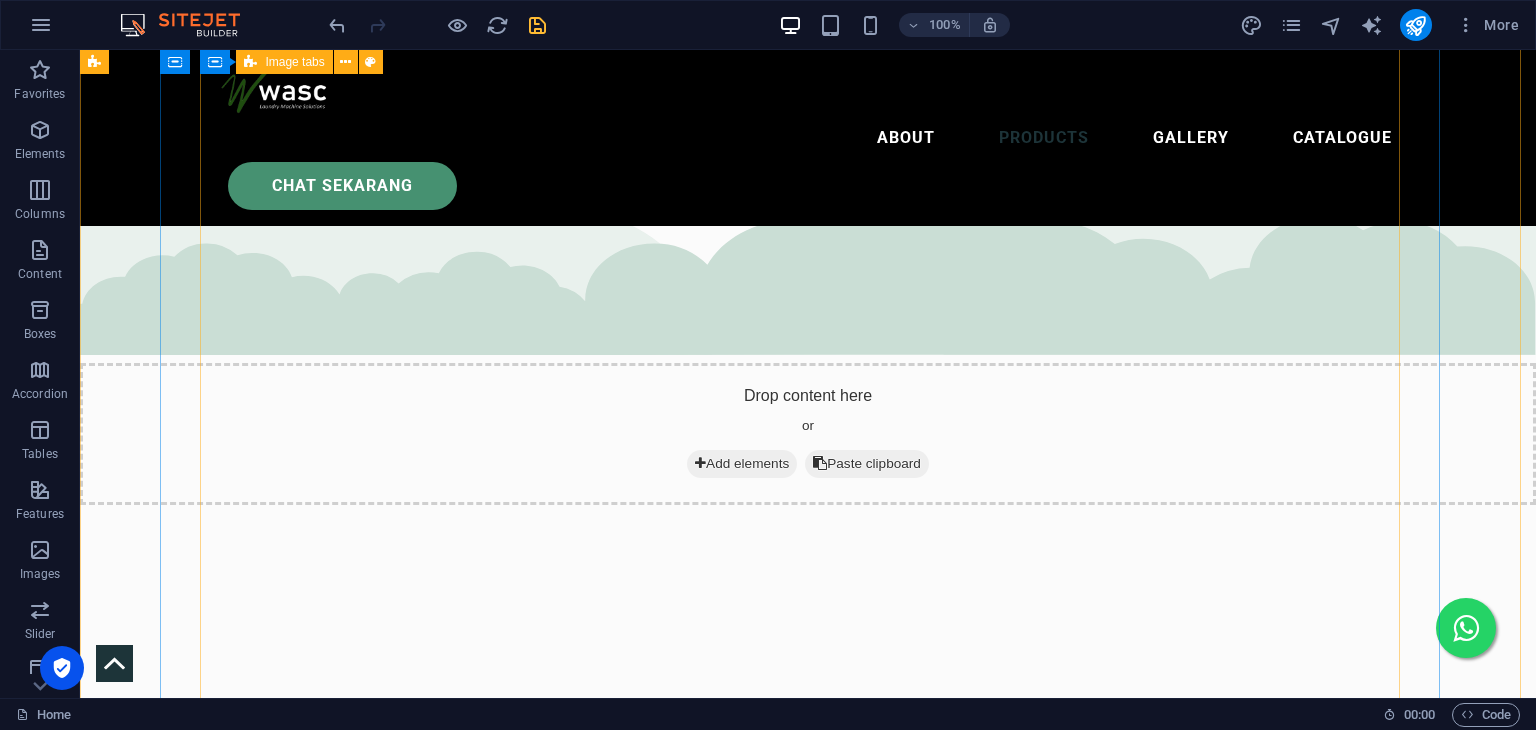 scroll, scrollTop: 6861, scrollLeft: 0, axis: vertical 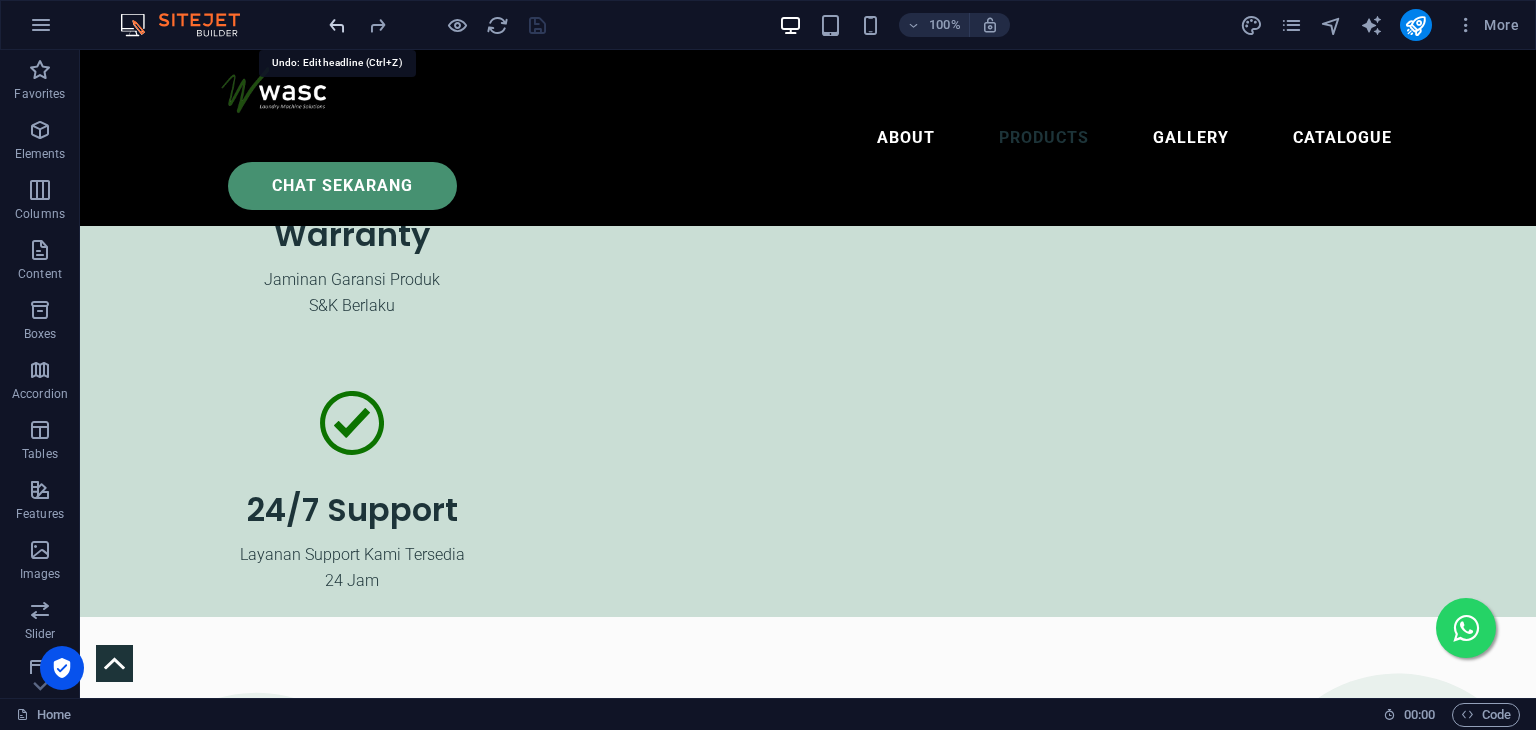 click at bounding box center (337, 25) 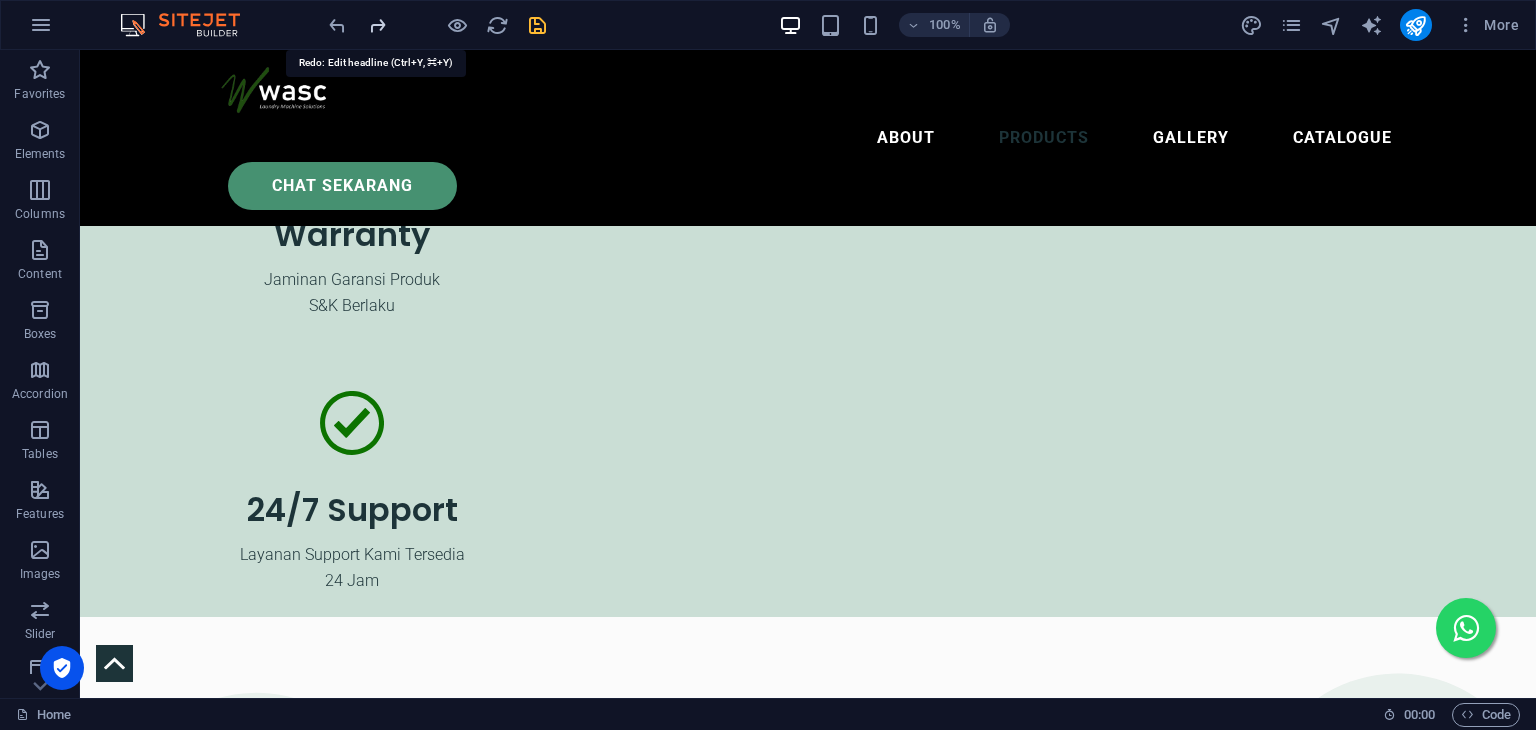 click at bounding box center (377, 25) 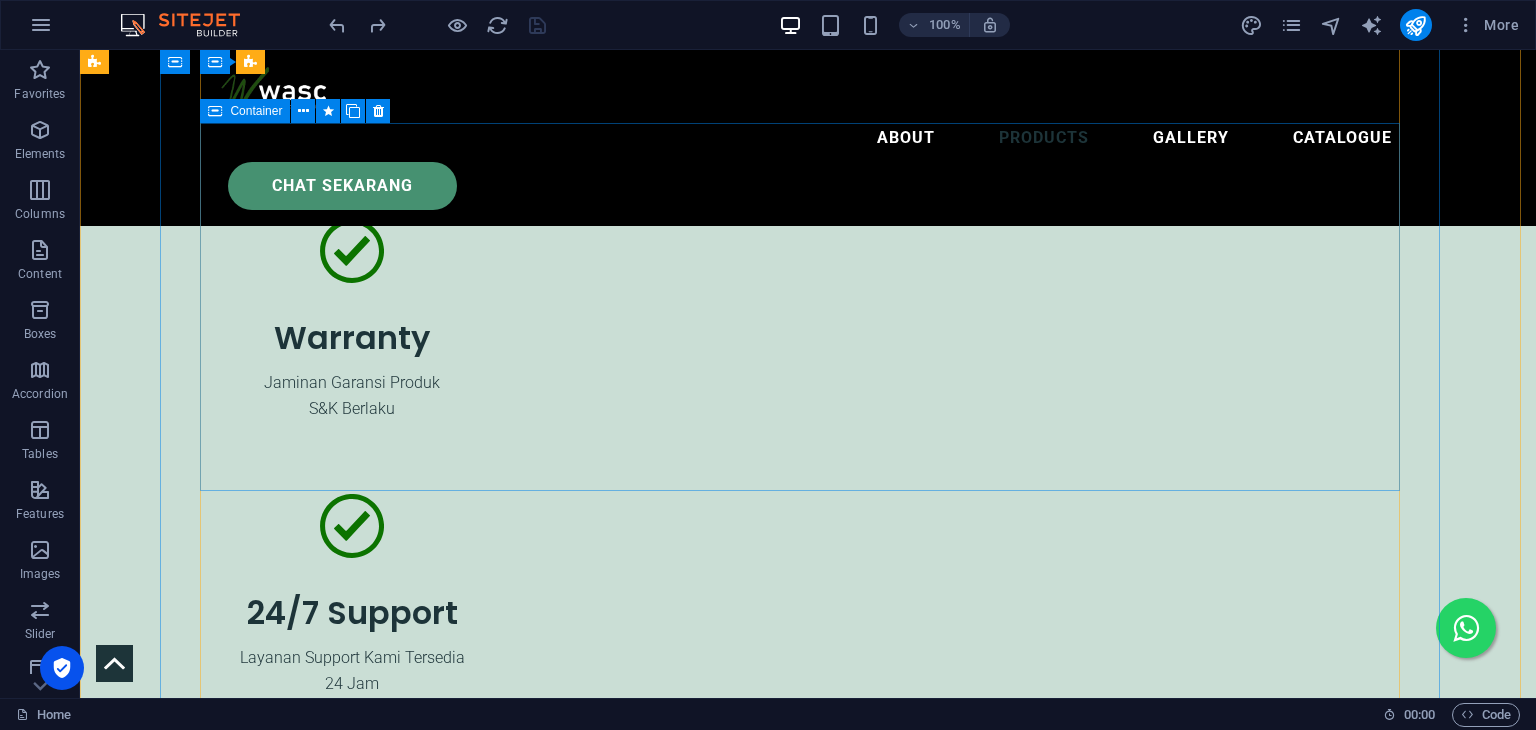 scroll, scrollTop: 6761, scrollLeft: 0, axis: vertical 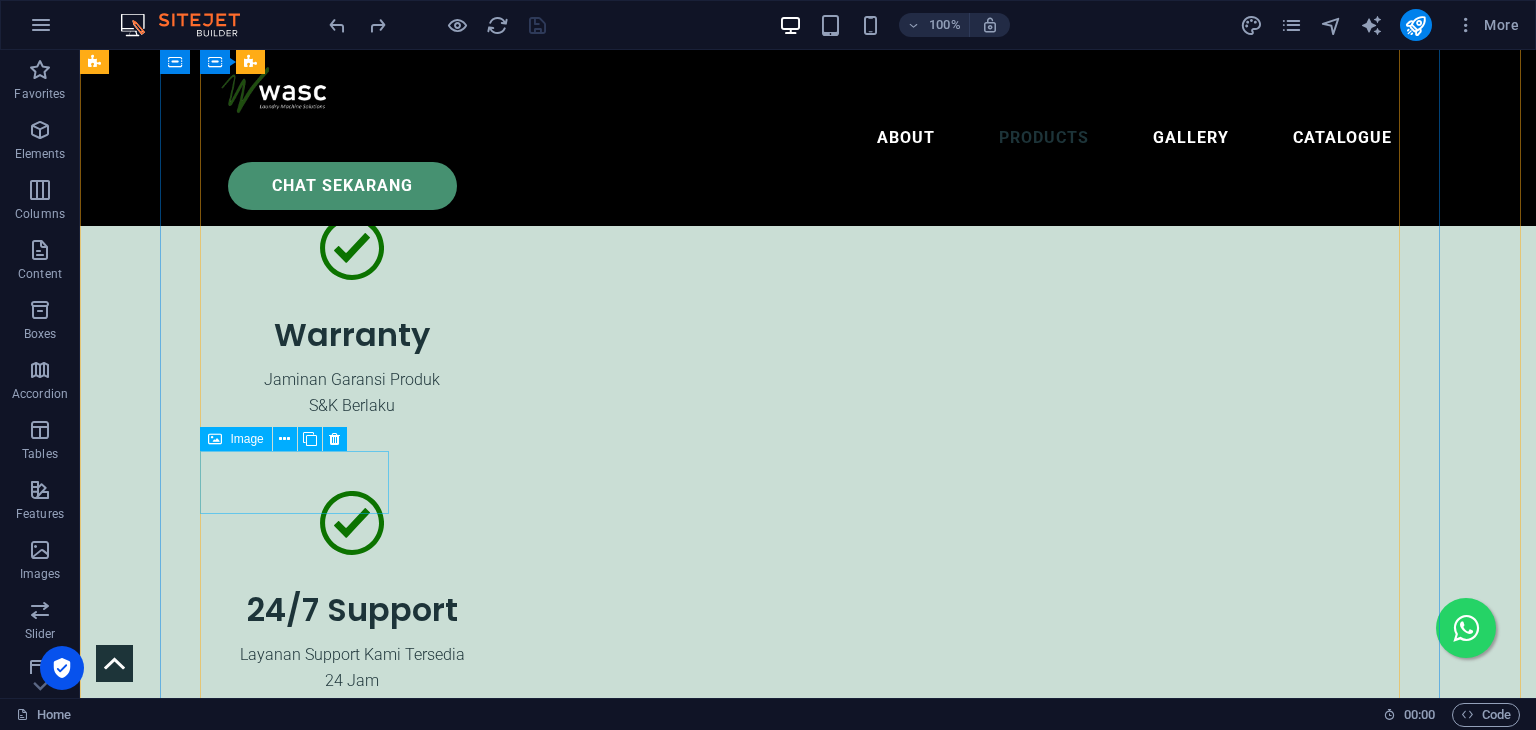 click on "Image" at bounding box center [246, 439] 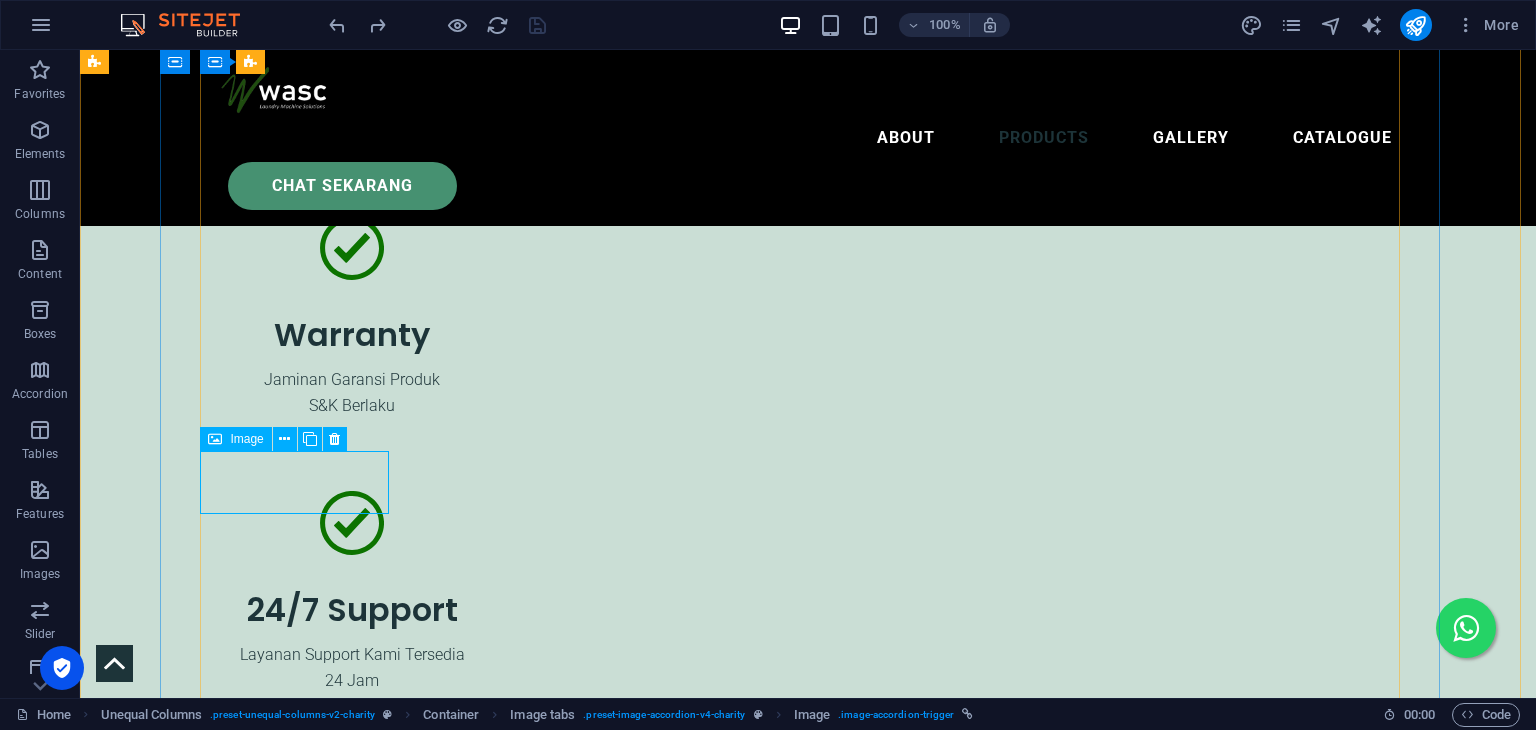 click at bounding box center (198, 8094) 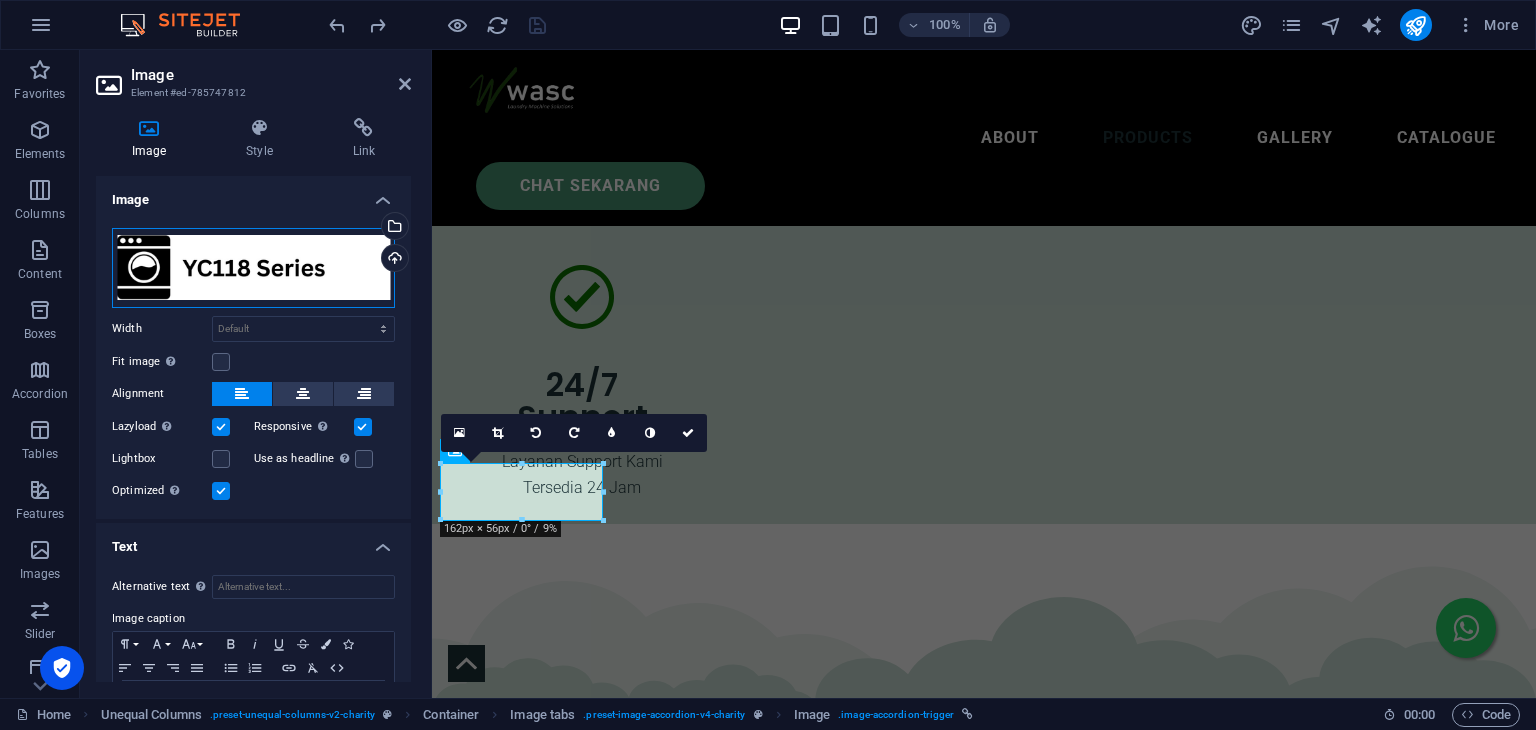 click on "Drag files here, click to choose files or select files from Files or our free stock photos & videos" at bounding box center [253, 268] 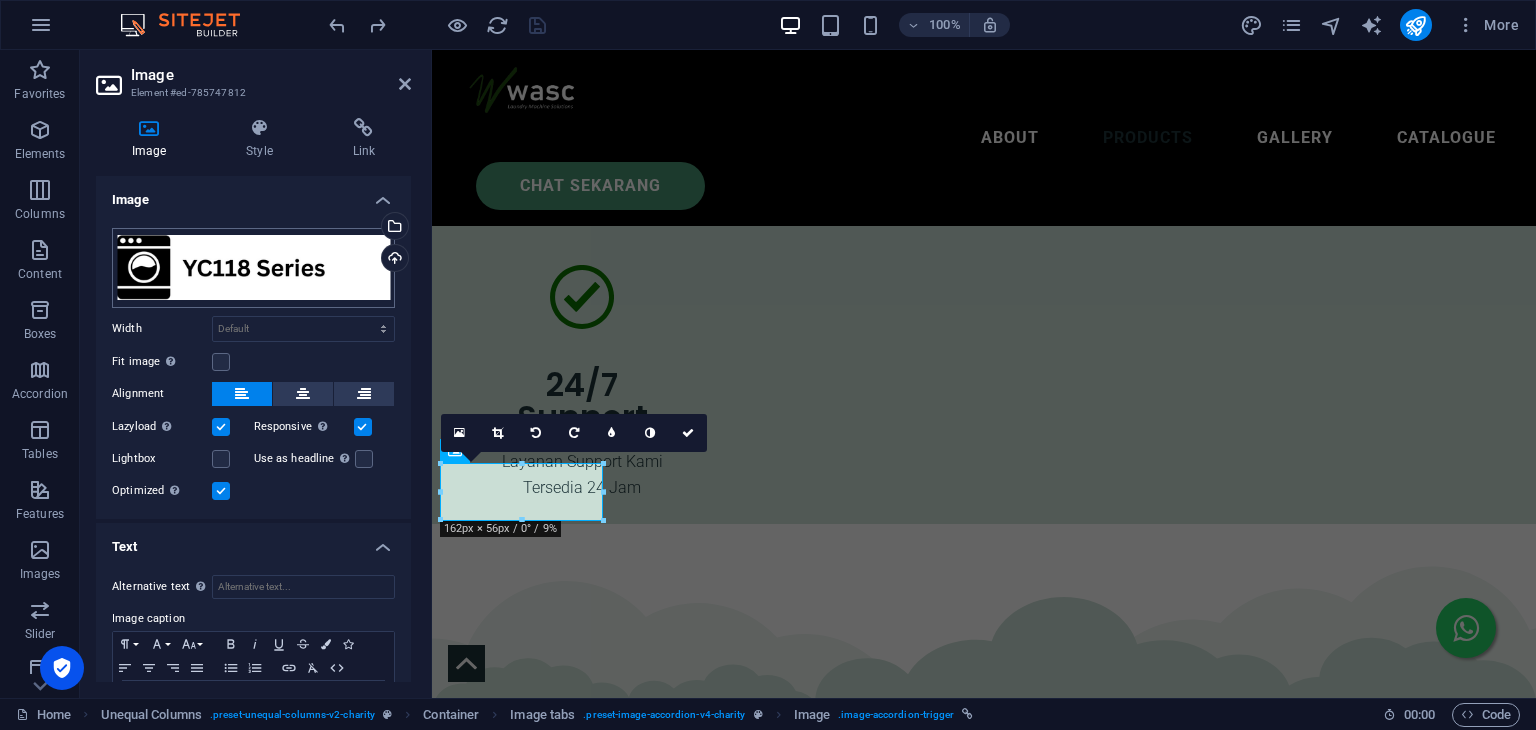 scroll, scrollTop: 7361, scrollLeft: 0, axis: vertical 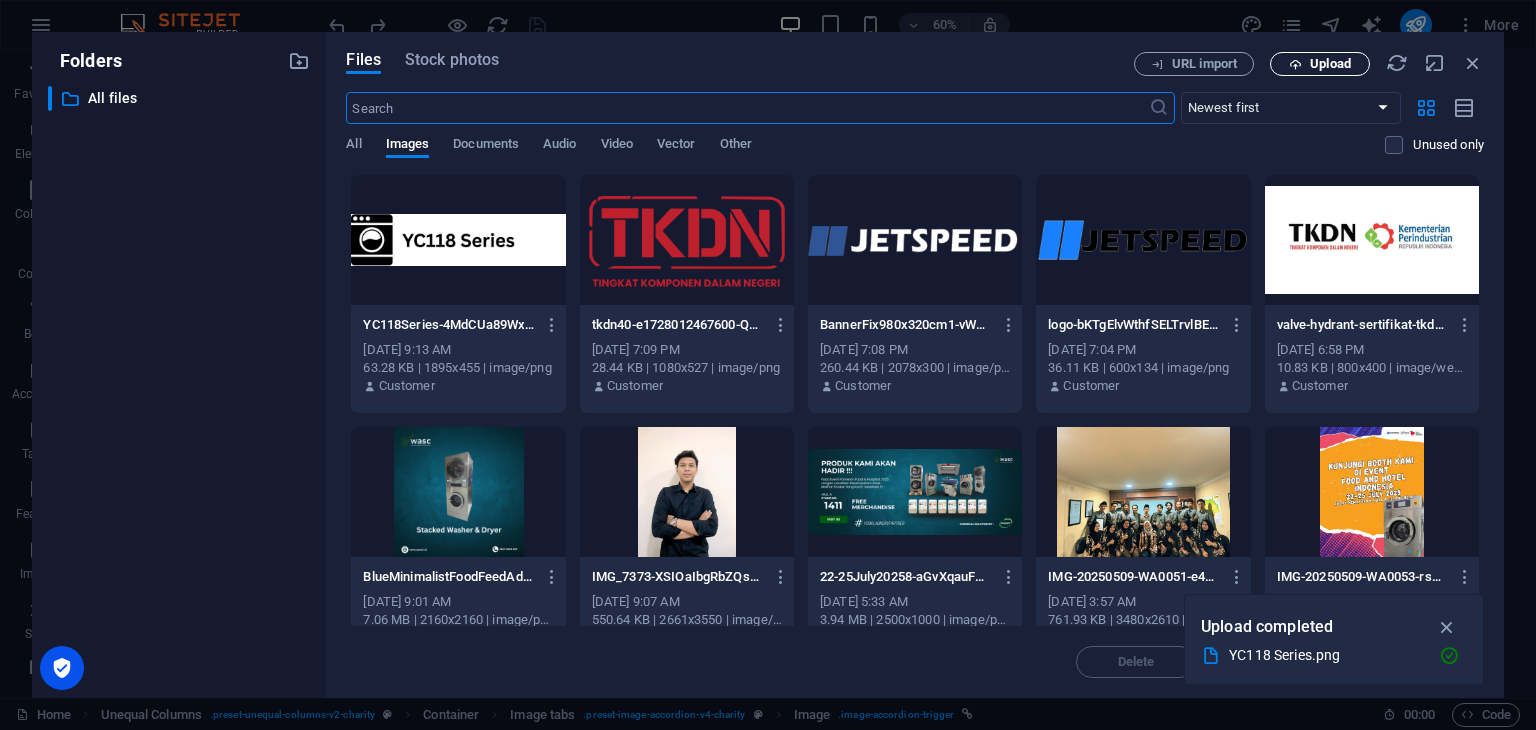 click on "Upload" at bounding box center [1330, 64] 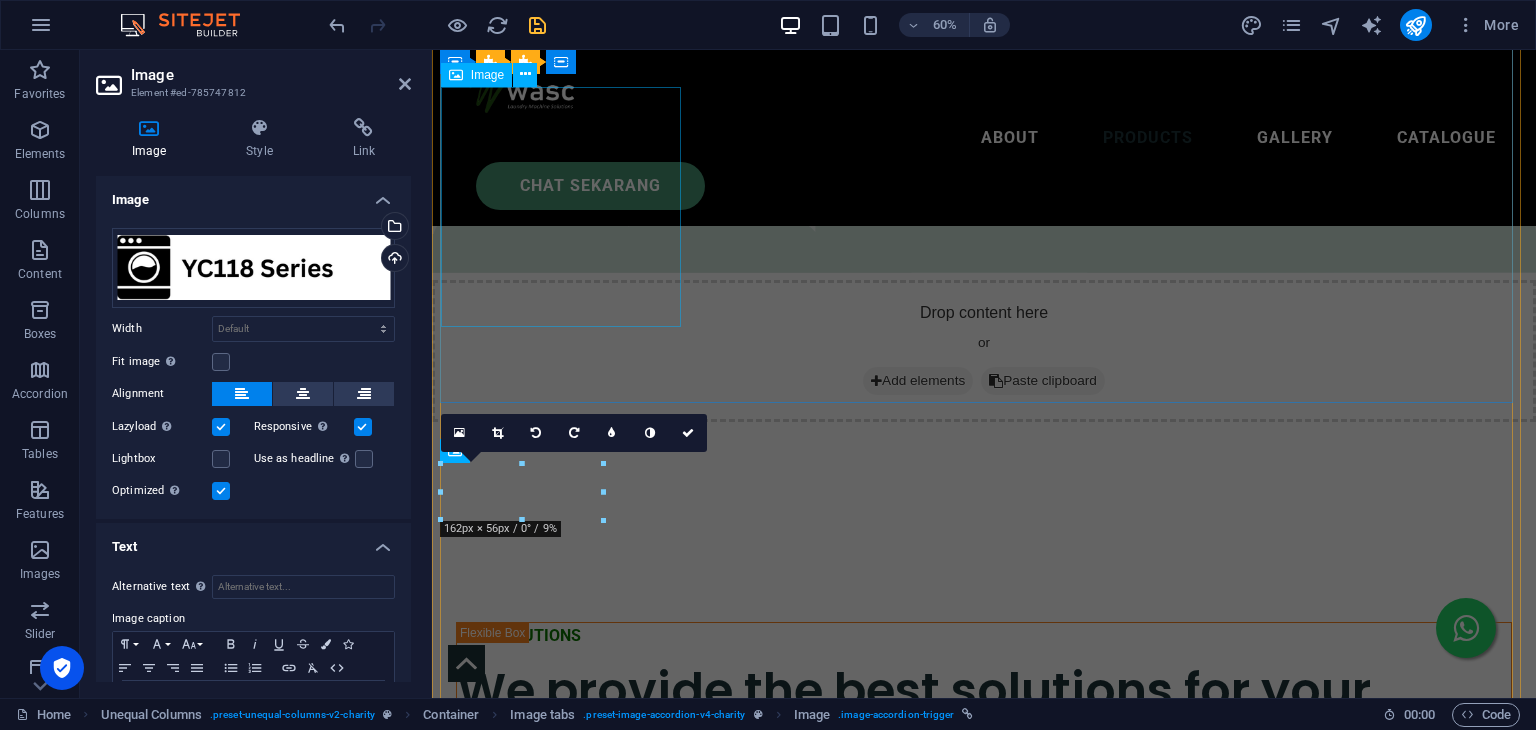 scroll, scrollTop: 6891, scrollLeft: 0, axis: vertical 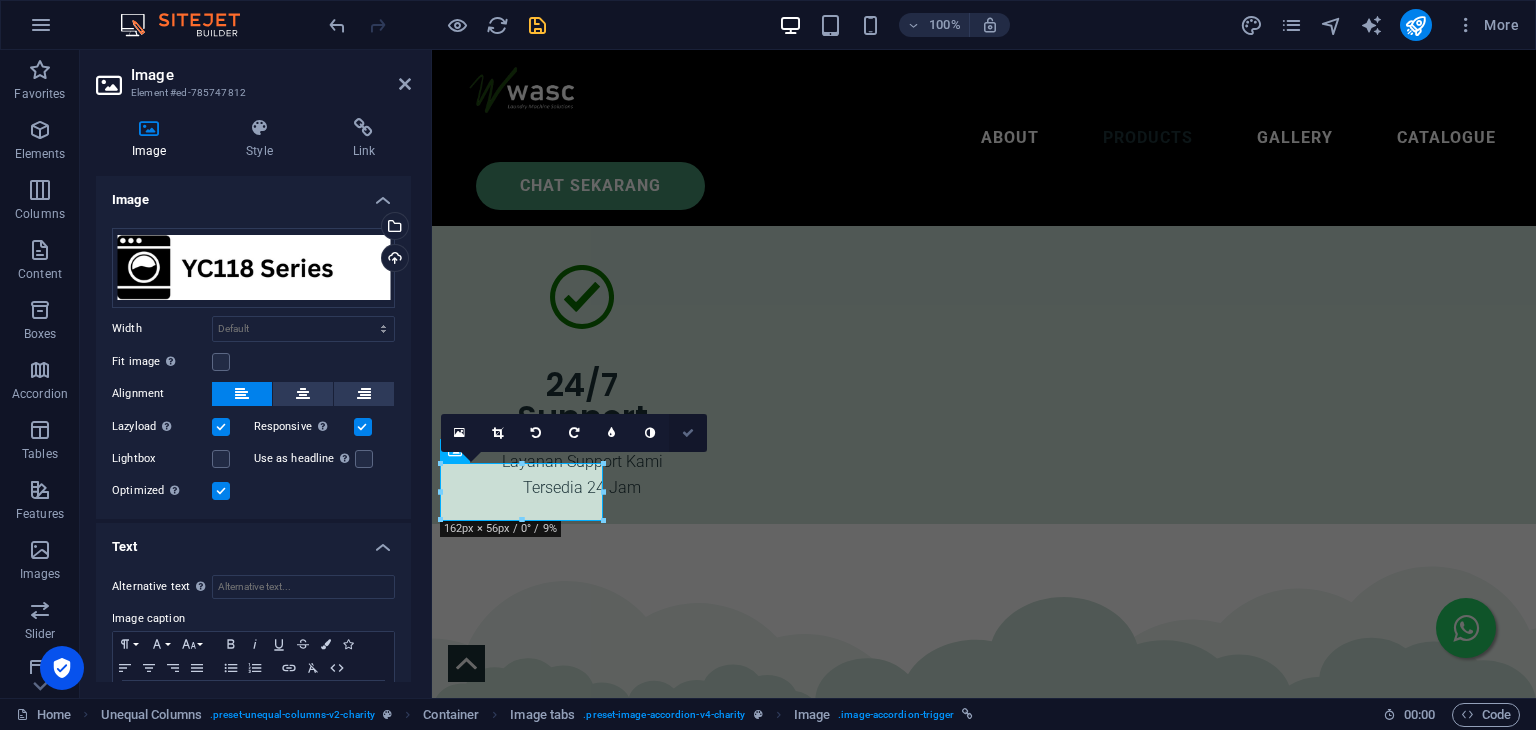 click at bounding box center [688, 433] 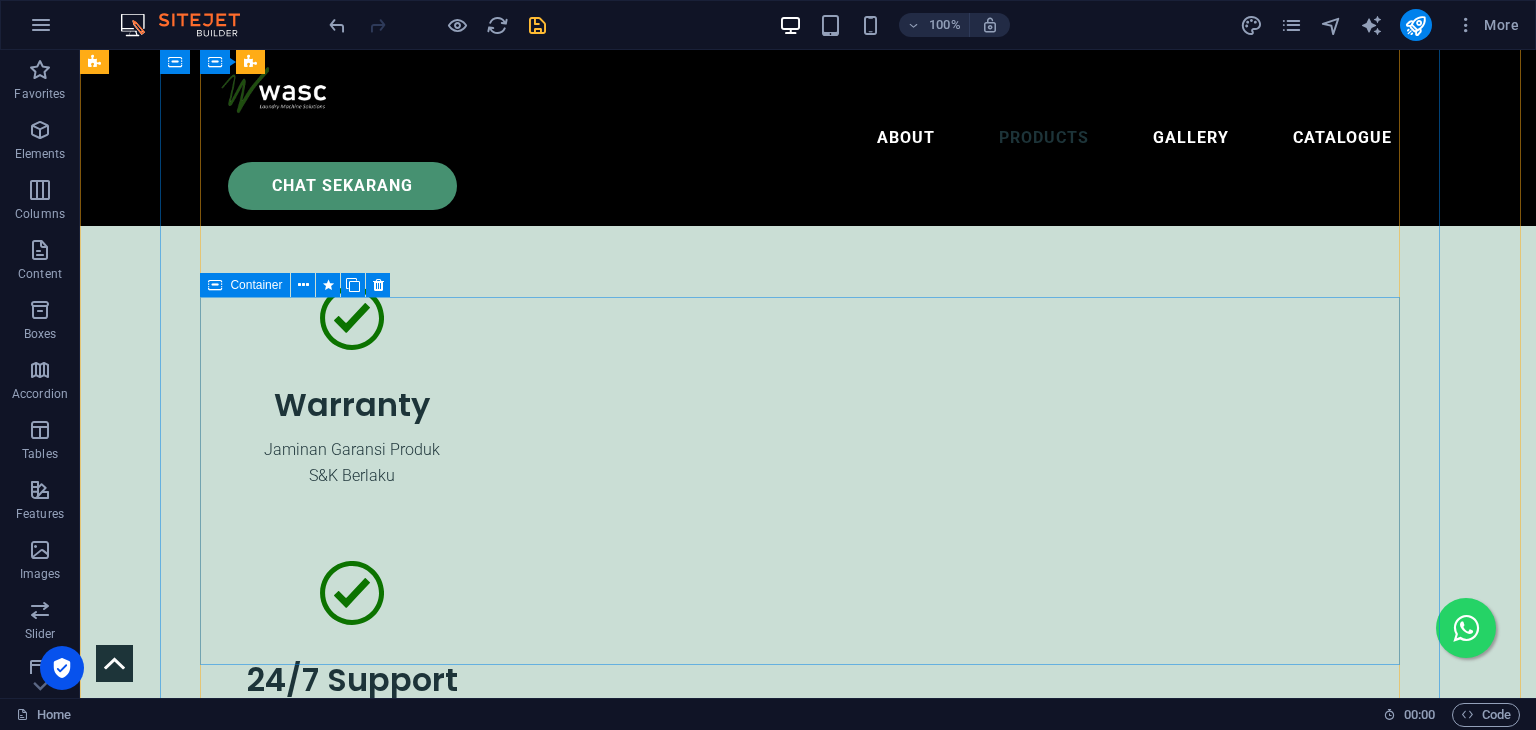 scroll, scrollTop: 6761, scrollLeft: 0, axis: vertical 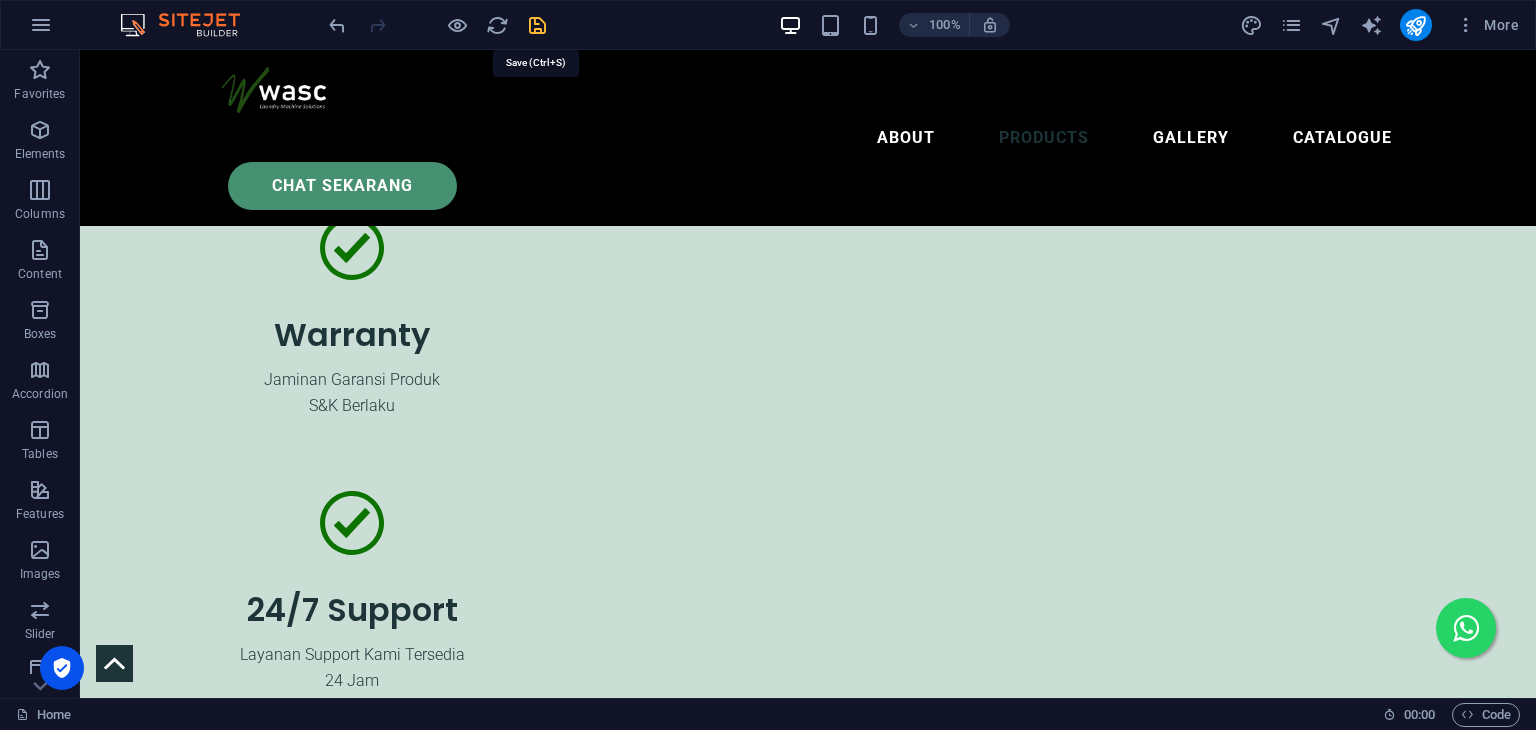 drag, startPoint x: 538, startPoint y: 27, endPoint x: 463, endPoint y: 13, distance: 76.29548 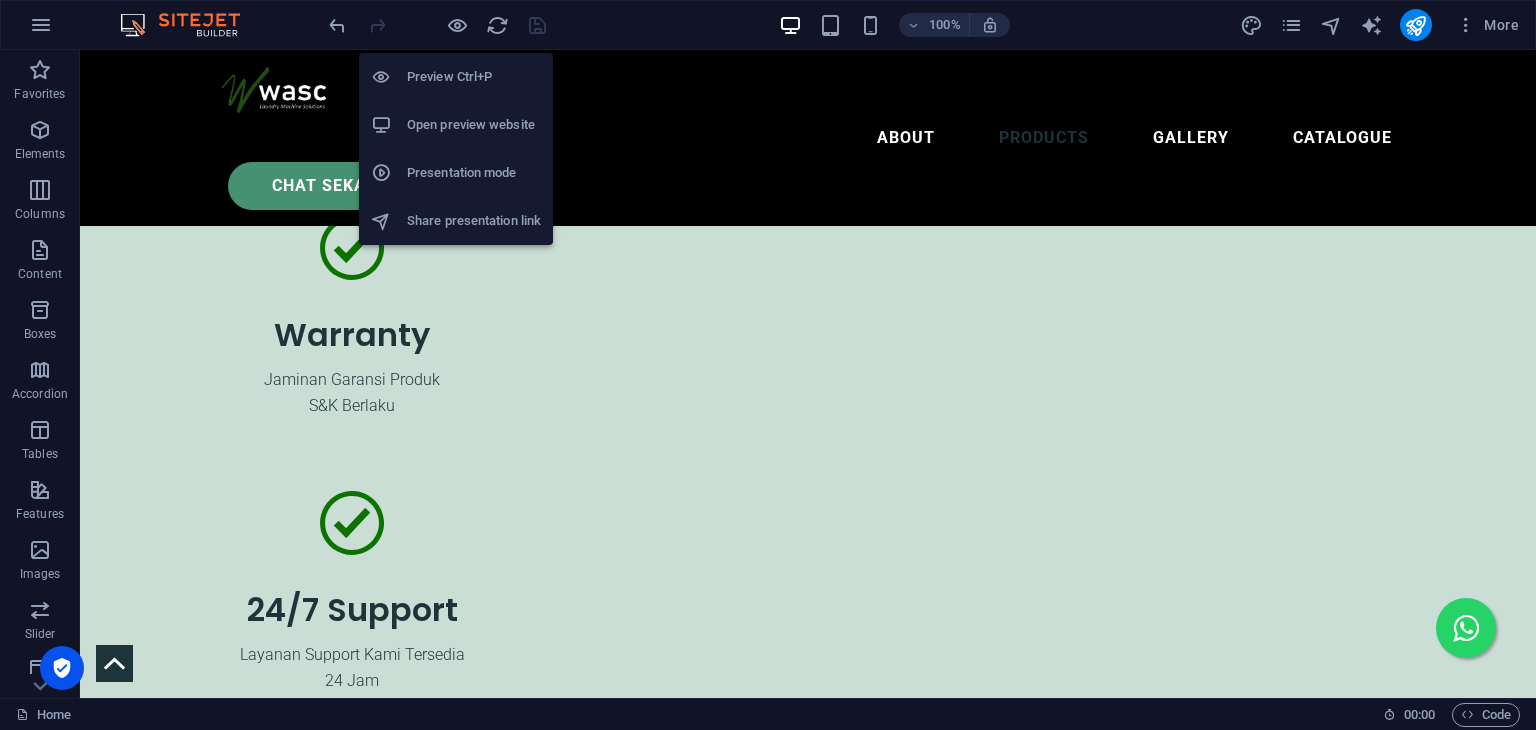 click on "Open preview website" at bounding box center (474, 125) 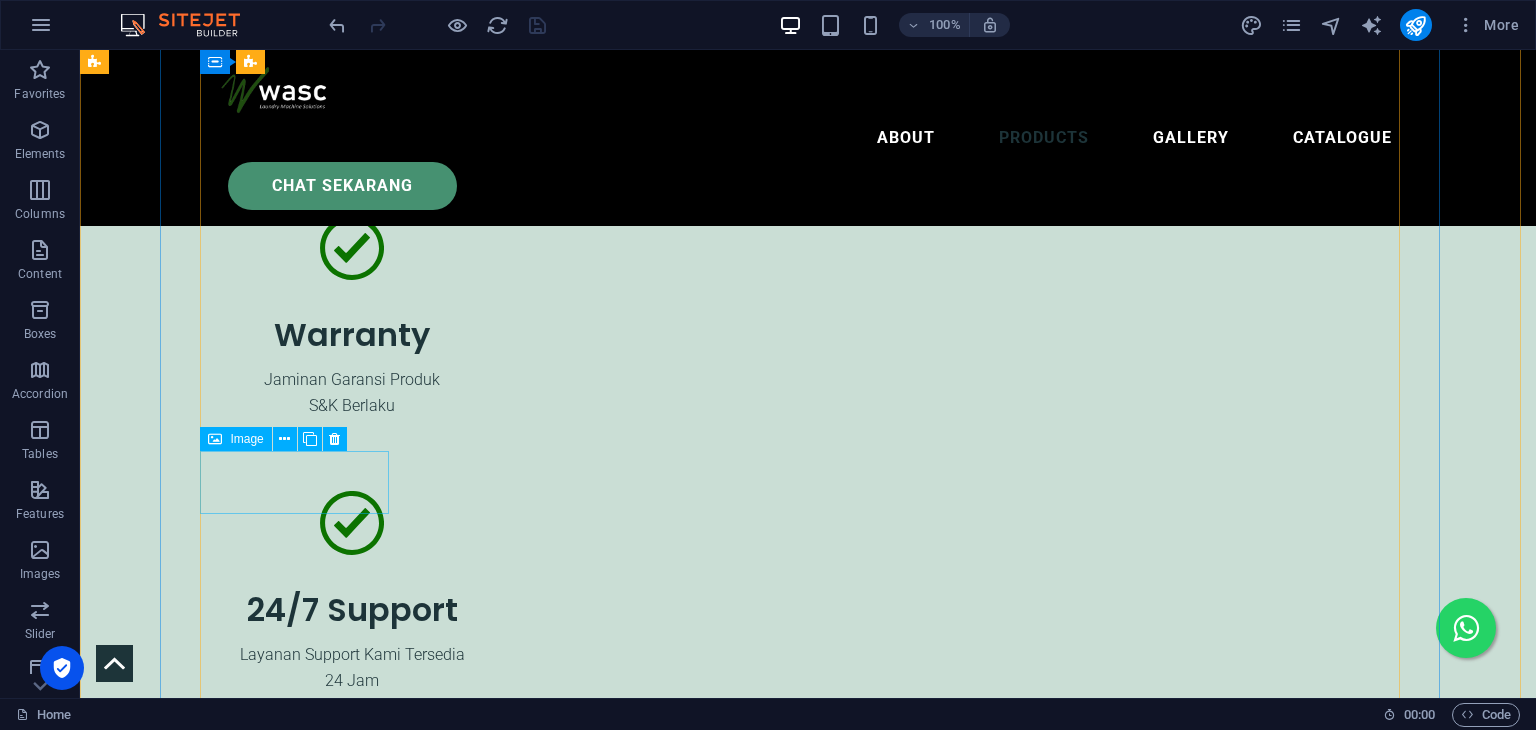 click at bounding box center (198, 8094) 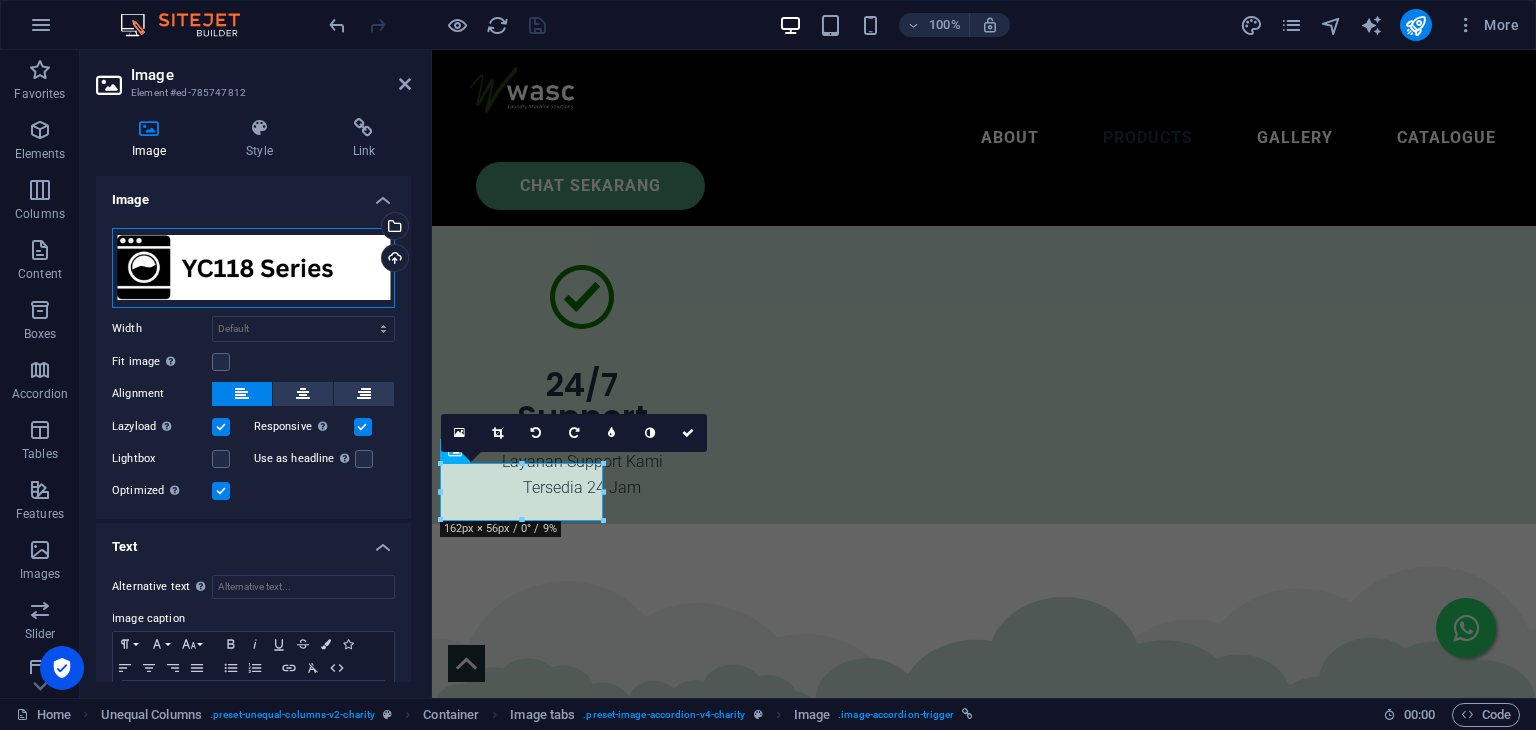 click on "Drag files here, click to choose files or select files from Files or our free stock photos & videos" at bounding box center (253, 268) 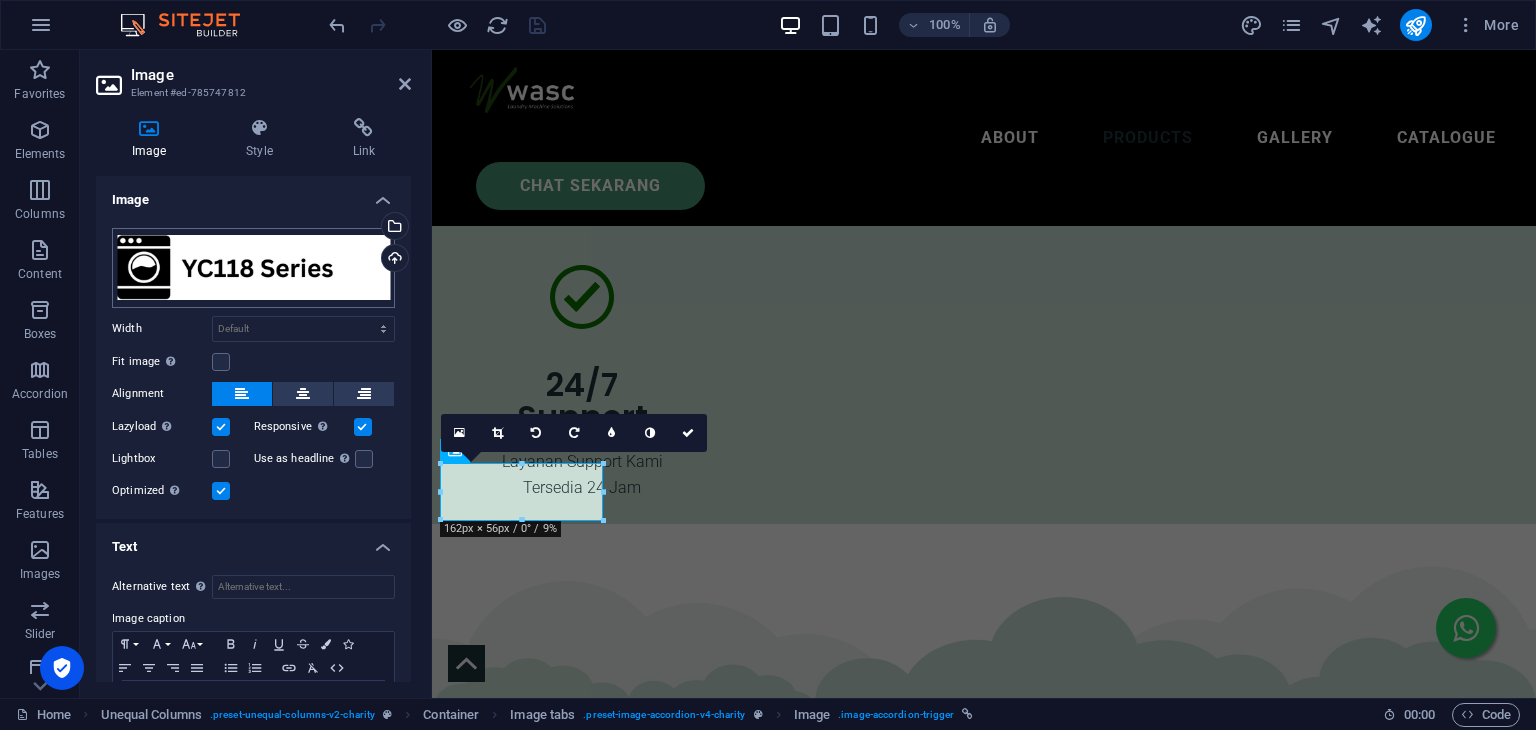 scroll, scrollTop: 7361, scrollLeft: 0, axis: vertical 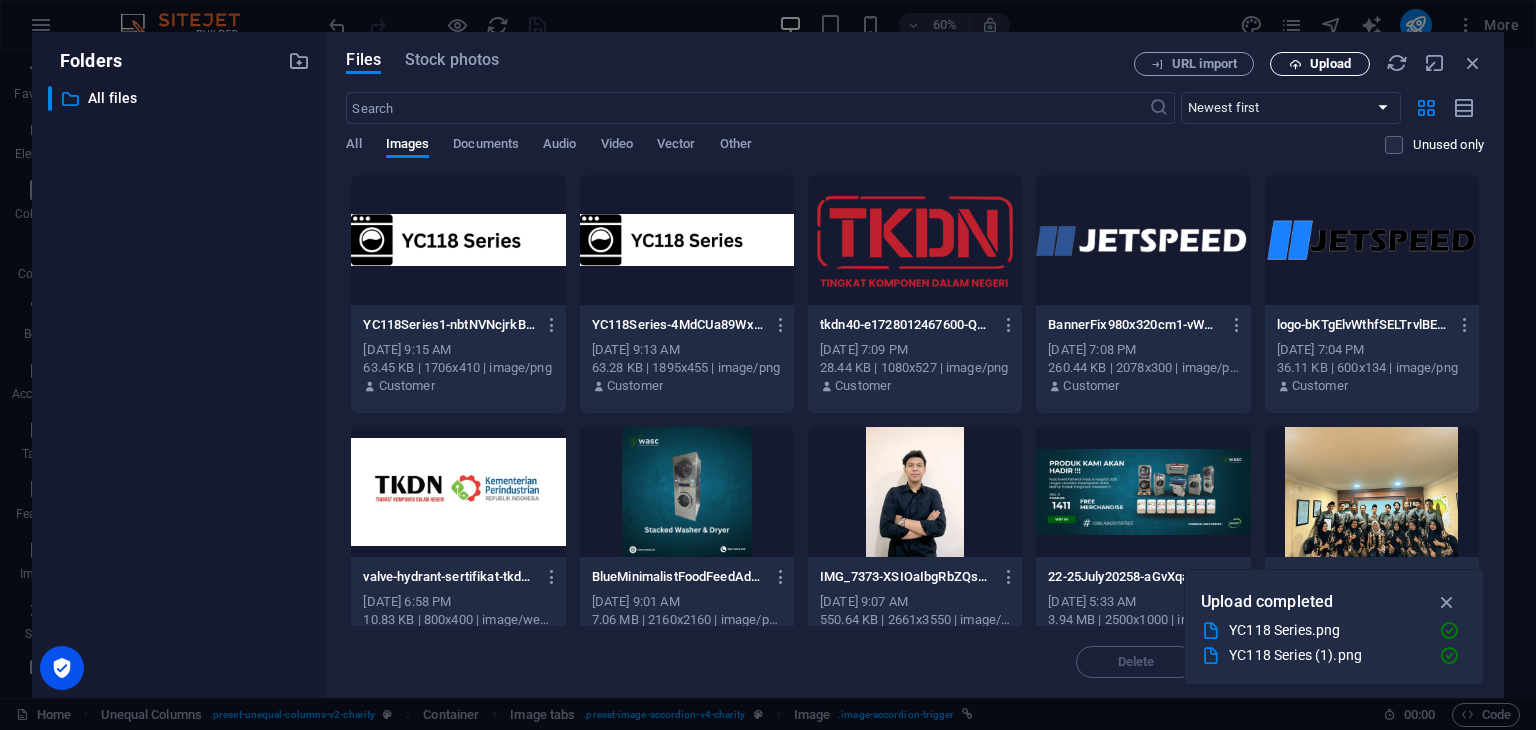click on "Upload" at bounding box center (1320, 64) 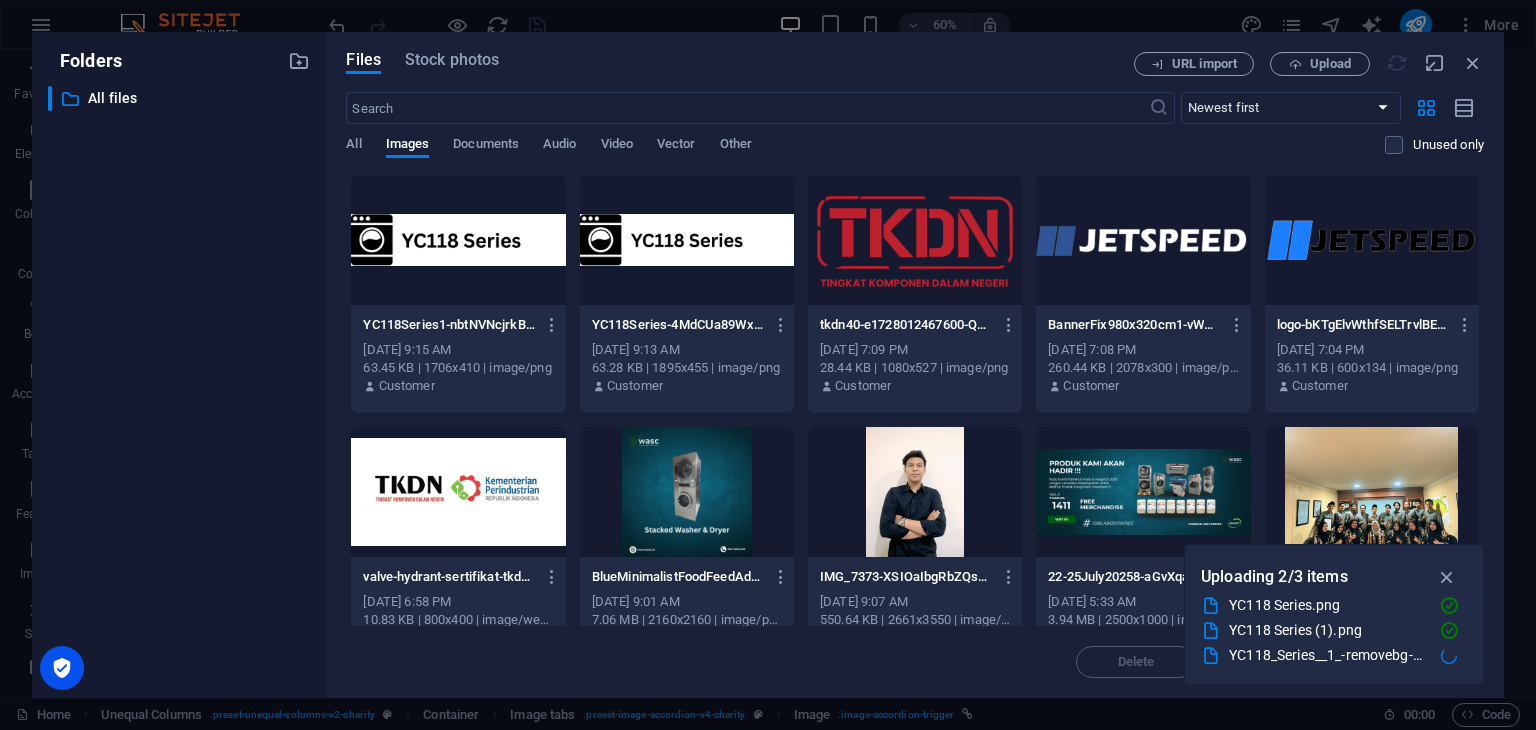 scroll, scrollTop: 6891, scrollLeft: 0, axis: vertical 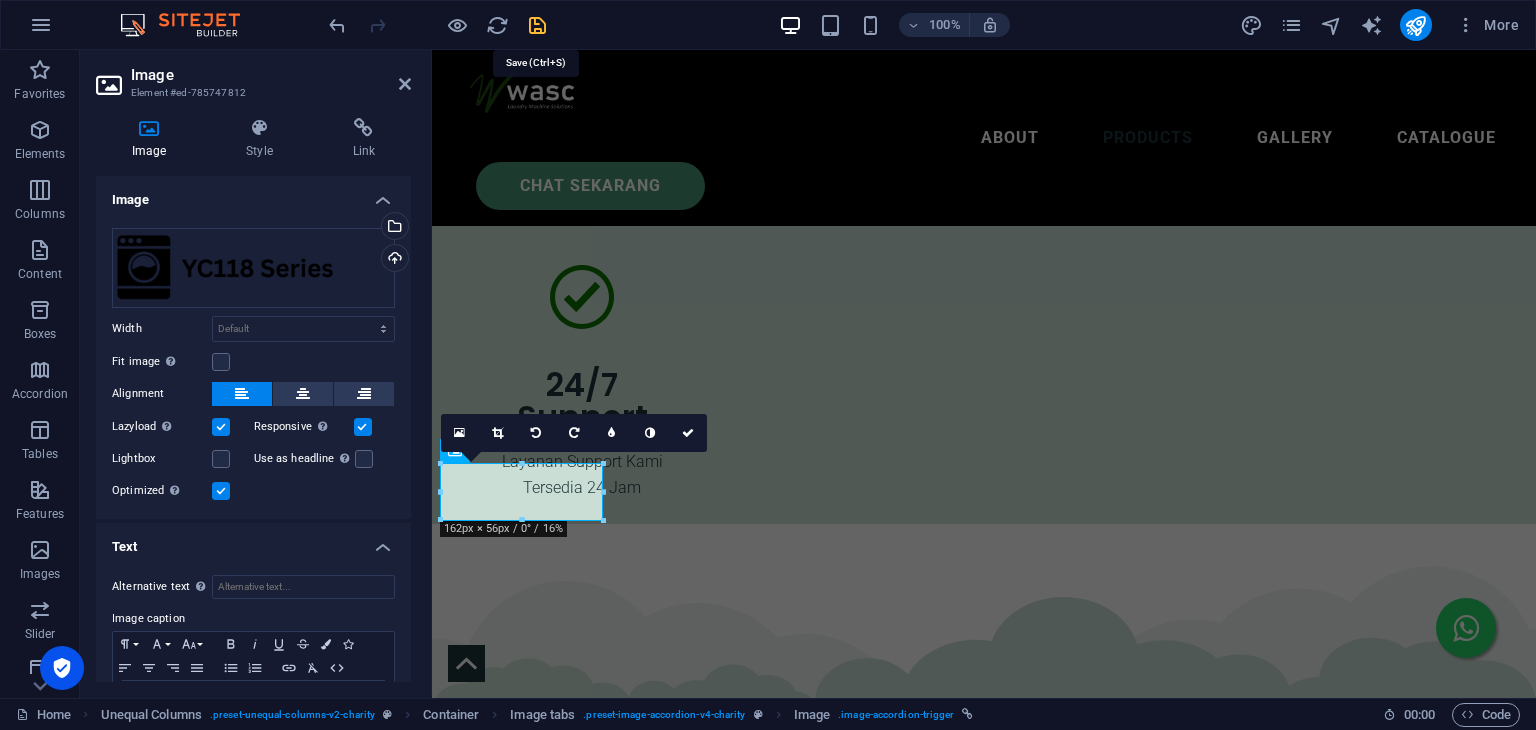 click at bounding box center (537, 25) 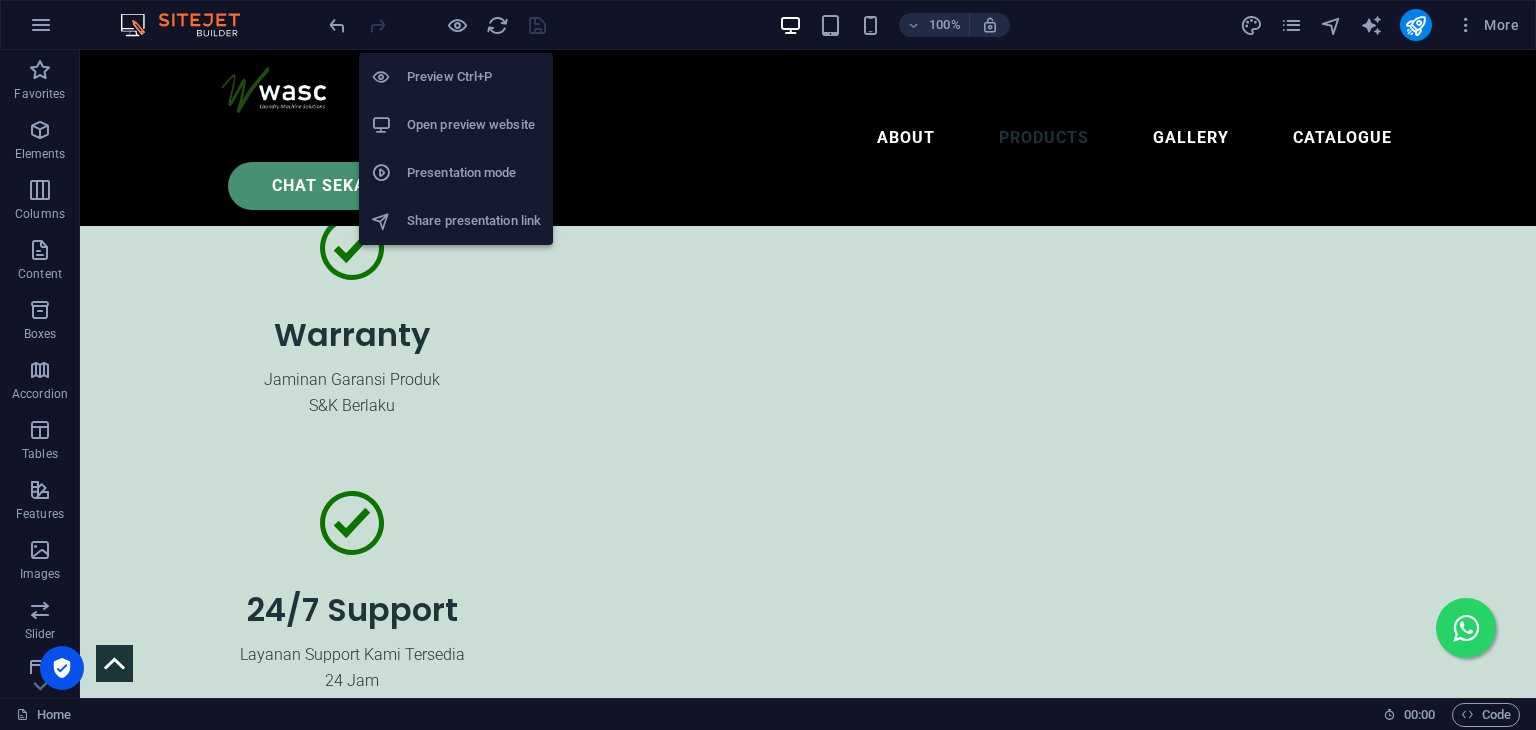 click on "Open preview website" at bounding box center [474, 125] 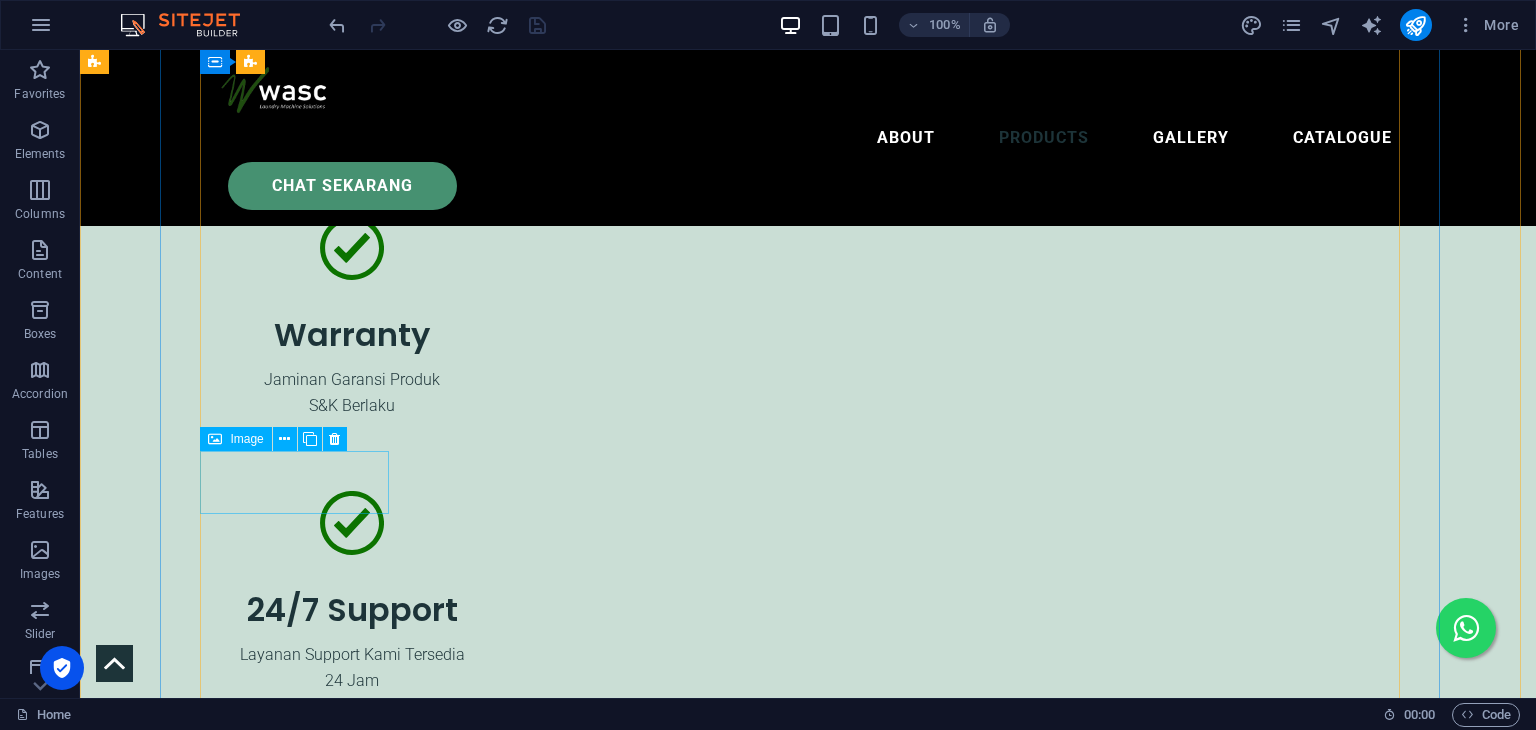 click at bounding box center [198, 8094] 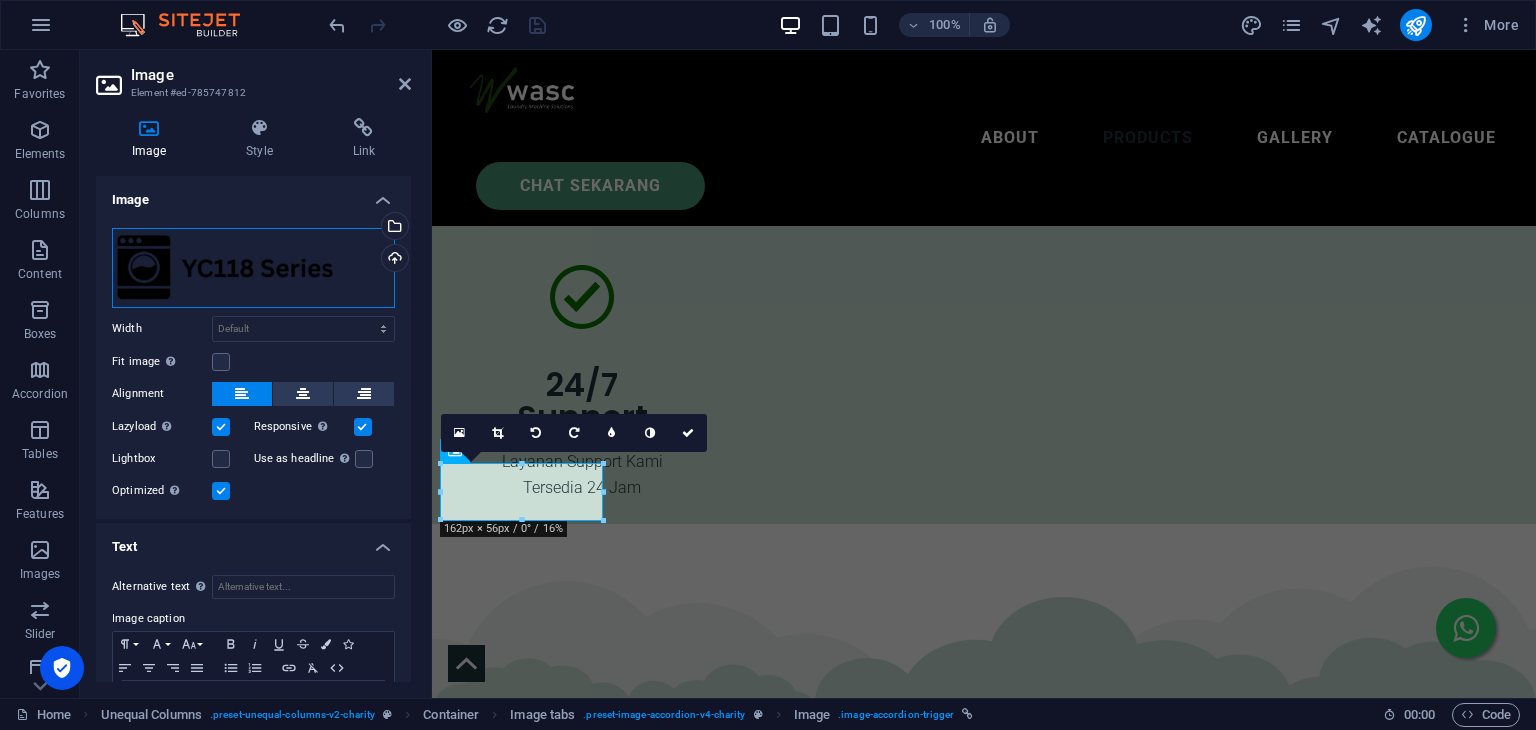 click on "Drag files here, click to choose files or select files from Files or our free stock photos & videos" at bounding box center (253, 268) 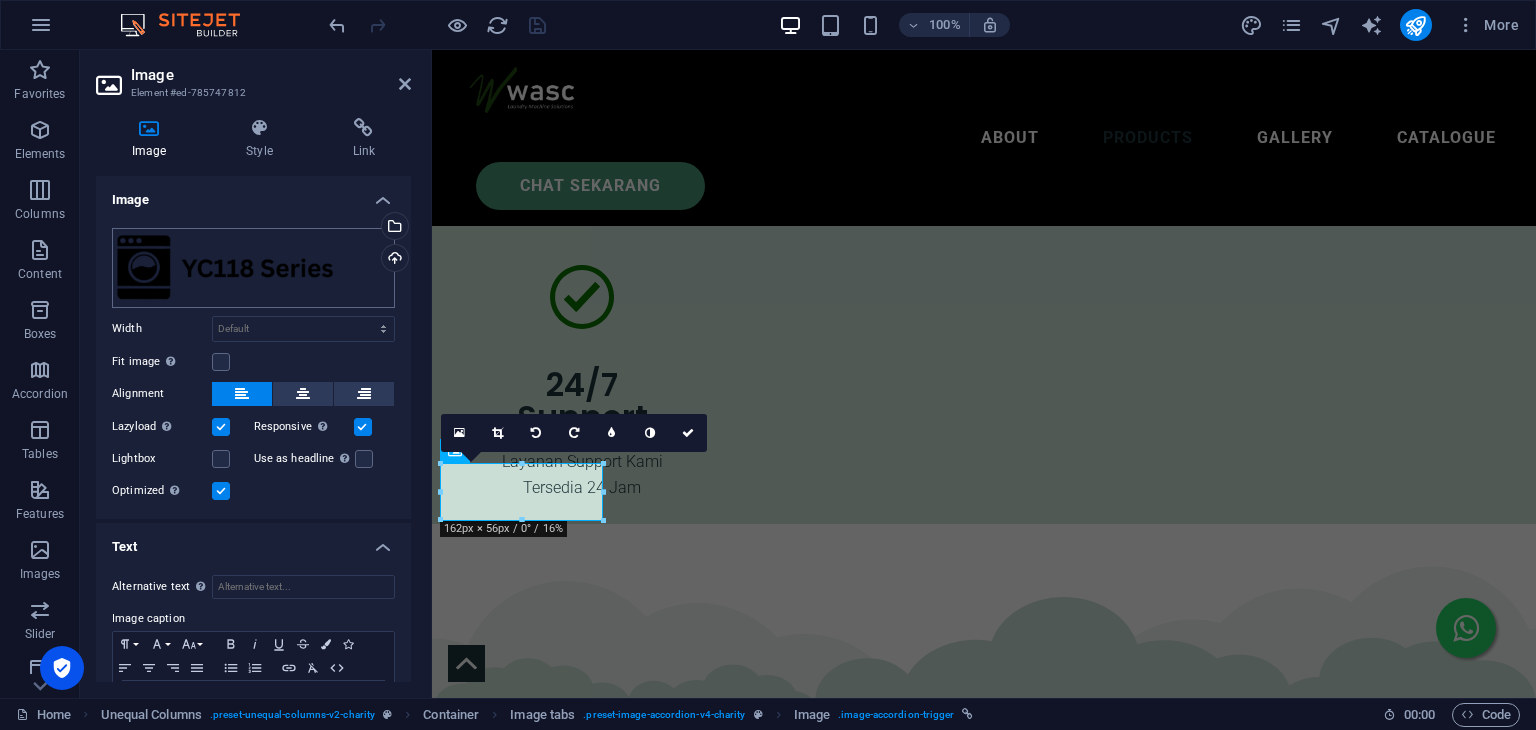 scroll, scrollTop: 7361, scrollLeft: 0, axis: vertical 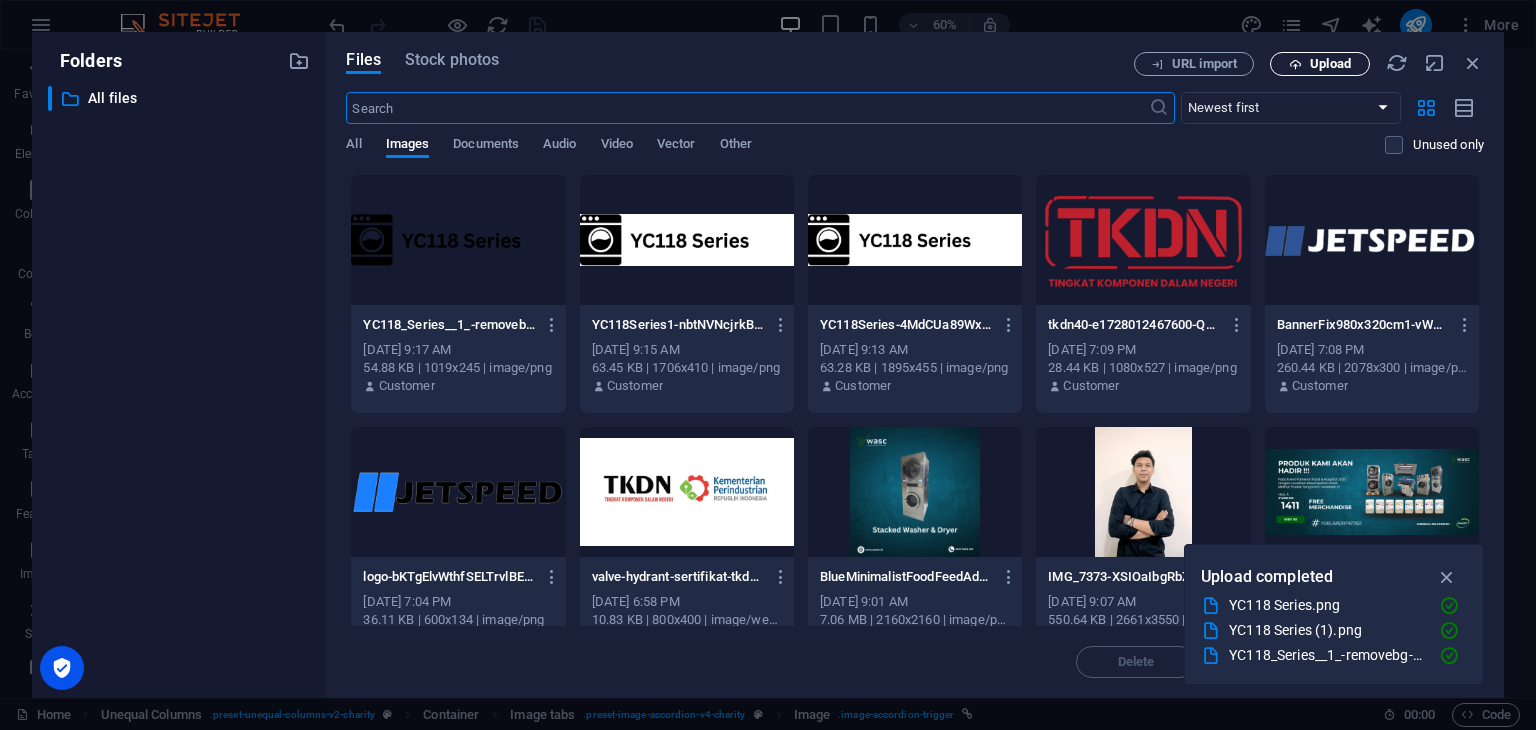 click at bounding box center (1295, 64) 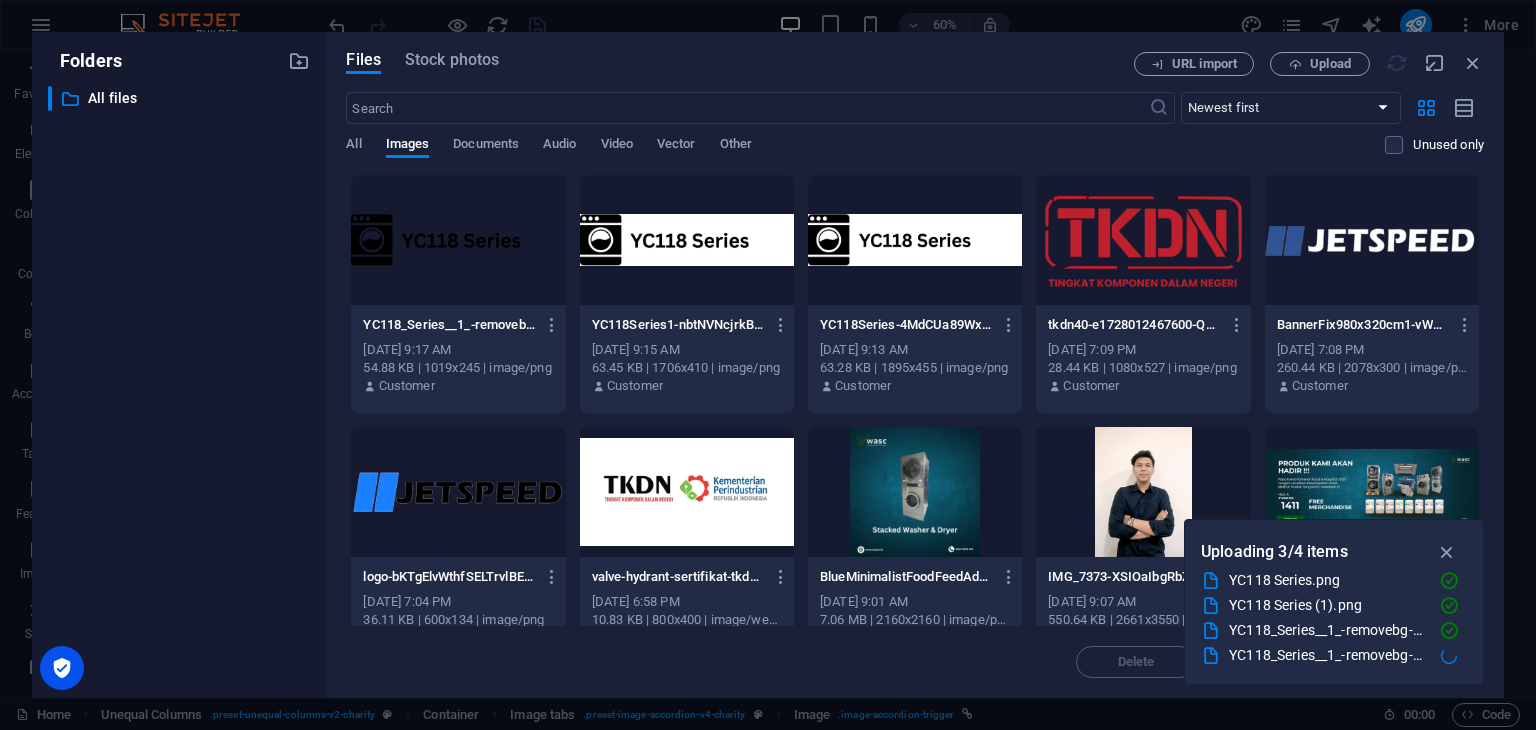 scroll, scrollTop: 6891, scrollLeft: 0, axis: vertical 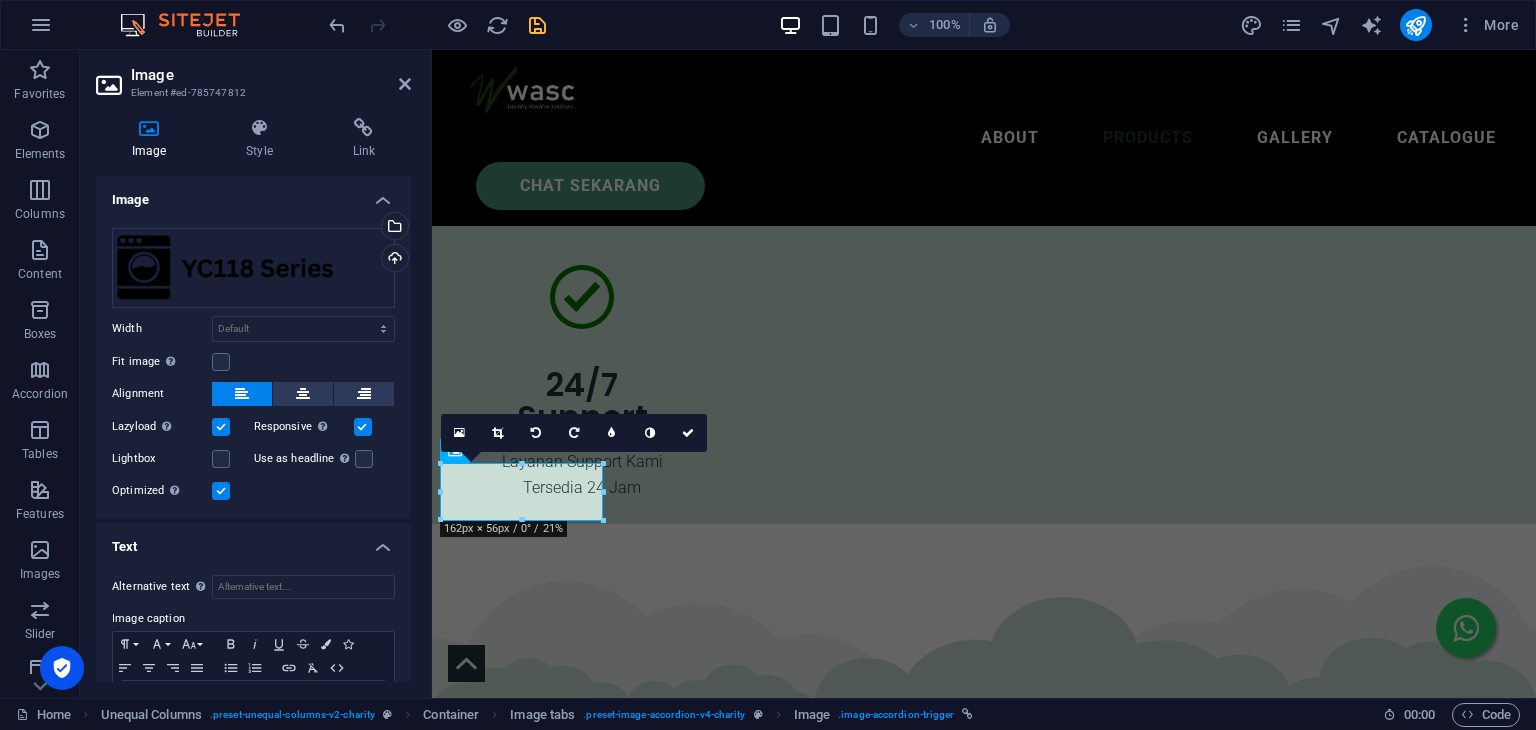 click at bounding box center [537, 25] 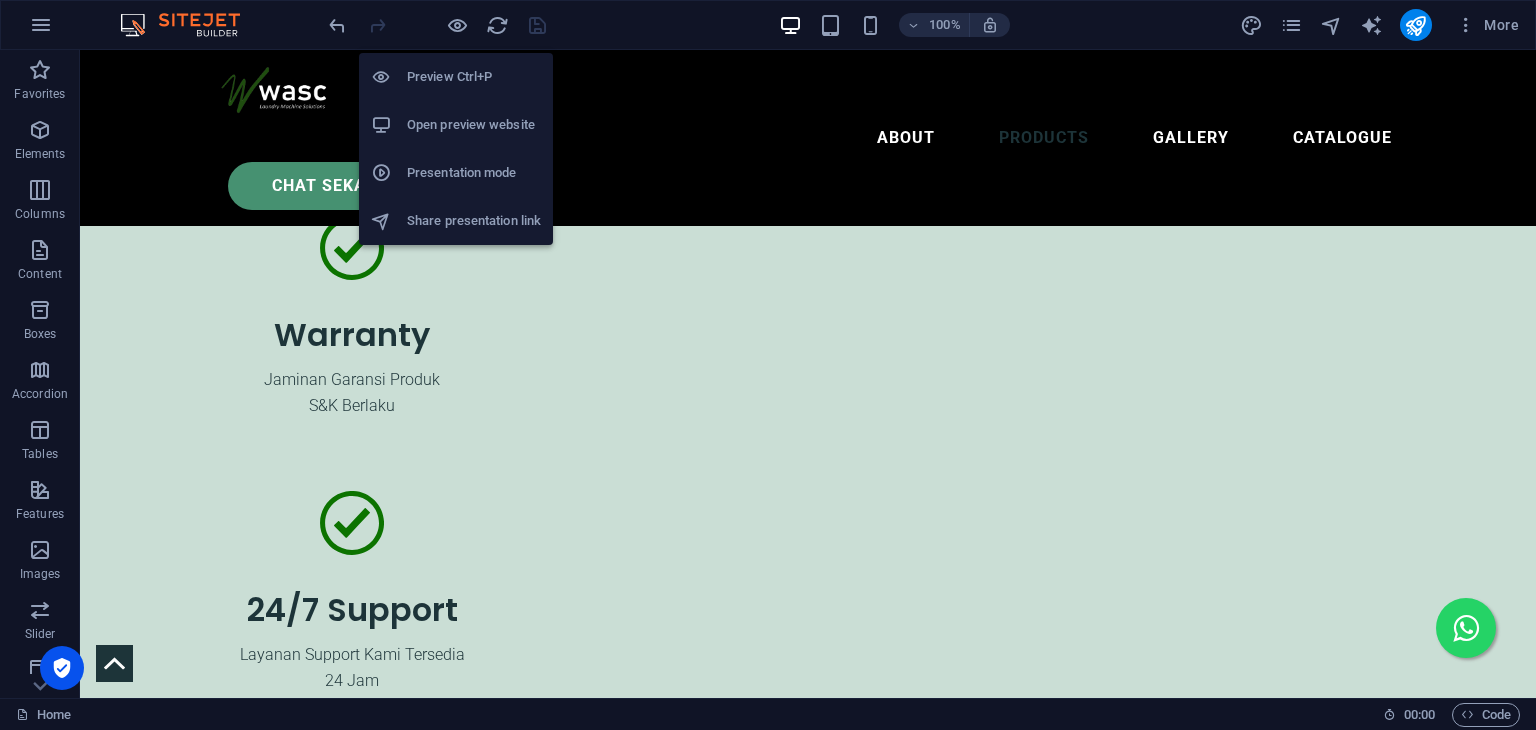 click on "Open preview website" at bounding box center [474, 125] 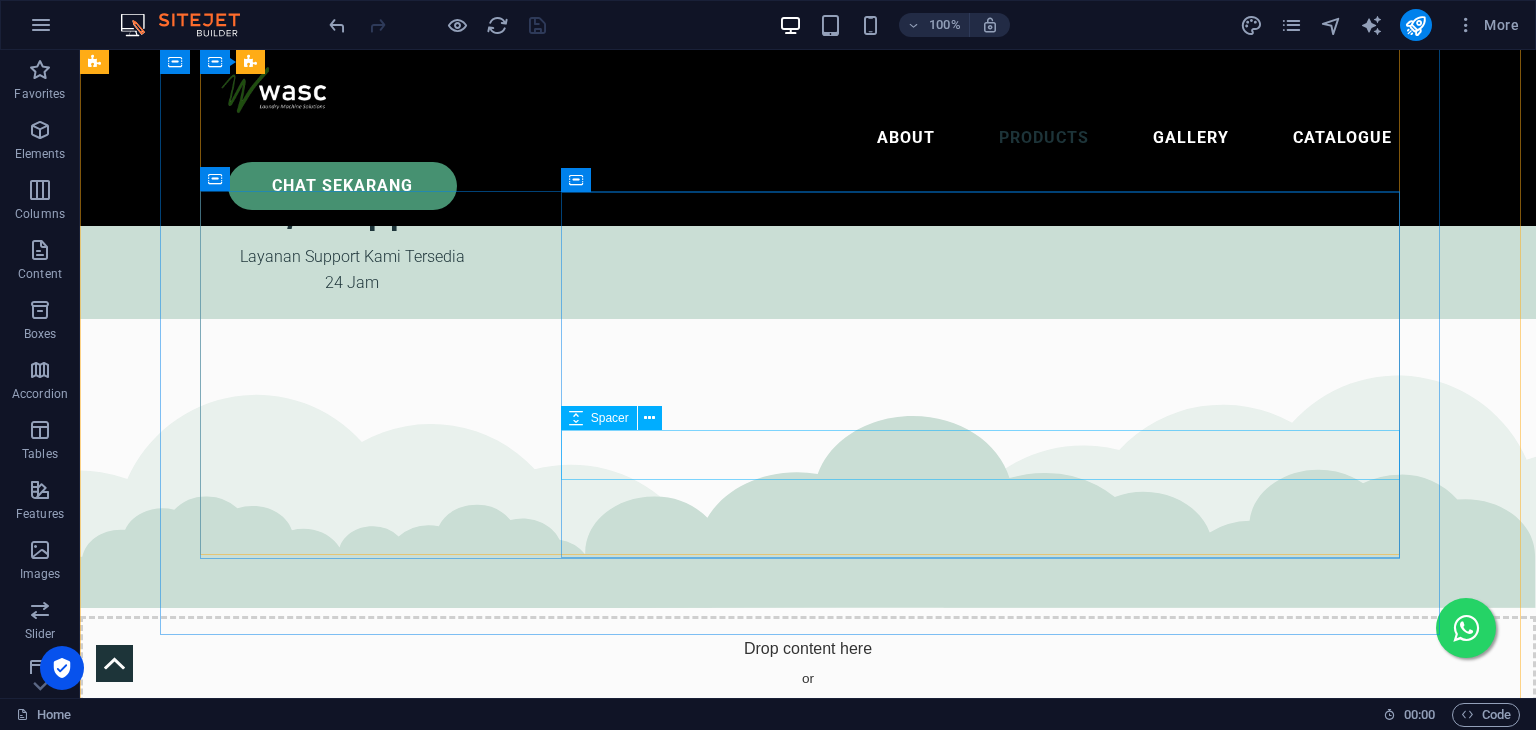 scroll, scrollTop: 6761, scrollLeft: 0, axis: vertical 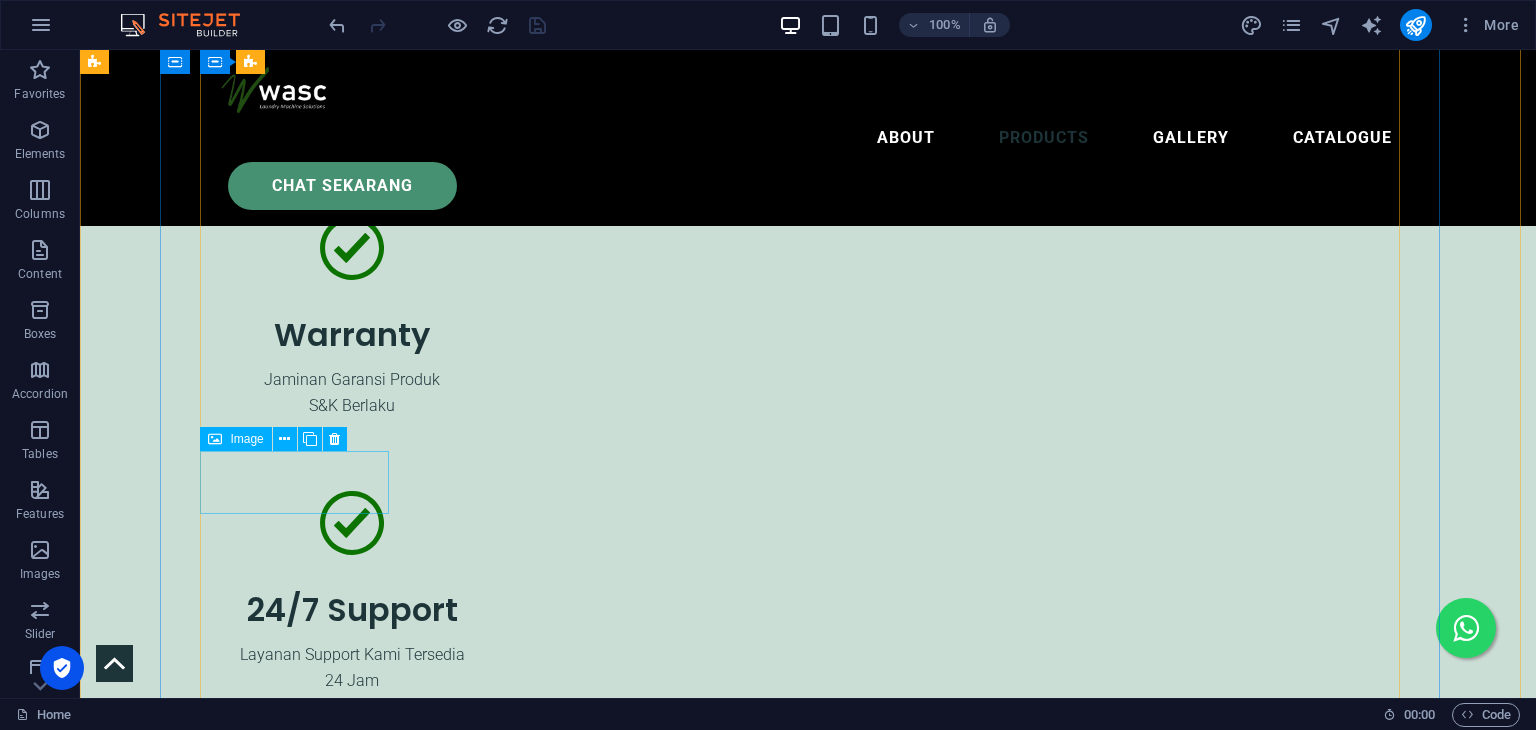 click at bounding box center (198, 8094) 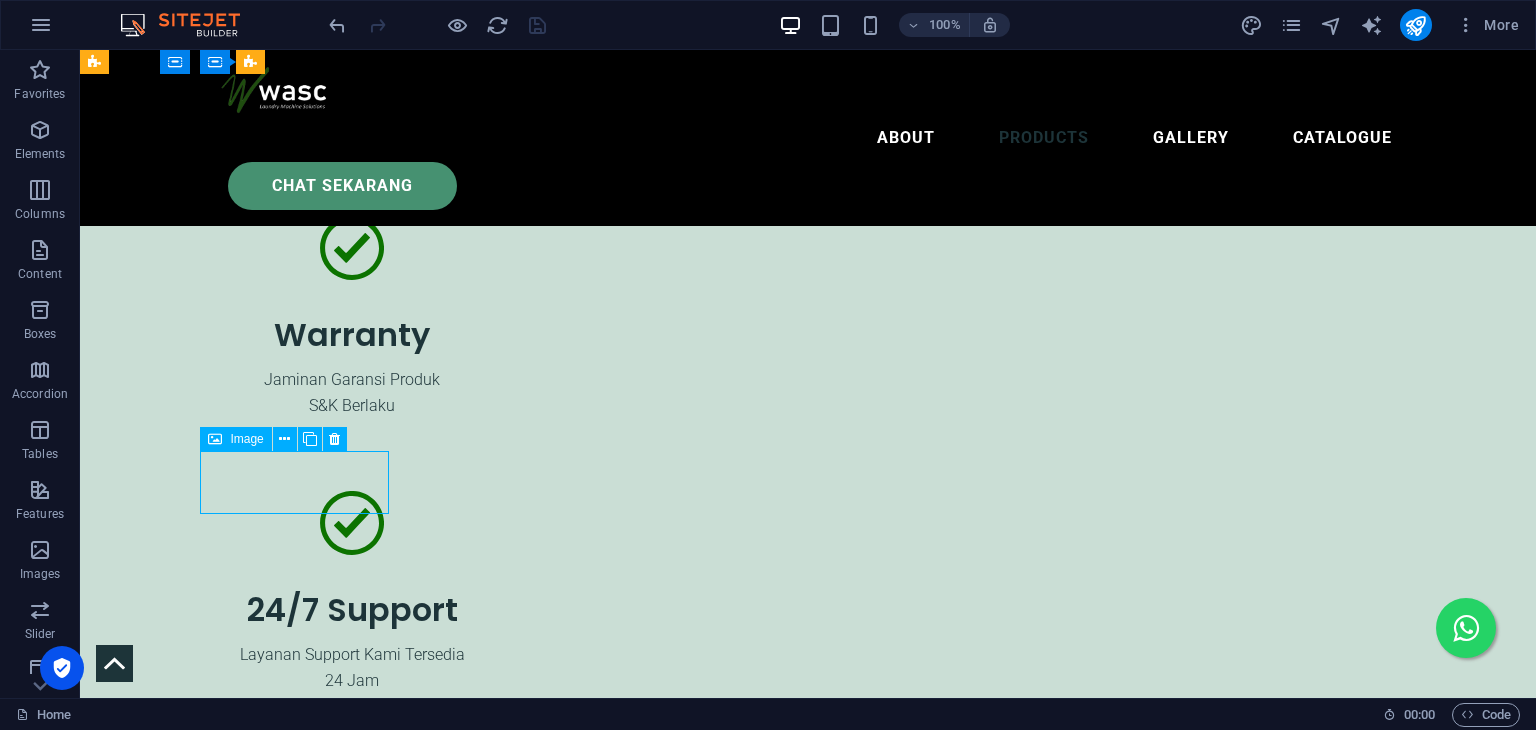click at bounding box center (198, 8094) 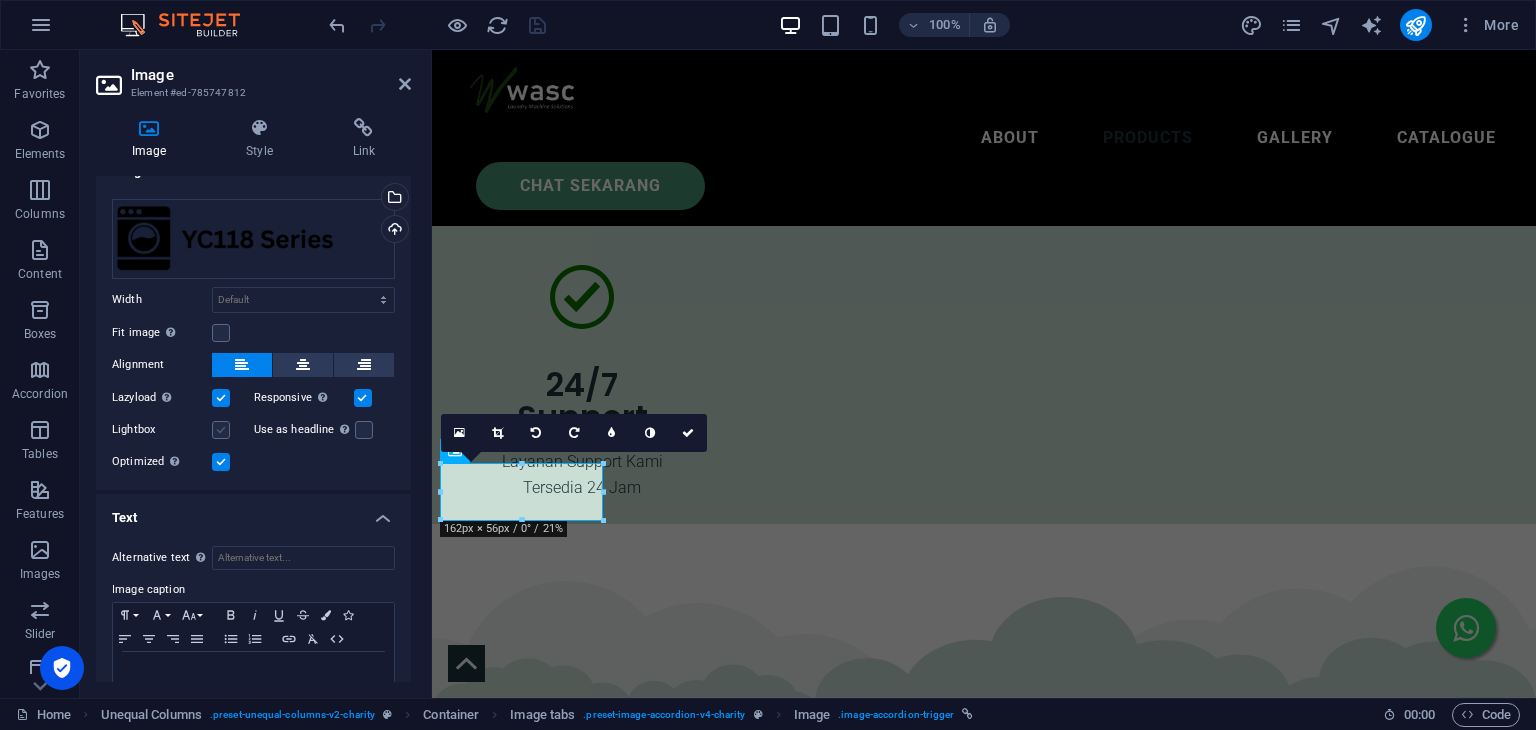 scroll, scrollTop: 76, scrollLeft: 0, axis: vertical 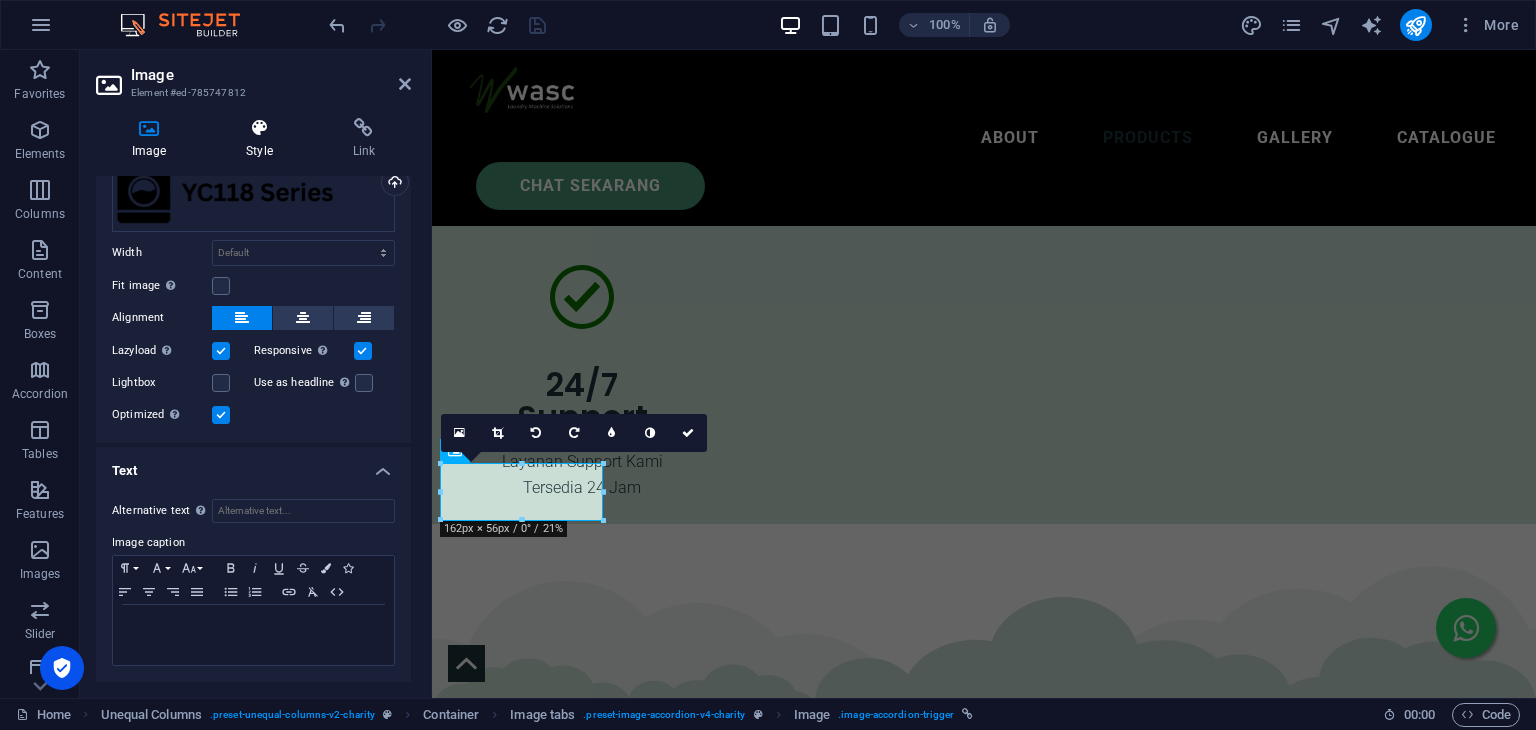 click at bounding box center [259, 128] 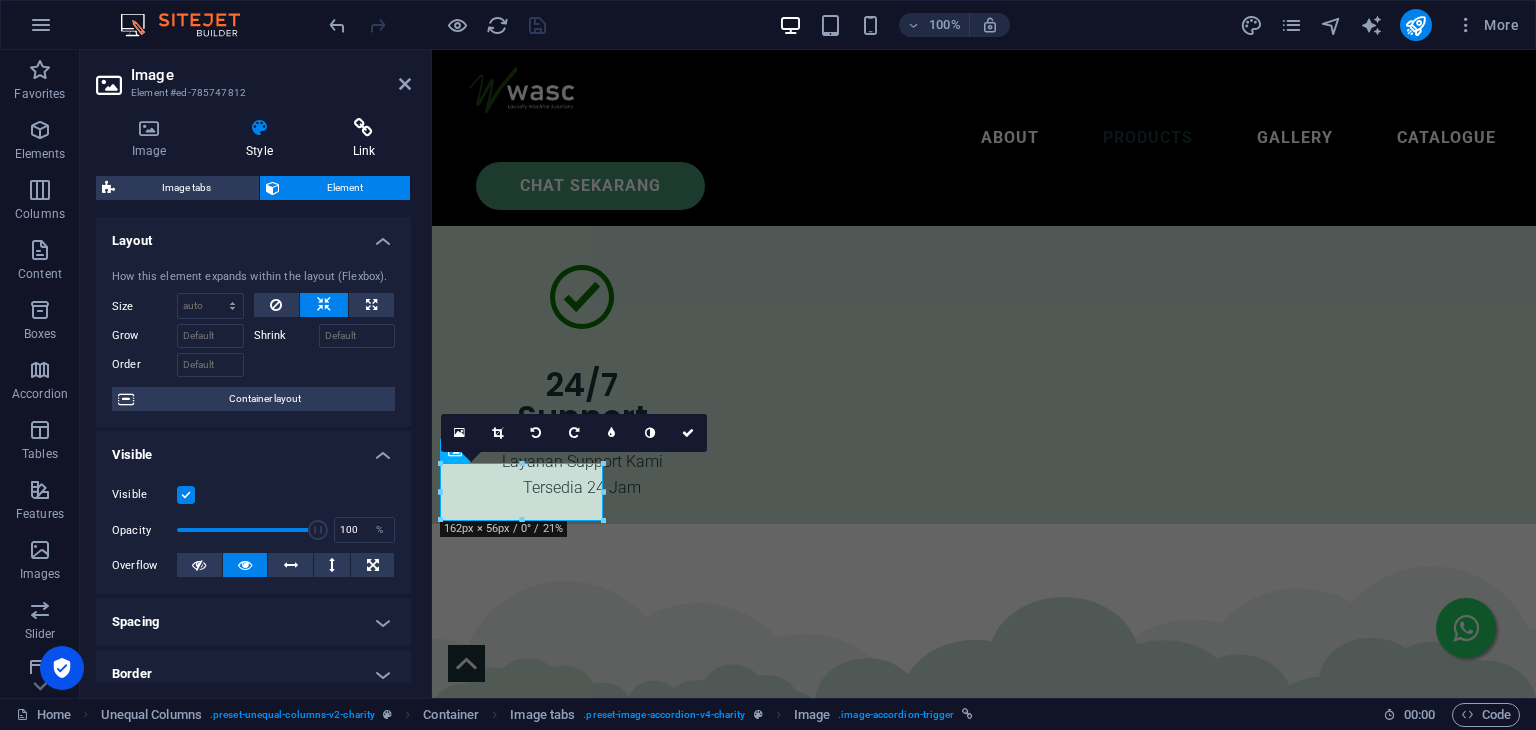 click at bounding box center (364, 128) 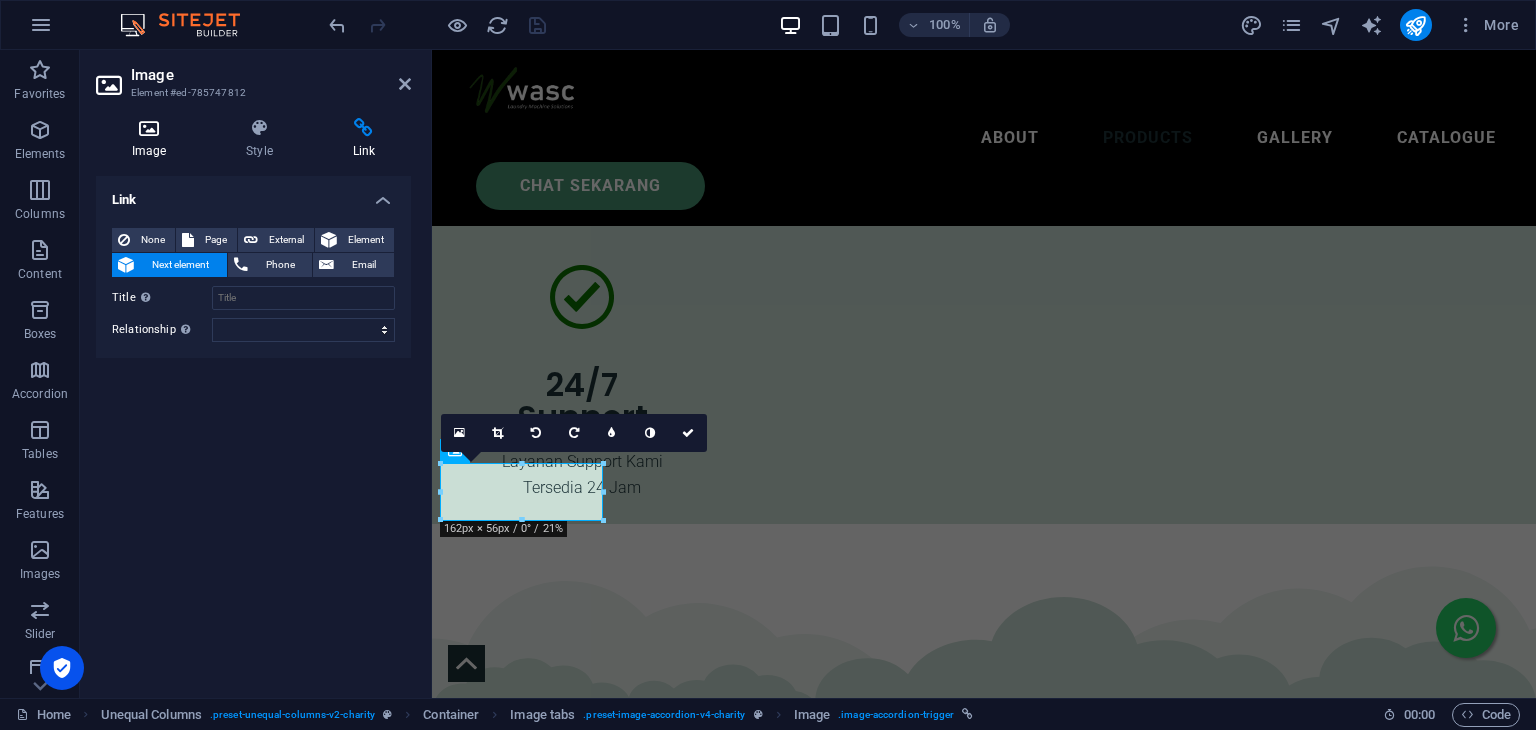 click at bounding box center [149, 128] 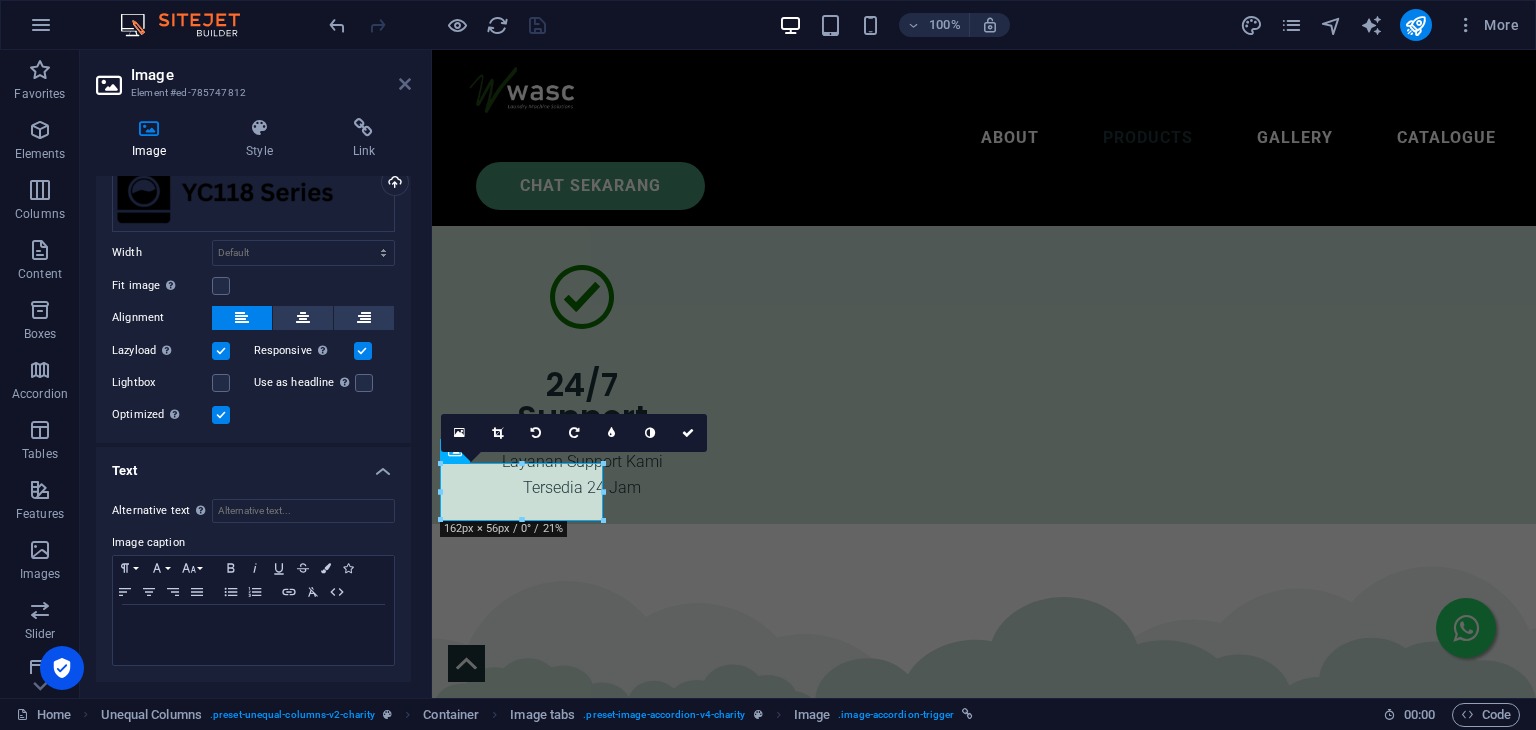 drag, startPoint x: 404, startPoint y: 82, endPoint x: 324, endPoint y: 156, distance: 108.97706 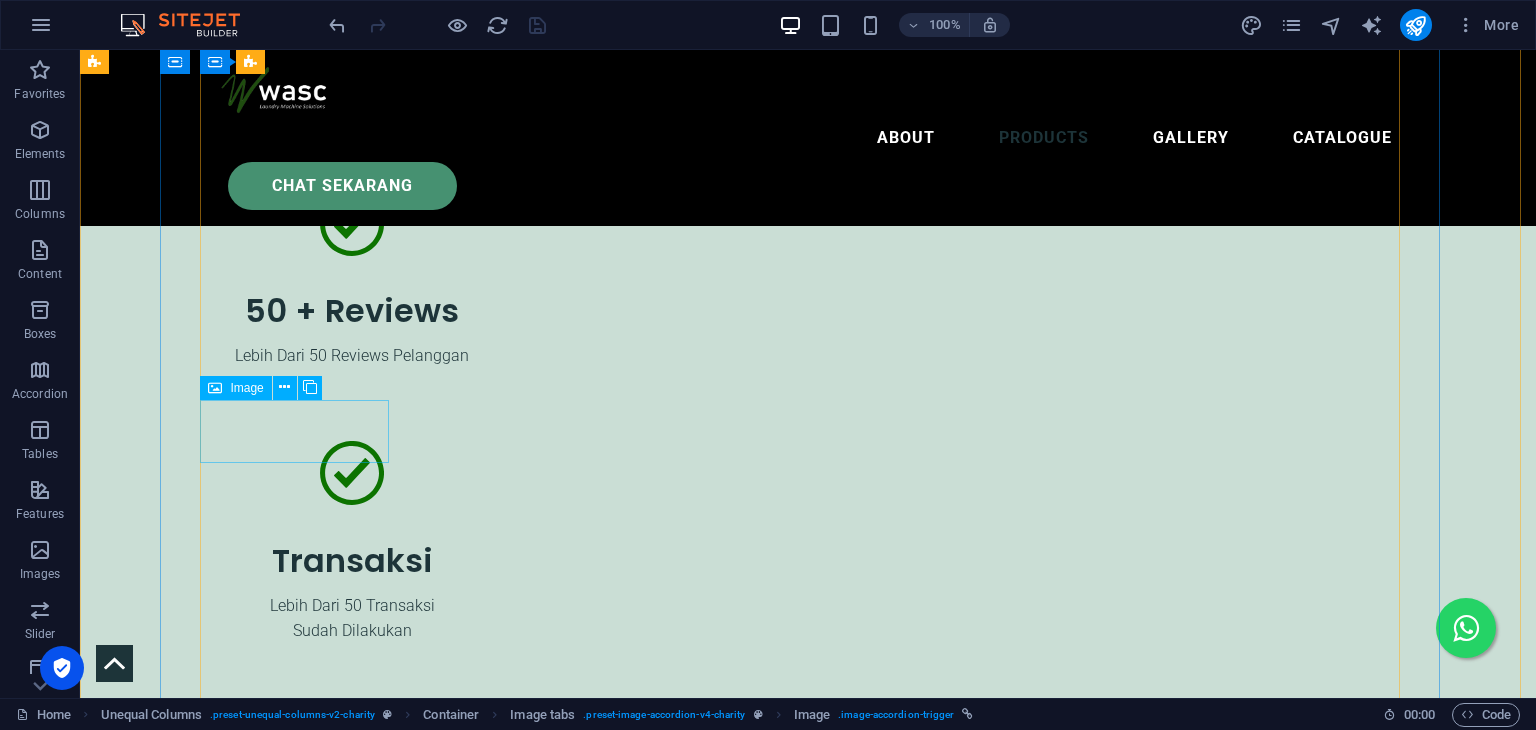 click at bounding box center [198, 6925] 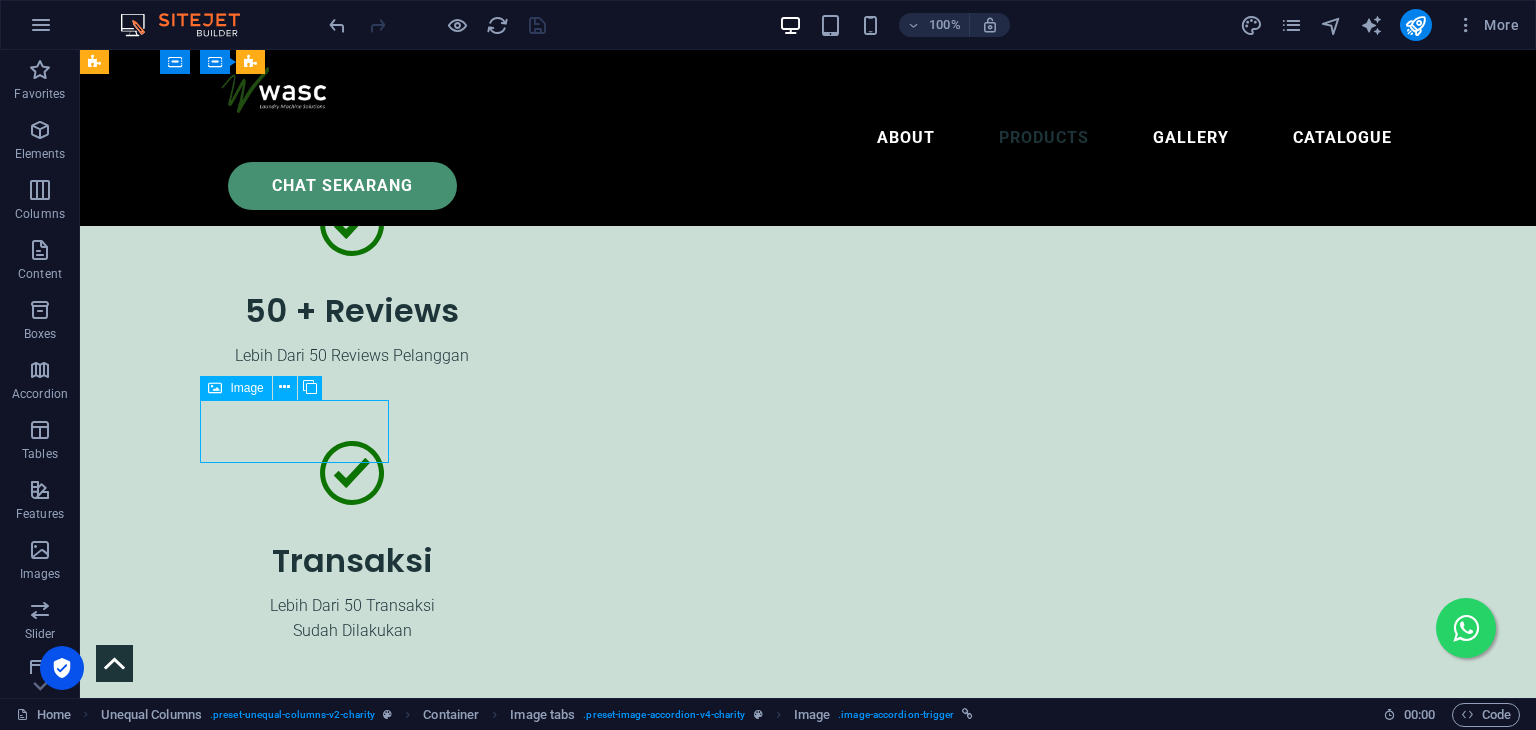 click at bounding box center (198, 6925) 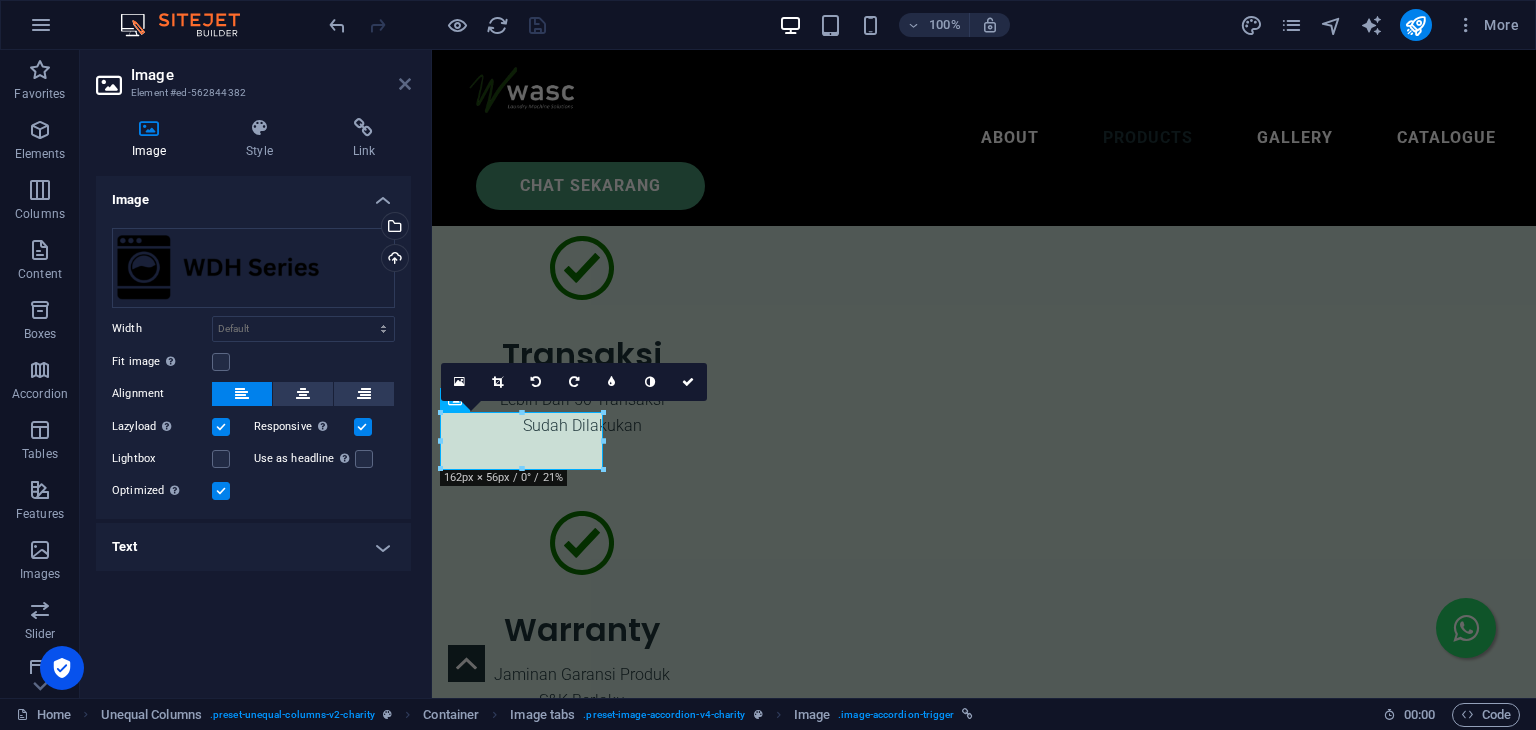 click at bounding box center [405, 84] 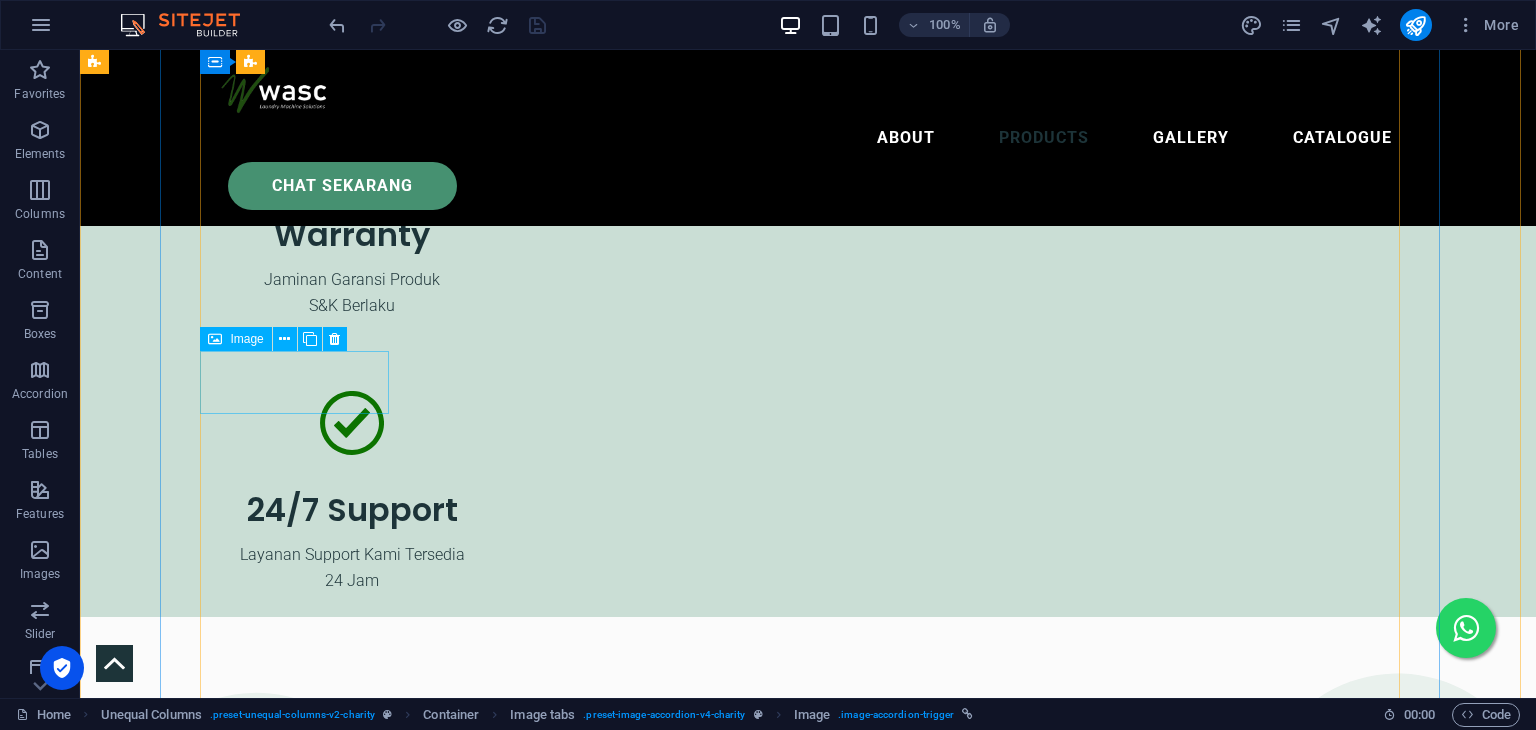 click at bounding box center [198, 7994] 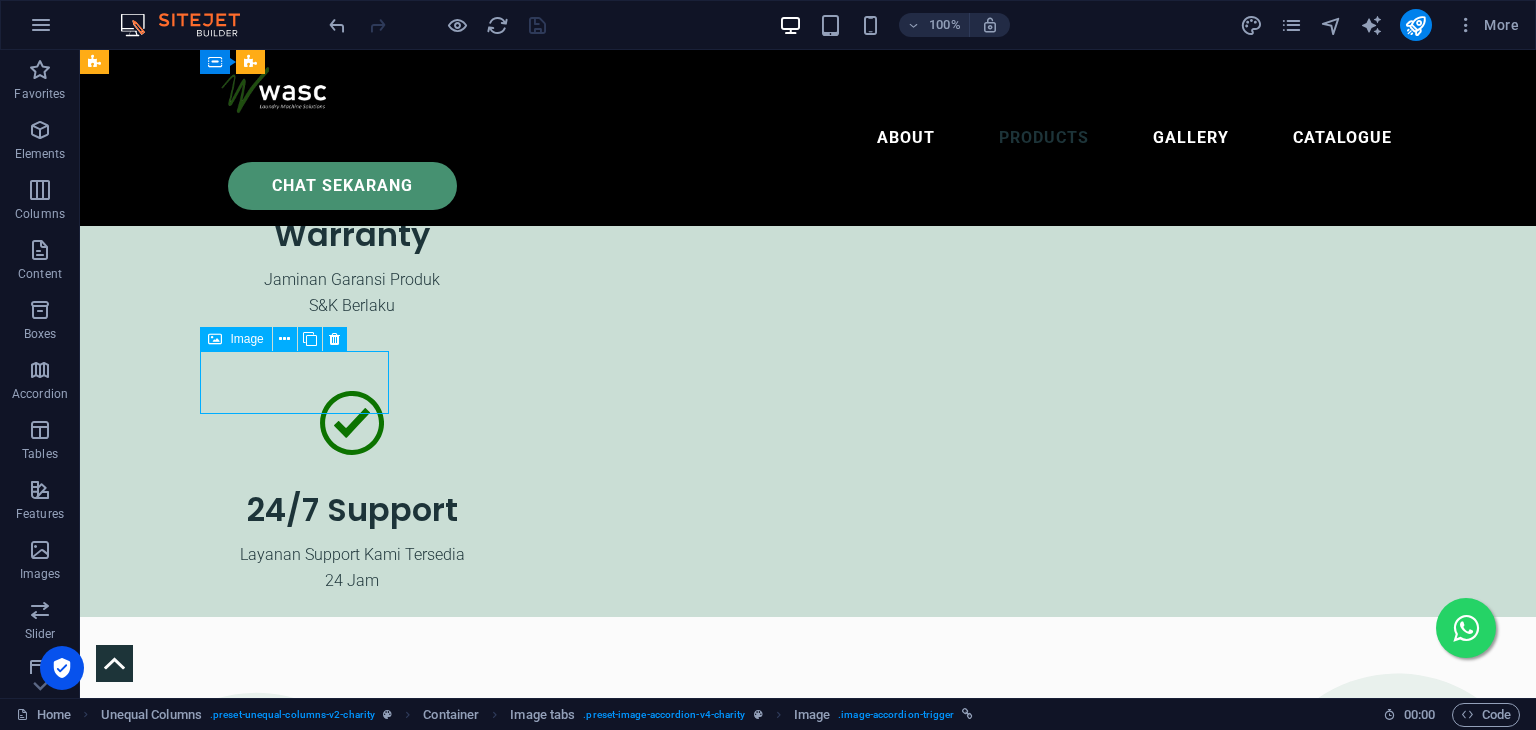 click at bounding box center (198, 7994) 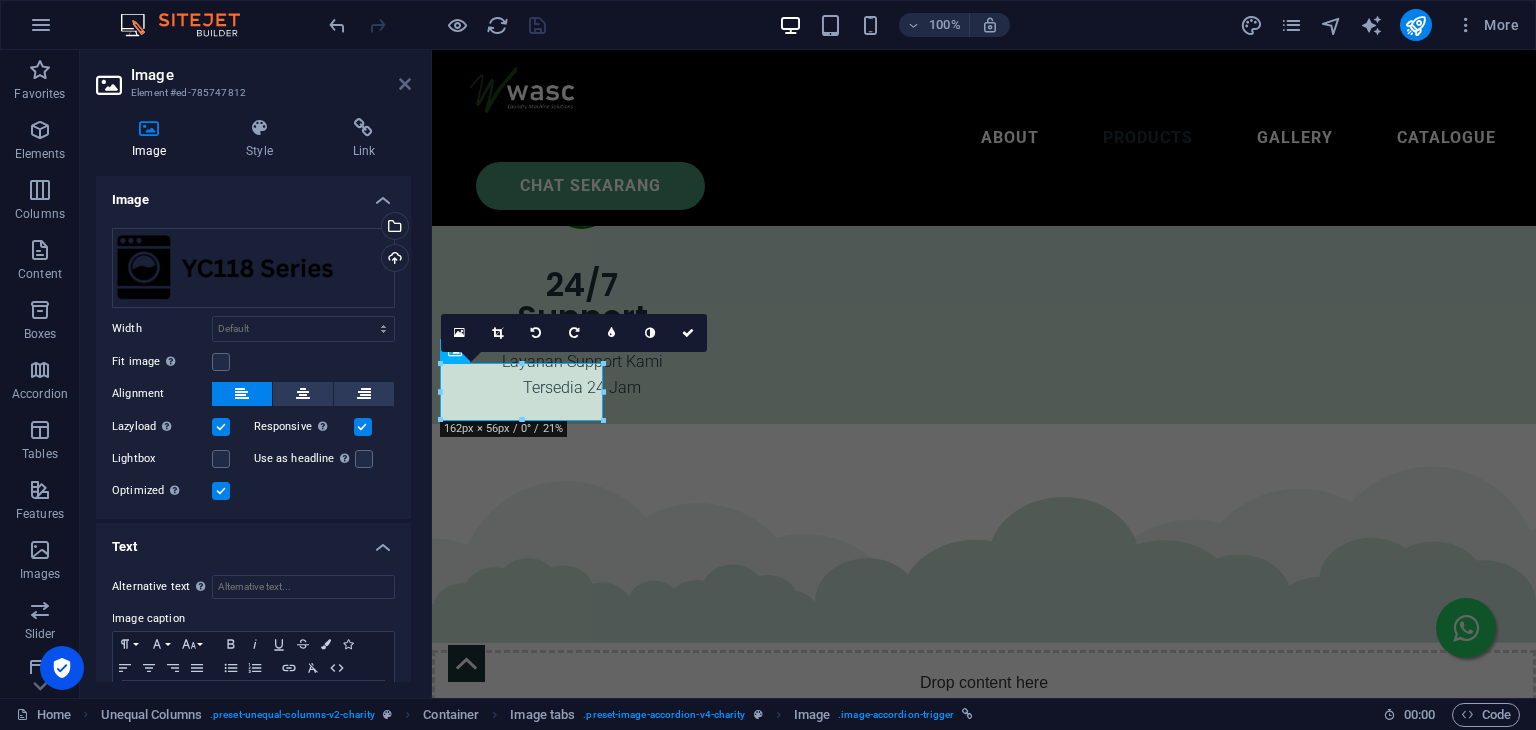 click at bounding box center [405, 84] 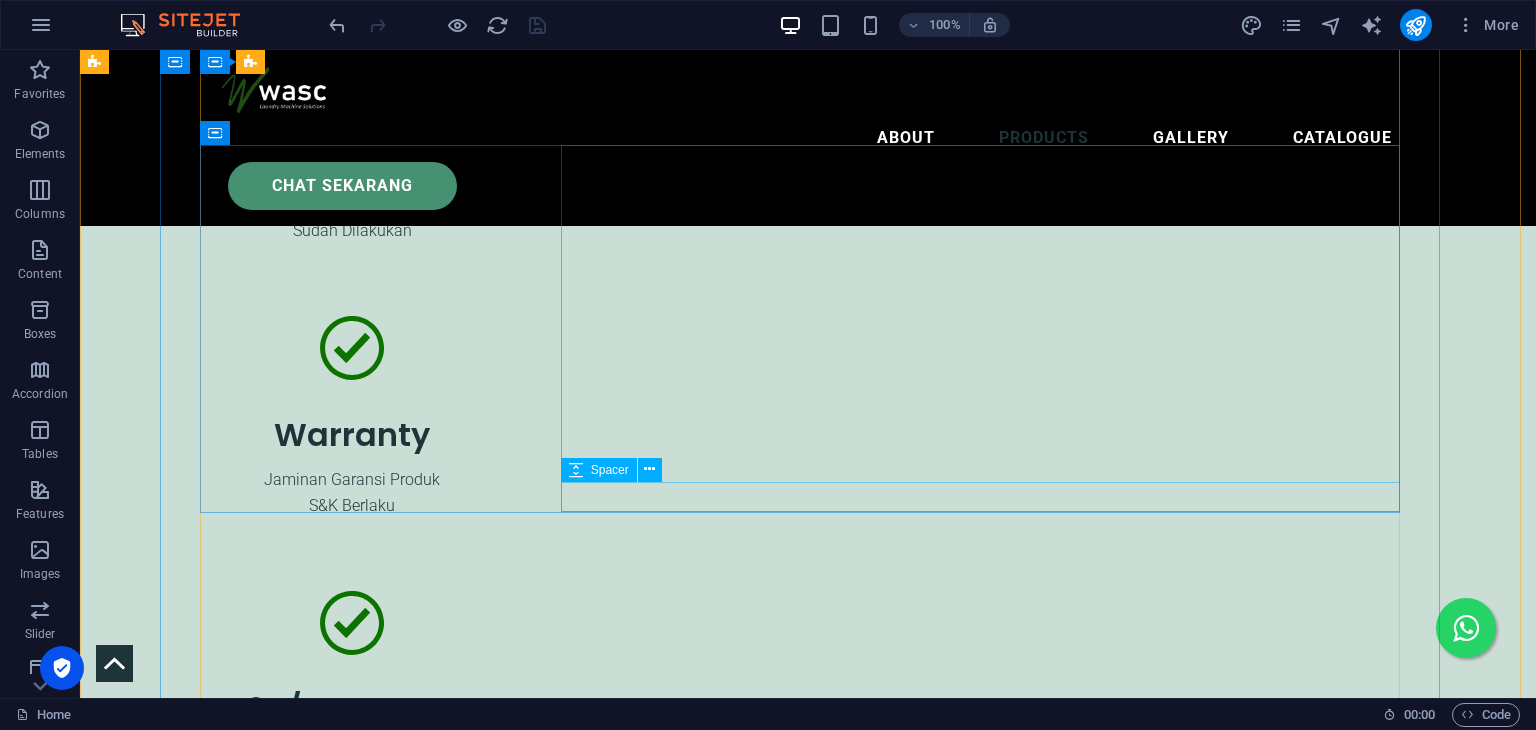 scroll, scrollTop: 6161, scrollLeft: 0, axis: vertical 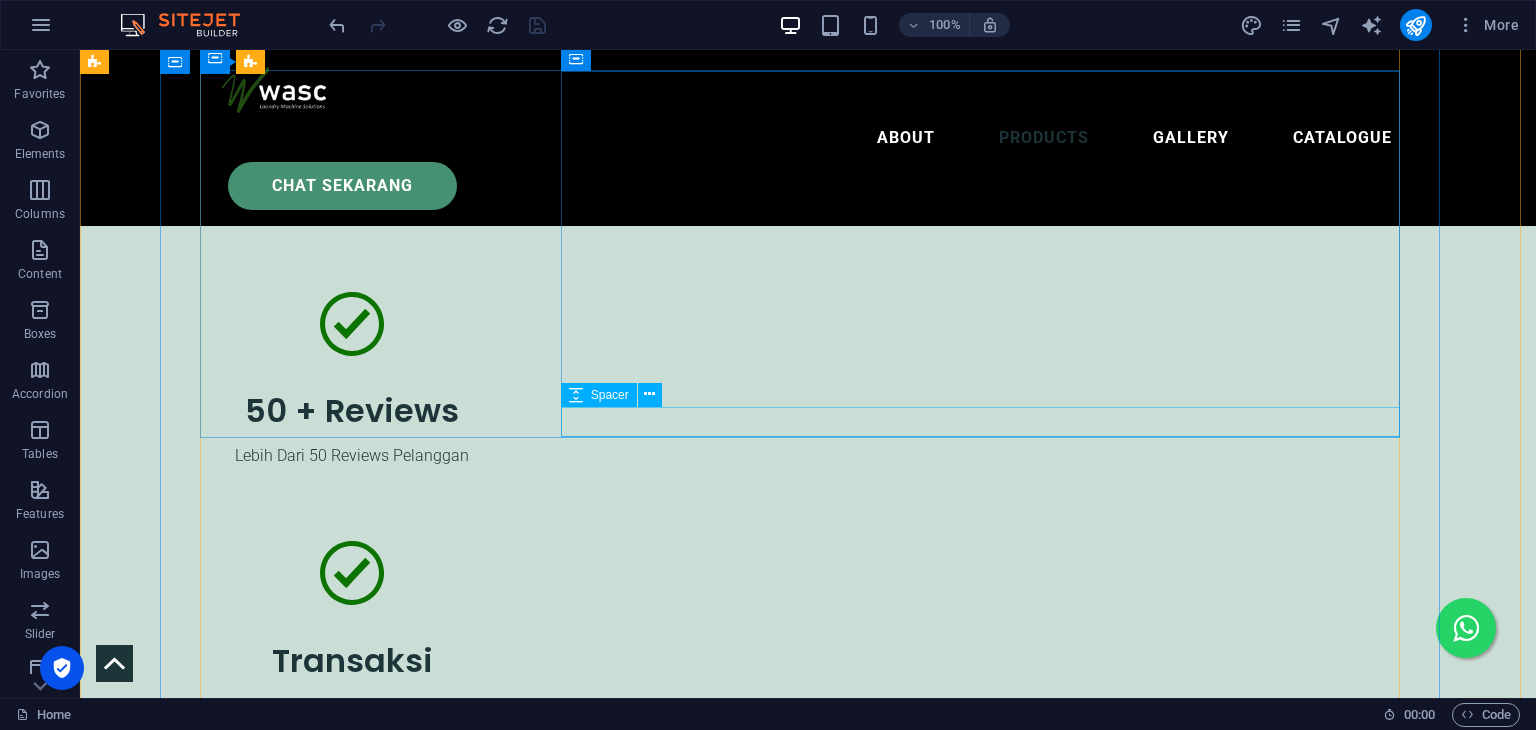 click at bounding box center (704, 6945) 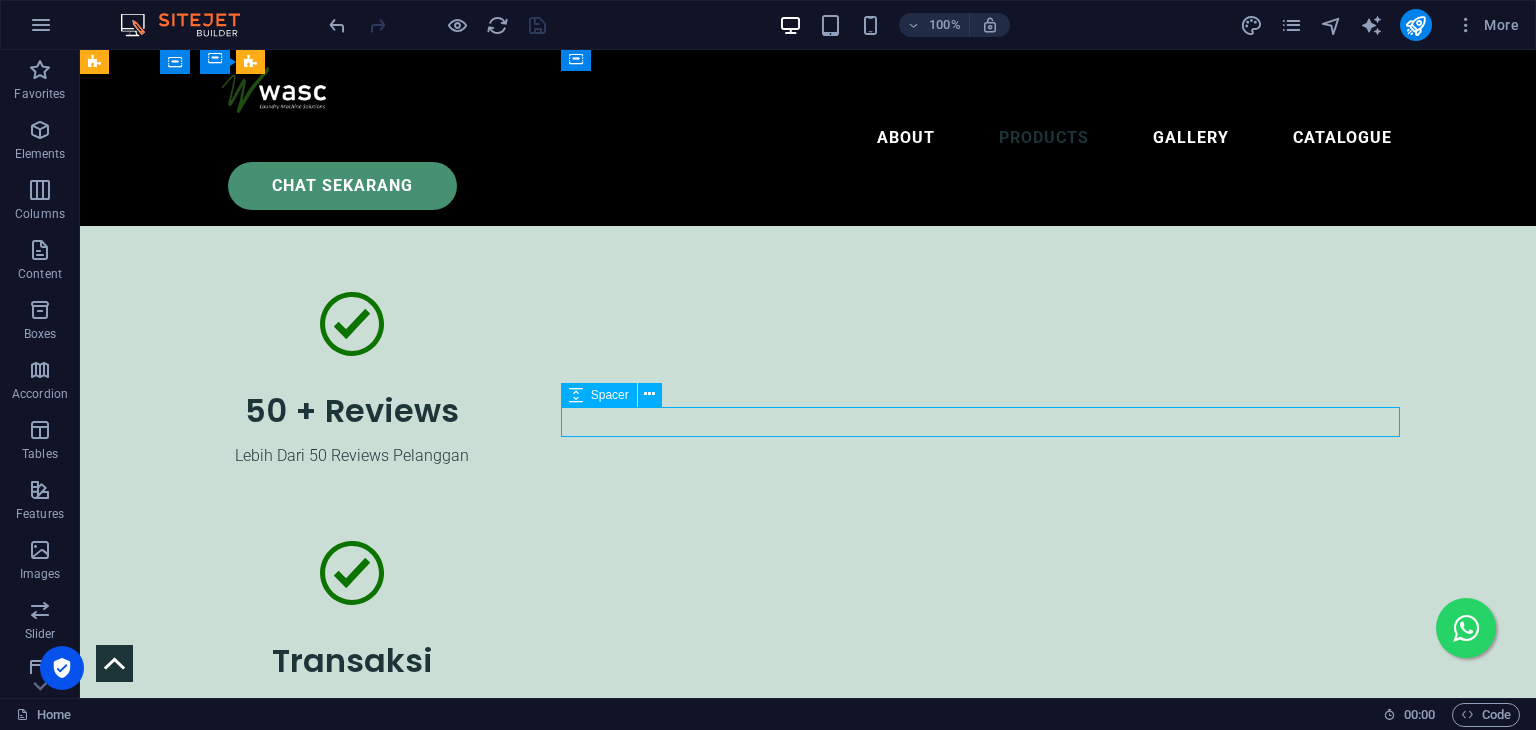click at bounding box center (704, 6945) 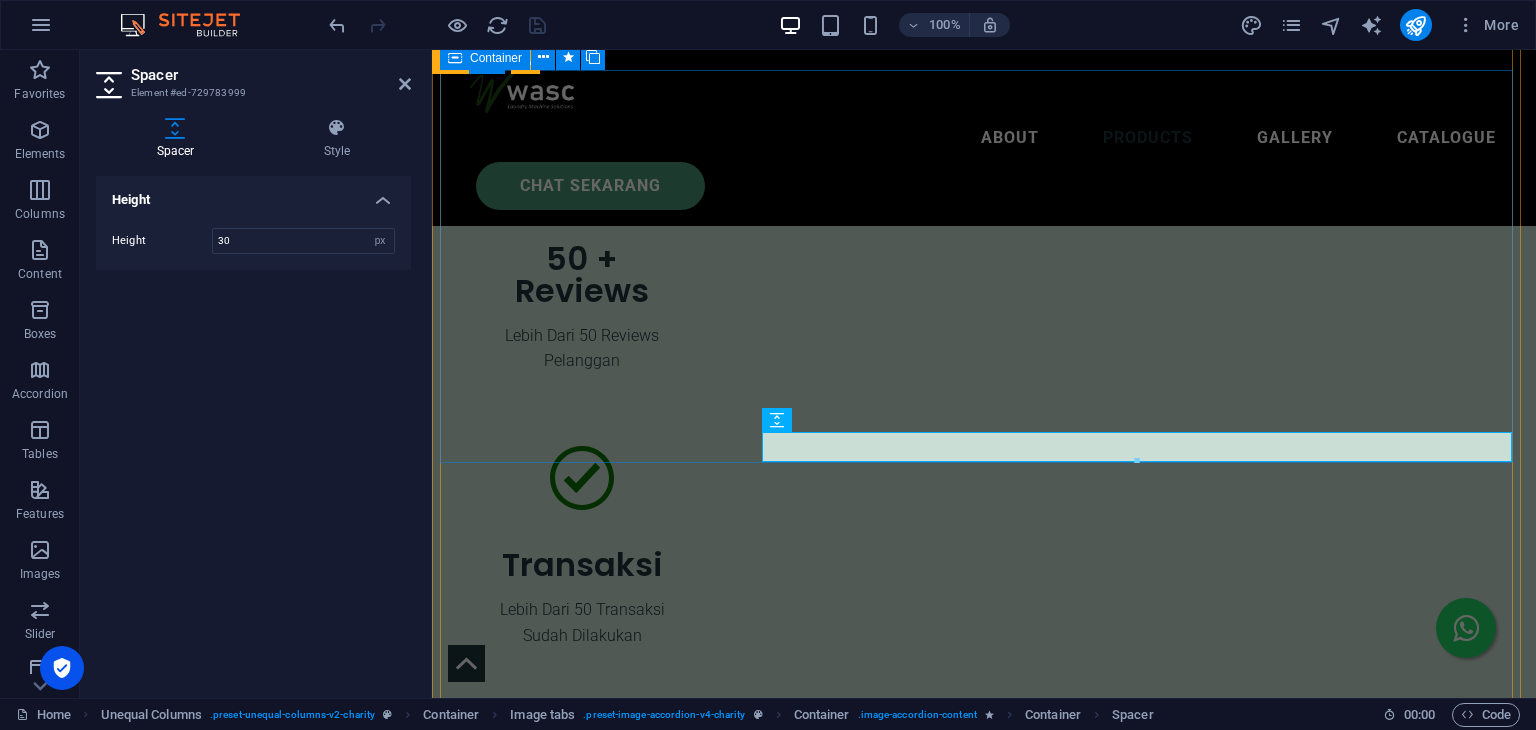 scroll, scrollTop: 6258, scrollLeft: 0, axis: vertical 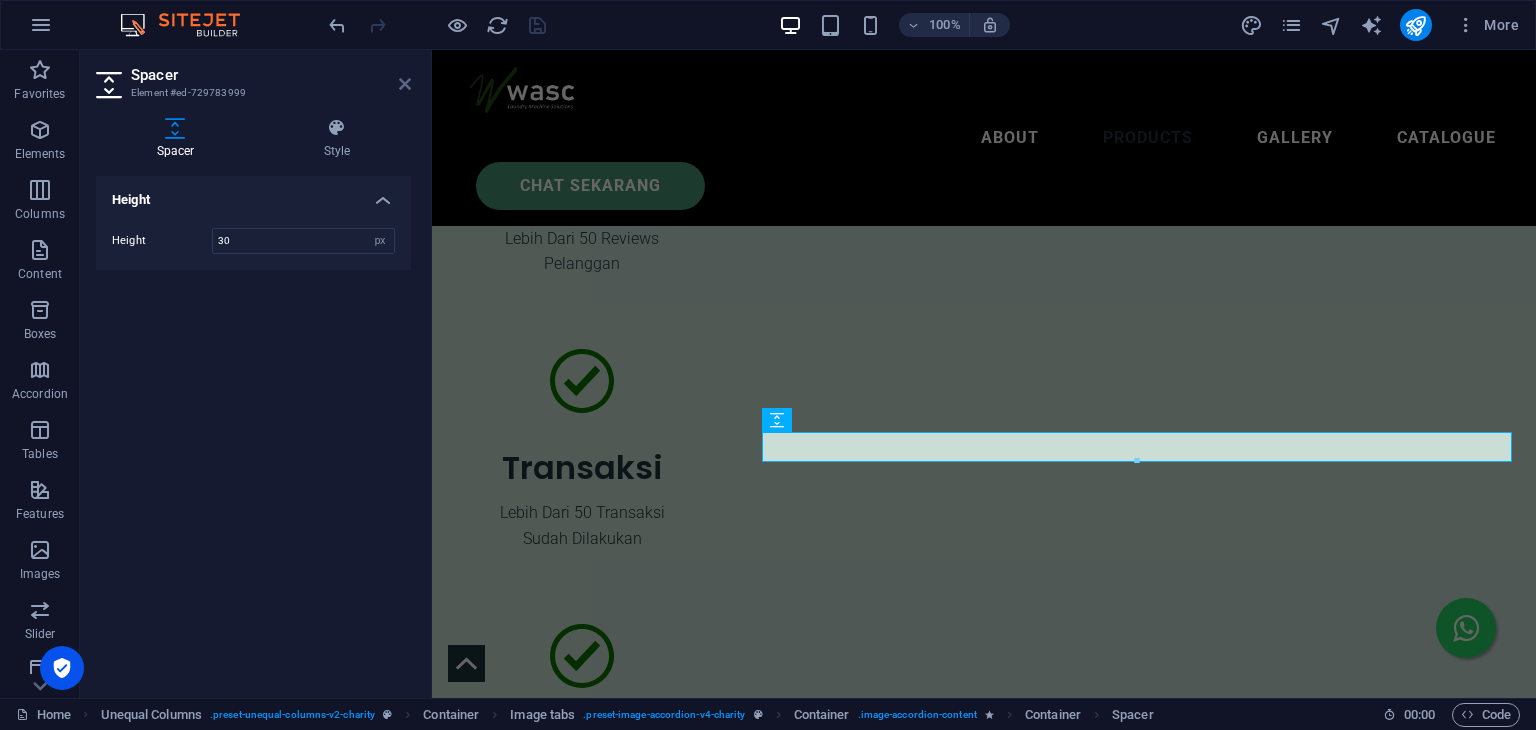click at bounding box center [405, 84] 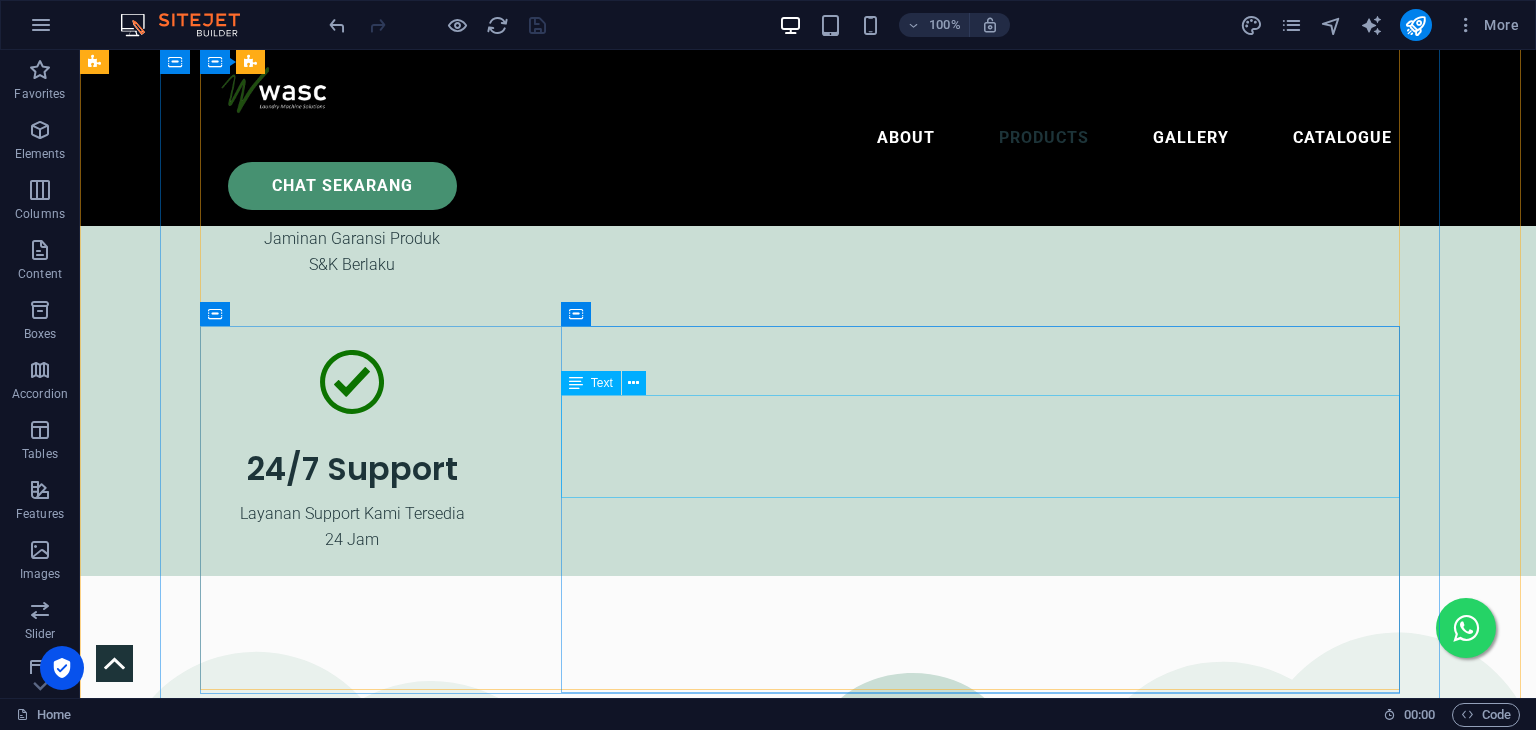 scroll, scrollTop: 6661, scrollLeft: 0, axis: vertical 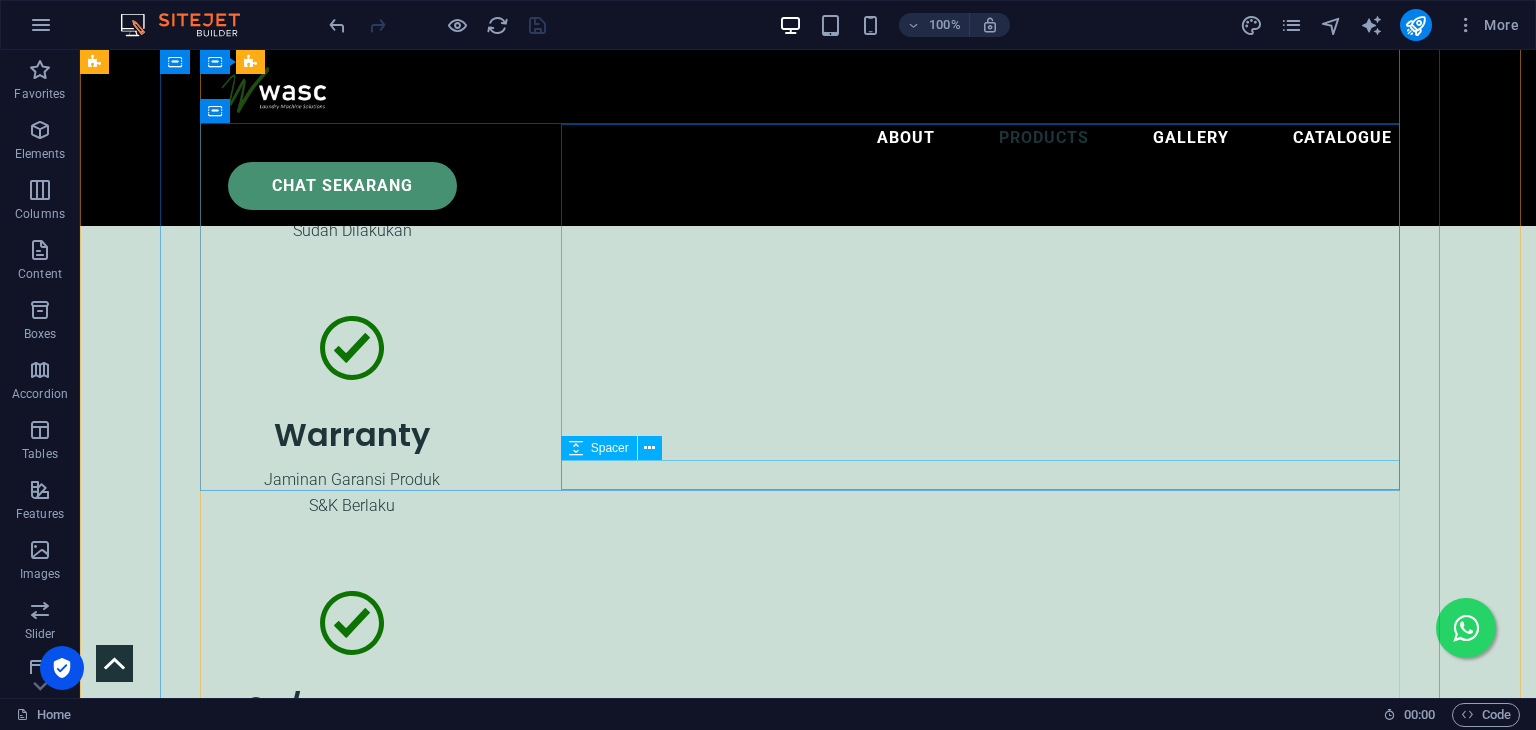 click at bounding box center [704, 8114] 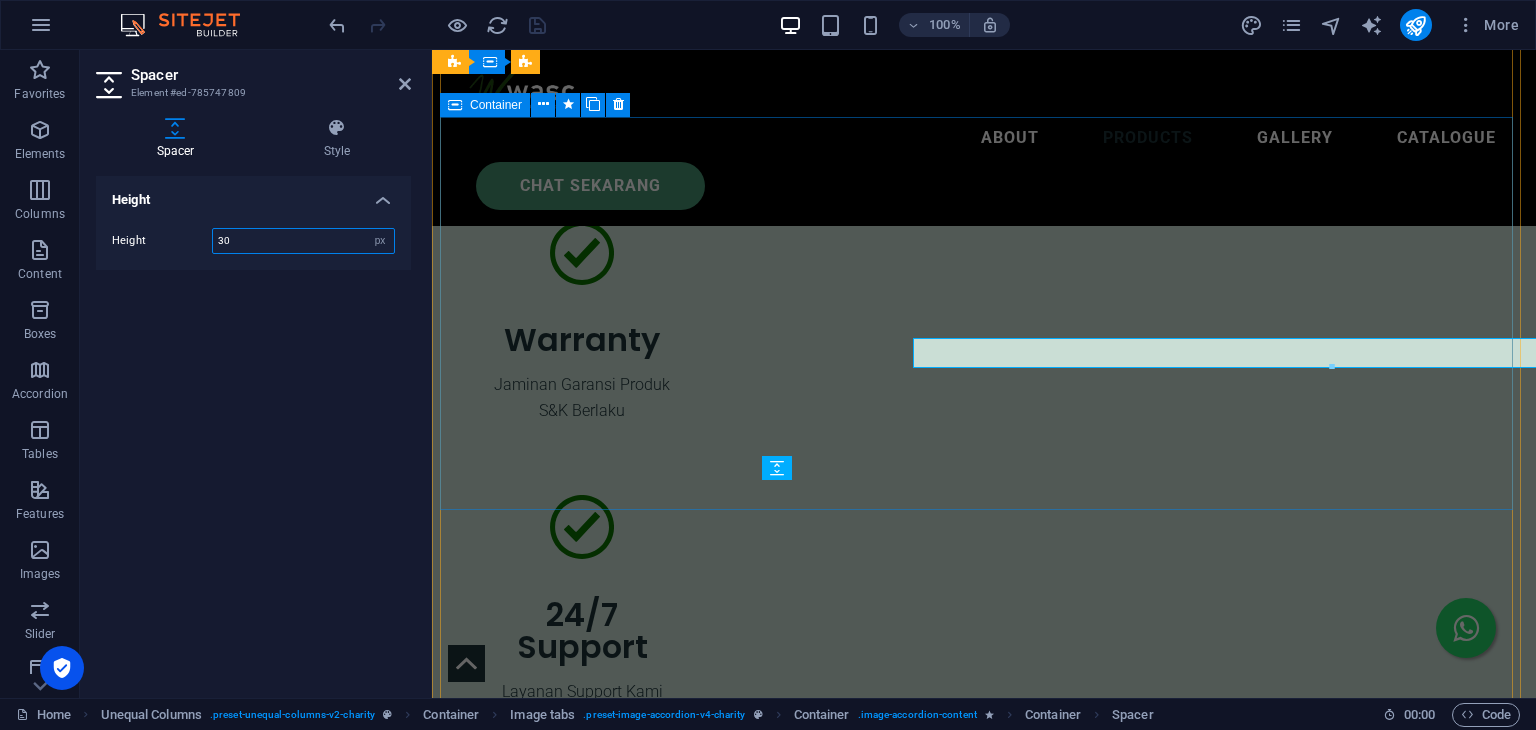 scroll, scrollTop: 6784, scrollLeft: 0, axis: vertical 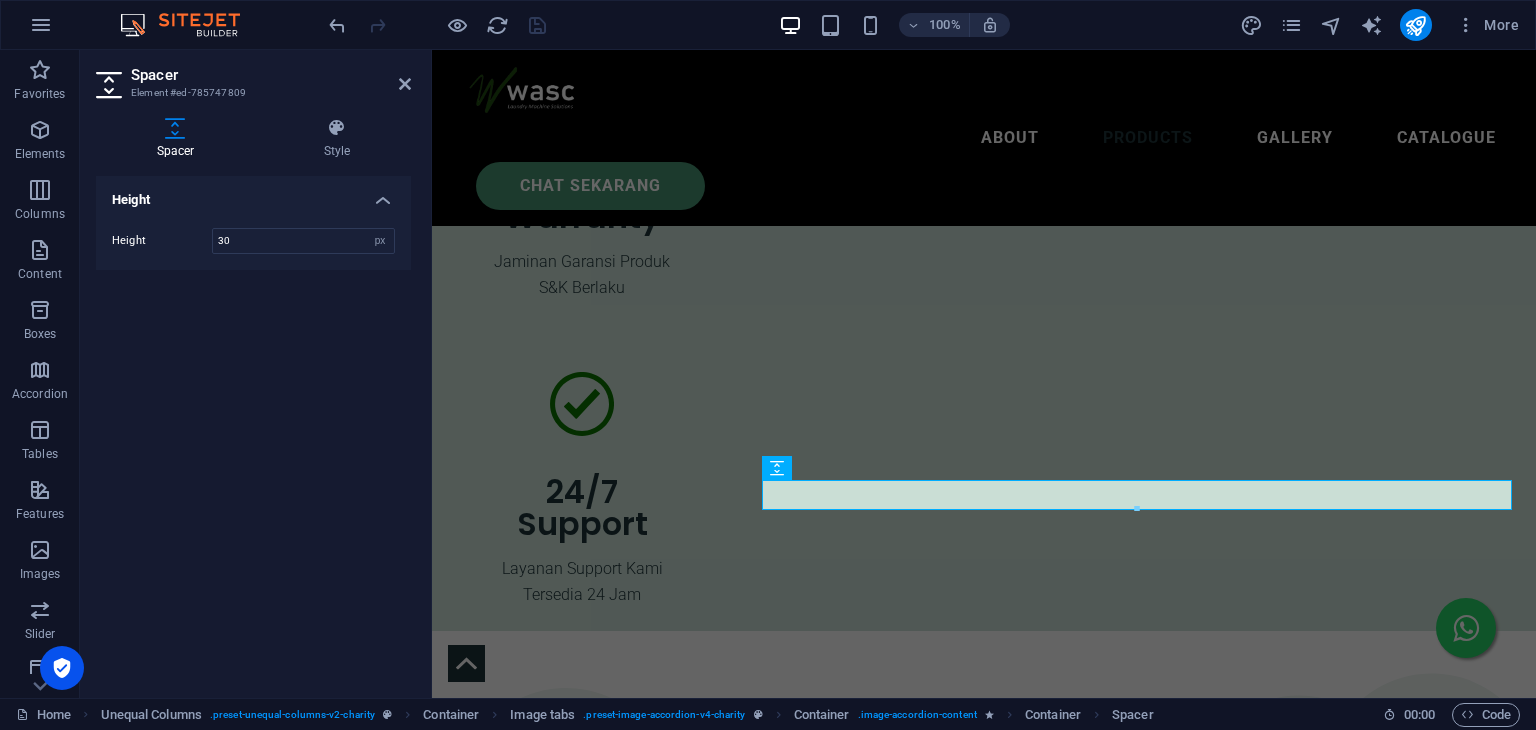 click on "Spacer Element #ed-785747809" at bounding box center (253, 76) 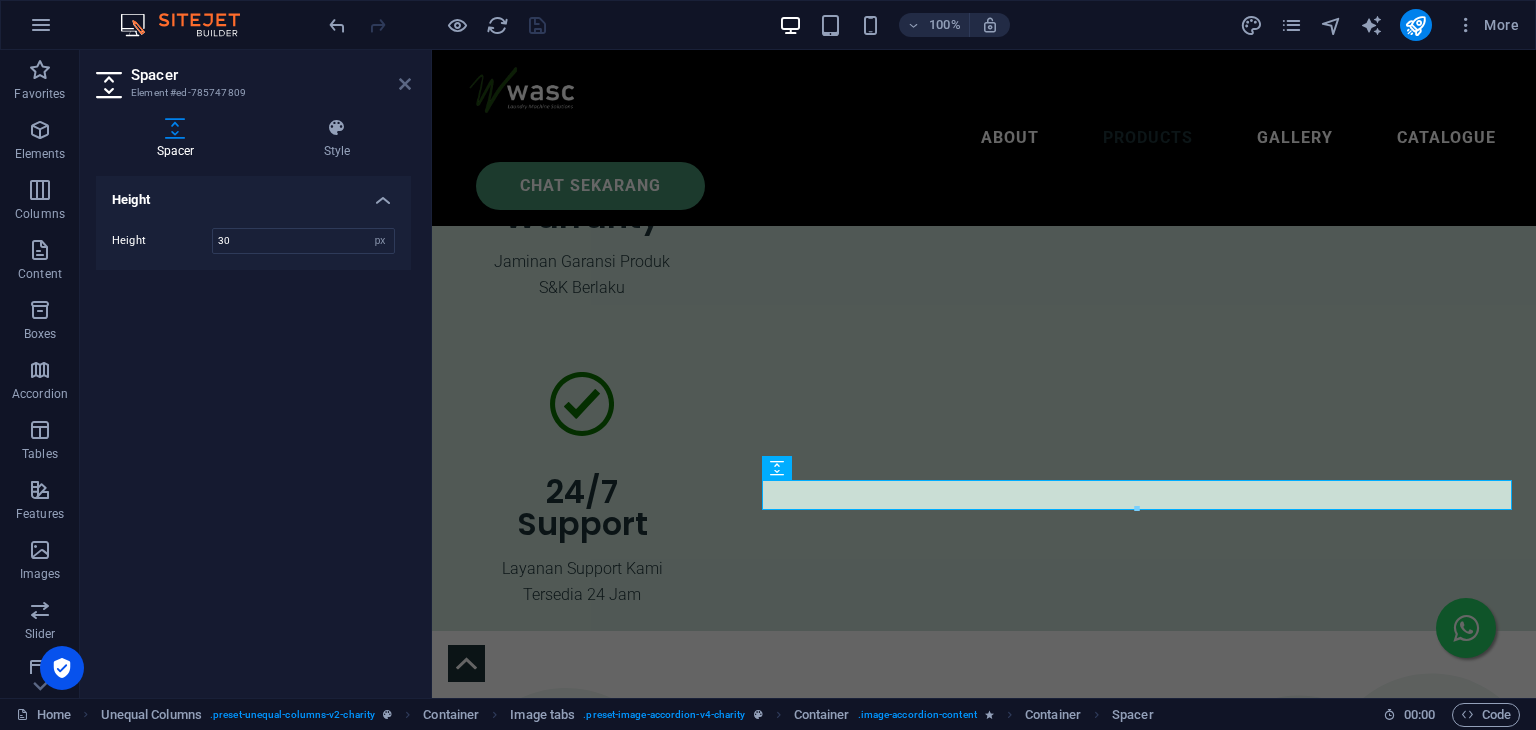 drag, startPoint x: 402, startPoint y: 84, endPoint x: 325, endPoint y: 45, distance: 86.313385 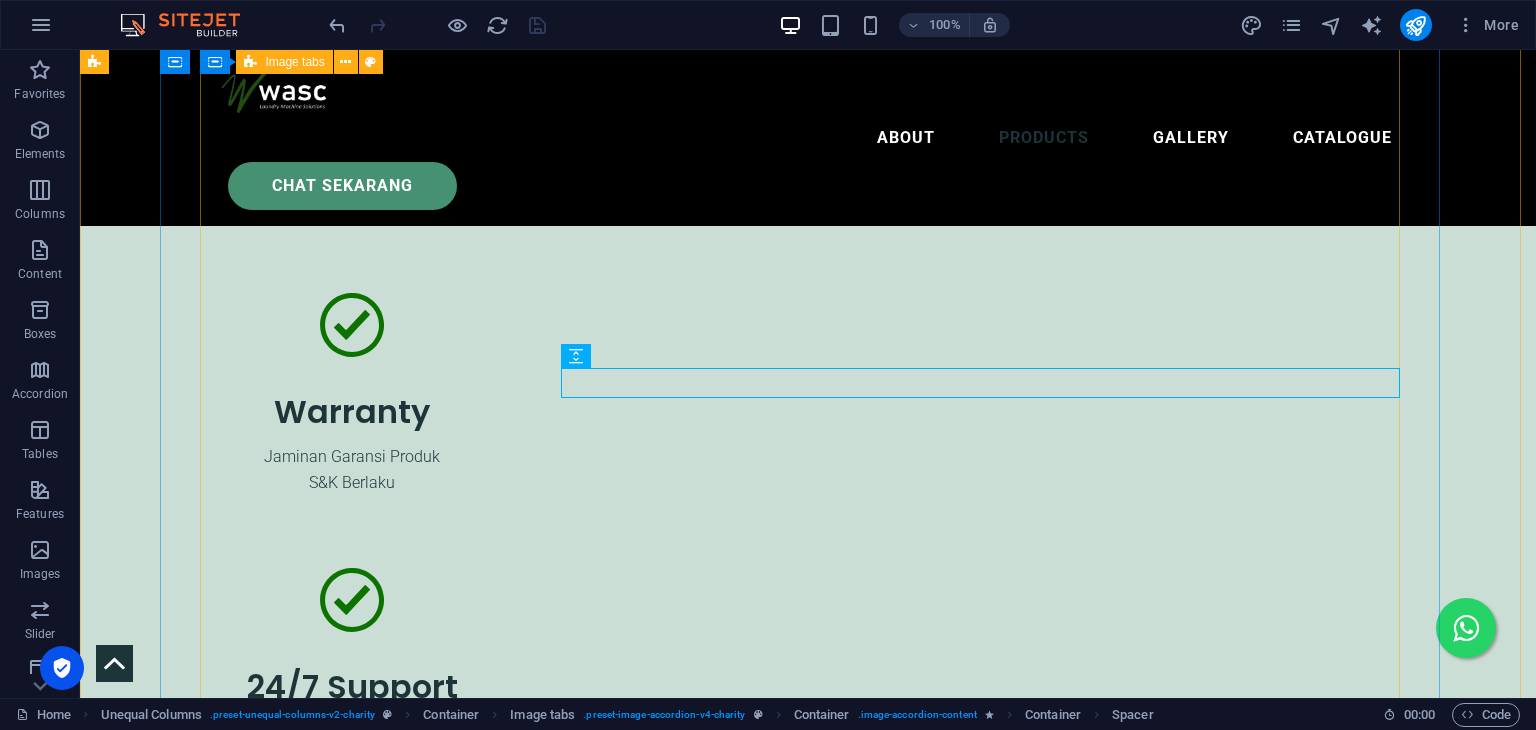 scroll, scrollTop: 7161, scrollLeft: 0, axis: vertical 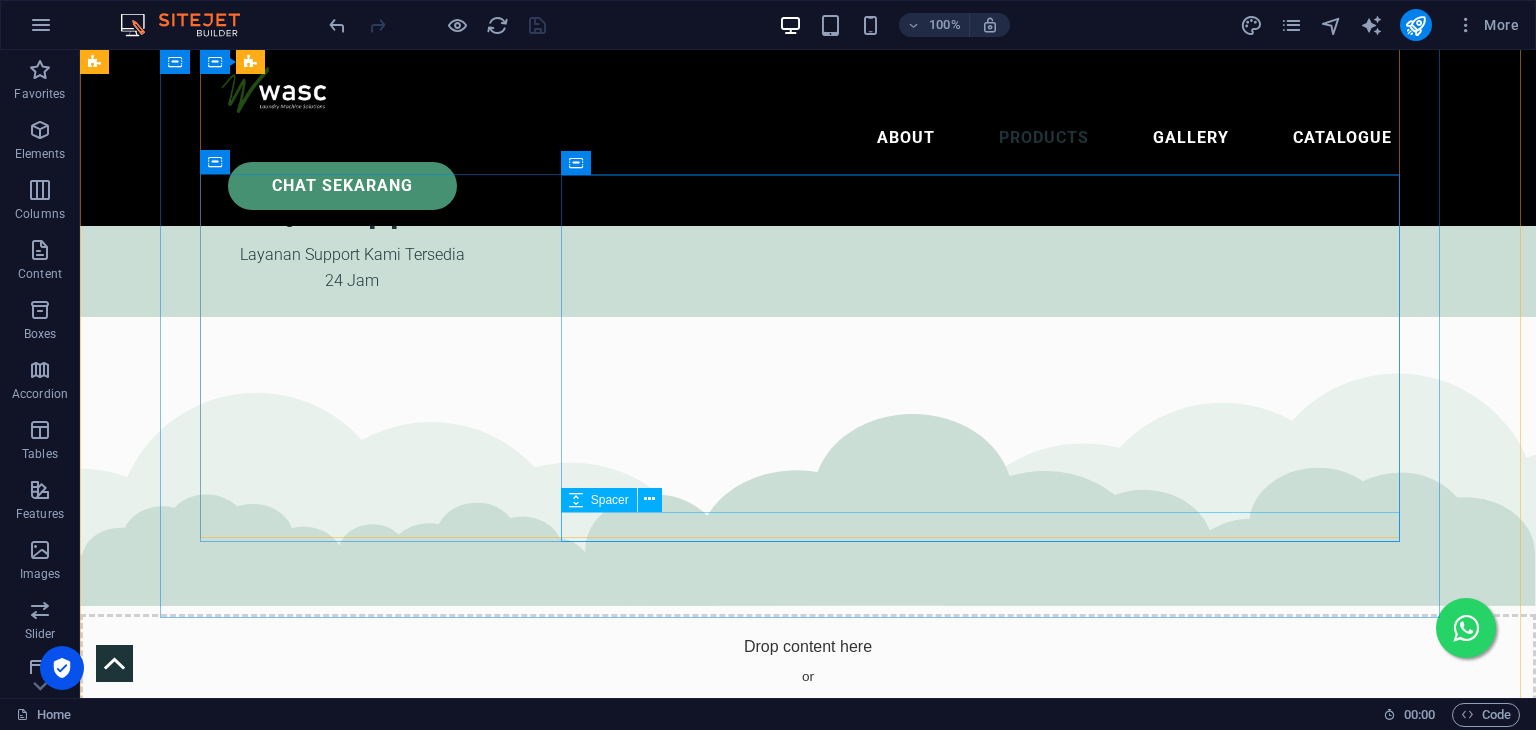 click at bounding box center (704, 9283) 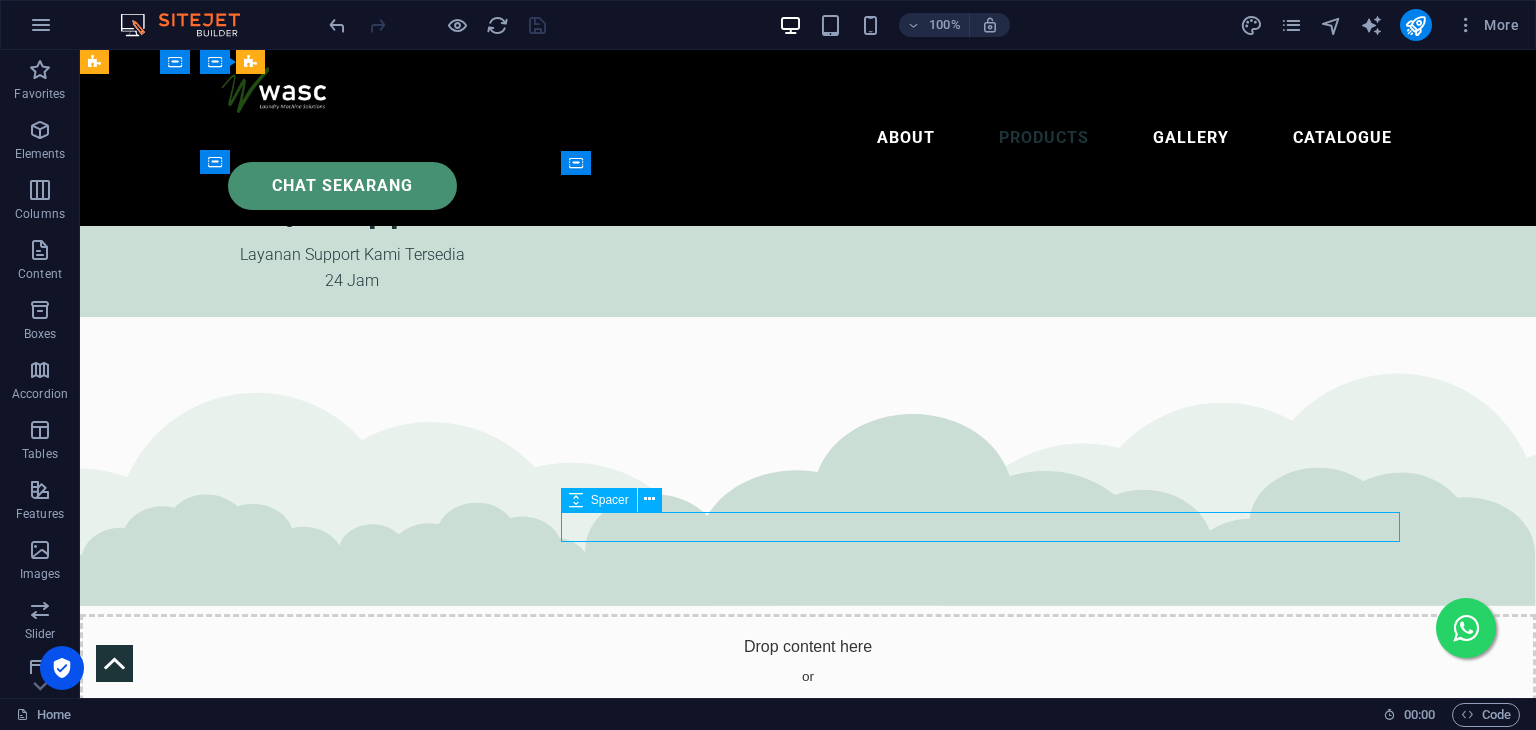 click at bounding box center [704, 9283] 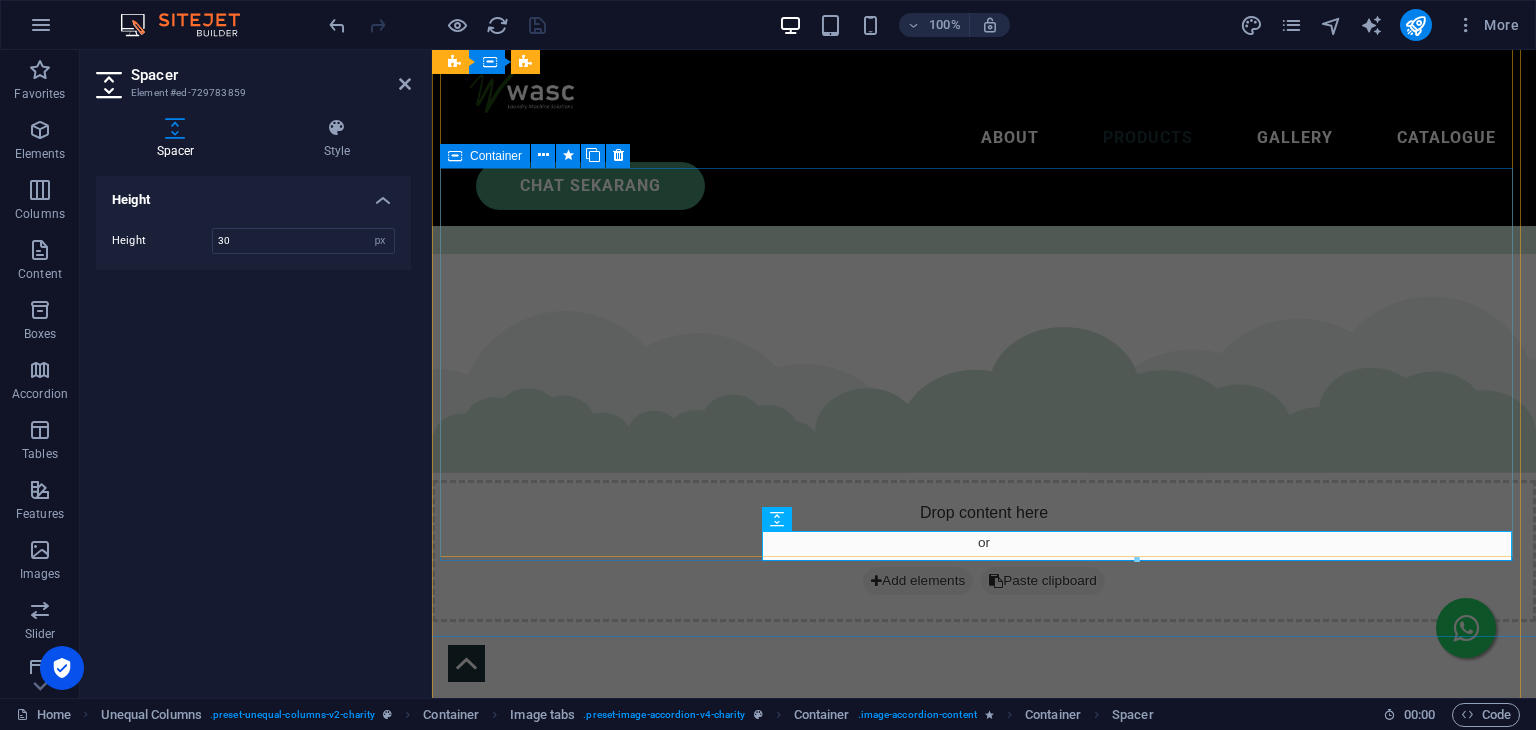 scroll, scrollTop: 7304, scrollLeft: 0, axis: vertical 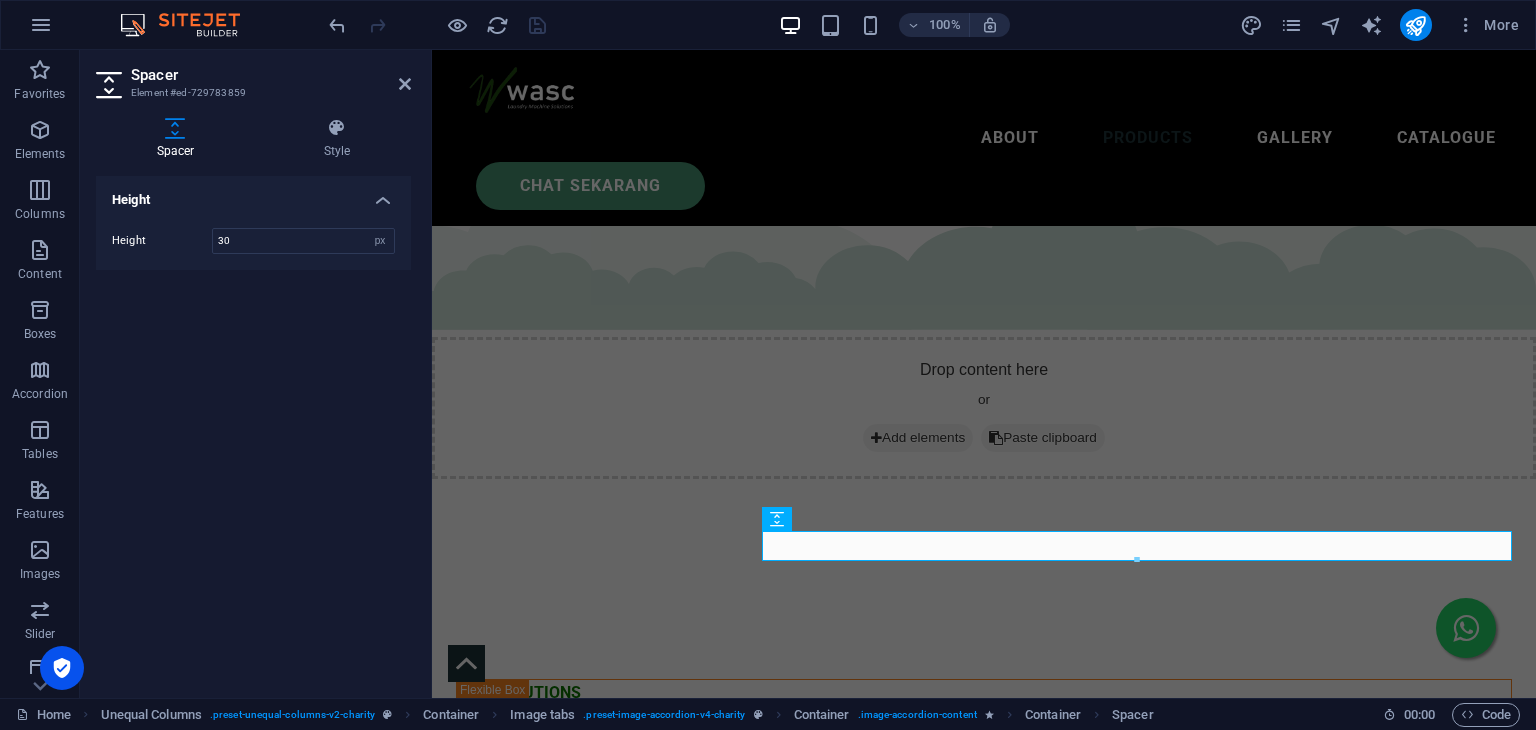 click on "Spacer Element #ed-729783859 Spacer Style Height Height 30 px rem vh vw Image tabs Element Layout How this element expands within the layout (Flexbox). Size Default auto px % 1/1 1/2 1/3 1/4 1/5 1/6 1/7 1/8 1/9 1/10 Grow Shrink Order Container layout Visible Visible Opacity 100 % Overflow Spacing Margin Default auto px % rem vw vh Custom Custom auto px % rem vw vh auto px % rem vw vh auto px % rem vw vh auto px % rem vw vh Padding Default px rem % vh vw Custom Custom px rem % vh vw px rem % vh vw px rem % vh vw px rem % vh vw Border Style              - Width 1 auto px rem % vh vw Custom Custom 1 auto px rem % vh vw 1 auto px rem % vh vw 1 auto px rem % vh vw 1 auto px rem % vh vw  - Color Round corners Default px rem % vh vw Custom Custom px rem % vh vw px rem % vh vw px rem % vh vw px rem % vh vw Shadow Default None Outside Inside Color X offset 0 px rem vh vw Y offset 0 px rem vh vw Blur 0 px rem % vh vw Spread 0 px rem vh vw Text Shadow Default None Outside Color X offset 0 px rem vh vw Y offset" at bounding box center [256, 374] 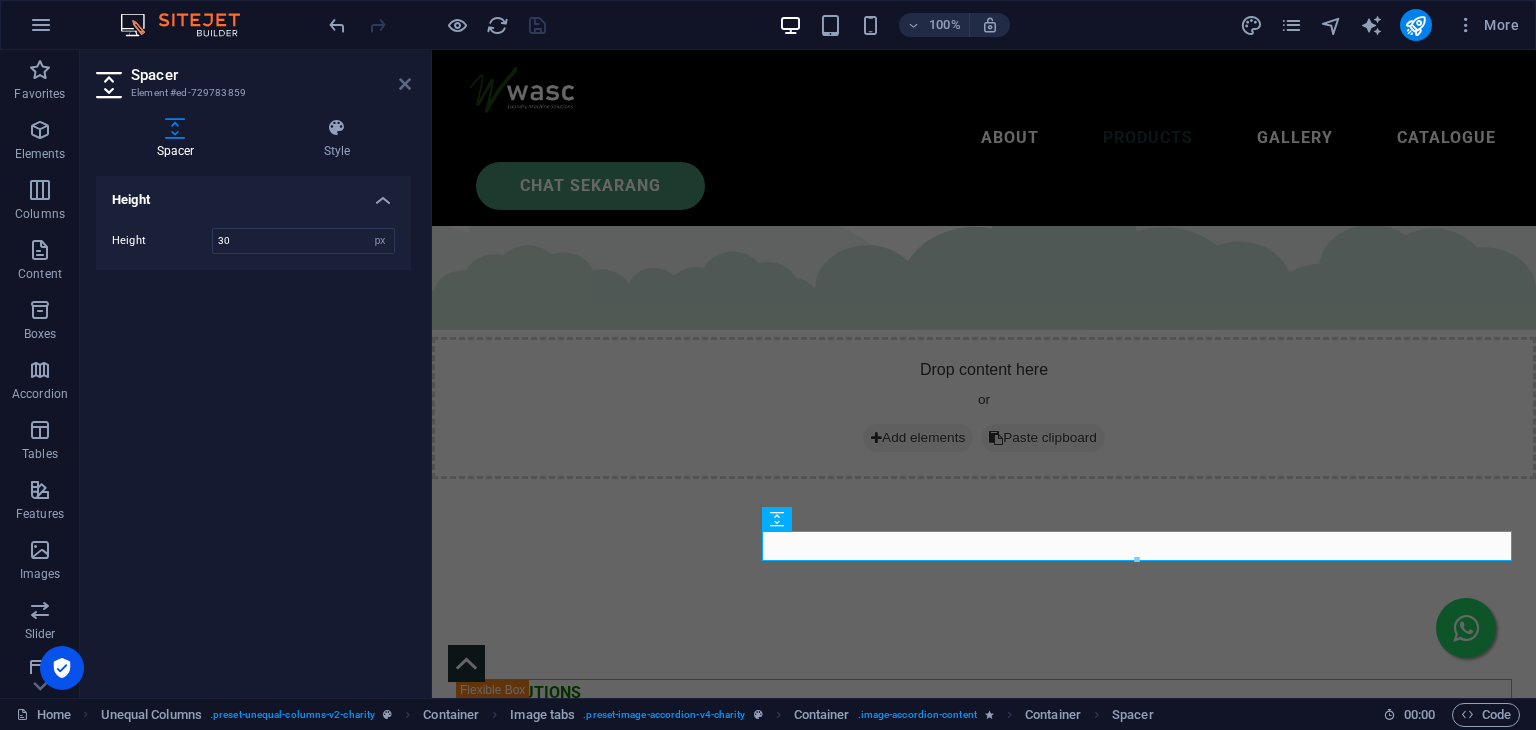 drag, startPoint x: 404, startPoint y: 88, endPoint x: 331, endPoint y: 59, distance: 78.54935 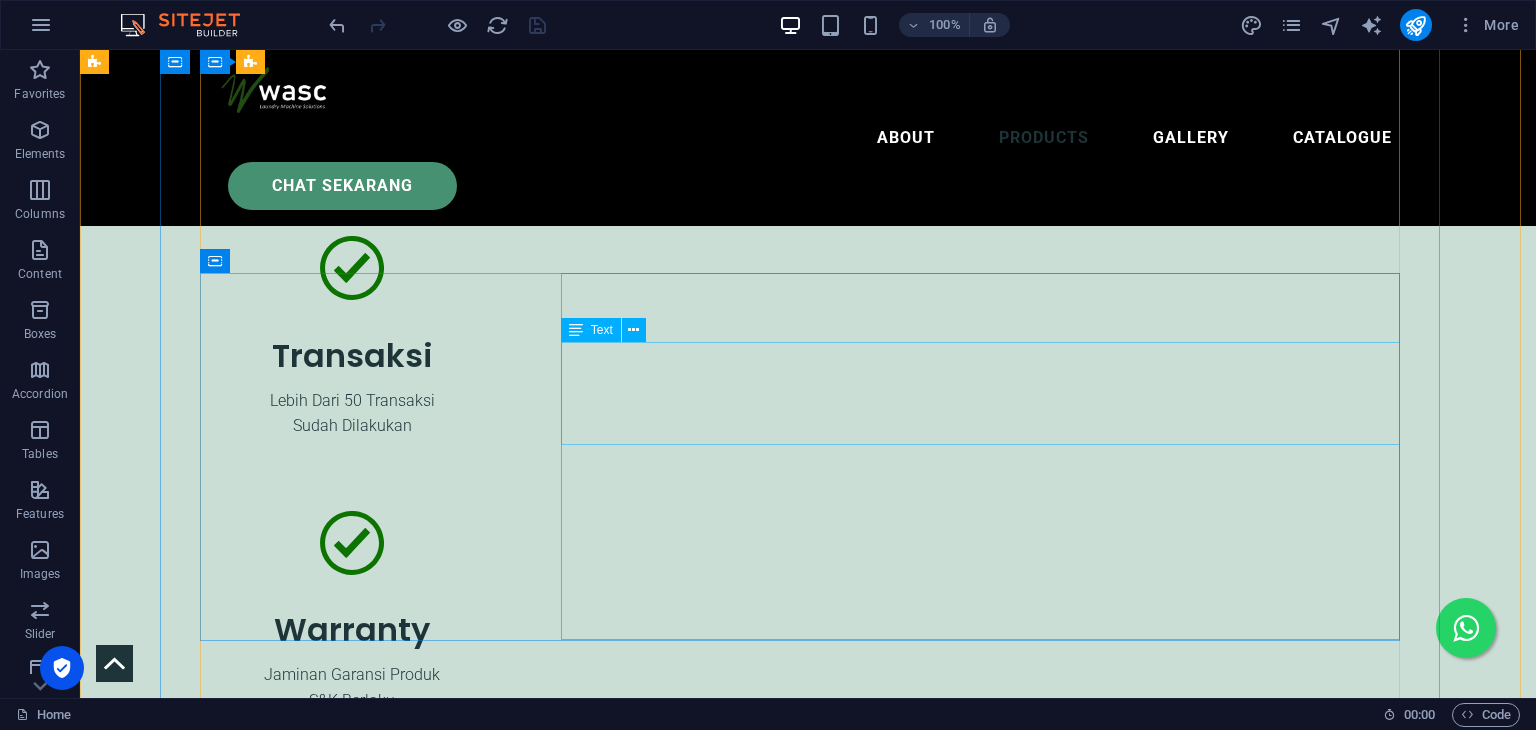 scroll, scrollTop: 6461, scrollLeft: 0, axis: vertical 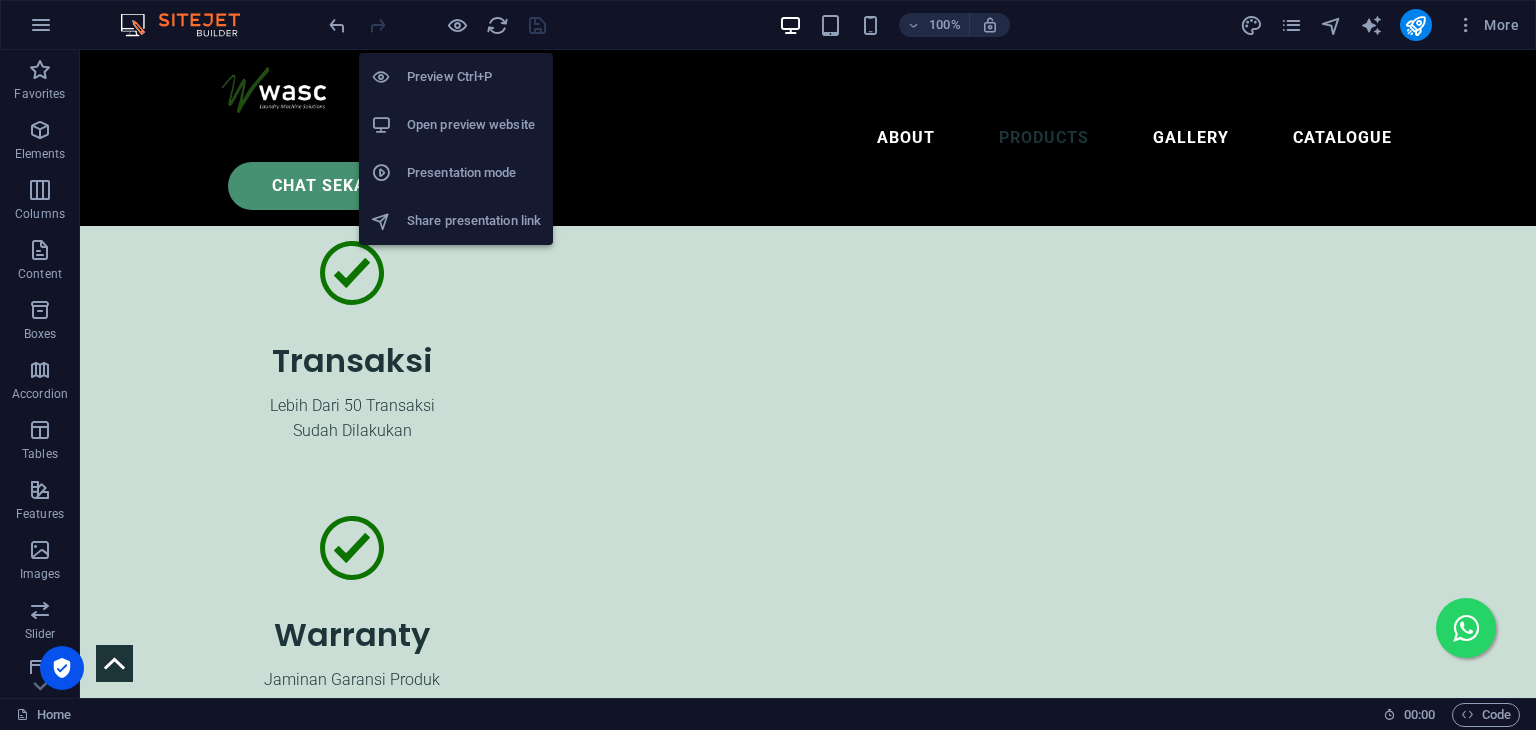 click on "Open preview website" at bounding box center [474, 125] 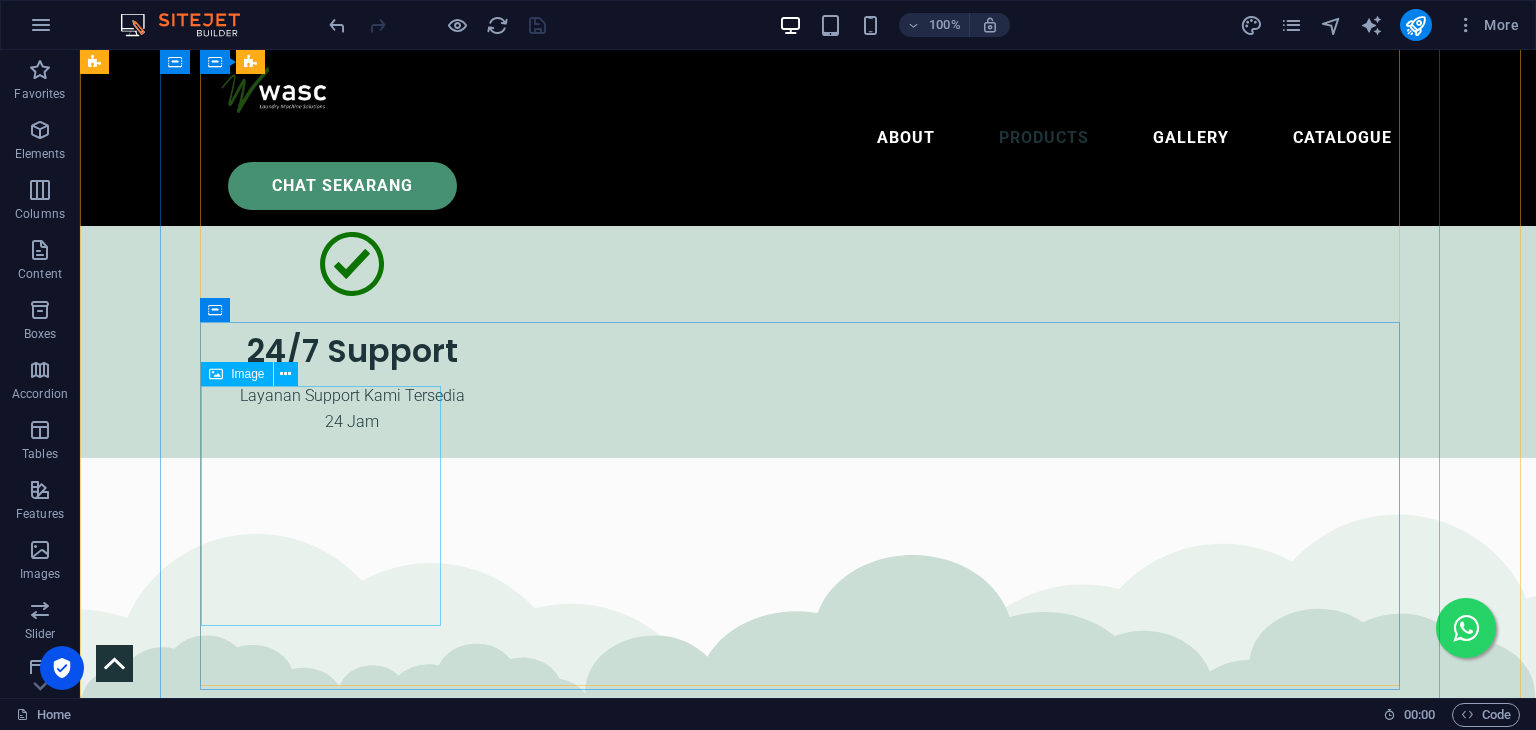scroll, scrollTop: 6961, scrollLeft: 0, axis: vertical 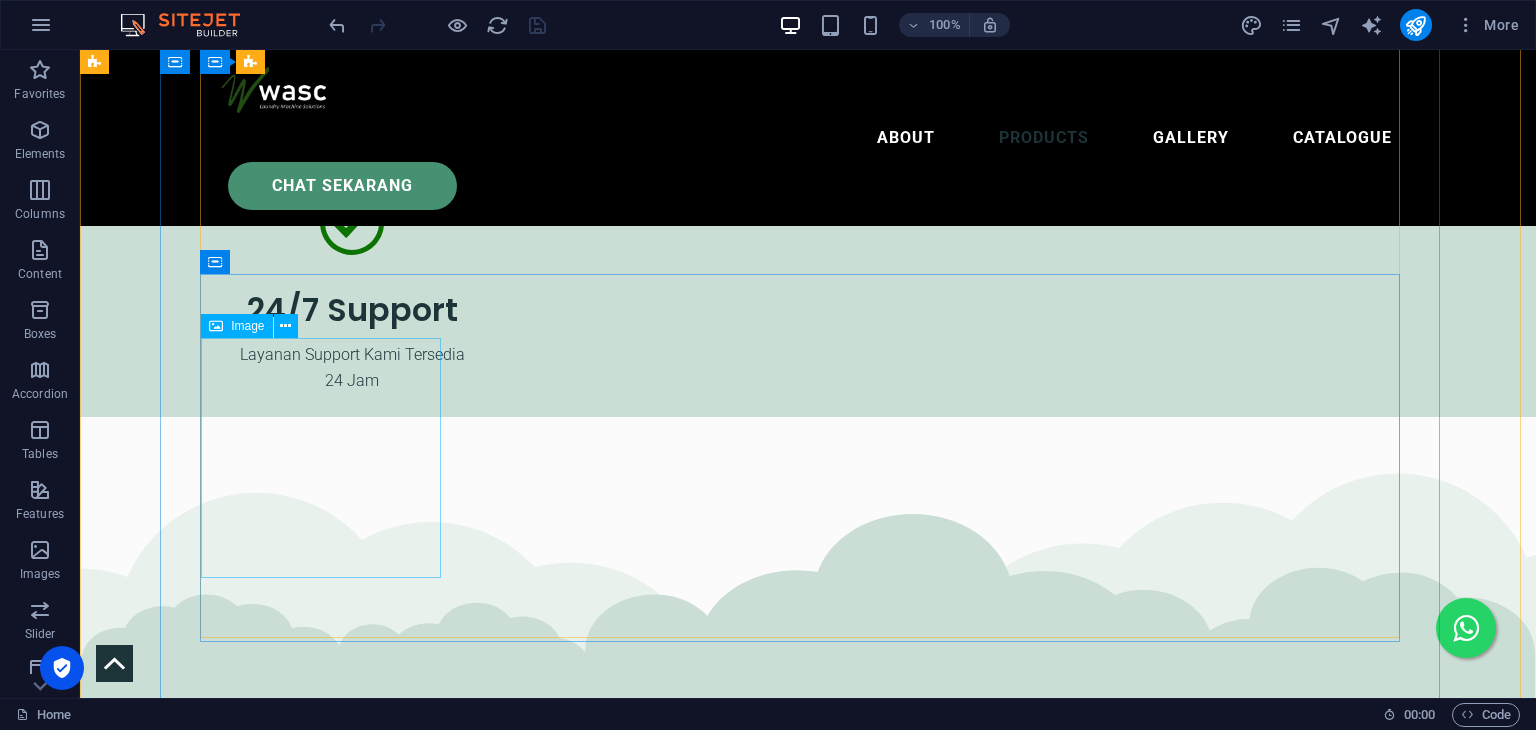 click at bounding box center (704, 8458) 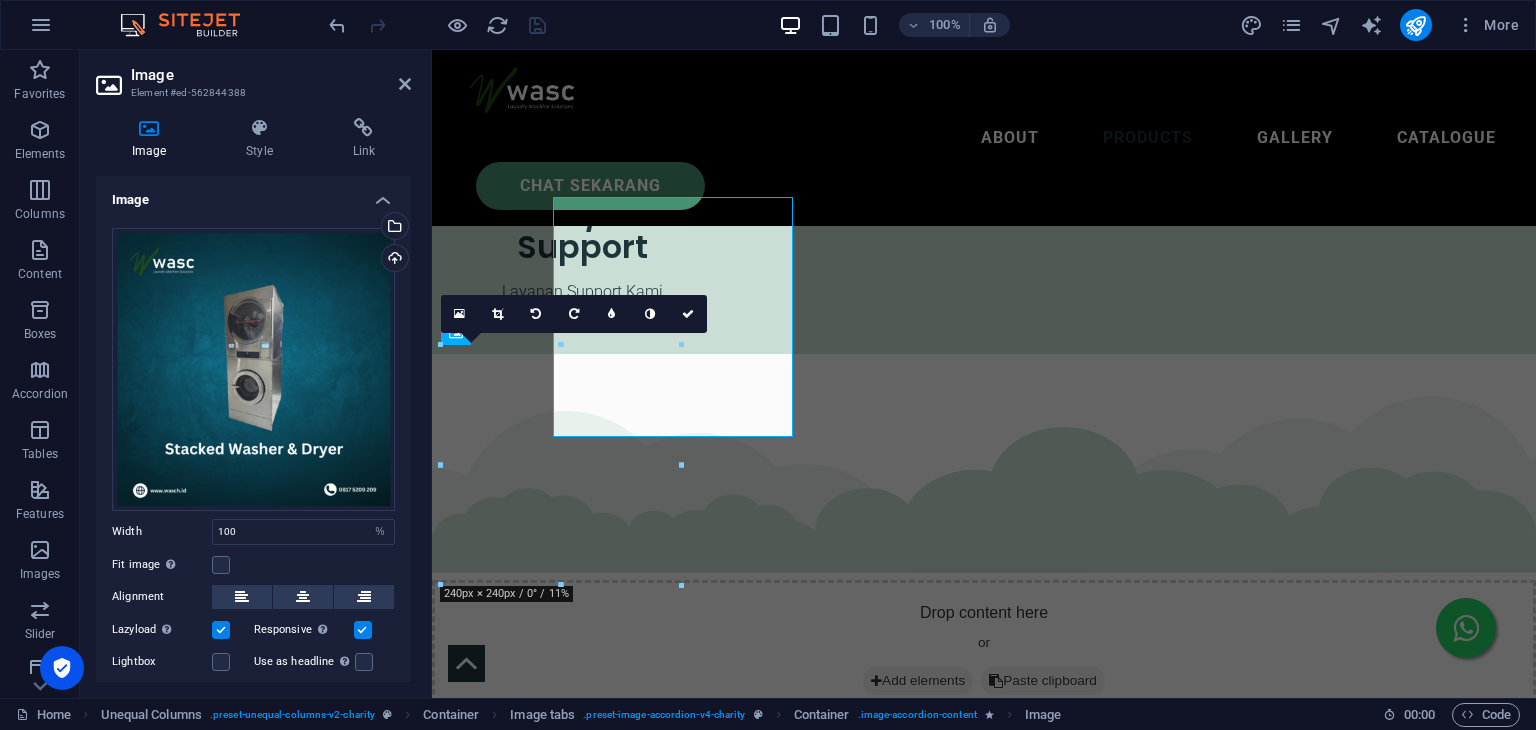 scroll, scrollTop: 7203, scrollLeft: 0, axis: vertical 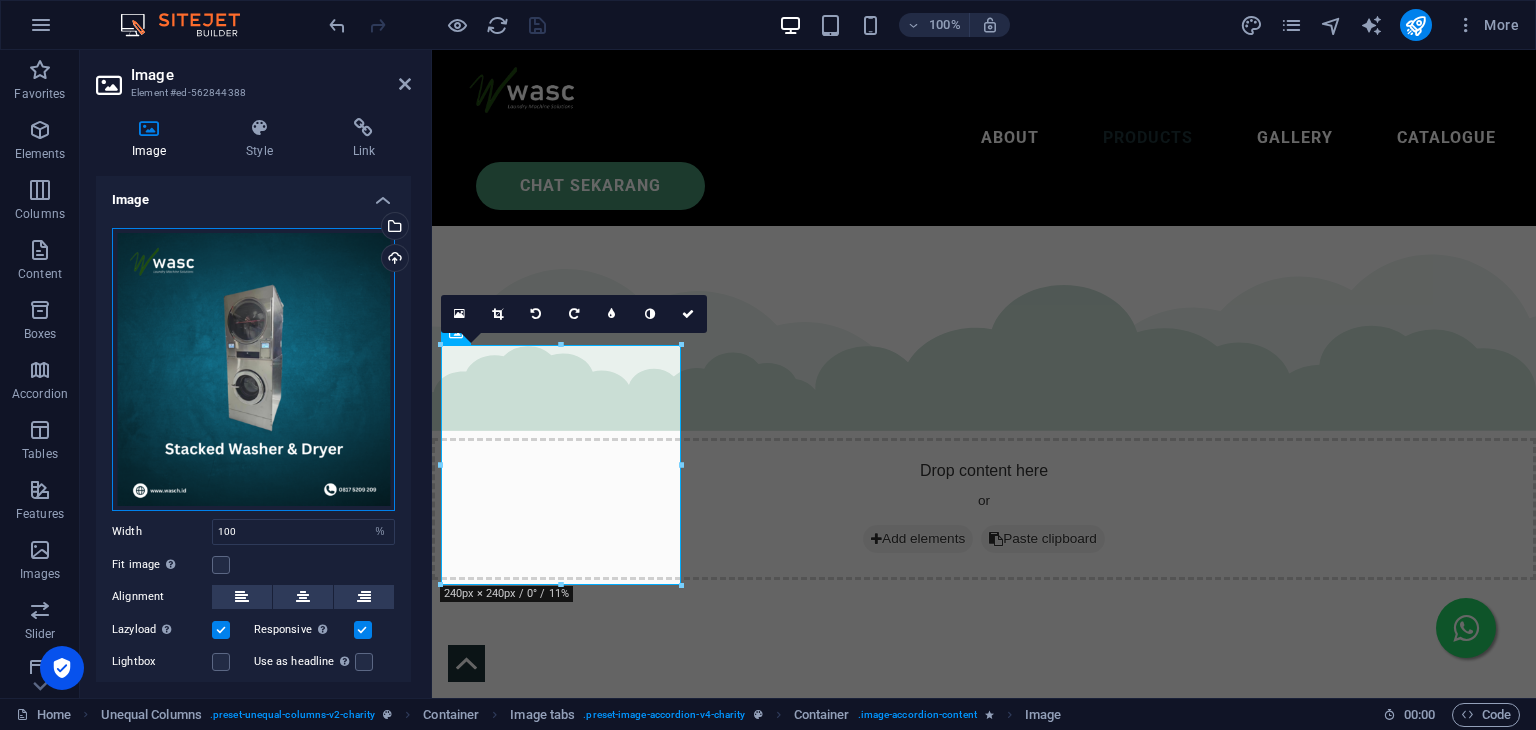 click on "Drag files here, click to choose files or select files from Files or our free stock photos & videos" at bounding box center [253, 369] 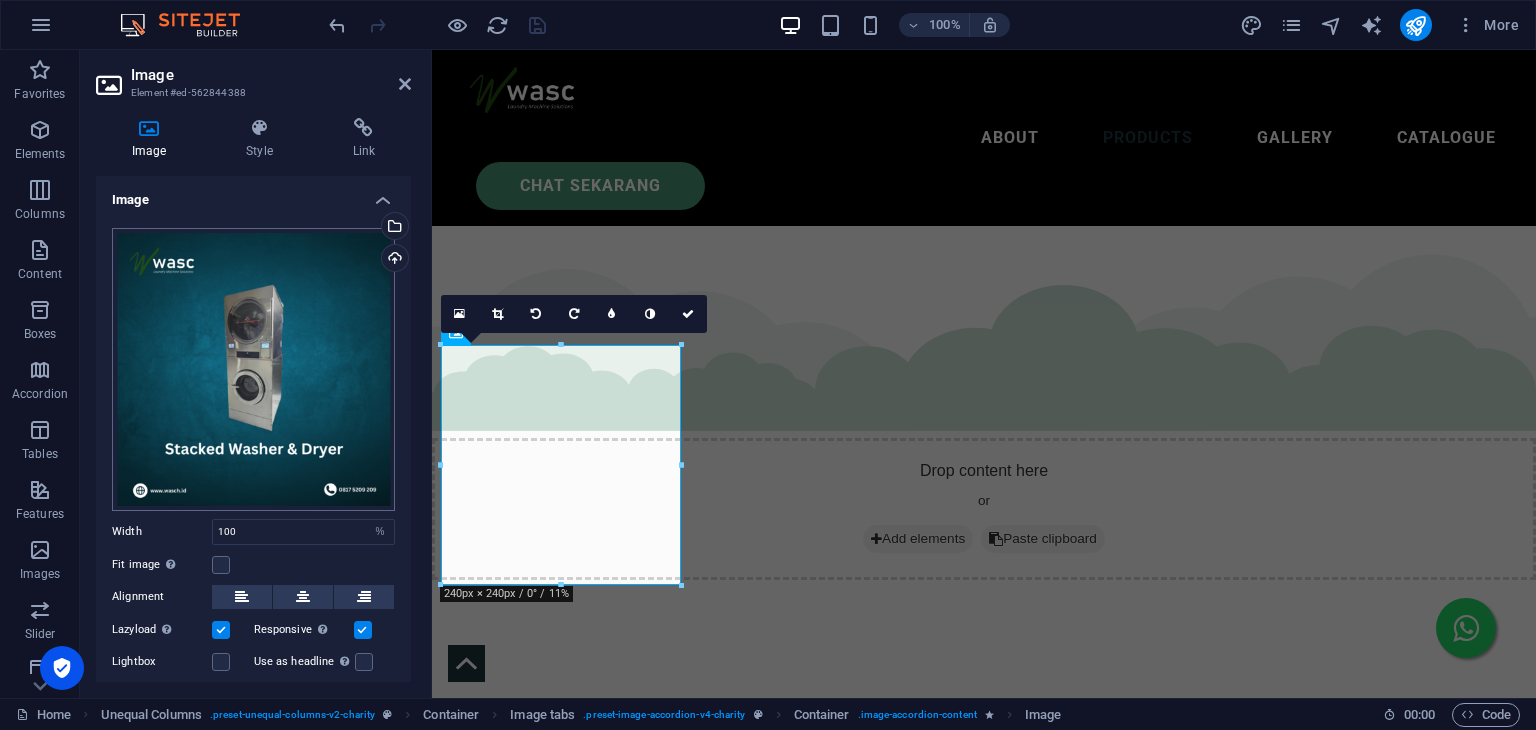 scroll, scrollTop: 7674, scrollLeft: 0, axis: vertical 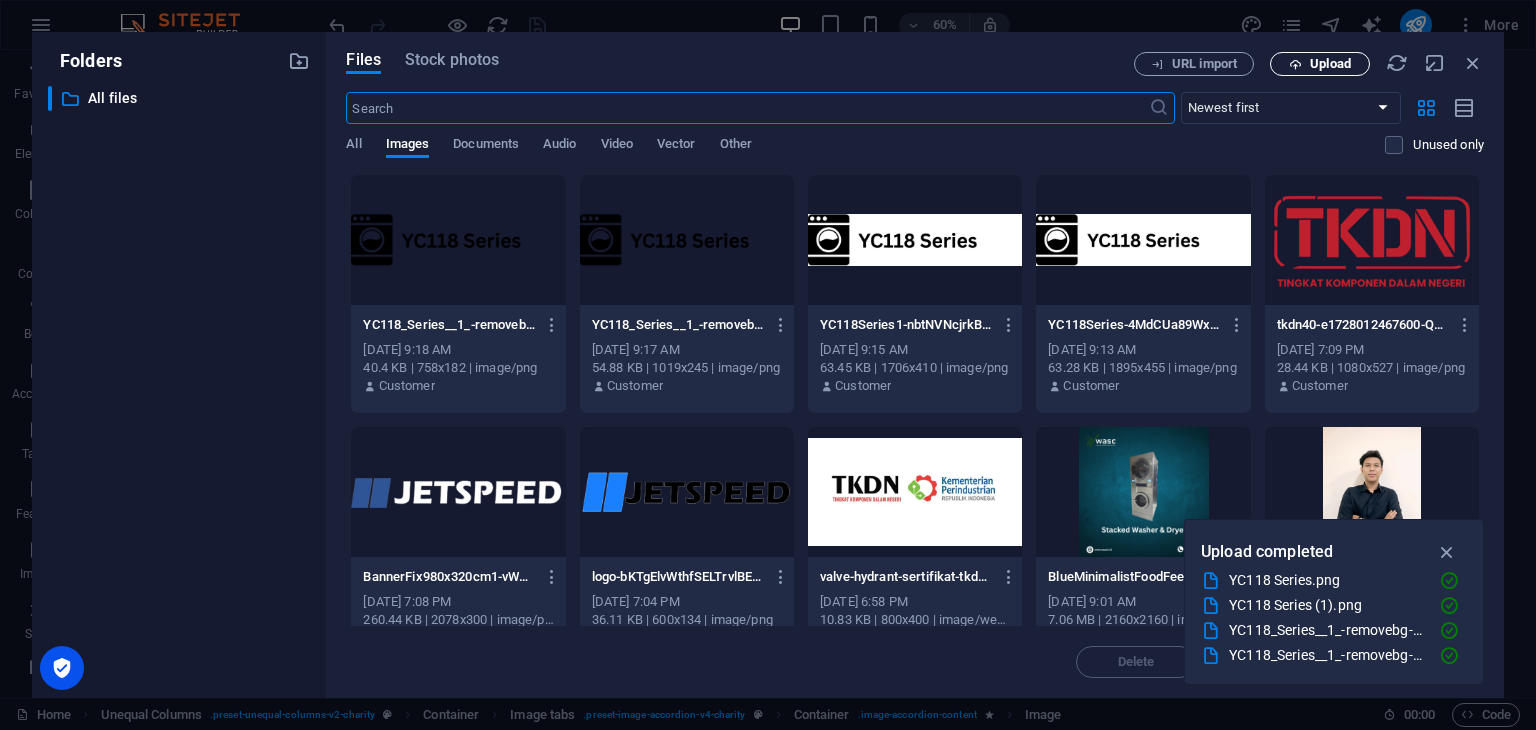 click on "Upload" at bounding box center [1330, 64] 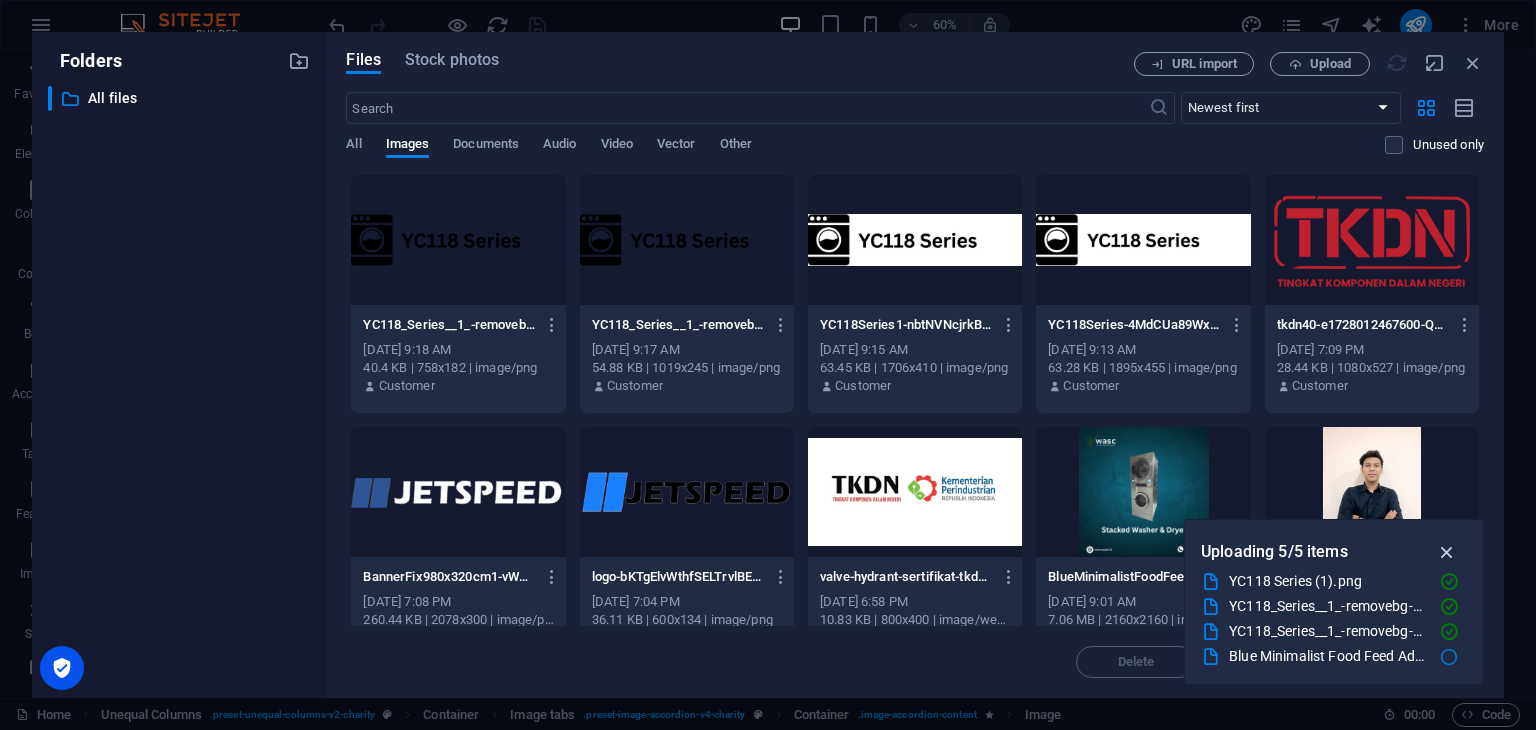 scroll, scrollTop: 24, scrollLeft: 0, axis: vertical 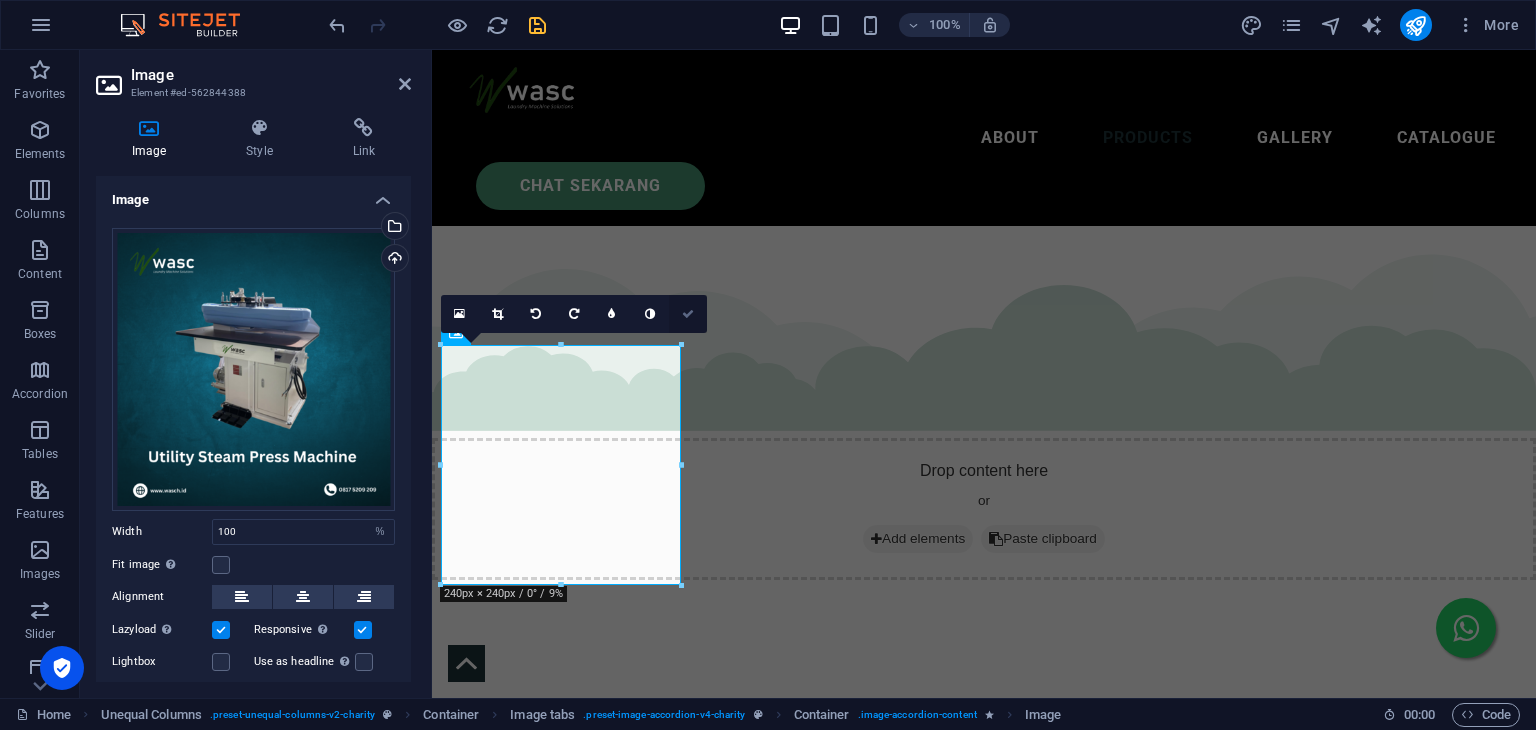 click at bounding box center (688, 314) 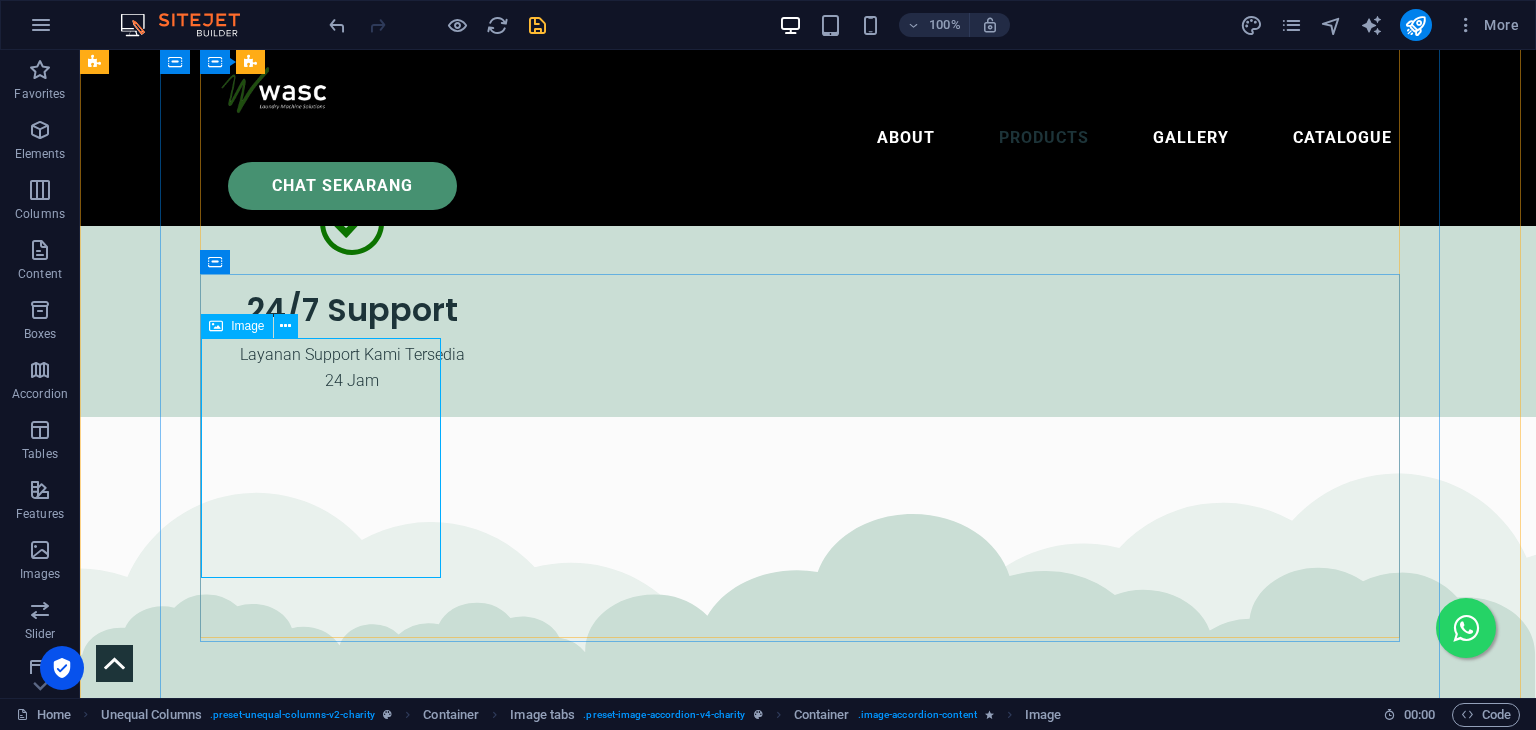 click at bounding box center [704, 8458] 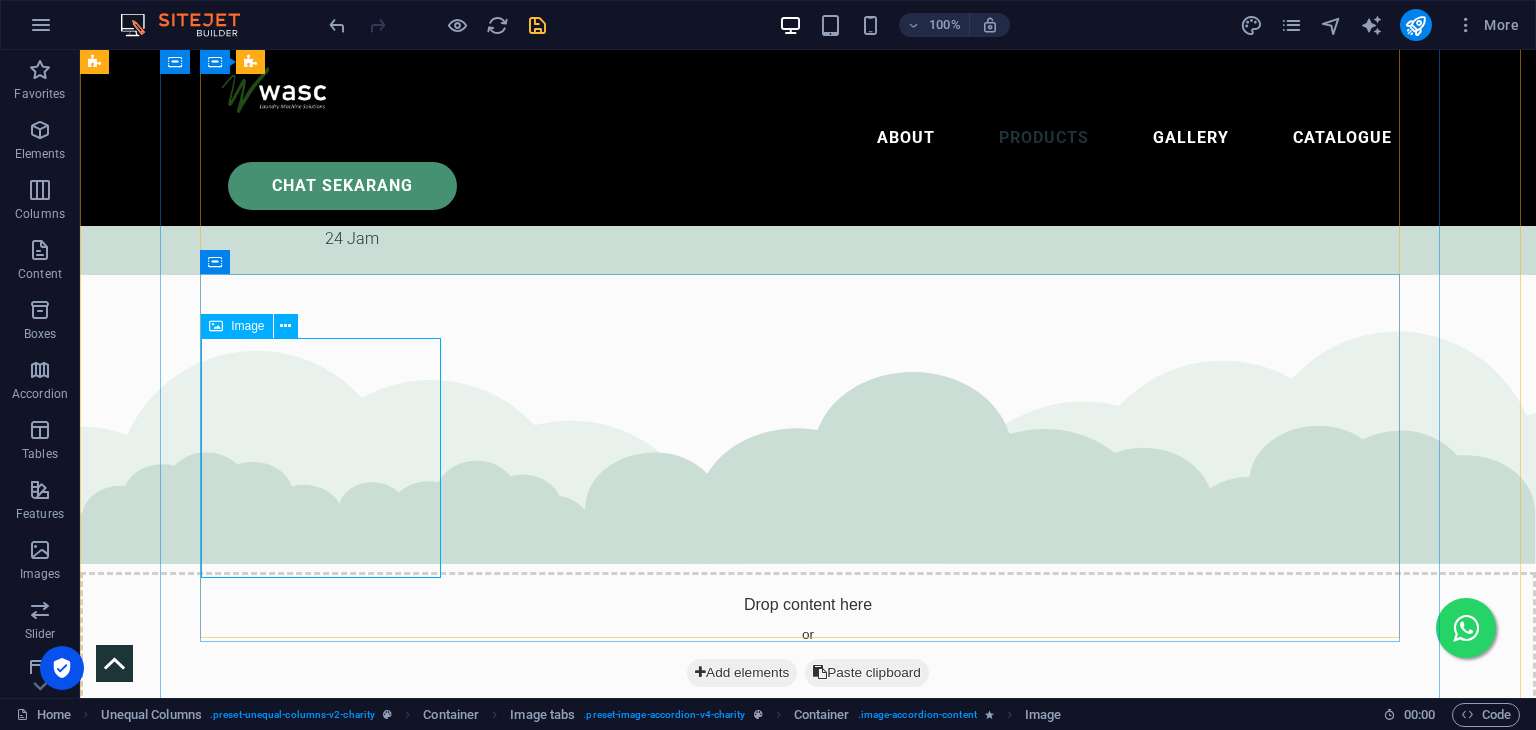 select on "%" 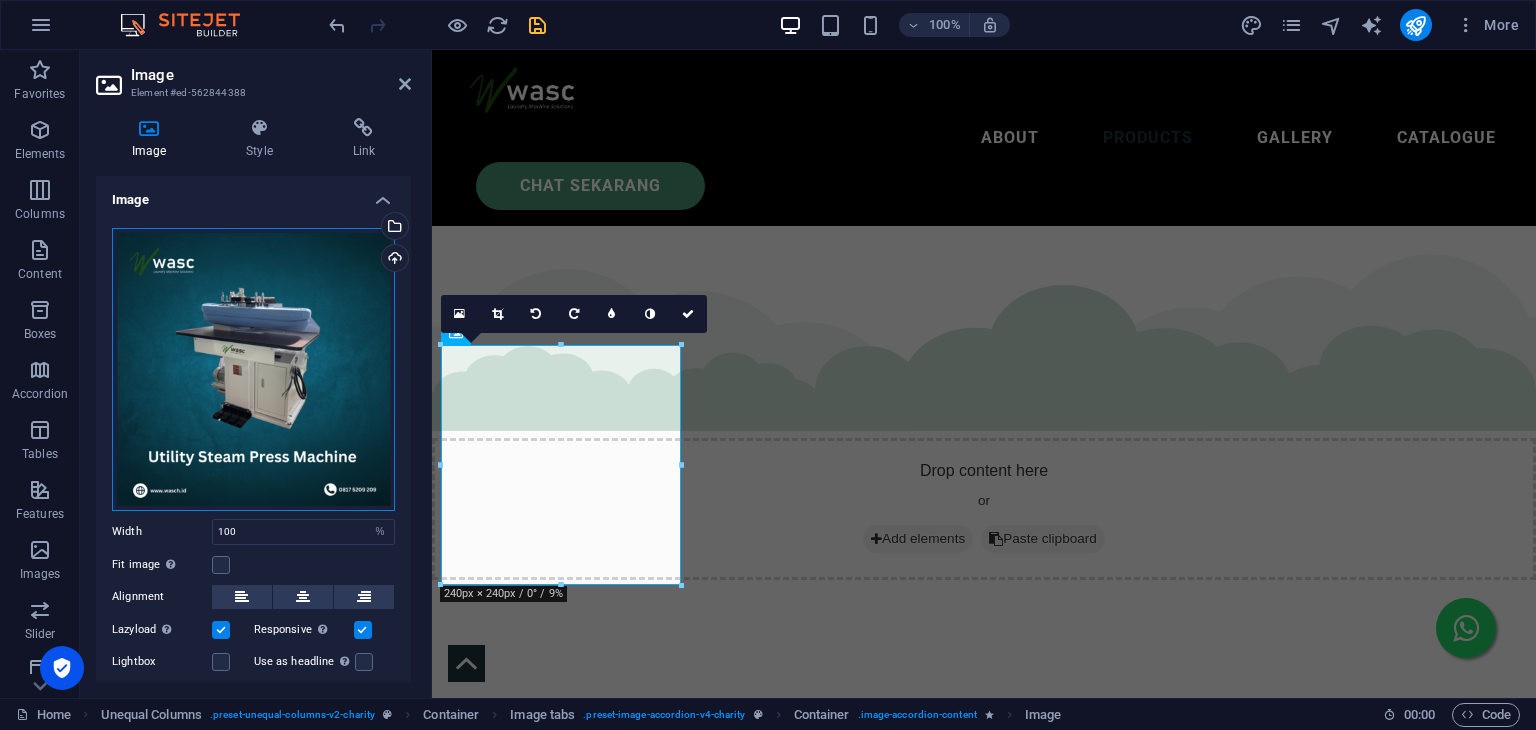 click on "Drag files here, click to choose files or select files from Files or our free stock photos & videos" at bounding box center [253, 369] 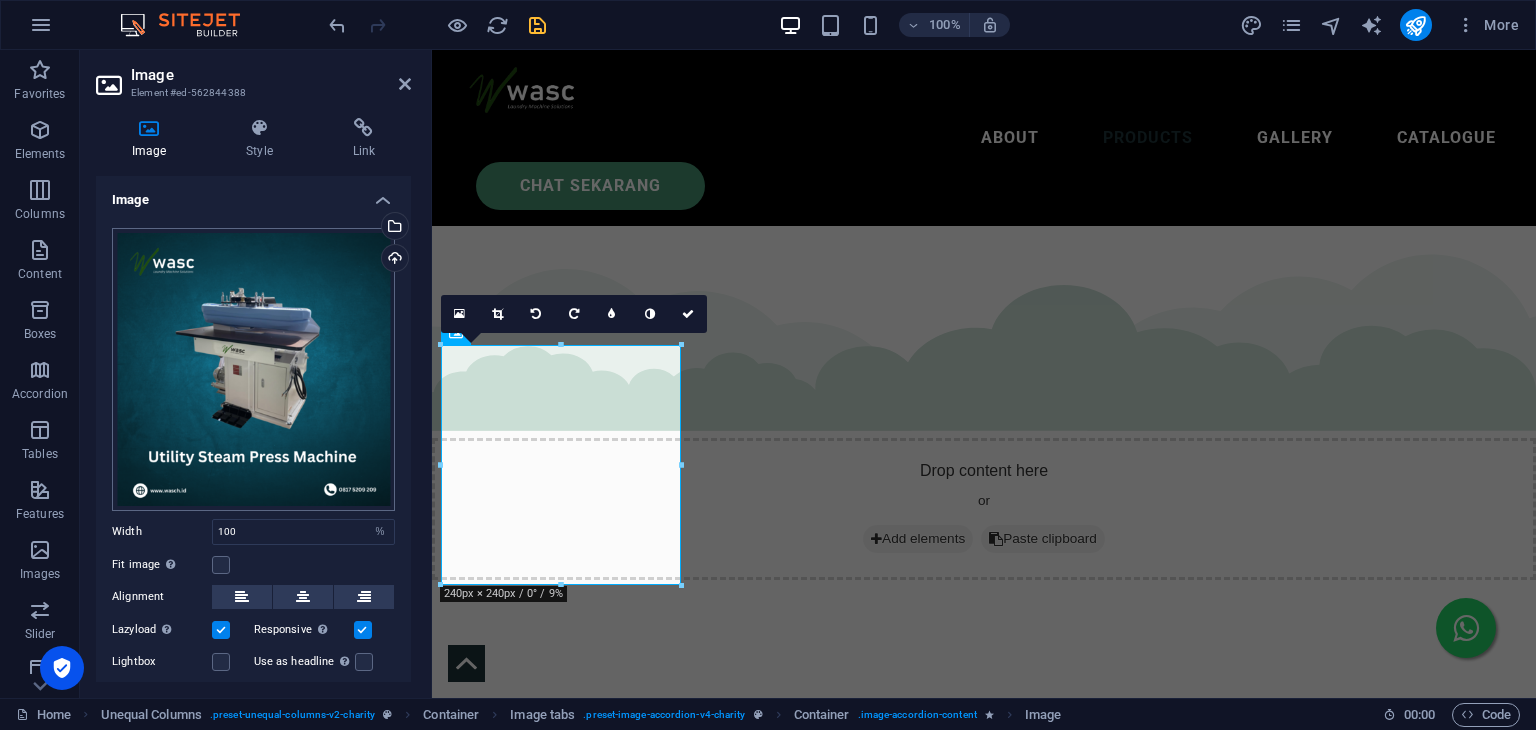 scroll, scrollTop: 7674, scrollLeft: 0, axis: vertical 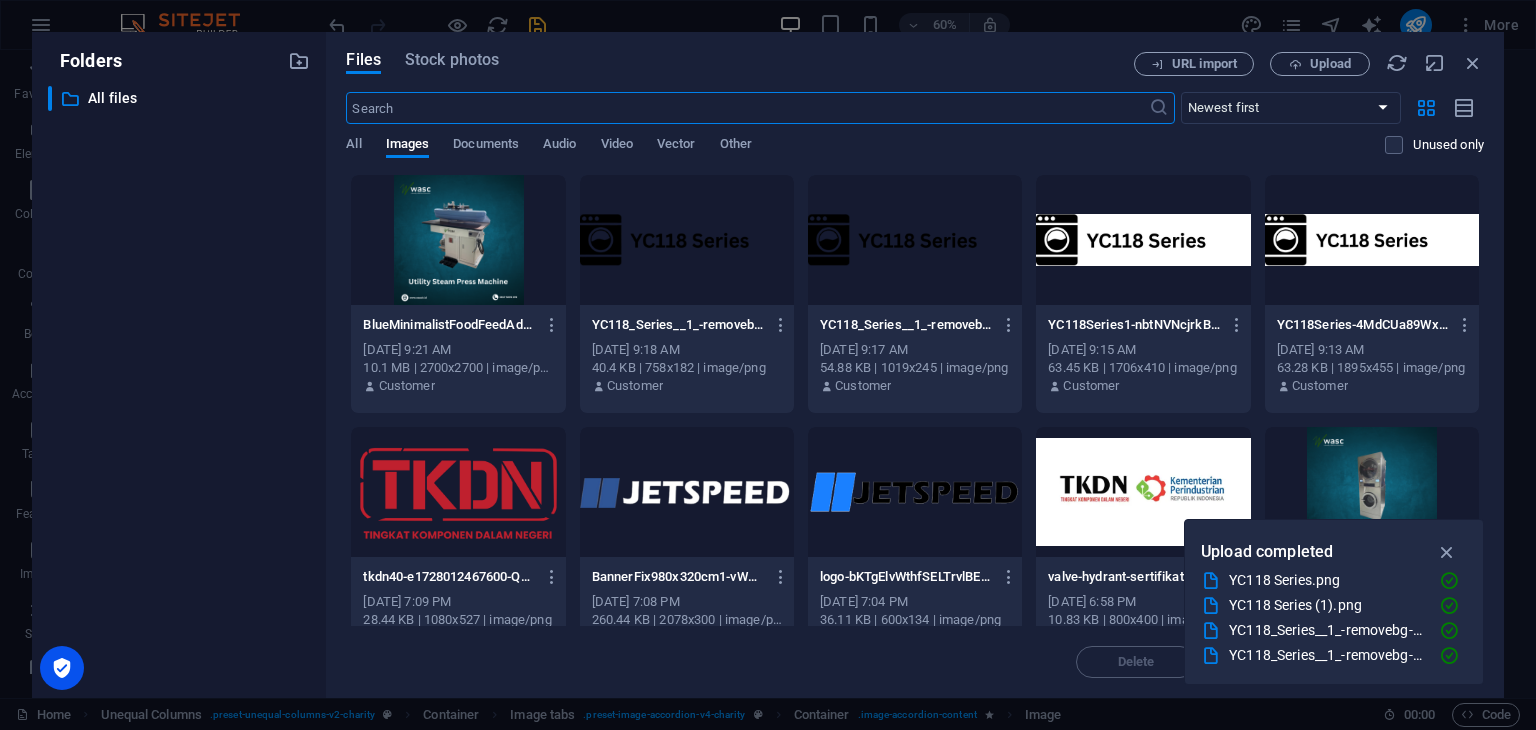 click at bounding box center (458, 240) 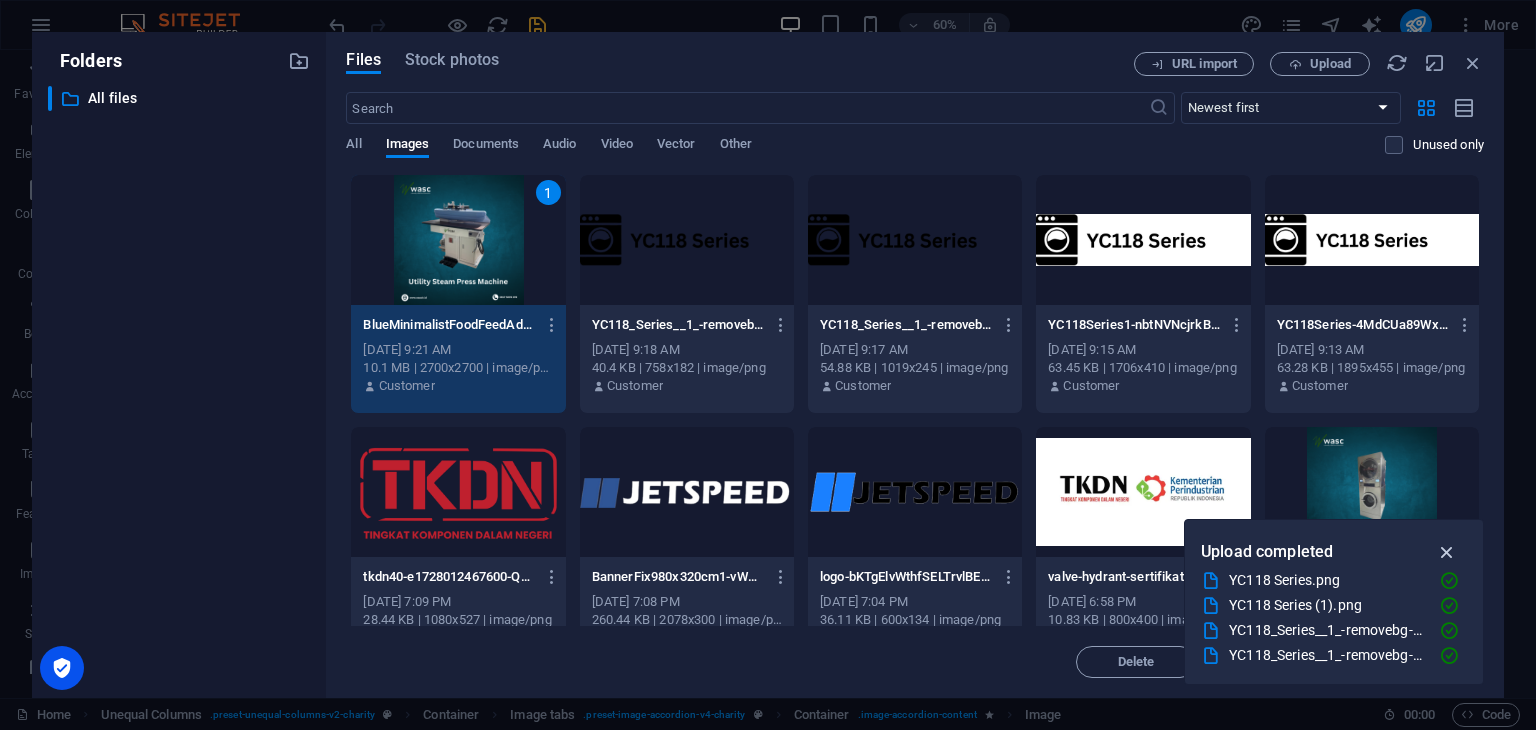 click at bounding box center [1447, 552] 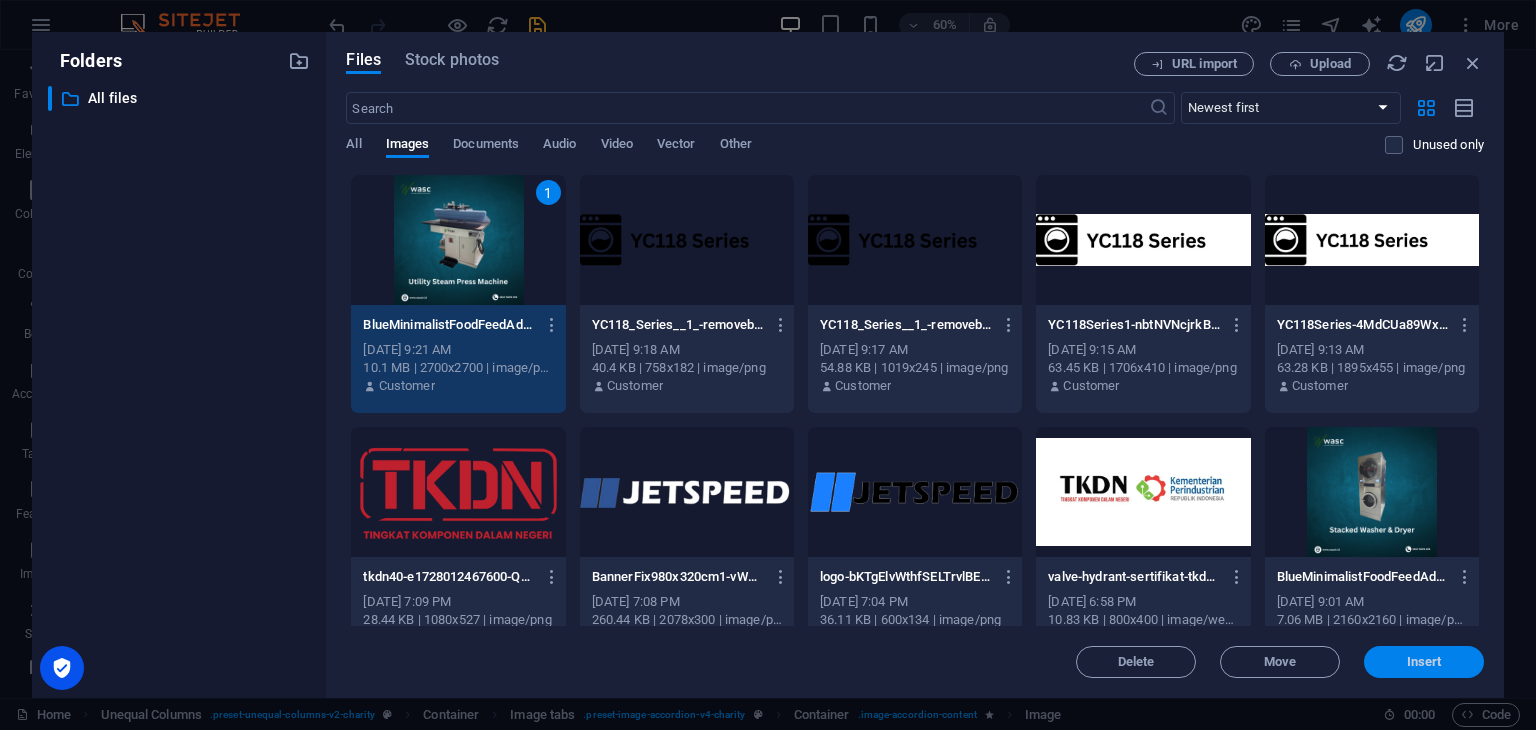 click on "Insert" at bounding box center (1424, 662) 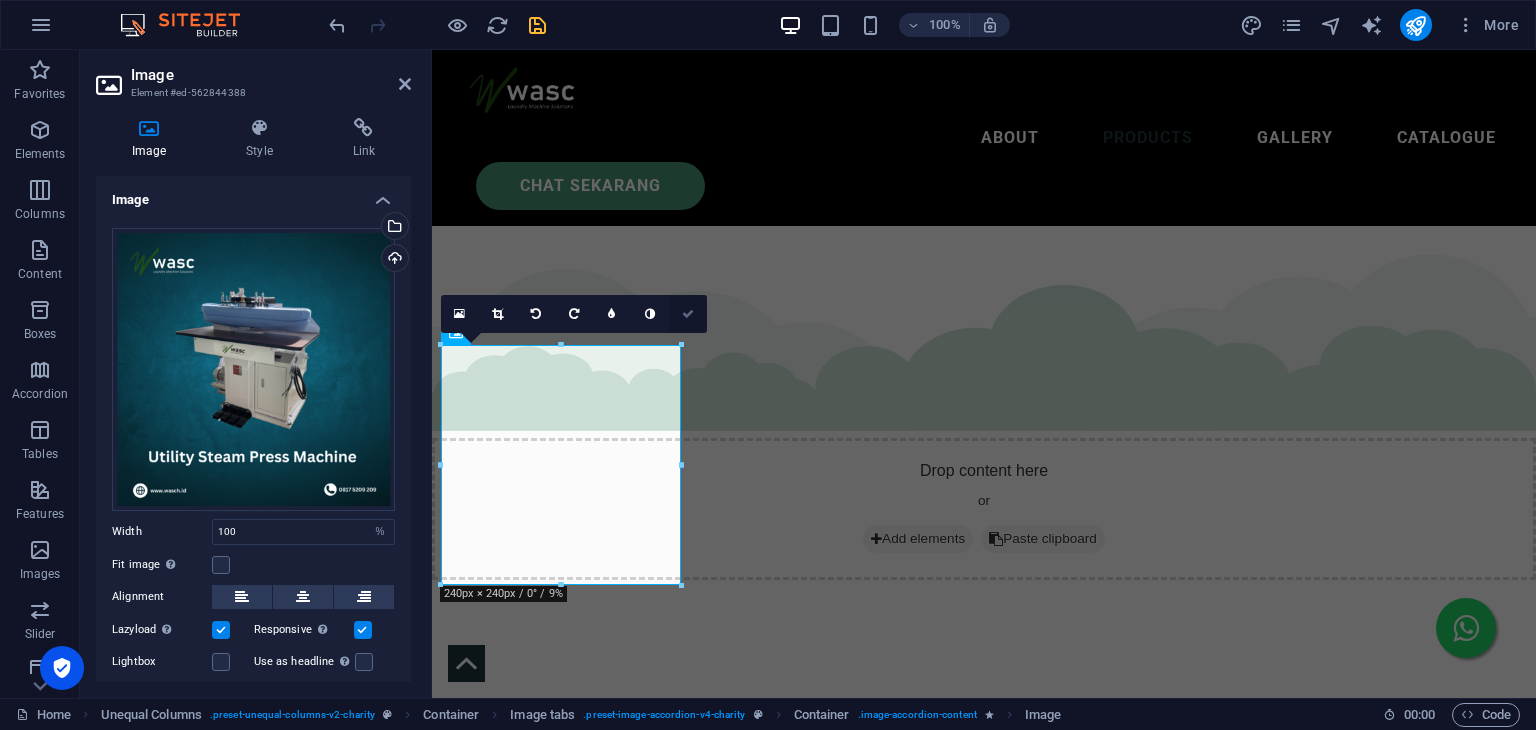 click at bounding box center (688, 314) 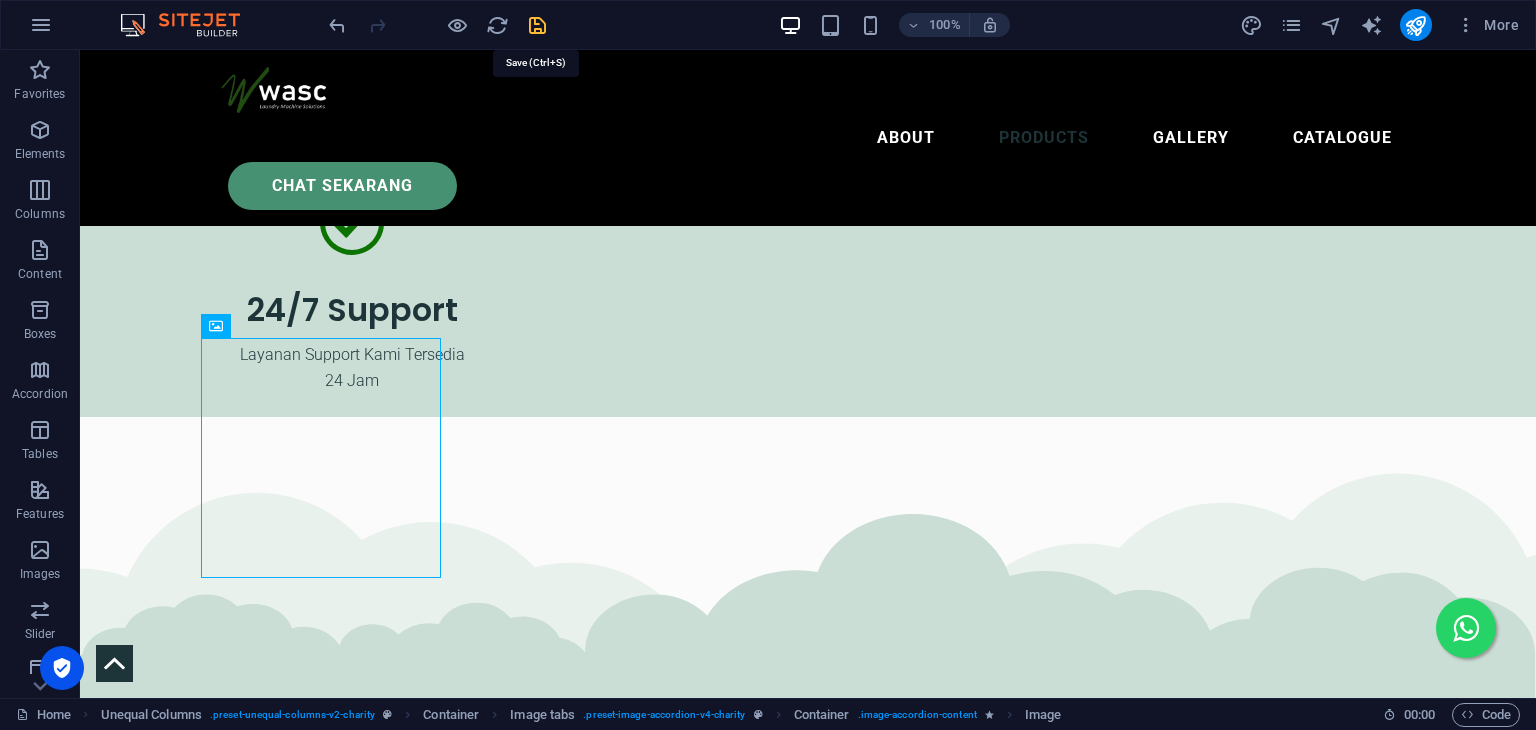 click at bounding box center [537, 25] 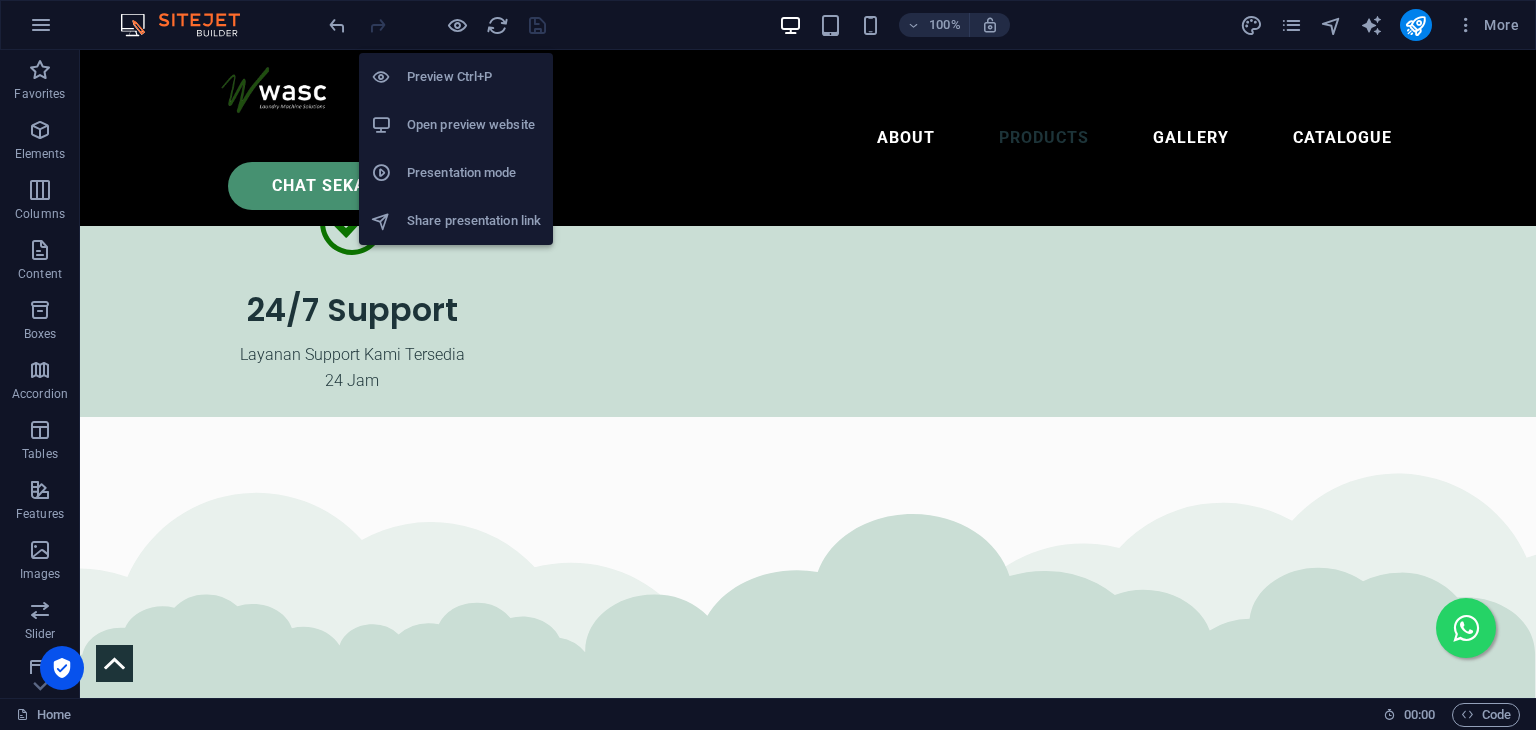 click on "Open preview website" at bounding box center [474, 125] 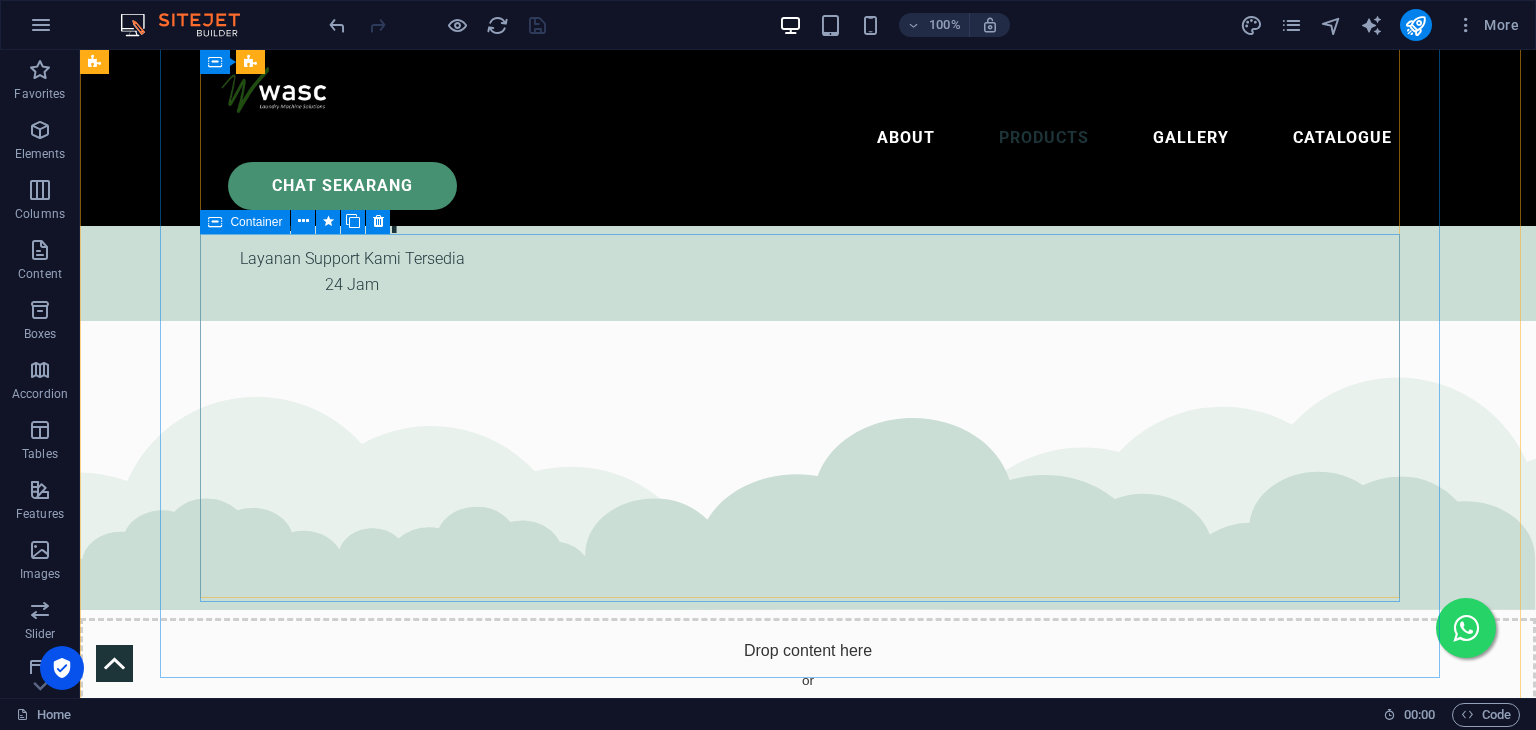 scroll, scrollTop: 7161, scrollLeft: 0, axis: vertical 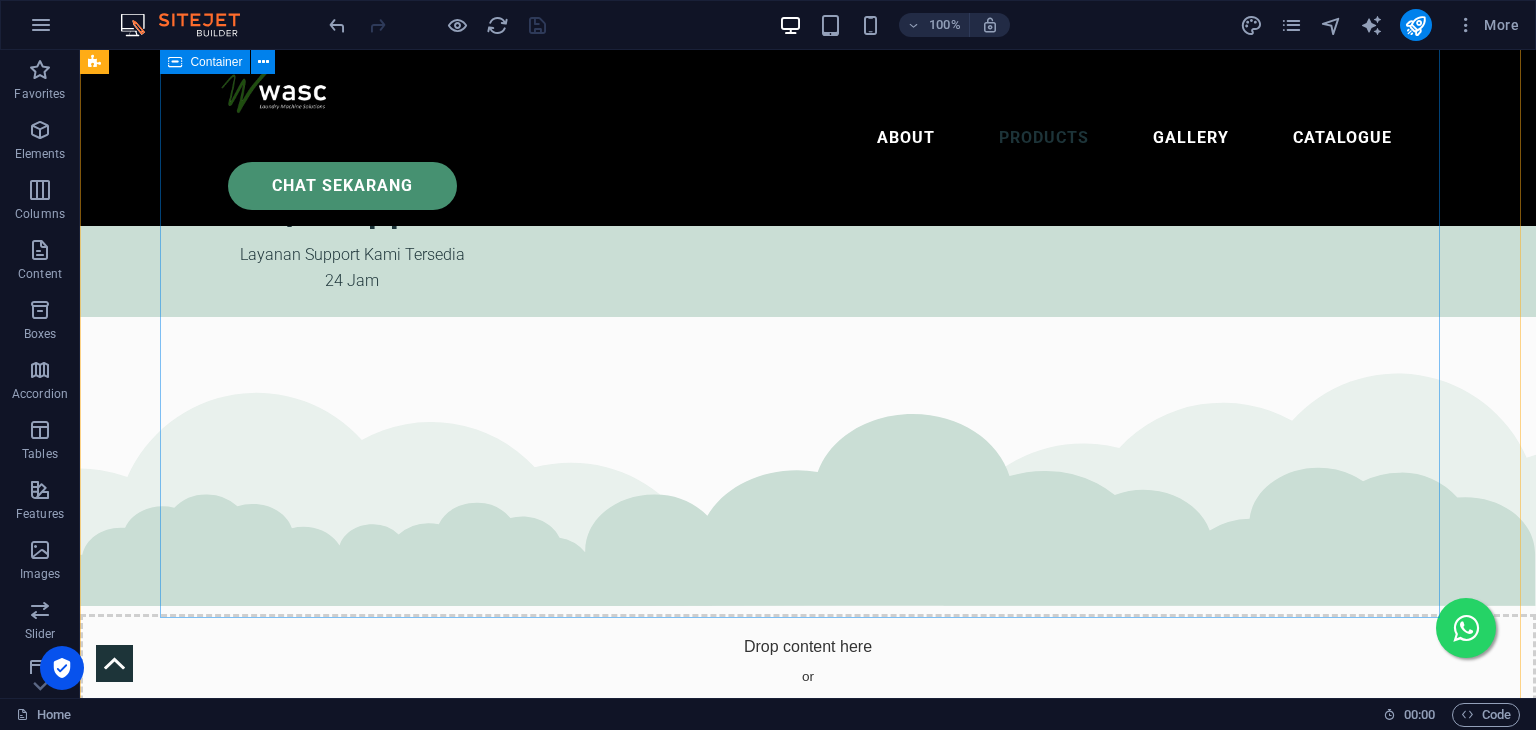 click on "Our Products Model Washer Extractor Softmount & Hardmount Mesin pencuci softmount [PERSON_NAME] hardmount menawarkan solusi cuci yang ideal untuk berbagai kebutuhan. Mesin softmount dengan teknologi canggih mengurangi getaran [PERSON_NAME] kebisingan, memastikan proses pencucian yang efisien [PERSON_NAME] nyaman untuk bahan sensitif. Di [PERSON_NAME], mesin hardmount dirancang untuk [PERSON_NAME] tinggi [PERSON_NAME] mampu menangani beban berat, menjadikannya pilihan sempurna untuk penggunaan industri yang intensif.  Dengan kombinasi keunggulan ini, kedua mesin memberikan hasil pencucian berkualitas [PERSON_NAME] perawatan optimal untuk semua [PERSON_NAME], [PERSON_NAME] di lingkungan rumah tangga maupun komersial. cek katalog Single & Double Layer Tumble Dryer Kedua jenis dryer ini dilengkapi dengan fitur canggih, seperti pengatur waktu [PERSON_NAME] pilihan suhu yang dapat disesuaikan, menjamin hasil pengeringan yang optimal [PERSON_NAME] perawatan [PERSON_NAME] untuk semua [PERSON_NAME]. cek katalog Stack Washer & Dryer cek katalog Steam Utility Press cek katalog" at bounding box center [704, 5913] 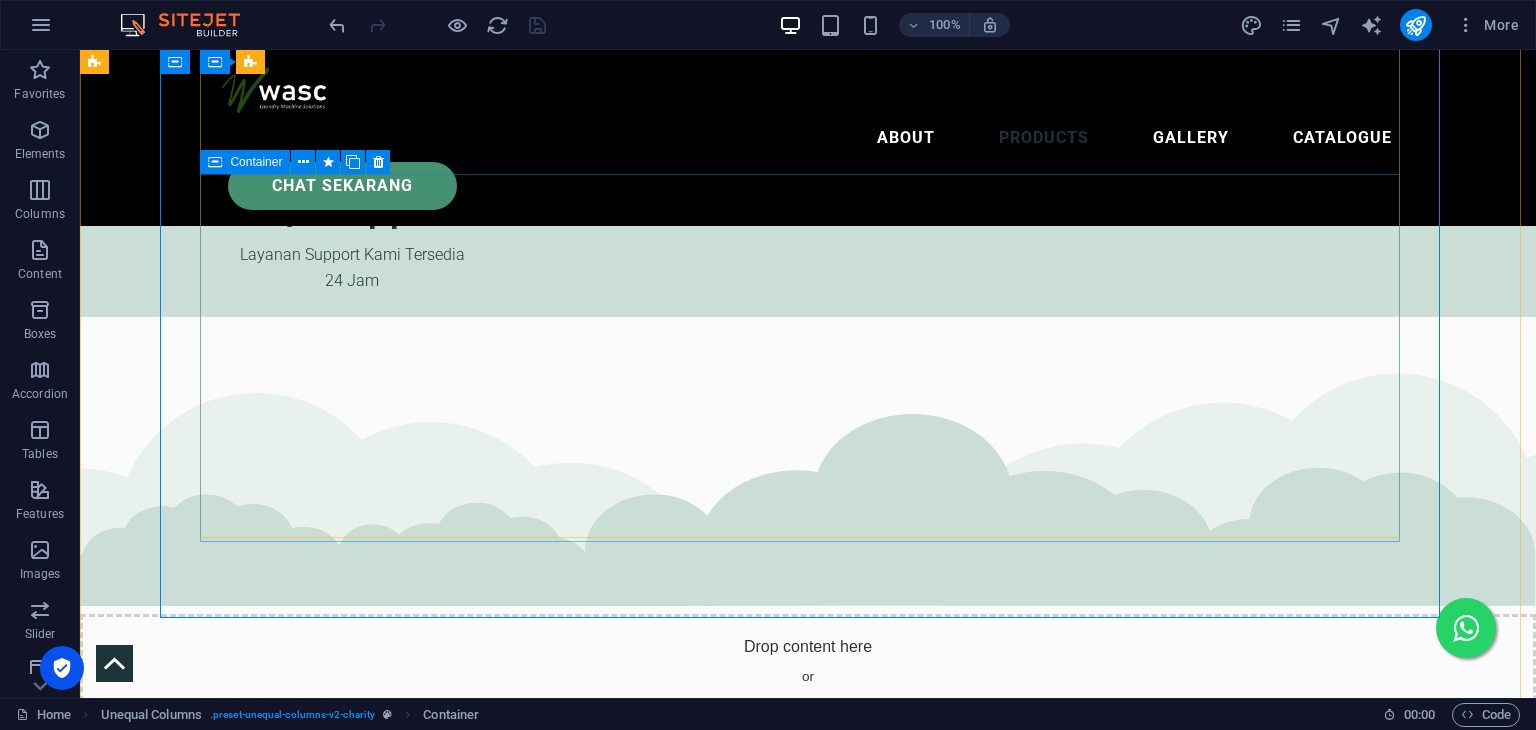 click on "Steam Utility Press Mesin stacked washer & dryer adalah solusi untuk ruang terbatas yang menginginkan efisiensi maksimal dalam mencuci [PERSON_NAME] mengeringkan pakaian. Dengan desain kompak, mesin ini menggabungkan fungsionalitas washer [PERSON_NAME] dryer dalam satu unit, memungkinkan pengguna untuk menghemat ruang tanpa mengorbankan performa. Dikenal dengan teknologi canggih, mesin ini memberikan hasil cuci yang bersih [PERSON_NAME] pengeringan yang cepat. Dilengkapi dengan berbagai pengaturan untuk memenuhi kebutuhan semua [PERSON_NAME]. Dengan mesin stacked ini, Anda mendapatkan kenyamanan [PERSON_NAME] efisiensi dalam satu paket, cek katalog" at bounding box center (704, 8528) 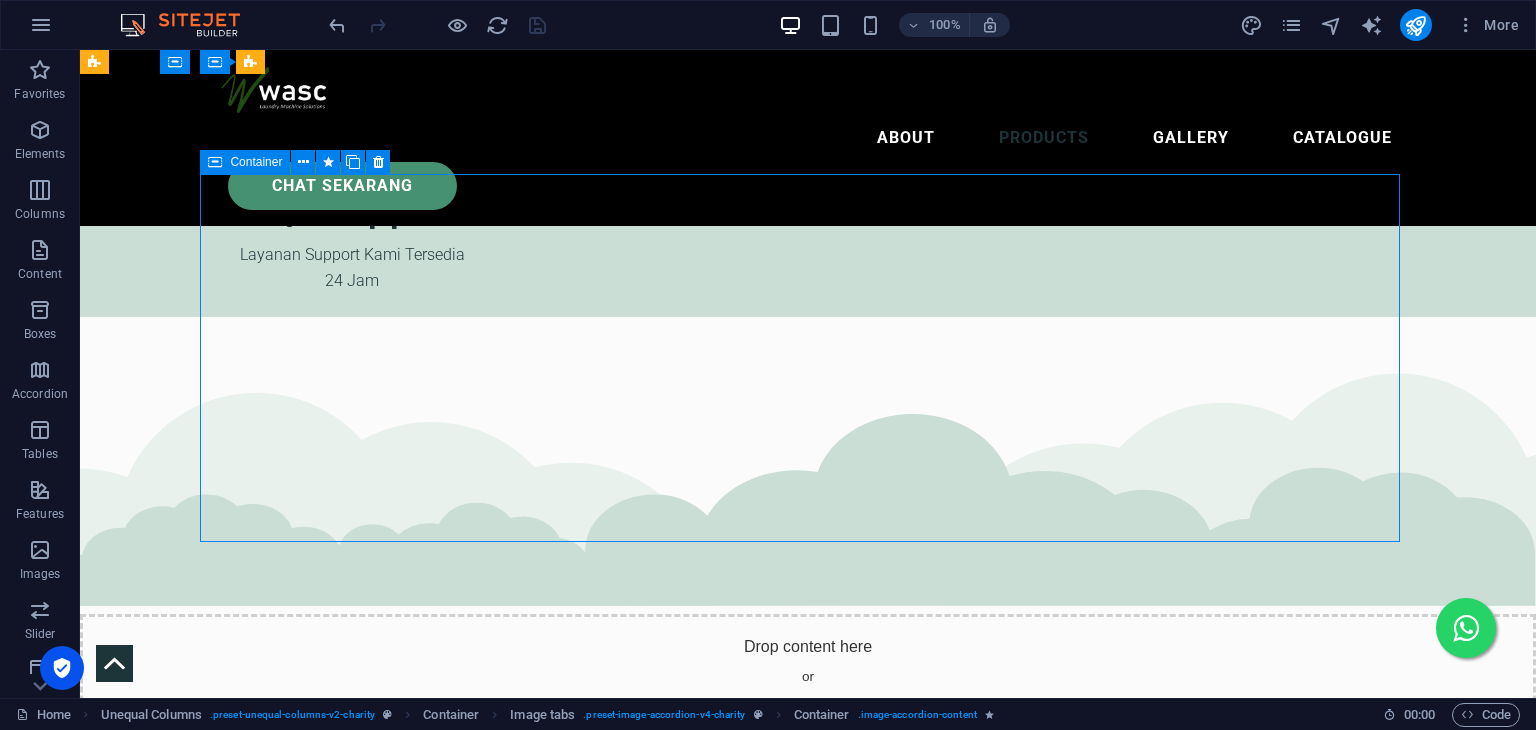click on "Steam Utility Press Mesin stacked washer & dryer adalah solusi untuk ruang terbatas yang menginginkan efisiensi maksimal dalam mencuci [PERSON_NAME] mengeringkan pakaian. Dengan desain kompak, mesin ini menggabungkan fungsionalitas washer [PERSON_NAME] dryer dalam satu unit, memungkinkan pengguna untuk menghemat ruang tanpa mengorbankan performa. Dikenal dengan teknologi canggih, mesin ini memberikan hasil cuci yang bersih [PERSON_NAME] pengeringan yang cepat. Dilengkapi dengan berbagai pengaturan untuk memenuhi kebutuhan semua [PERSON_NAME]. Dengan mesin stacked ini, Anda mendapatkan kenyamanan [PERSON_NAME] efisiensi dalam satu paket, cek katalog" at bounding box center (704, 8528) 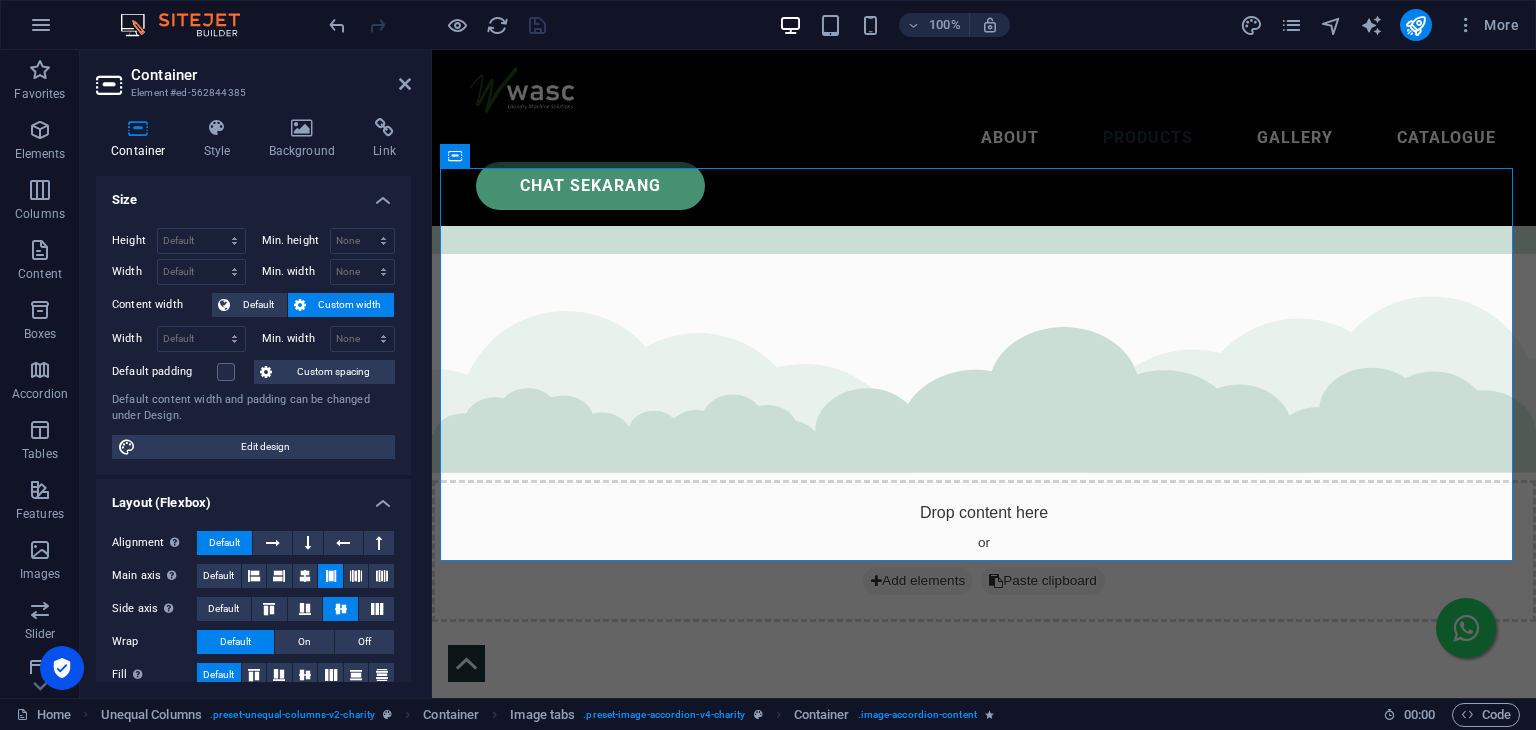 scroll, scrollTop: 7304, scrollLeft: 0, axis: vertical 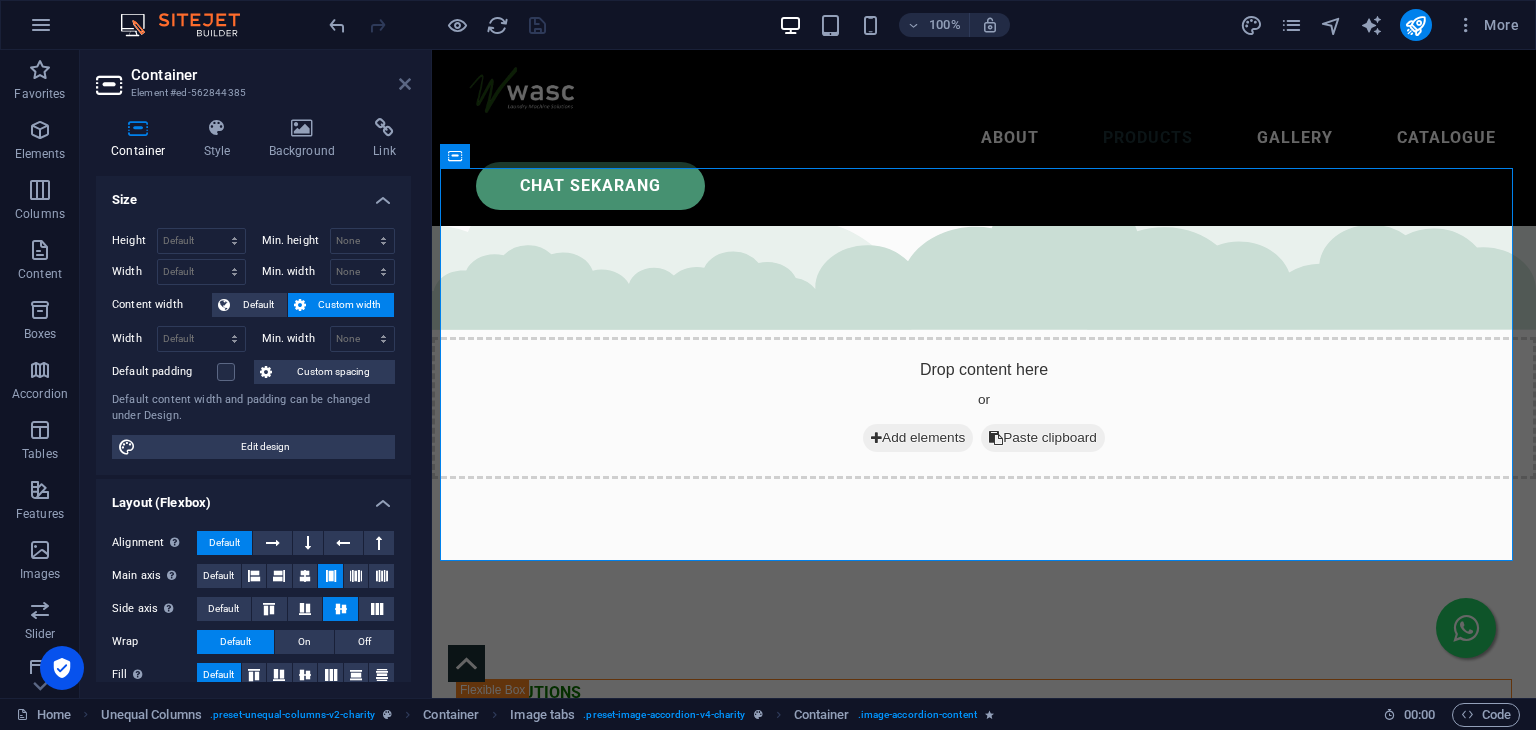 click at bounding box center (405, 84) 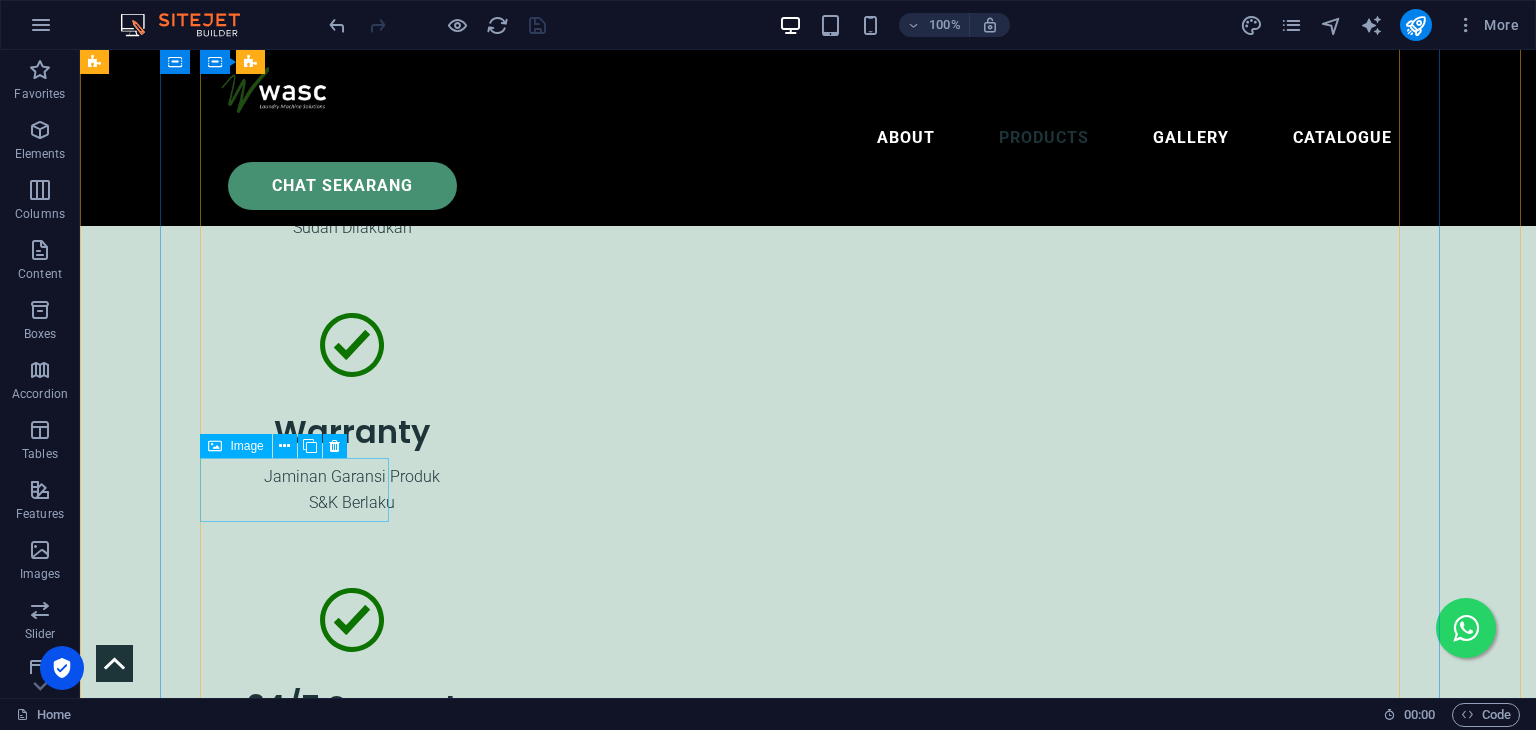 scroll, scrollTop: 6661, scrollLeft: 0, axis: vertical 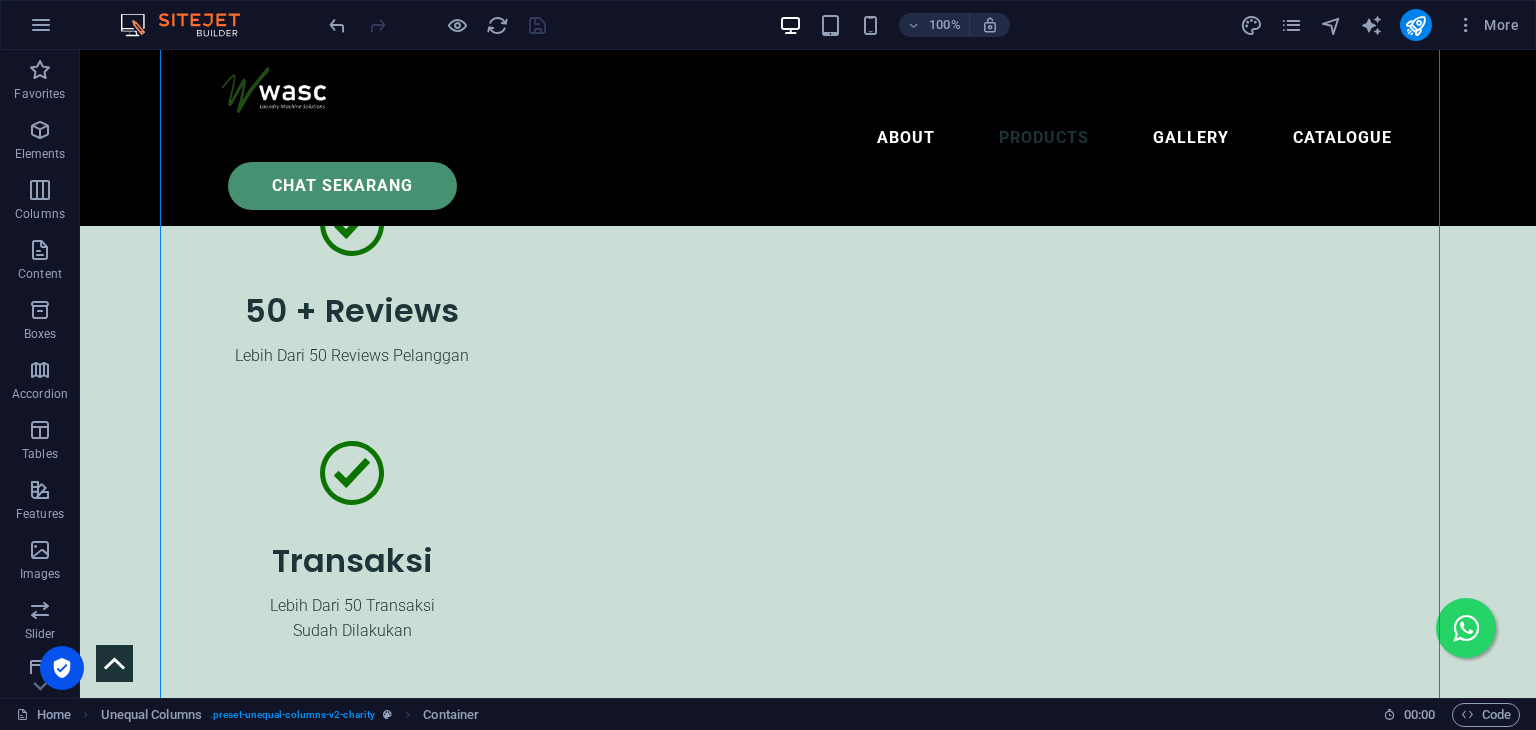 drag, startPoint x: 293, startPoint y: 584, endPoint x: 273, endPoint y: 473, distance: 112.78741 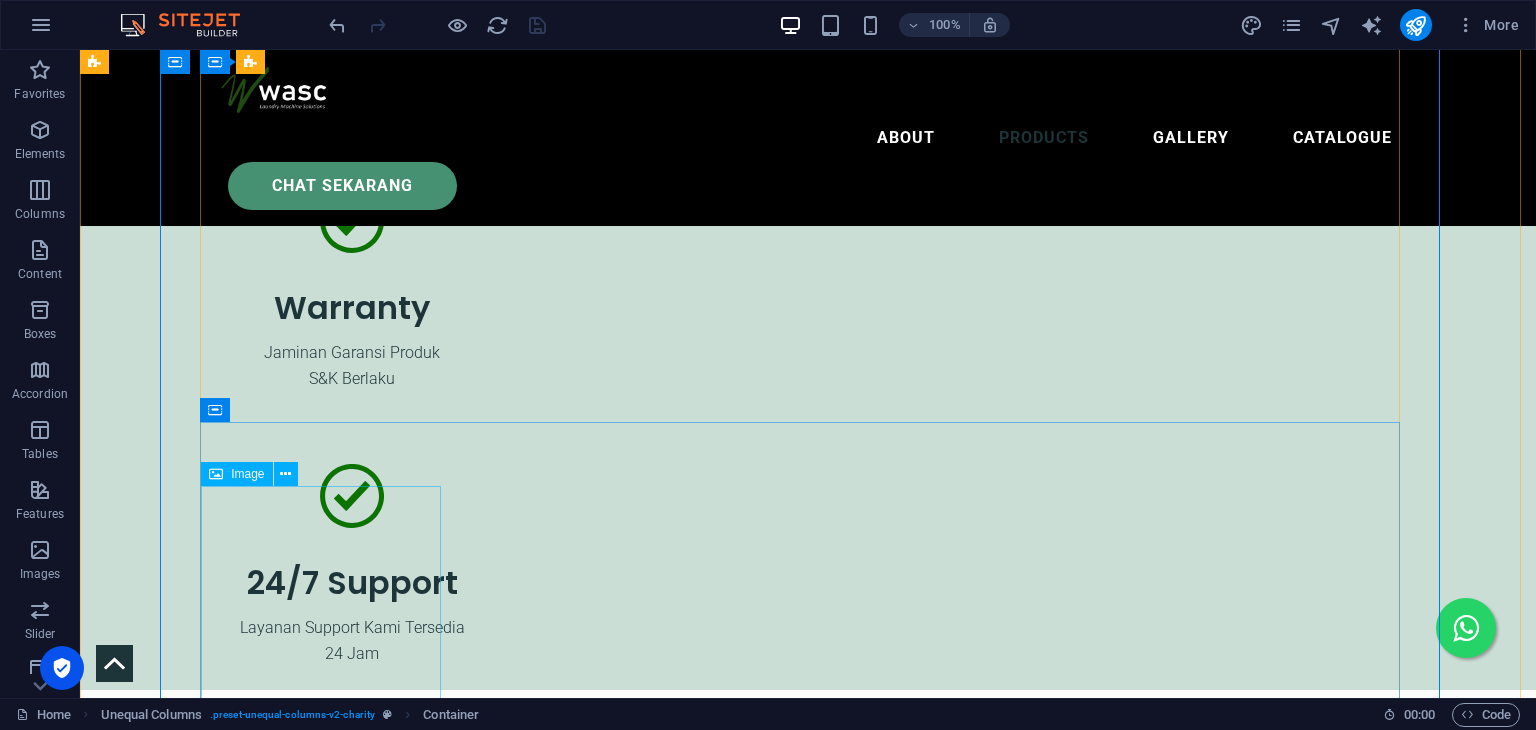 scroll, scrollTop: 6761, scrollLeft: 0, axis: vertical 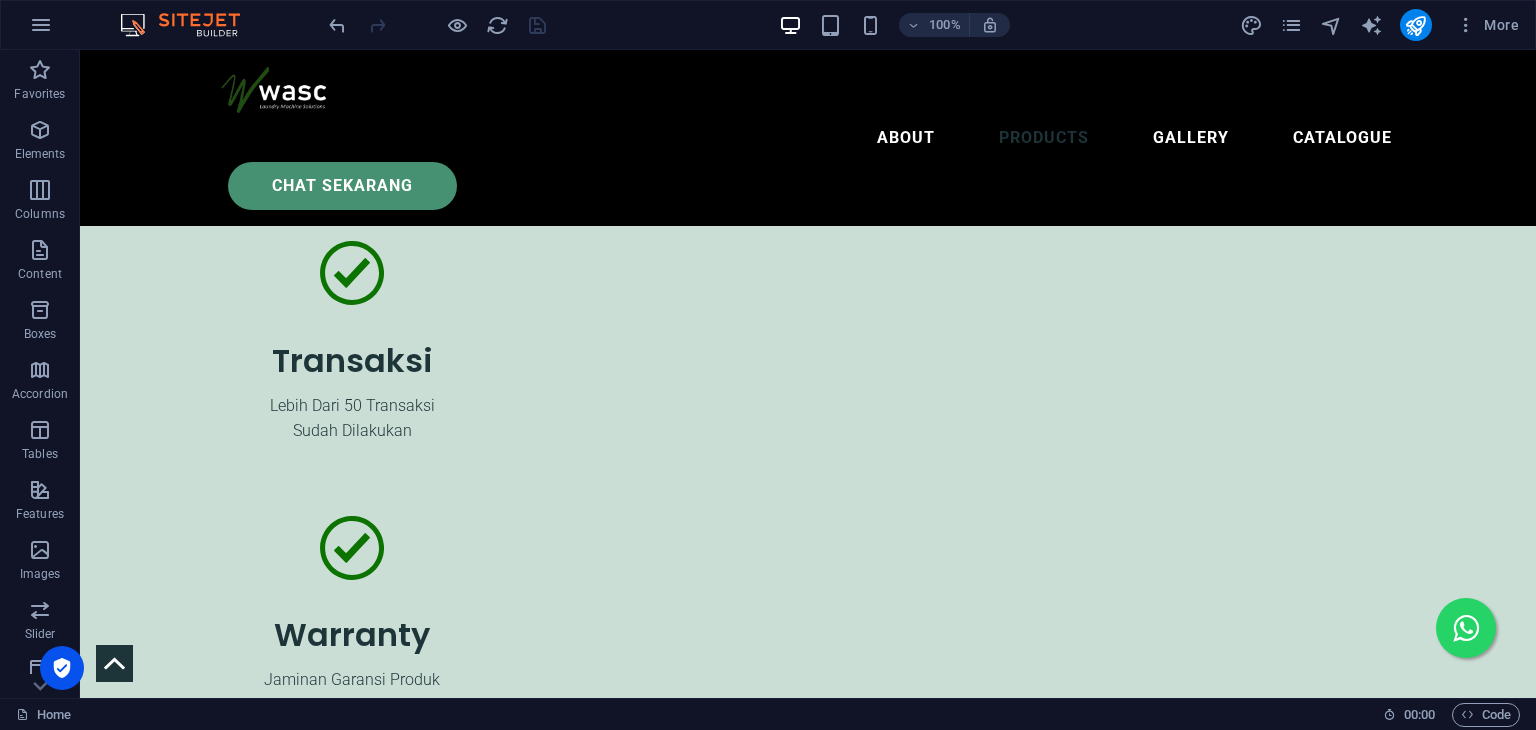drag, startPoint x: 315, startPoint y: 476, endPoint x: 286, endPoint y: 243, distance: 234.79779 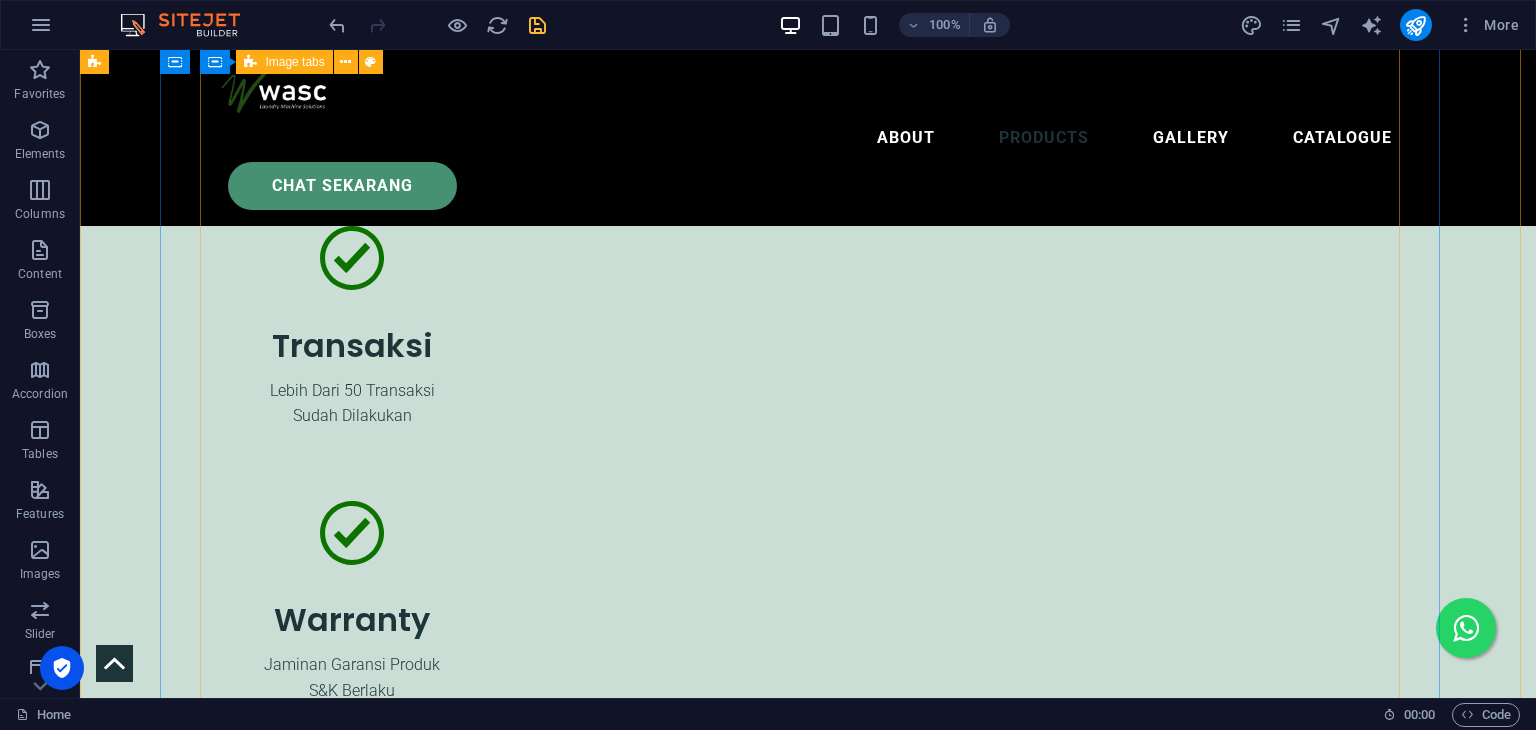 scroll, scrollTop: 6461, scrollLeft: 0, axis: vertical 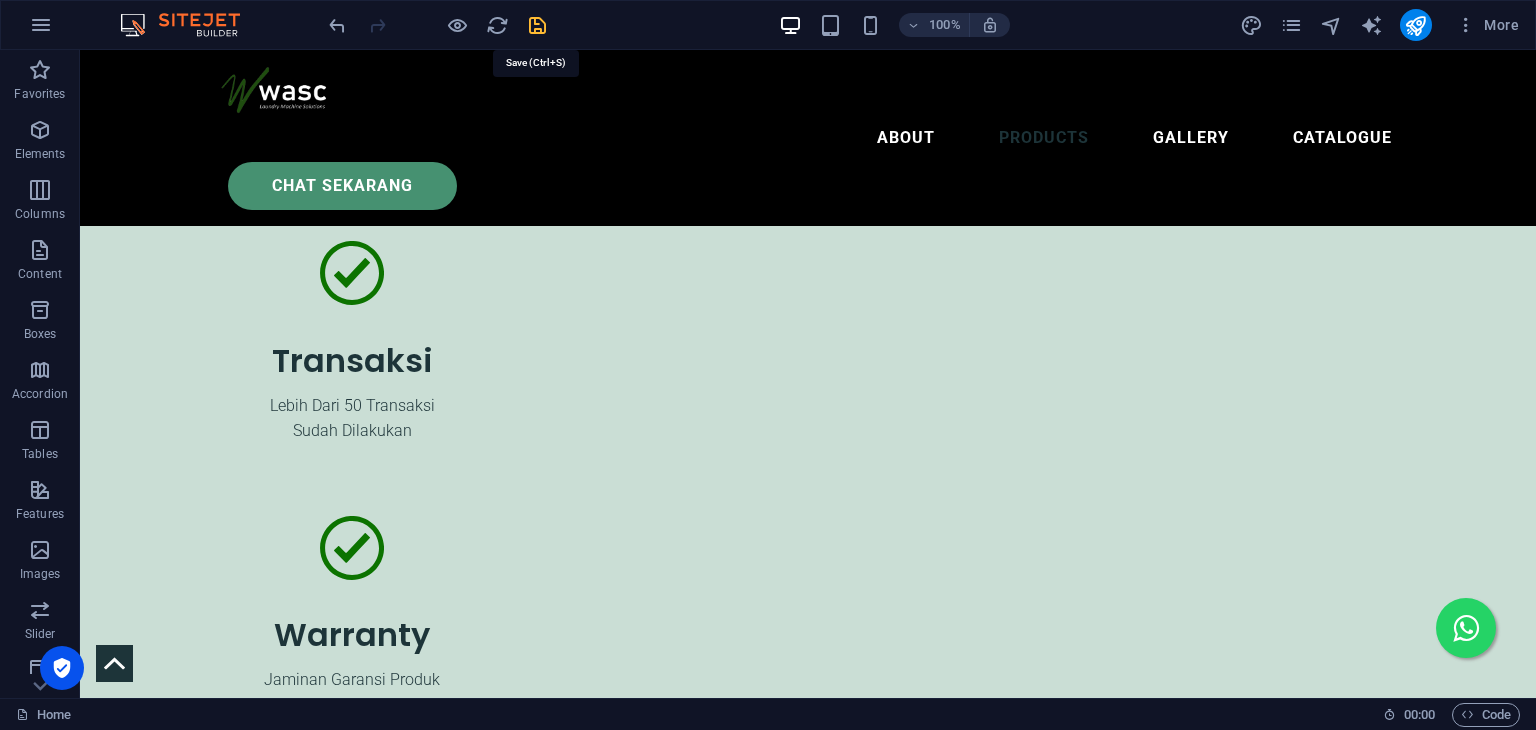 click at bounding box center (537, 25) 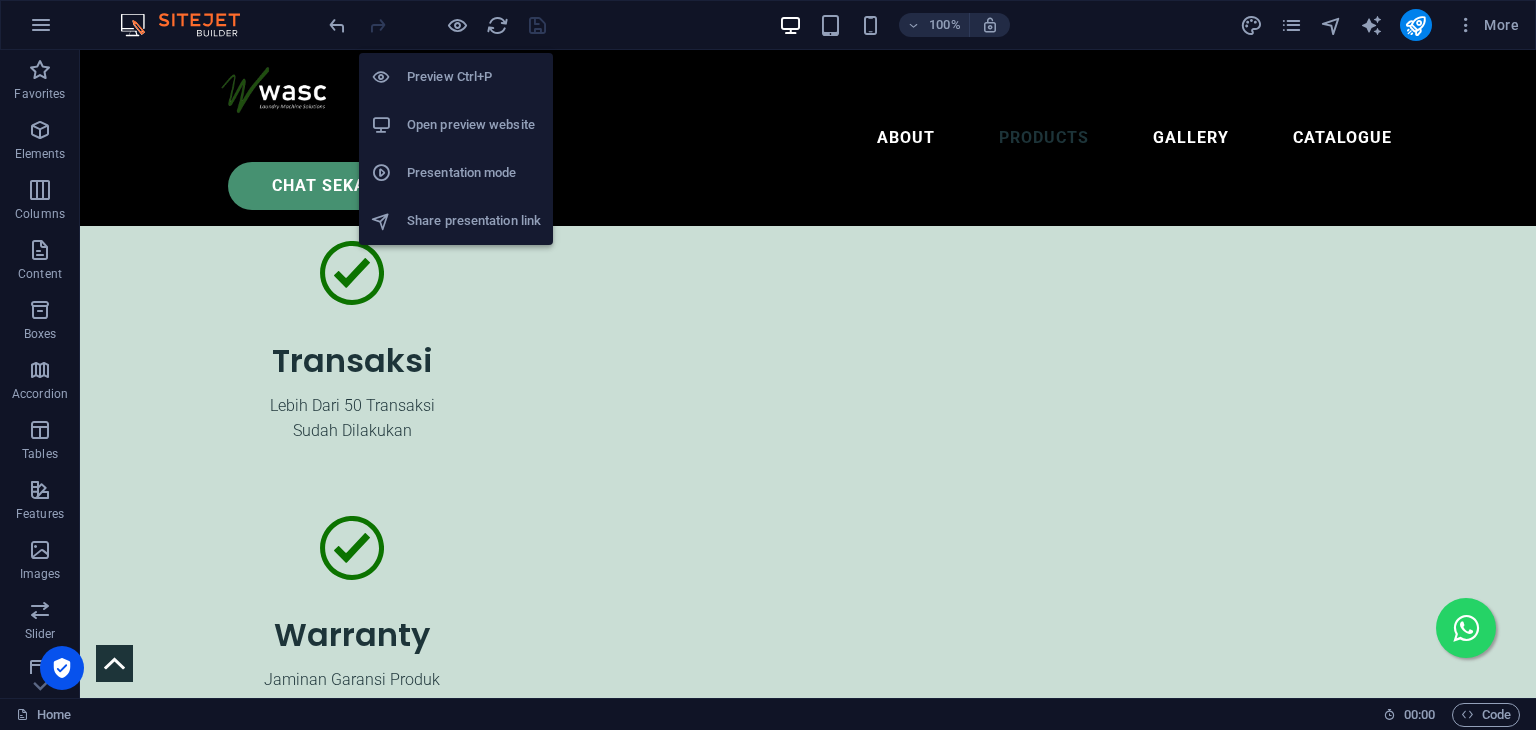 click on "Open preview website" at bounding box center (474, 125) 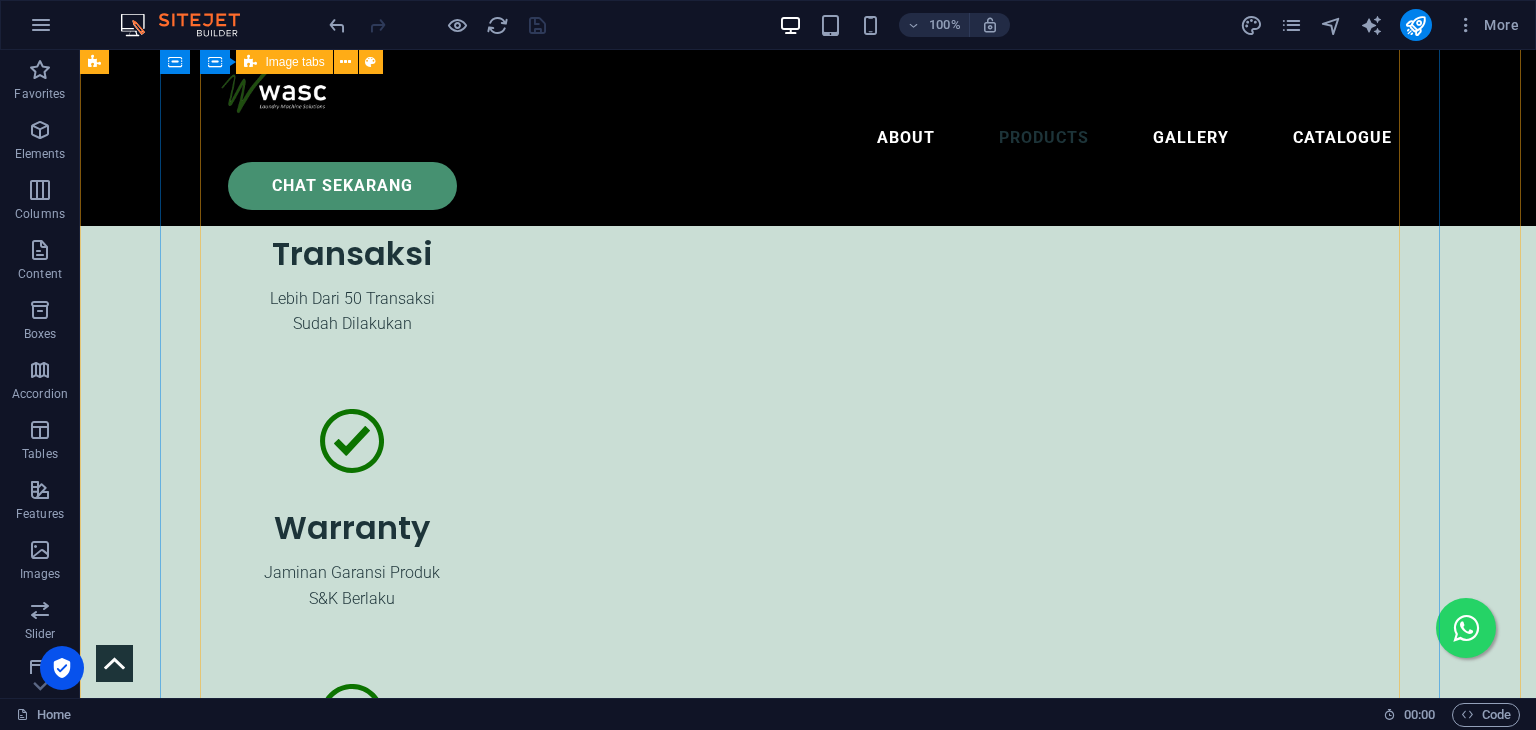 scroll, scrollTop: 6561, scrollLeft: 0, axis: vertical 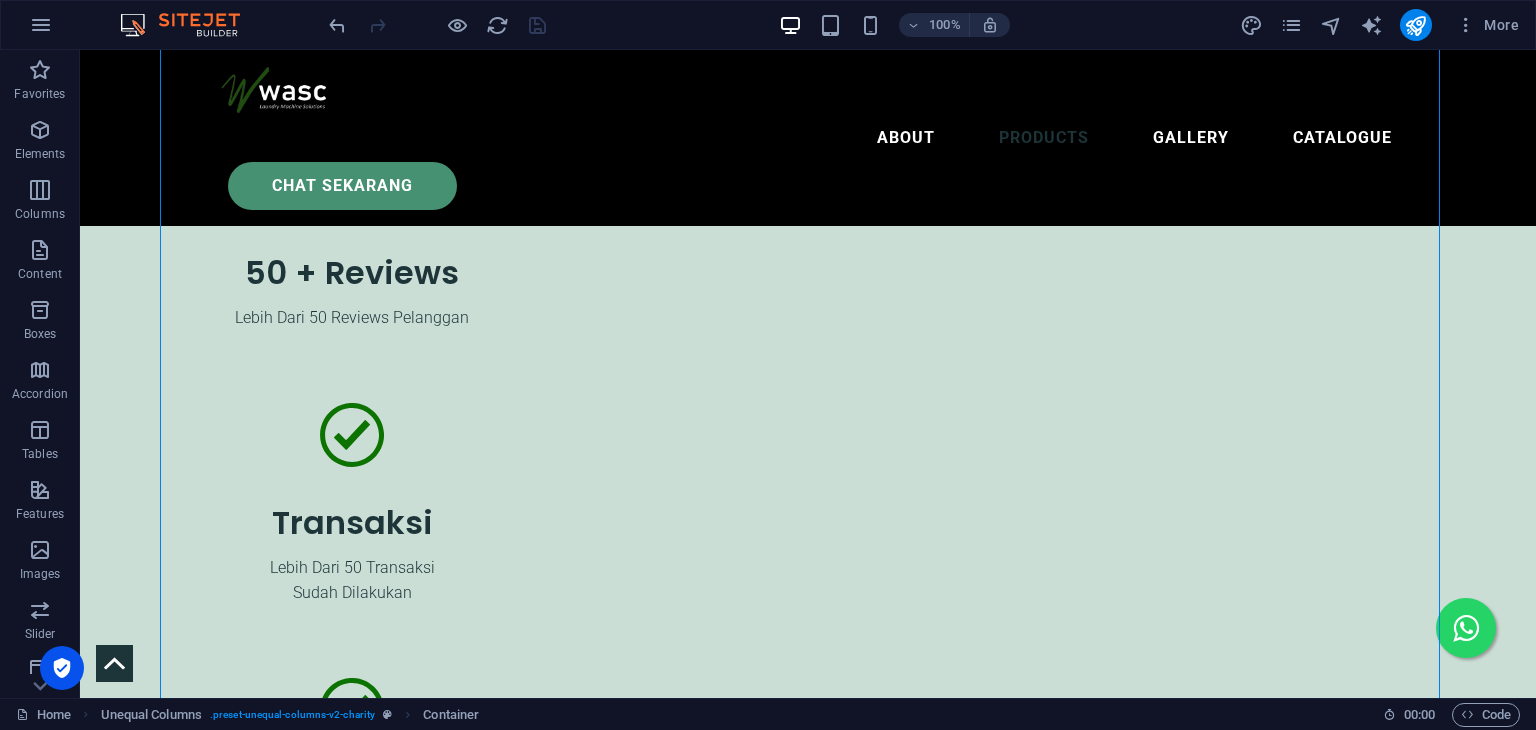 drag, startPoint x: 328, startPoint y: 686, endPoint x: 330, endPoint y: 376, distance: 310.00644 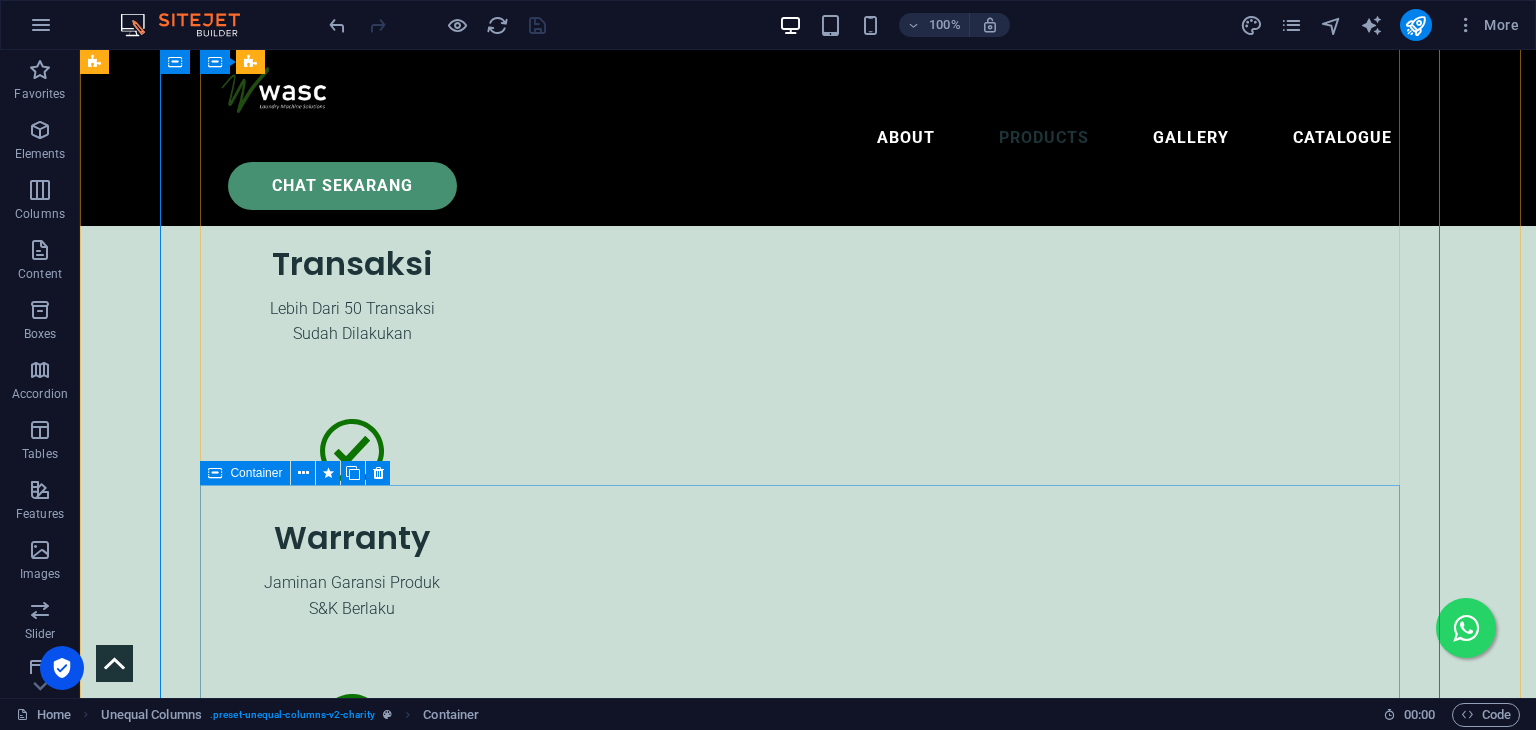 scroll, scrollTop: 6699, scrollLeft: 0, axis: vertical 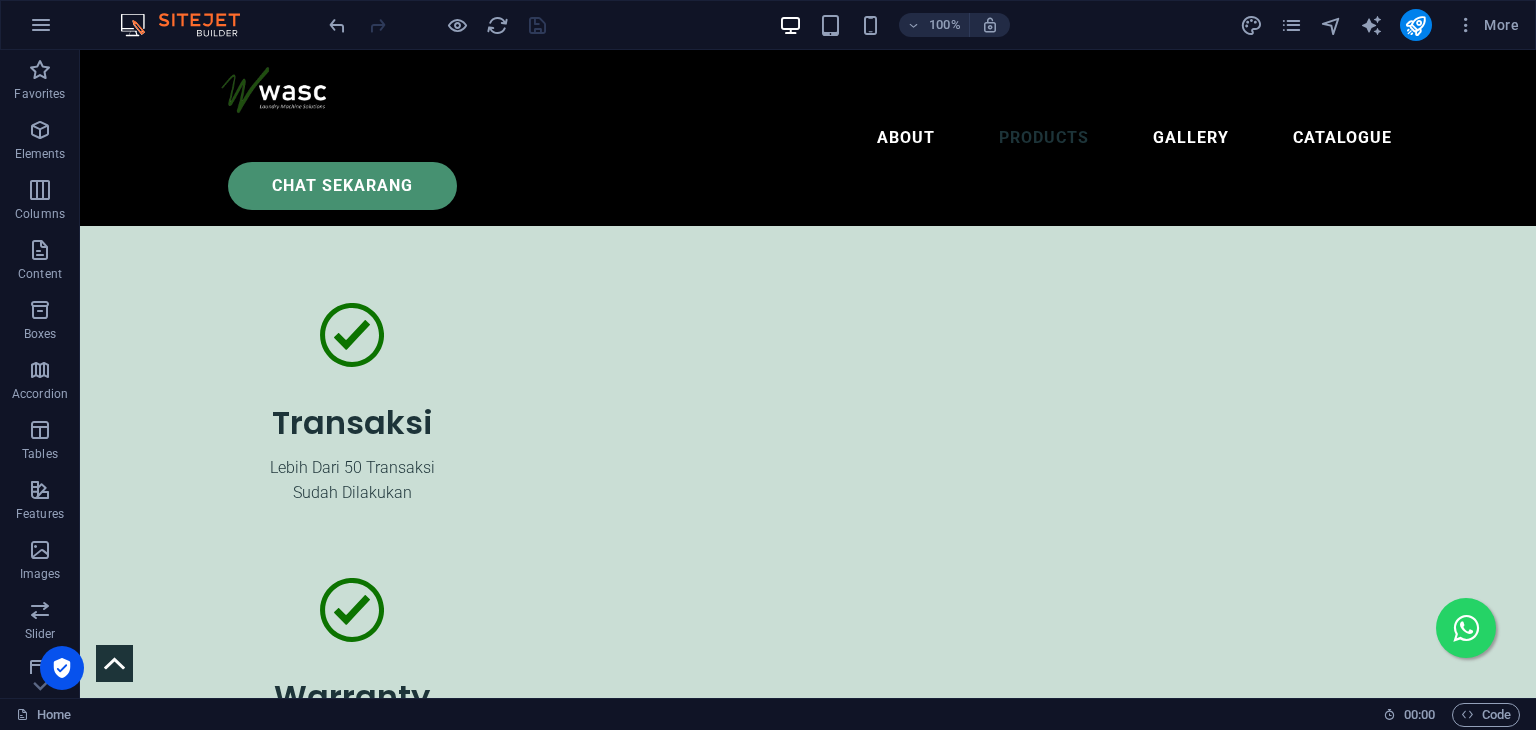drag, startPoint x: 333, startPoint y: 555, endPoint x: 318, endPoint y: 304, distance: 251.44781 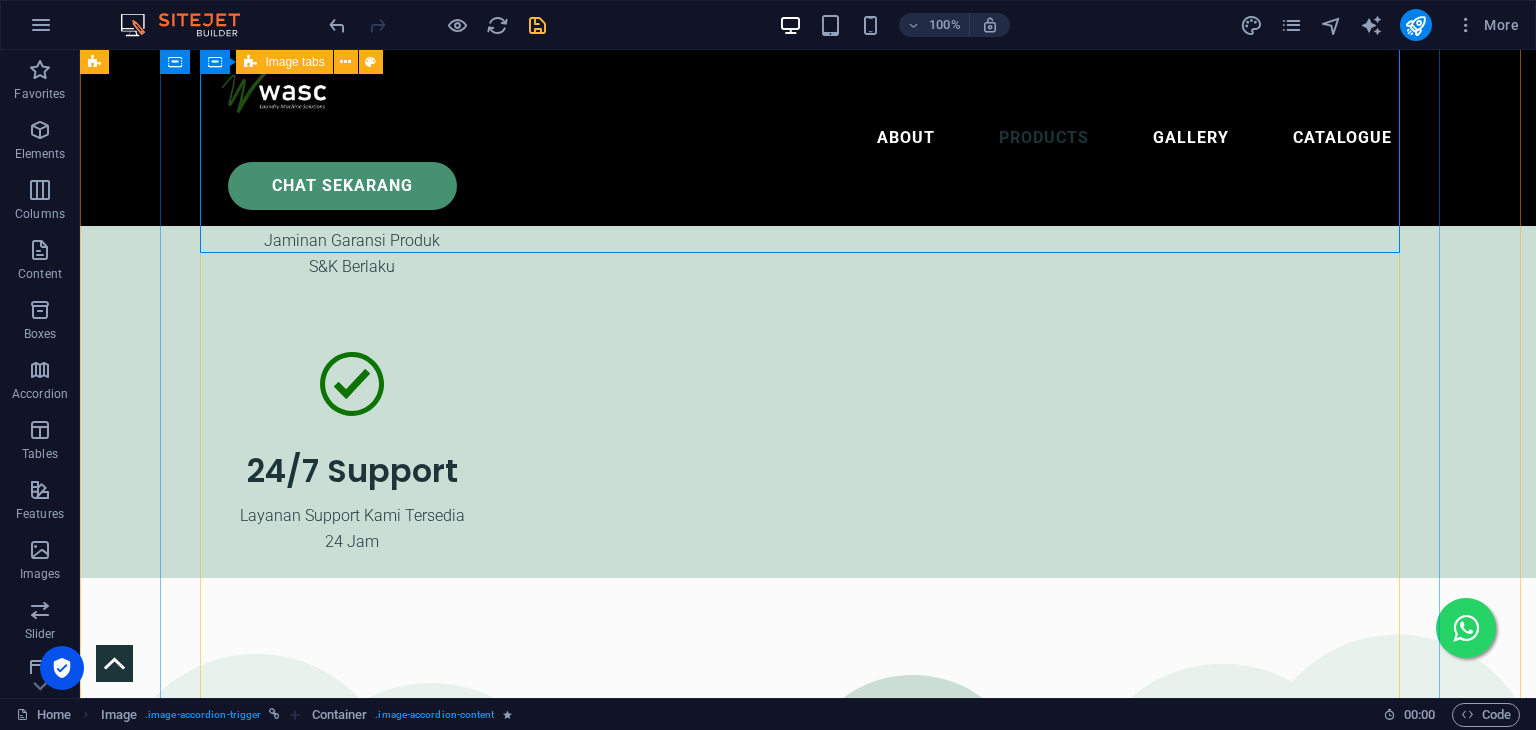 scroll, scrollTop: 6899, scrollLeft: 0, axis: vertical 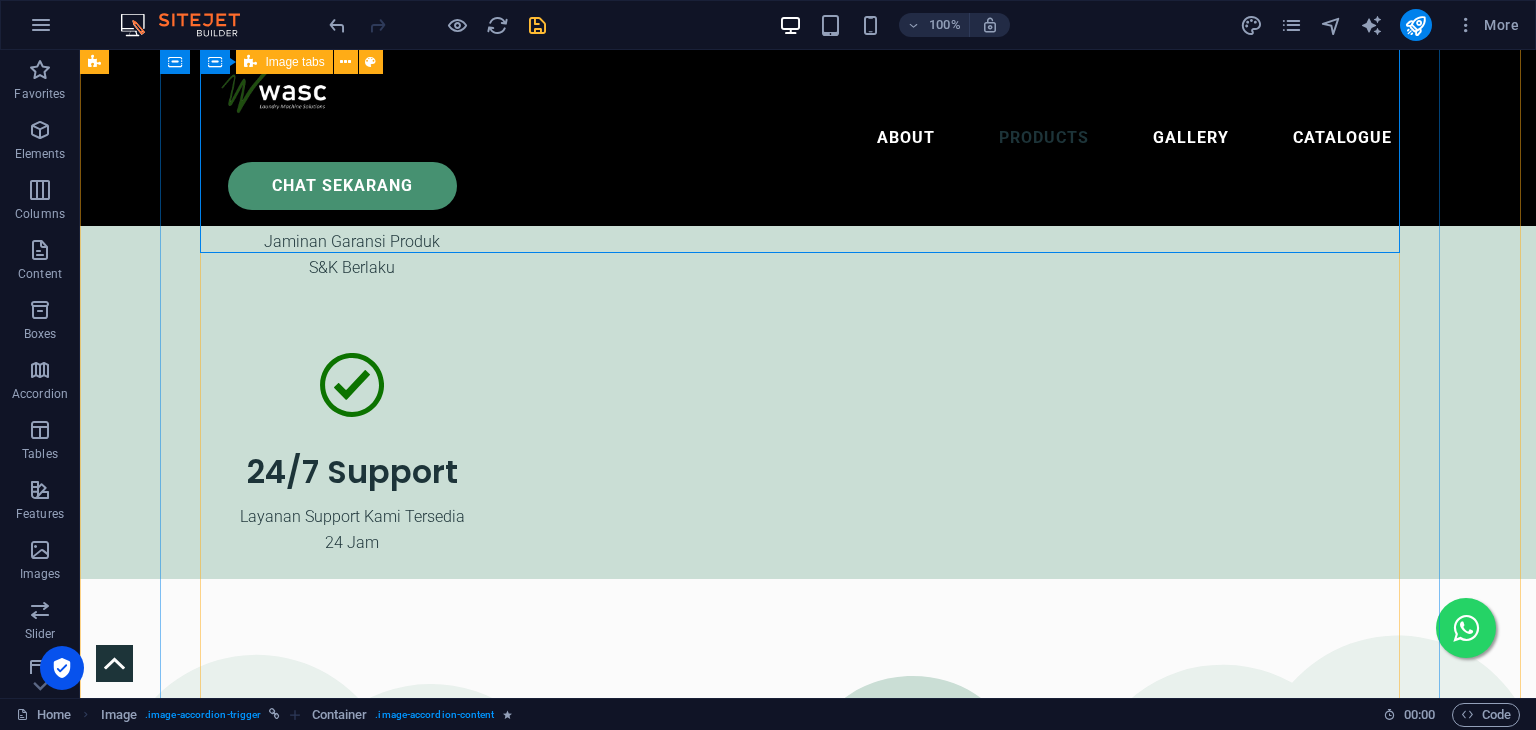 click on "Washer Extractor Softmount & Hardmount Mesin pencuci softmount [PERSON_NAME] hardmount menawarkan solusi cuci yang ideal untuk berbagai kebutuhan. Mesin softmount dengan teknologi canggih mengurangi getaran [PERSON_NAME] kebisingan, memastikan proses pencucian yang efisien [PERSON_NAME] nyaman untuk bahan sensitif. Di [PERSON_NAME], mesin hardmount dirancang untuk [PERSON_NAME] tinggi [PERSON_NAME] mampu menangani beban berat, menjadikannya pilihan sempurna untuk penggunaan industri yang intensif.  Dengan kombinasi keunggulan ini, kedua mesin memberikan hasil pencucian berkualitas [PERSON_NAME] perawatan optimal untuk semua [PERSON_NAME], [PERSON_NAME] di lingkungan rumah tangga maupun komersial. cek katalog Single & Double Layer Tumble Dryer Kedua jenis dryer ini dilengkapi dengan fitur canggih, seperti pengatur waktu [PERSON_NAME] pilihan suhu yang dapat disesuaikan, menjamin hasil pengeringan yang optimal [PERSON_NAME] perawatan [PERSON_NAME] untuk semua [PERSON_NAME]. cek katalog Stack Washer & Dryer cek katalog Steam Utility Press cek katalog" at bounding box center [704, 6240] 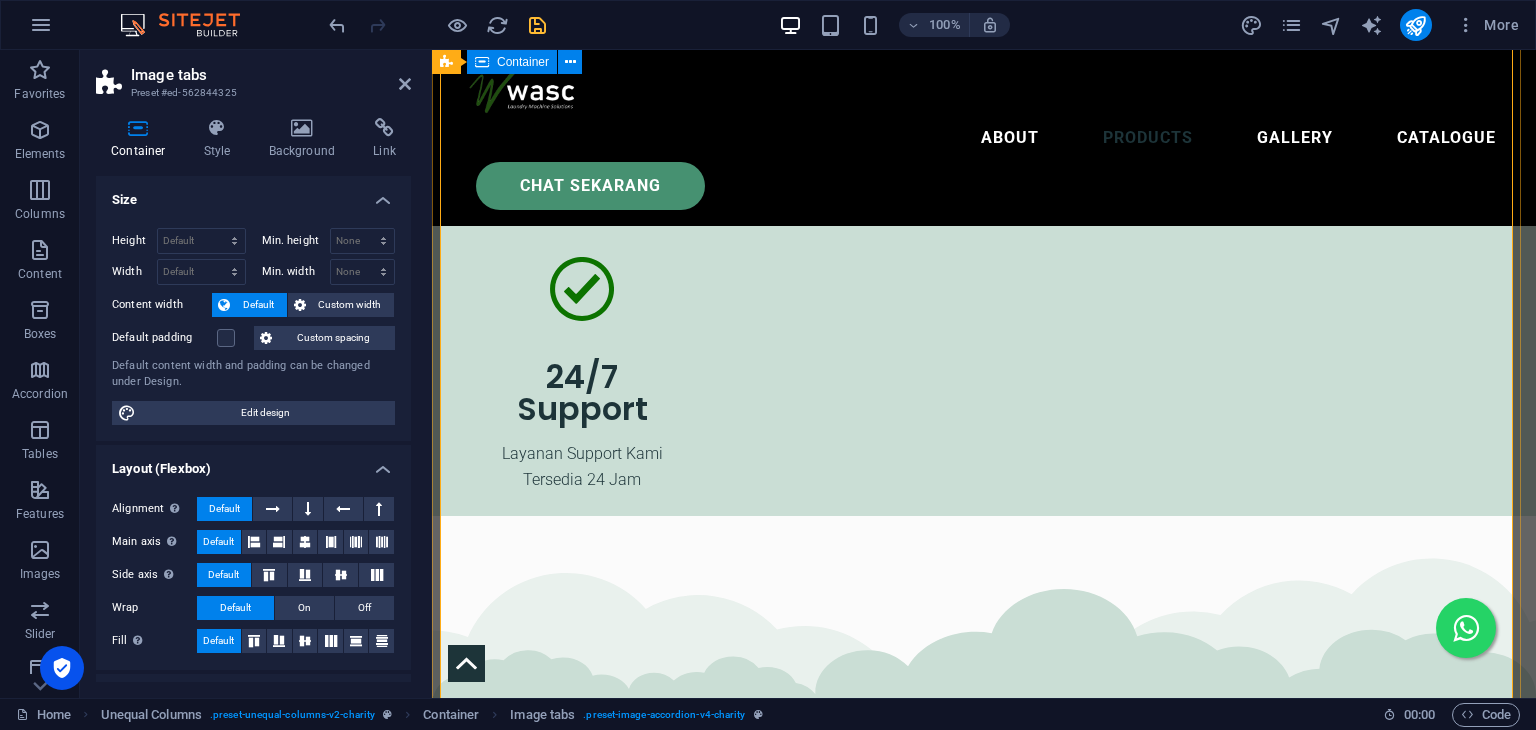 scroll, scrollTop: 7028, scrollLeft: 0, axis: vertical 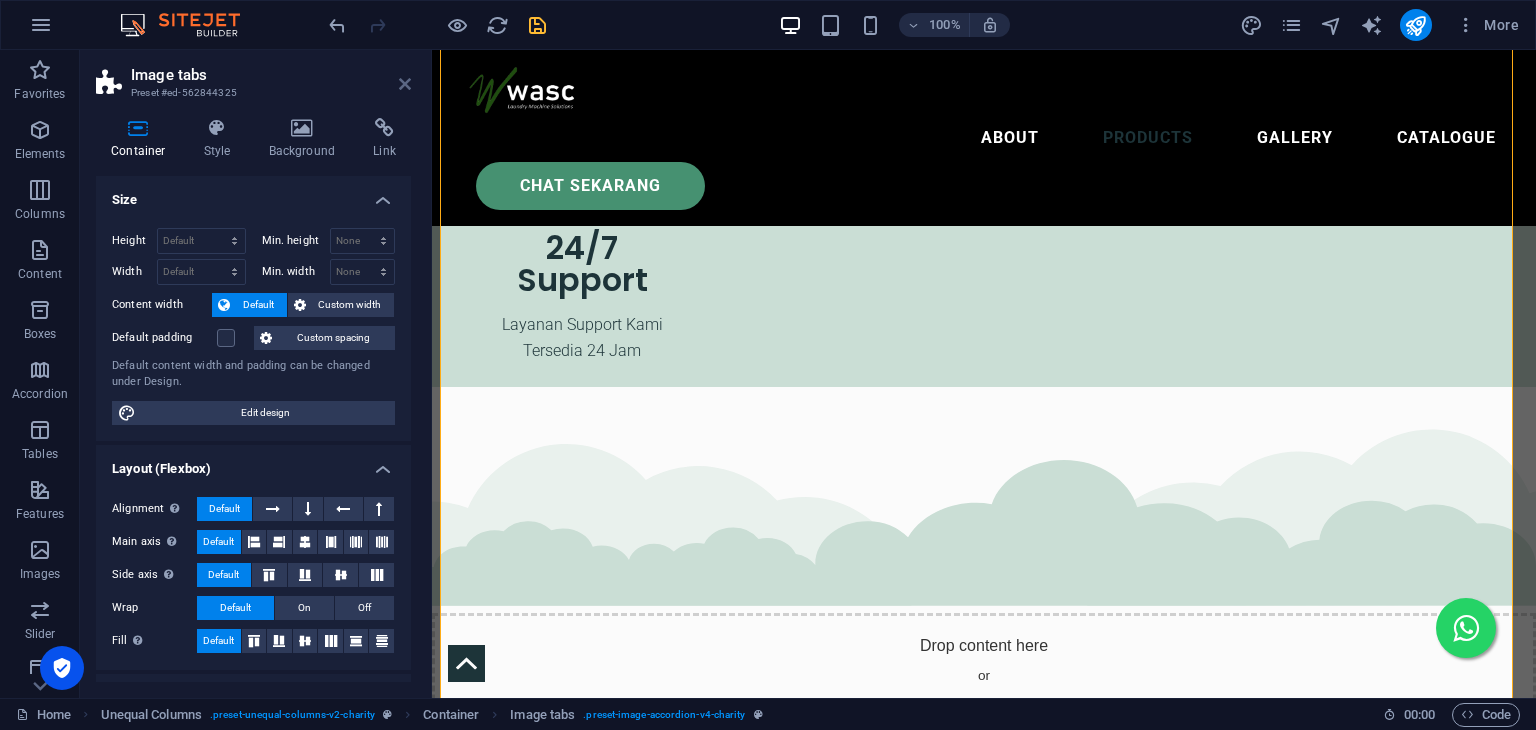 click at bounding box center [405, 84] 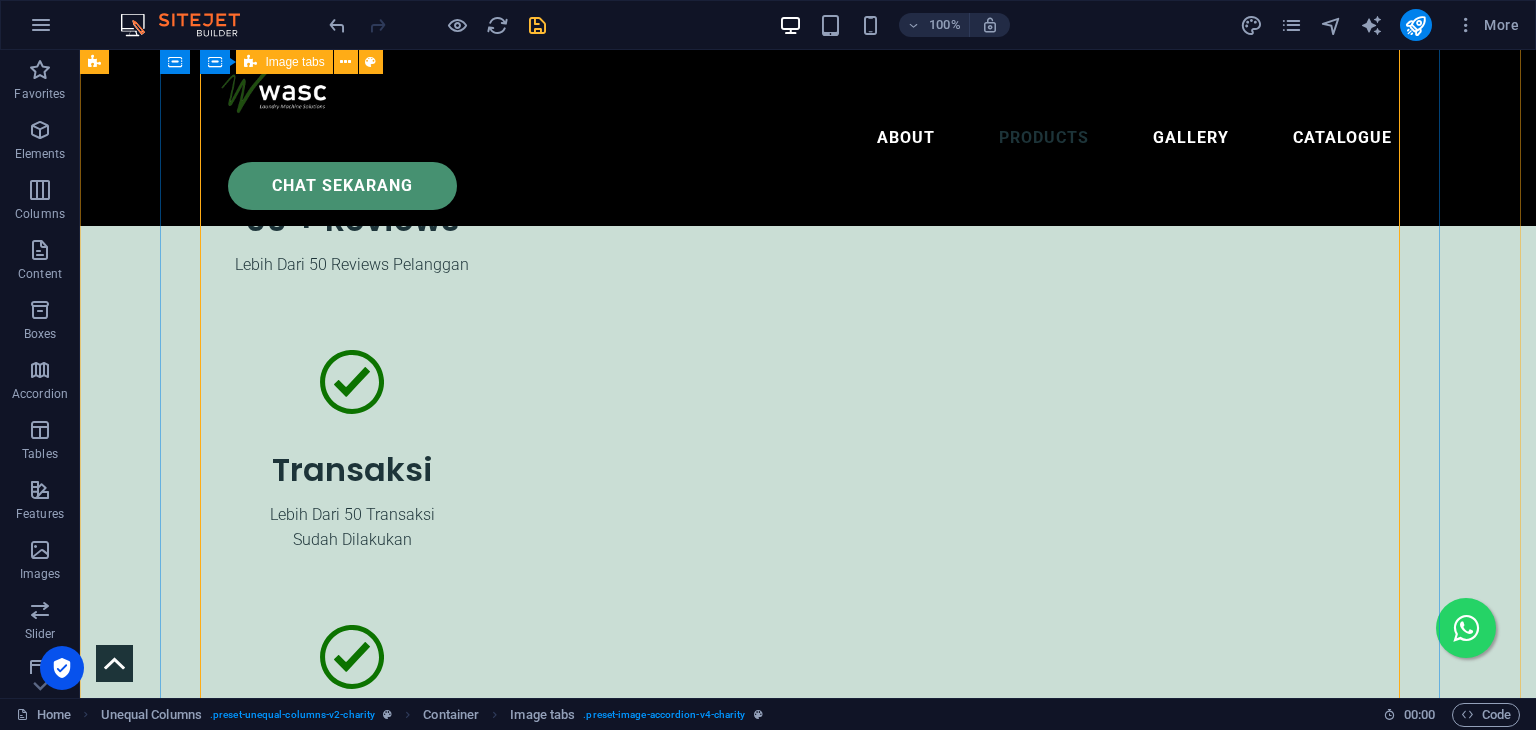 scroll, scrollTop: 6299, scrollLeft: 0, axis: vertical 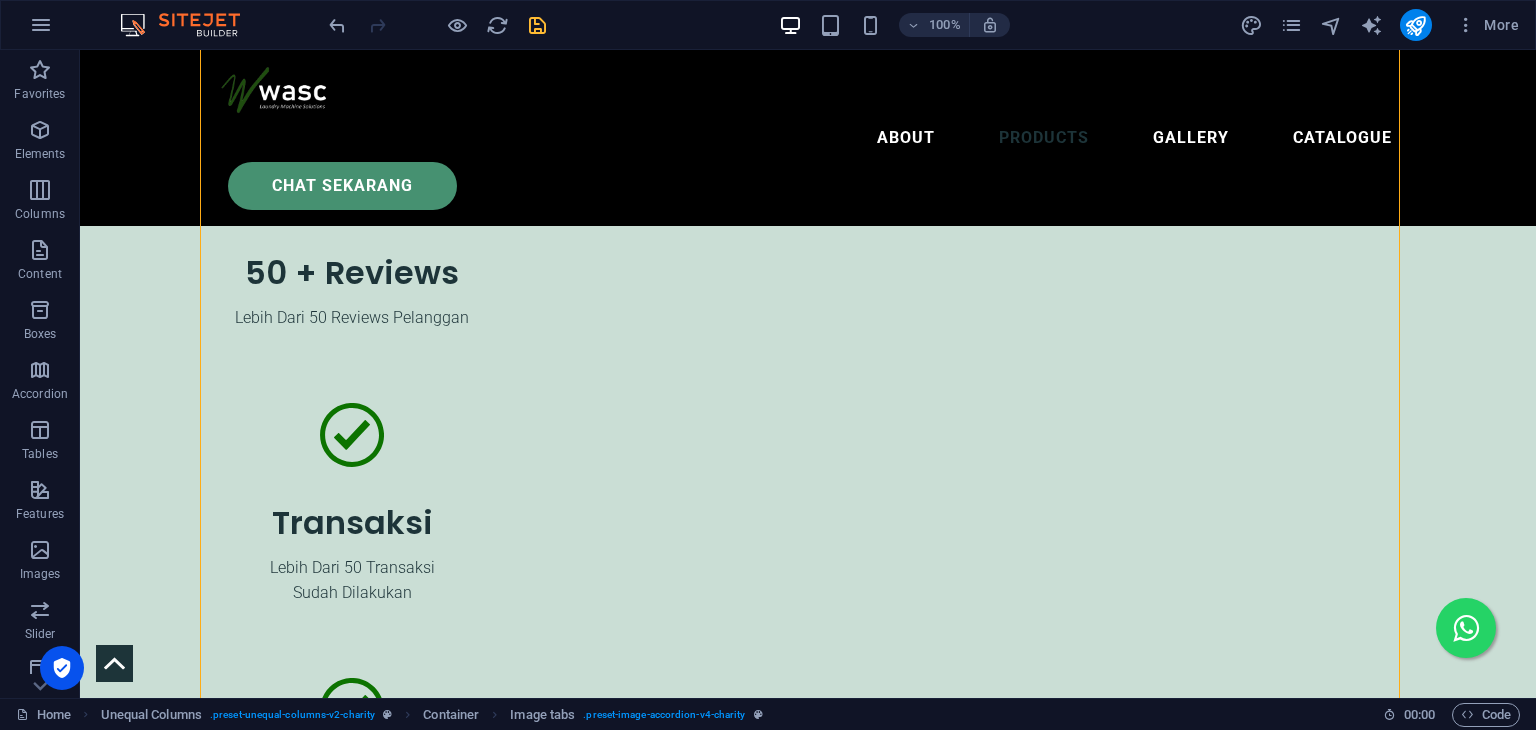 click on "100% More" at bounding box center (926, 25) 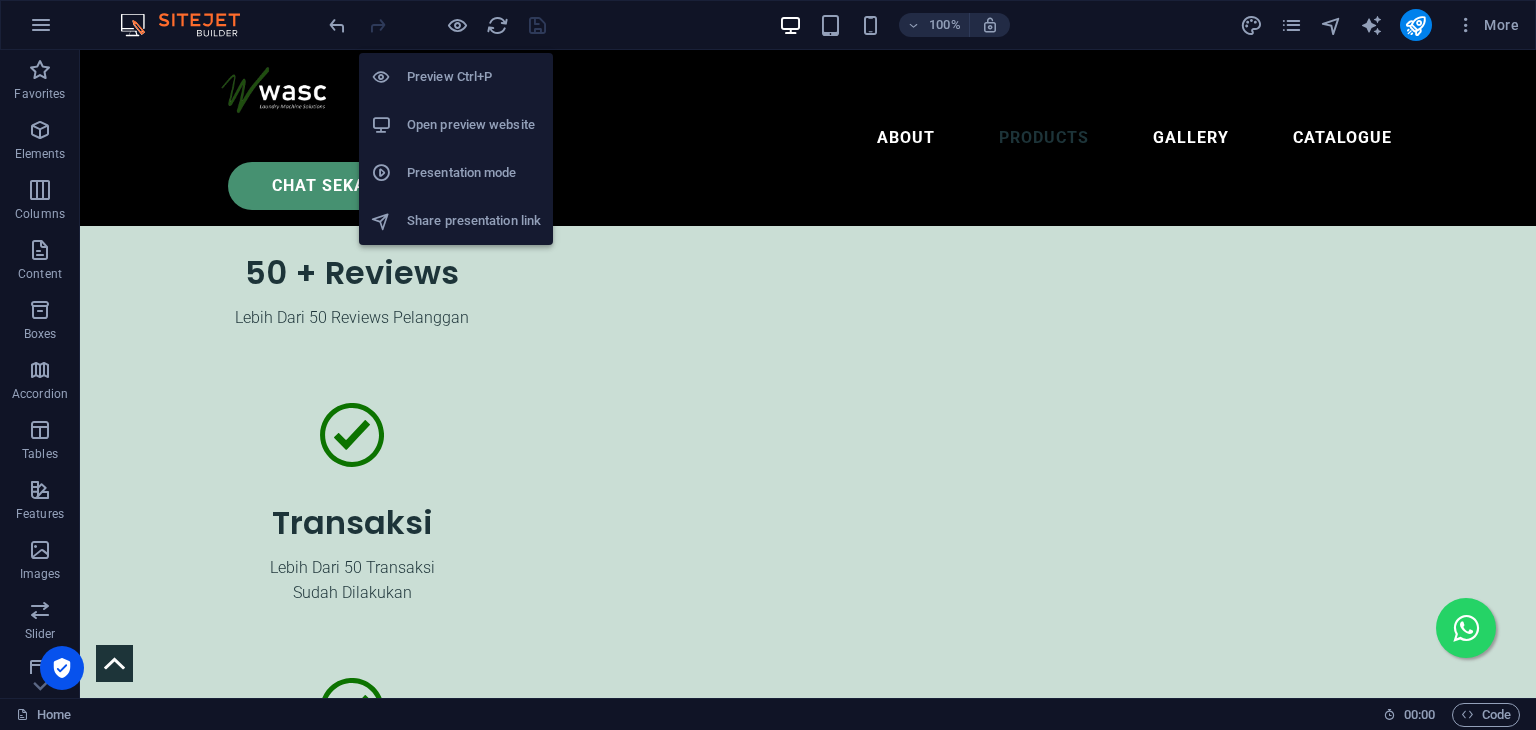 click on "Open preview website" at bounding box center [474, 125] 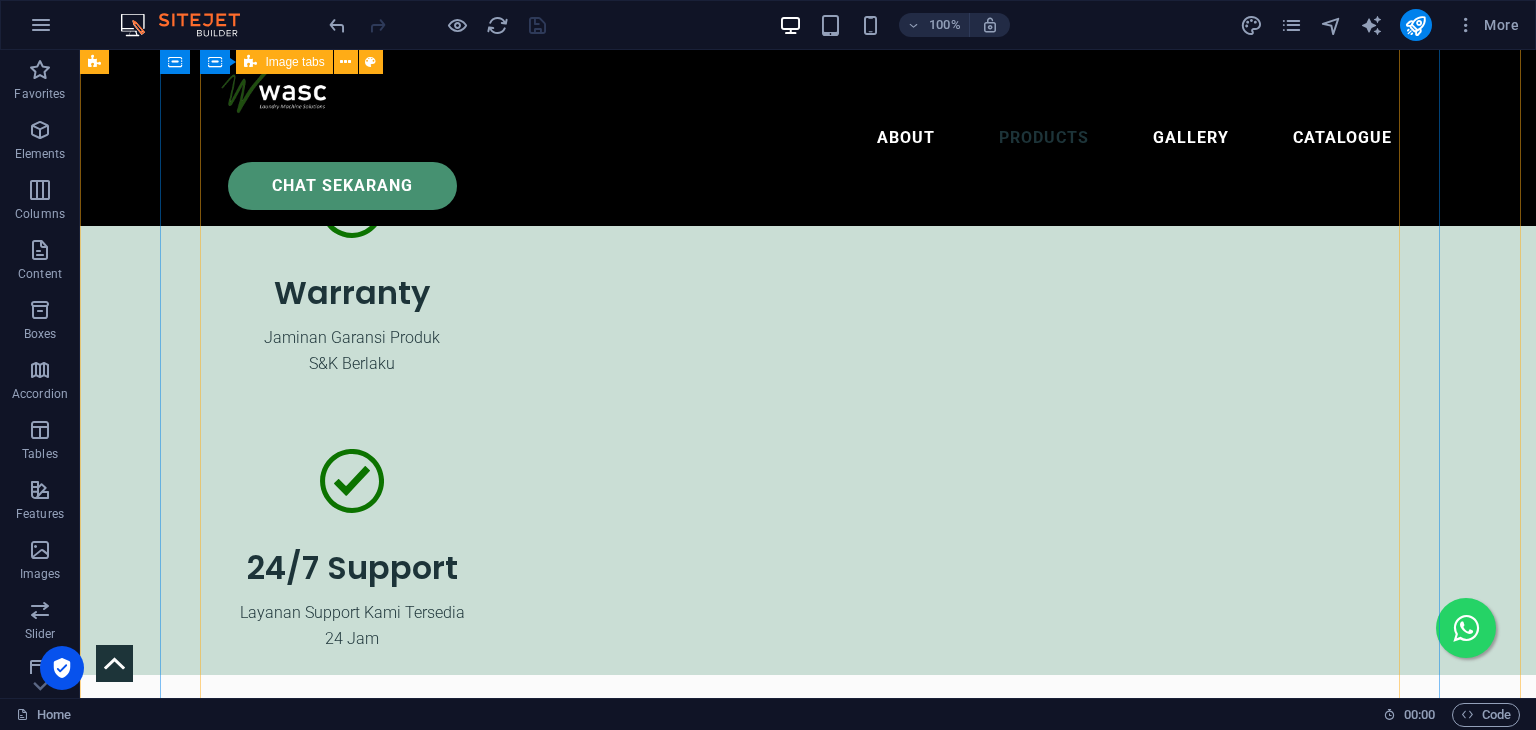 scroll, scrollTop: 6799, scrollLeft: 0, axis: vertical 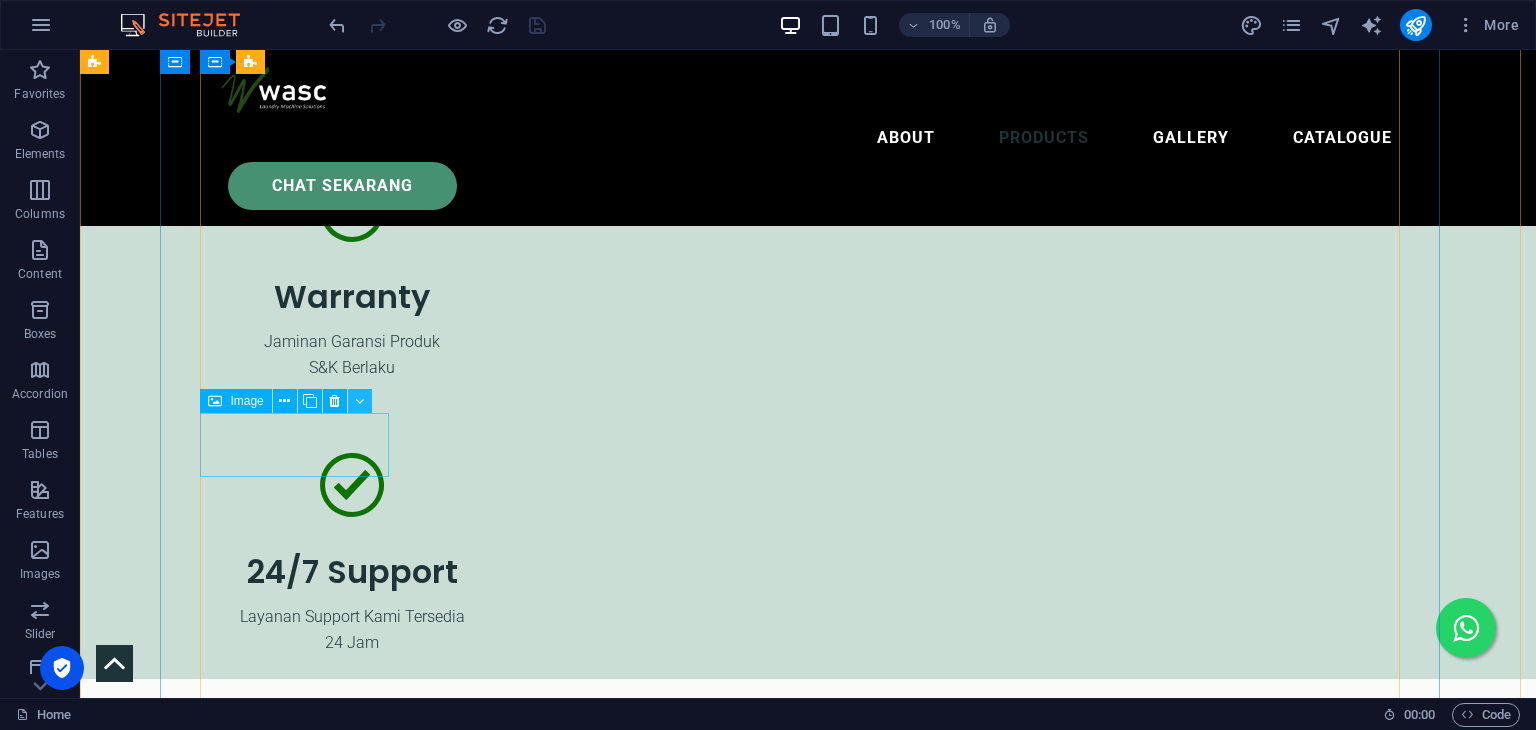 click at bounding box center (359, 401) 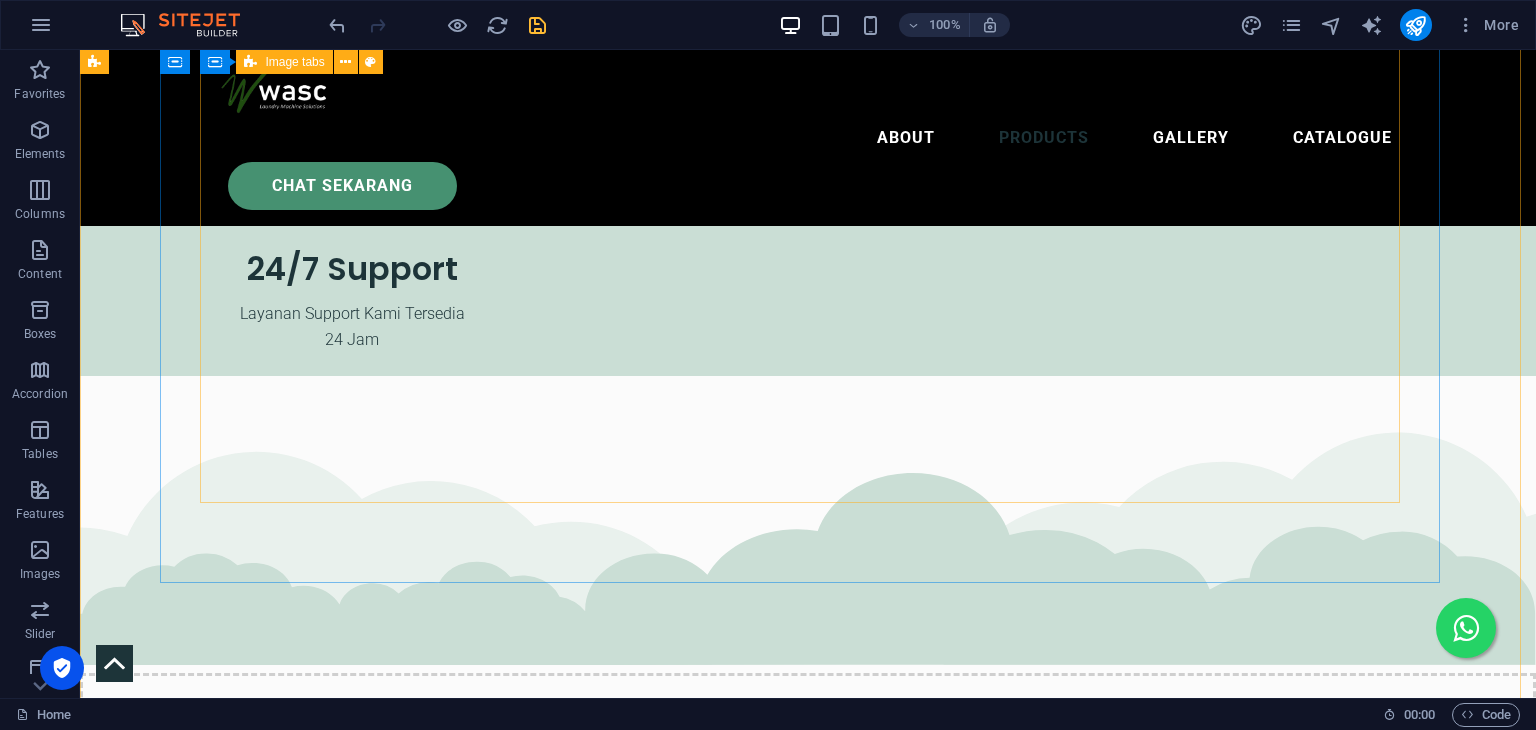 scroll, scrollTop: 7099, scrollLeft: 0, axis: vertical 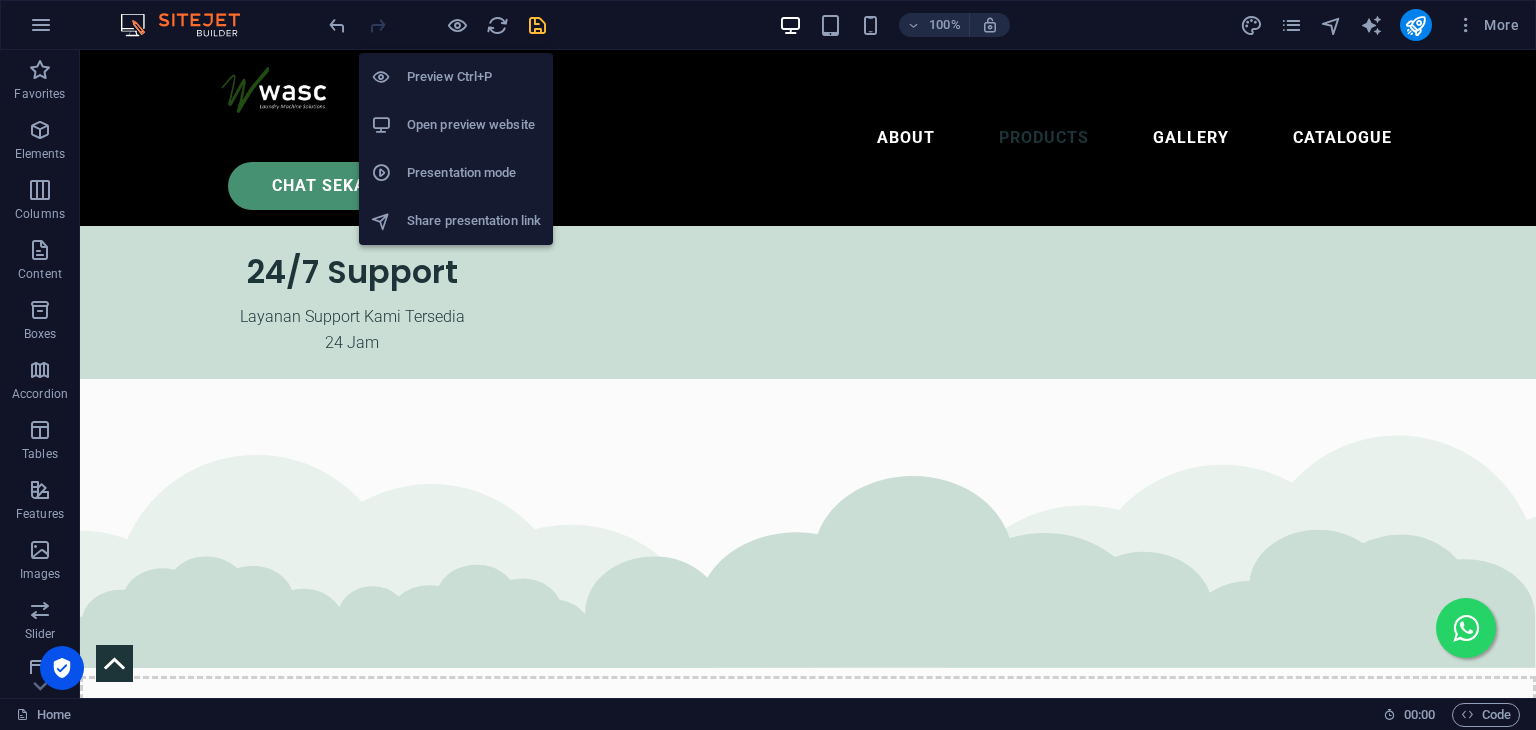 click on "Open preview website" at bounding box center (474, 125) 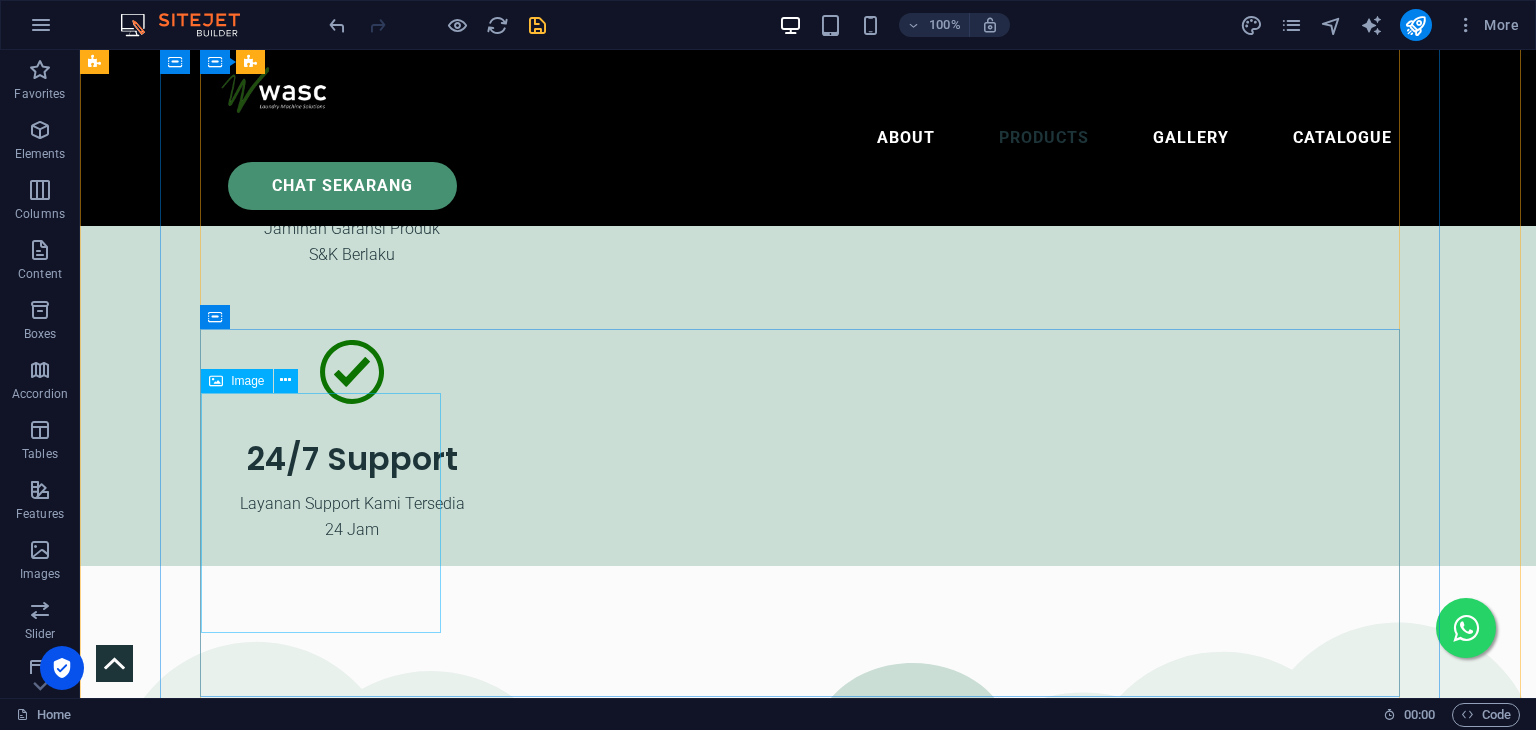 scroll, scrollTop: 6799, scrollLeft: 0, axis: vertical 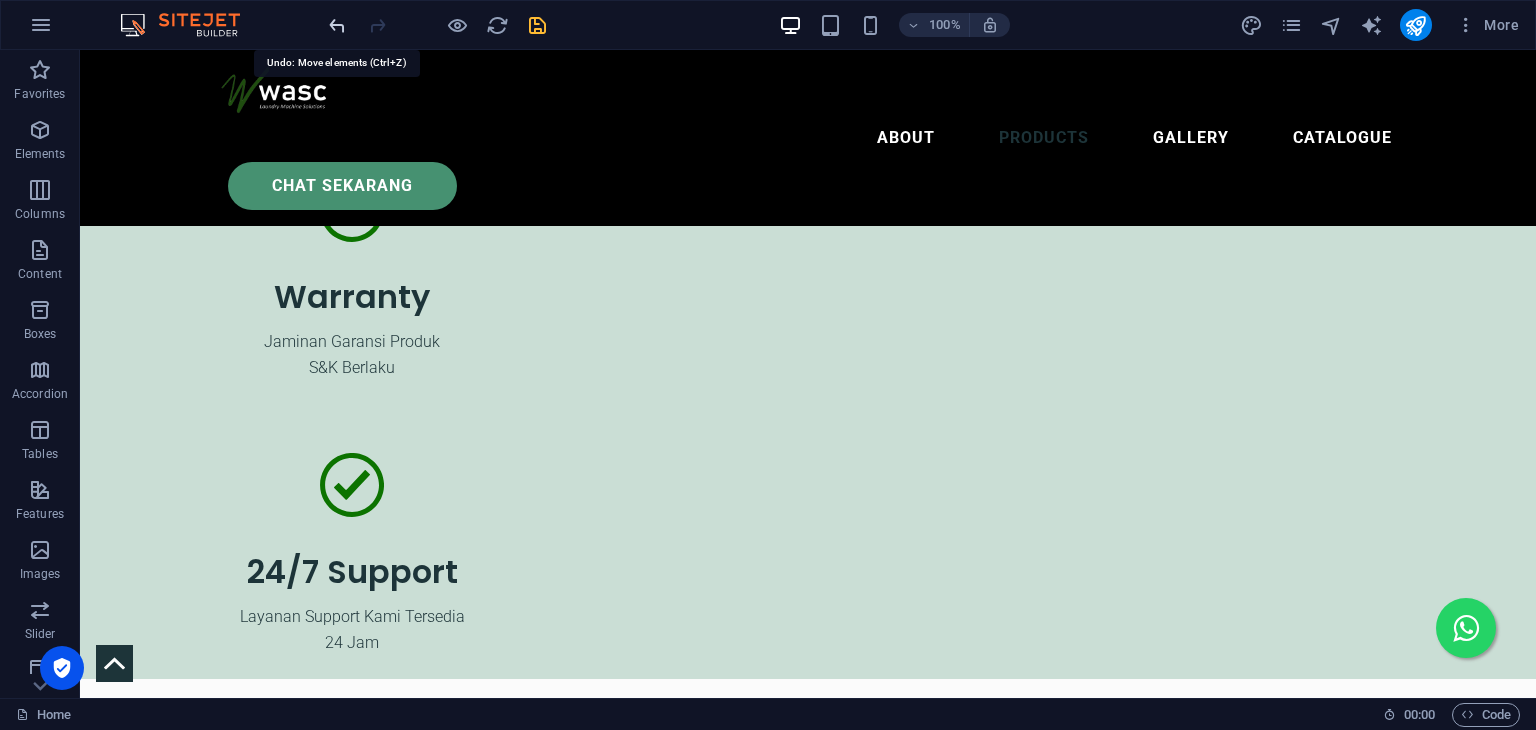 click at bounding box center (337, 25) 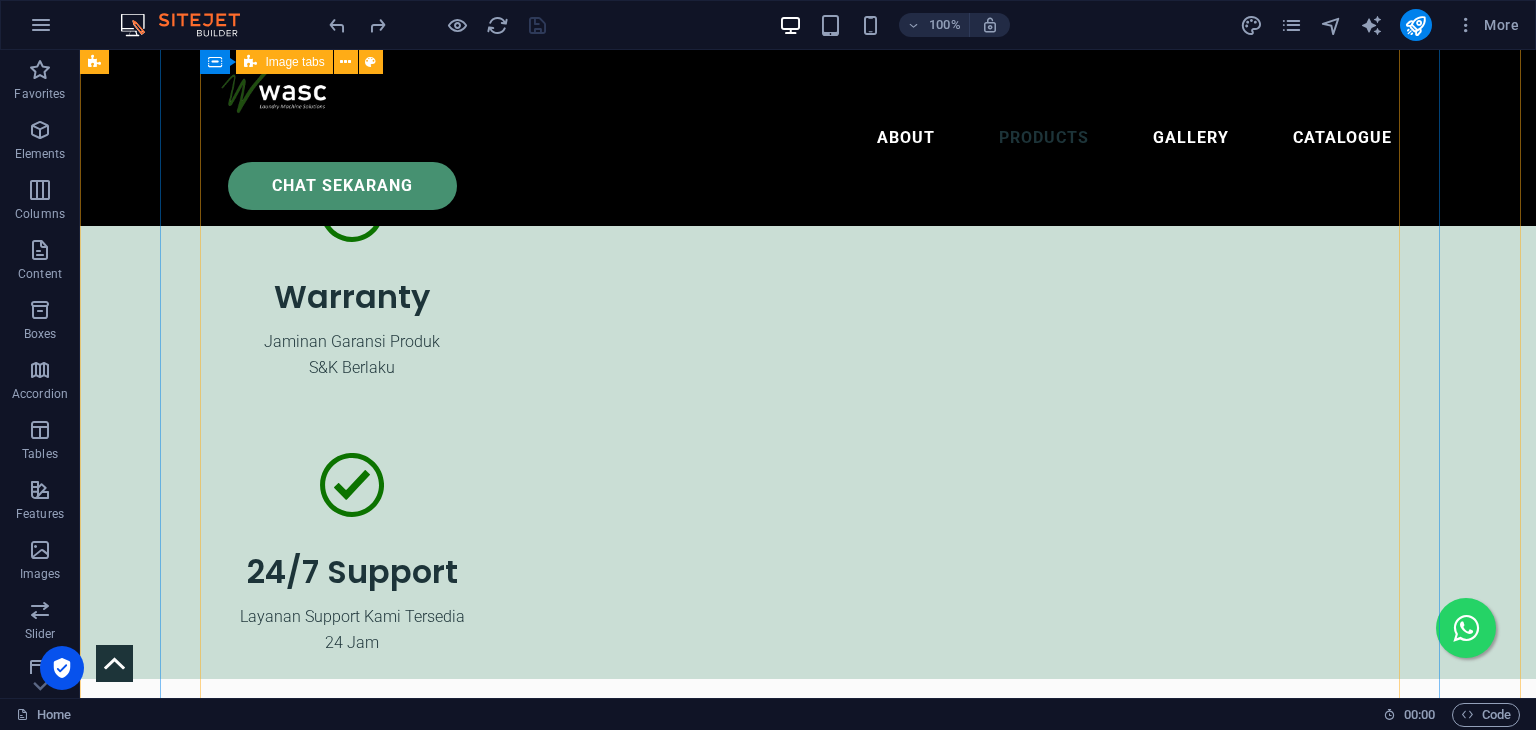 click on "Washer Extractor Softmount & Hardmount Mesin pencuci softmount [PERSON_NAME] hardmount menawarkan solusi cuci yang ideal untuk berbagai kebutuhan. Mesin softmount dengan teknologi canggih mengurangi getaran [PERSON_NAME] kebisingan, memastikan proses pencucian yang efisien [PERSON_NAME] nyaman untuk bahan sensitif. Di [PERSON_NAME], mesin hardmount dirancang untuk [PERSON_NAME] tinggi [PERSON_NAME] mampu menangani beban berat, menjadikannya pilihan sempurna untuk penggunaan industri yang intensif.  Dengan kombinasi keunggulan ini, kedua mesin memberikan hasil pencucian berkualitas [PERSON_NAME] perawatan optimal untuk semua [PERSON_NAME], [PERSON_NAME] di lingkungan rumah tangga maupun komersial. cek katalog Single & Double Layer Tumble Dryer Kedua jenis dryer ini dilengkapi dengan fitur canggih, seperti pengatur waktu [PERSON_NAME] pilihan suhu yang dapat disesuaikan, menjamin hasil pengeringan yang optimal [PERSON_NAME] perawatan [PERSON_NAME] untuk semua [PERSON_NAME]. cek katalog Stack Washer & Dryer cek katalog Steam Utility Press cek katalog" at bounding box center (704, 6340) 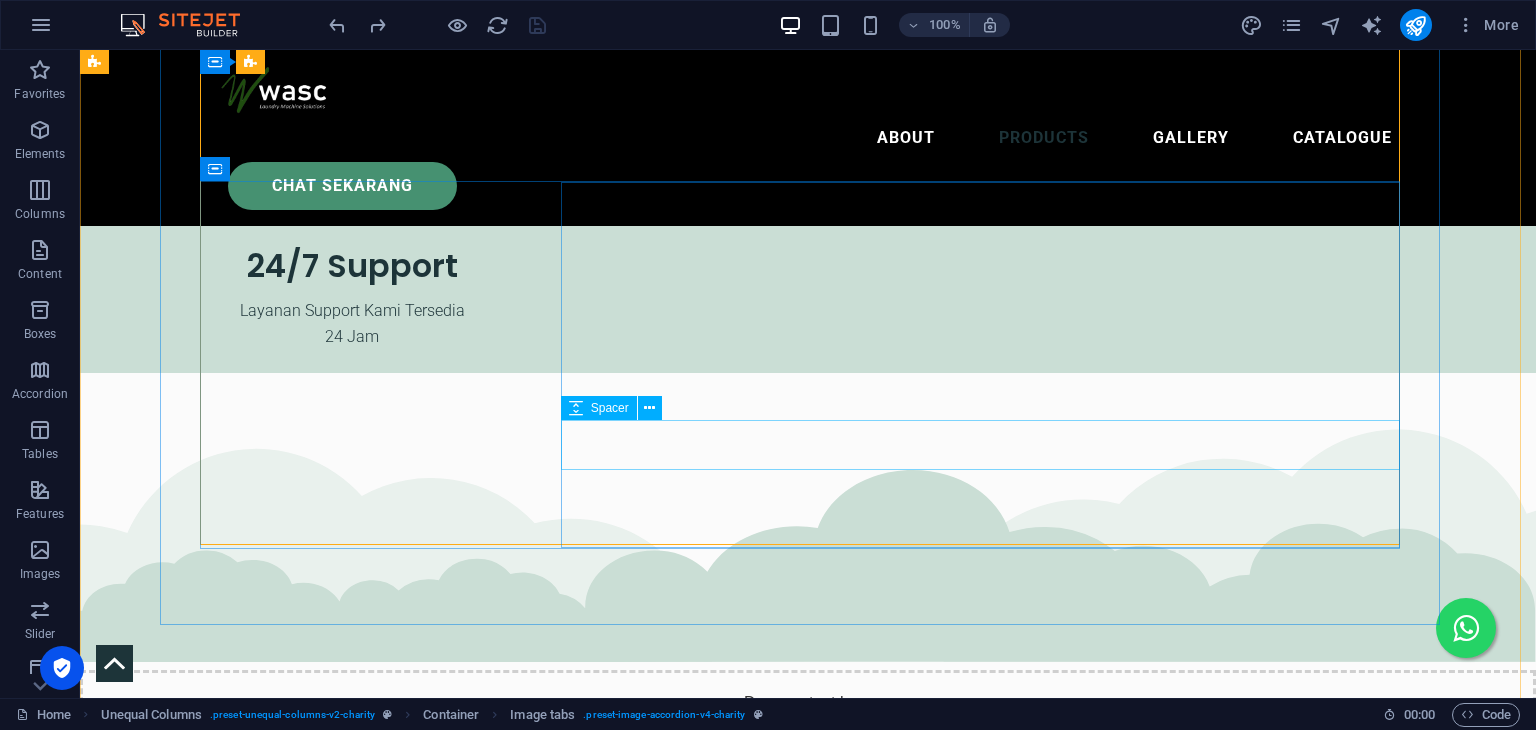 scroll, scrollTop: 7099, scrollLeft: 0, axis: vertical 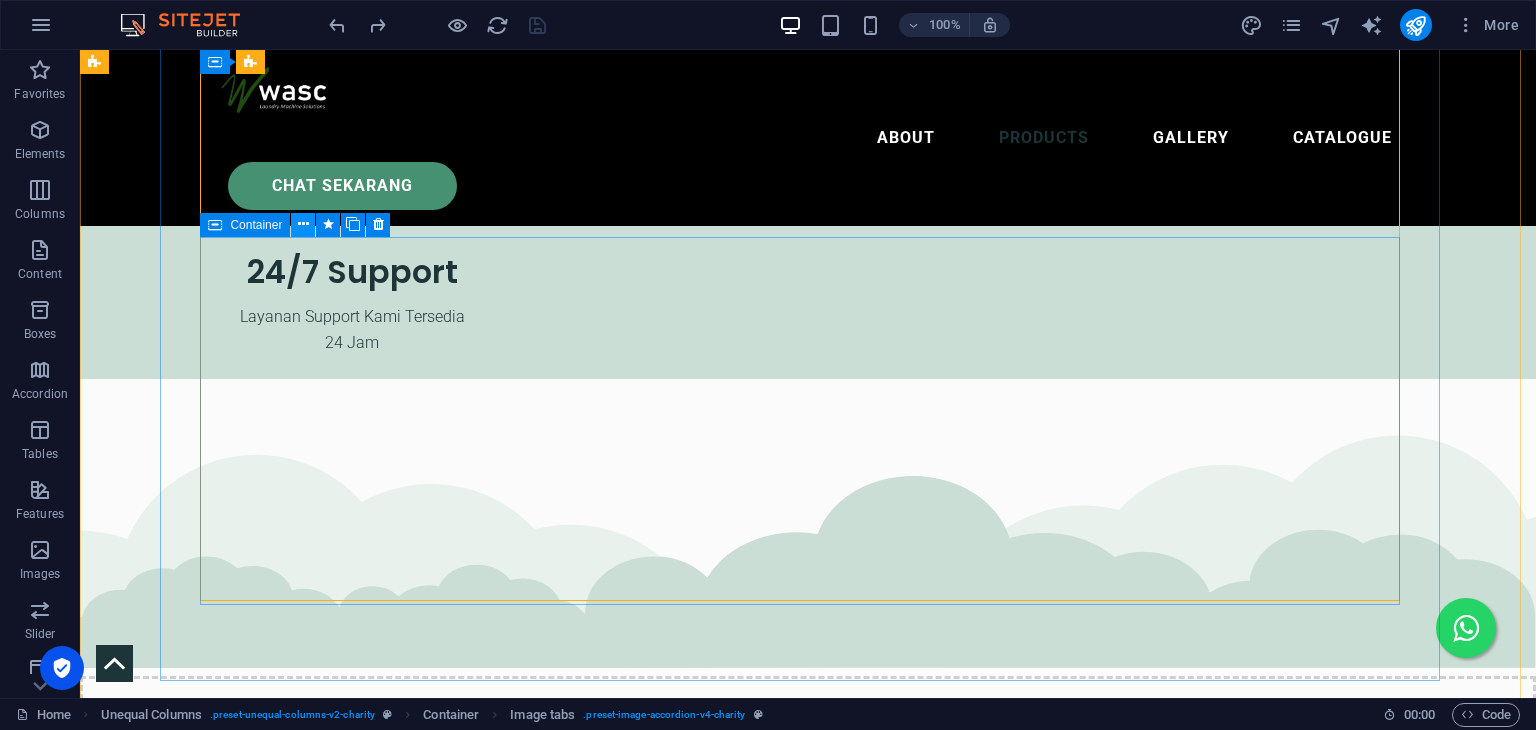 click at bounding box center [303, 224] 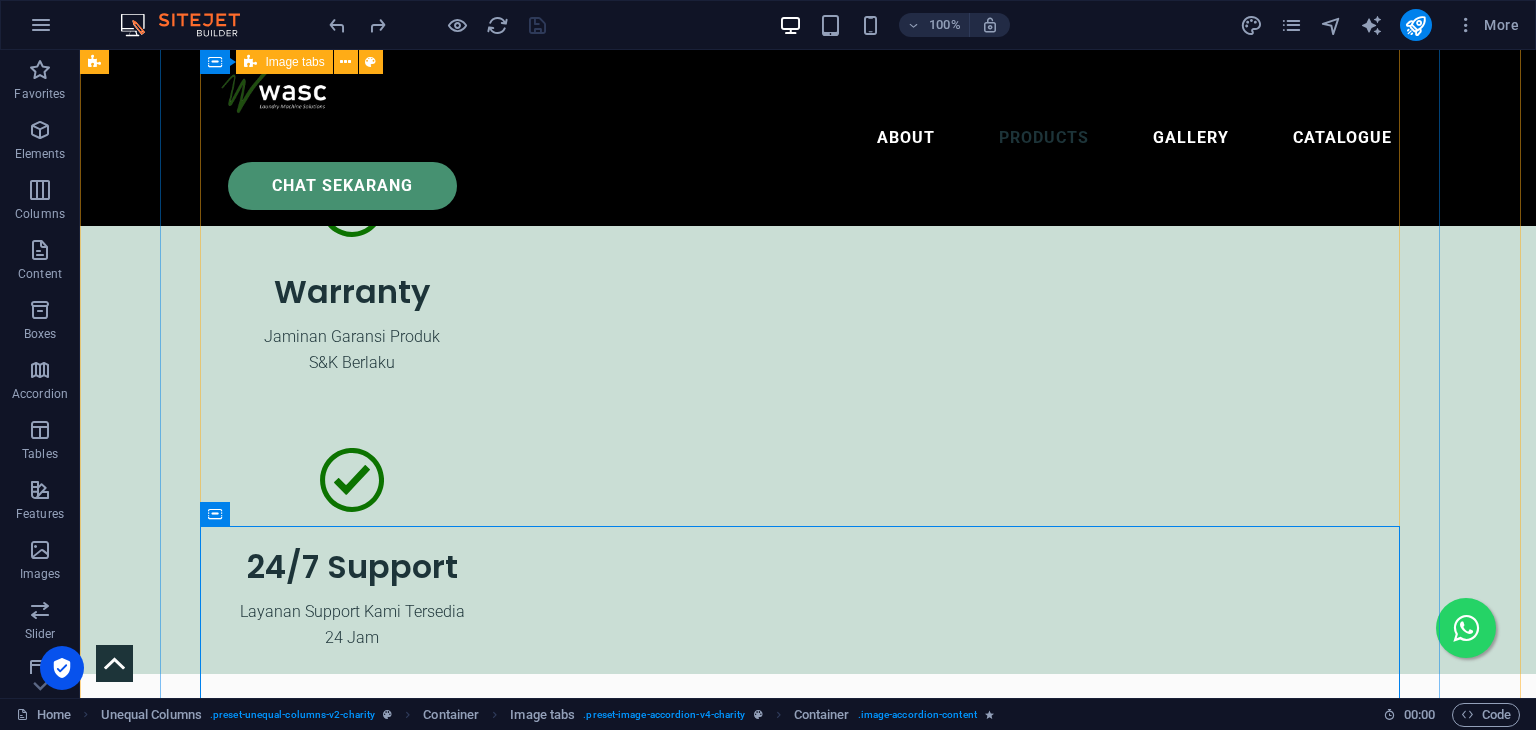 scroll, scrollTop: 6799, scrollLeft: 0, axis: vertical 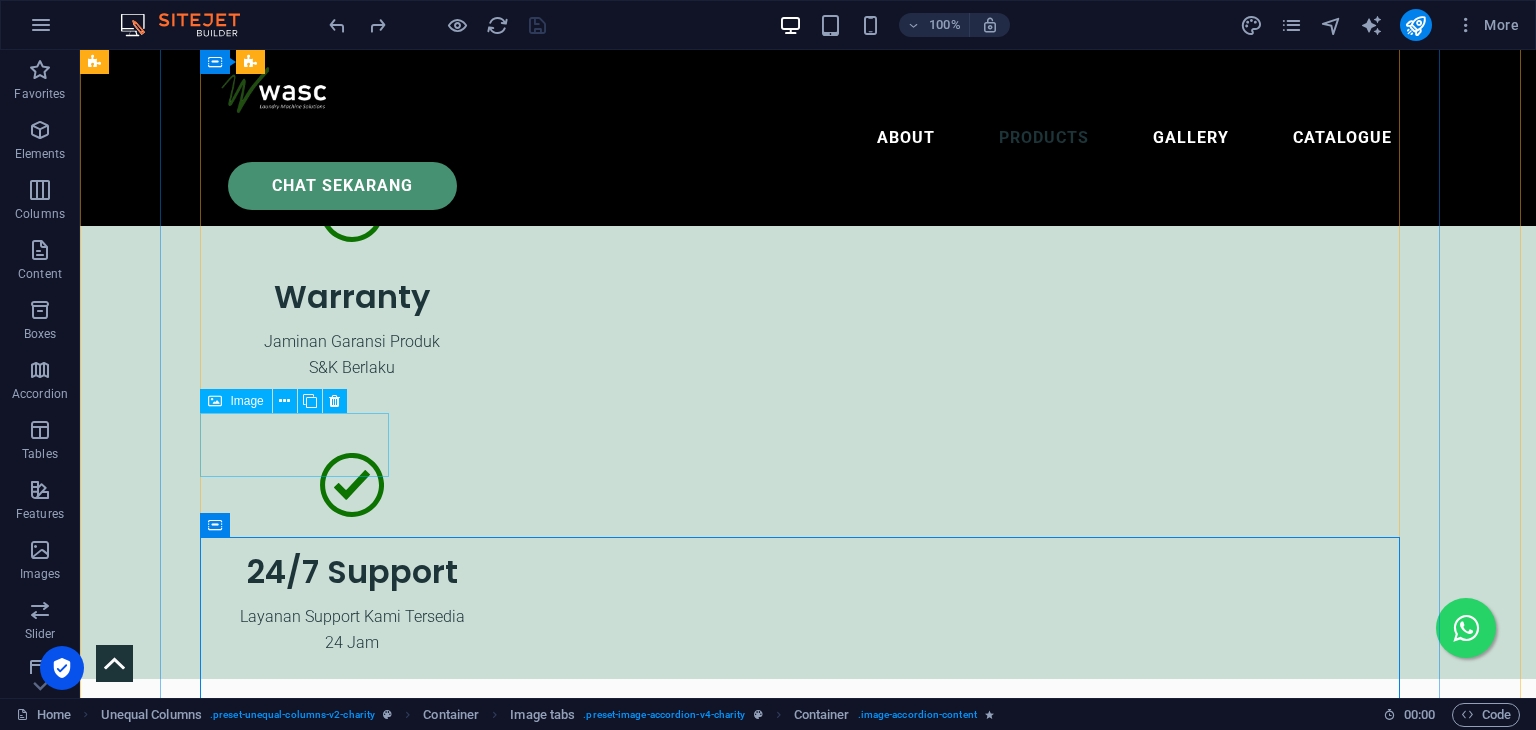 click on "Image" at bounding box center [246, 401] 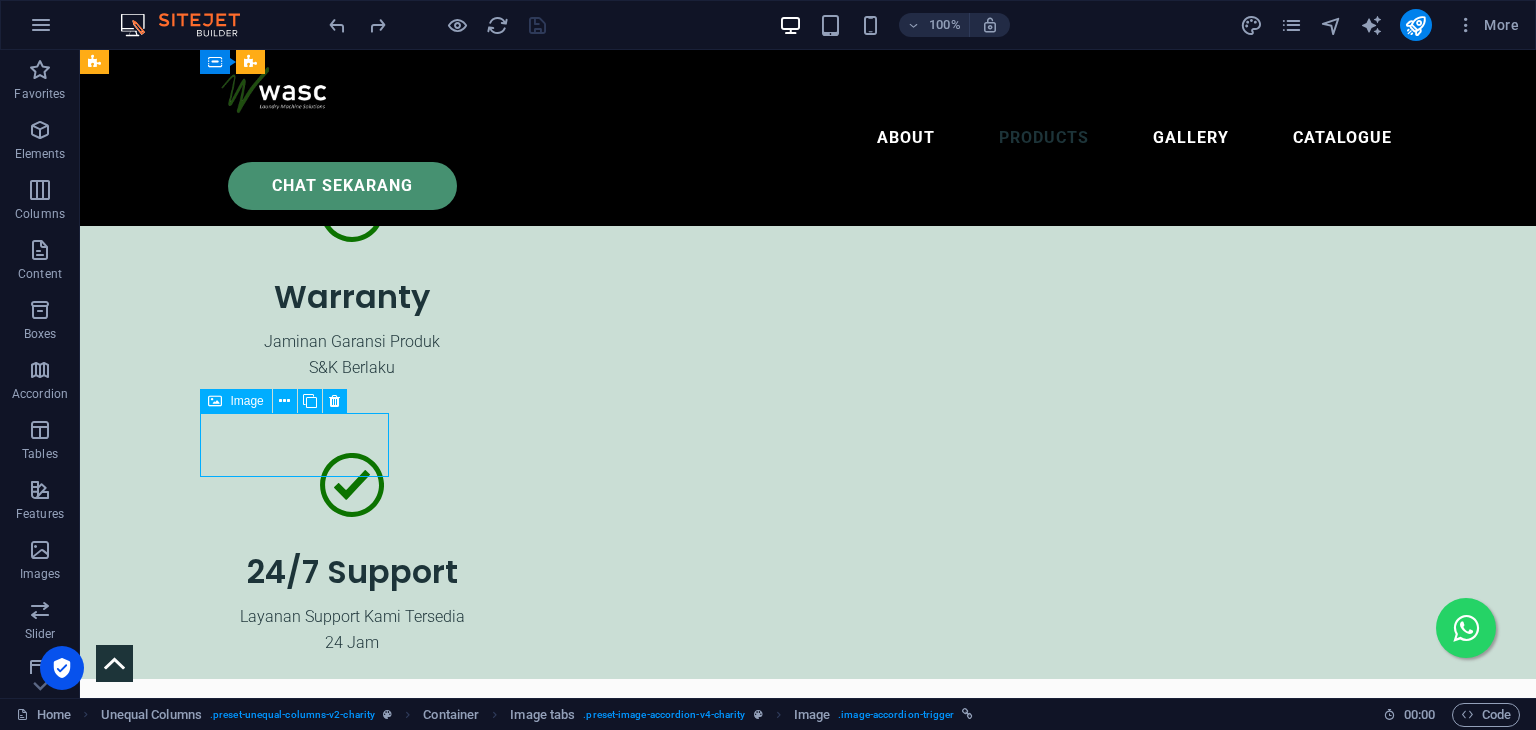 click on "Image" at bounding box center [246, 401] 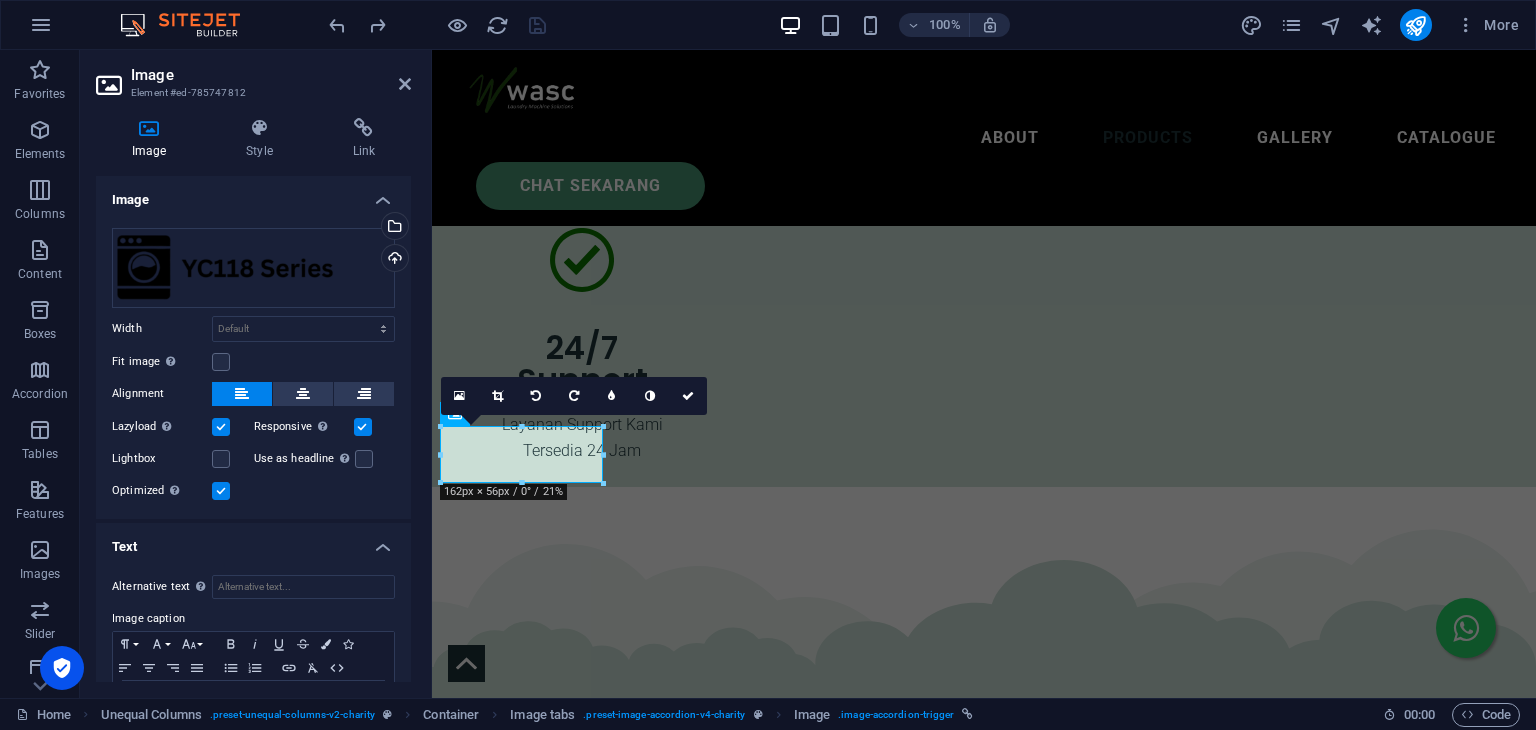 click at bounding box center [242, 394] 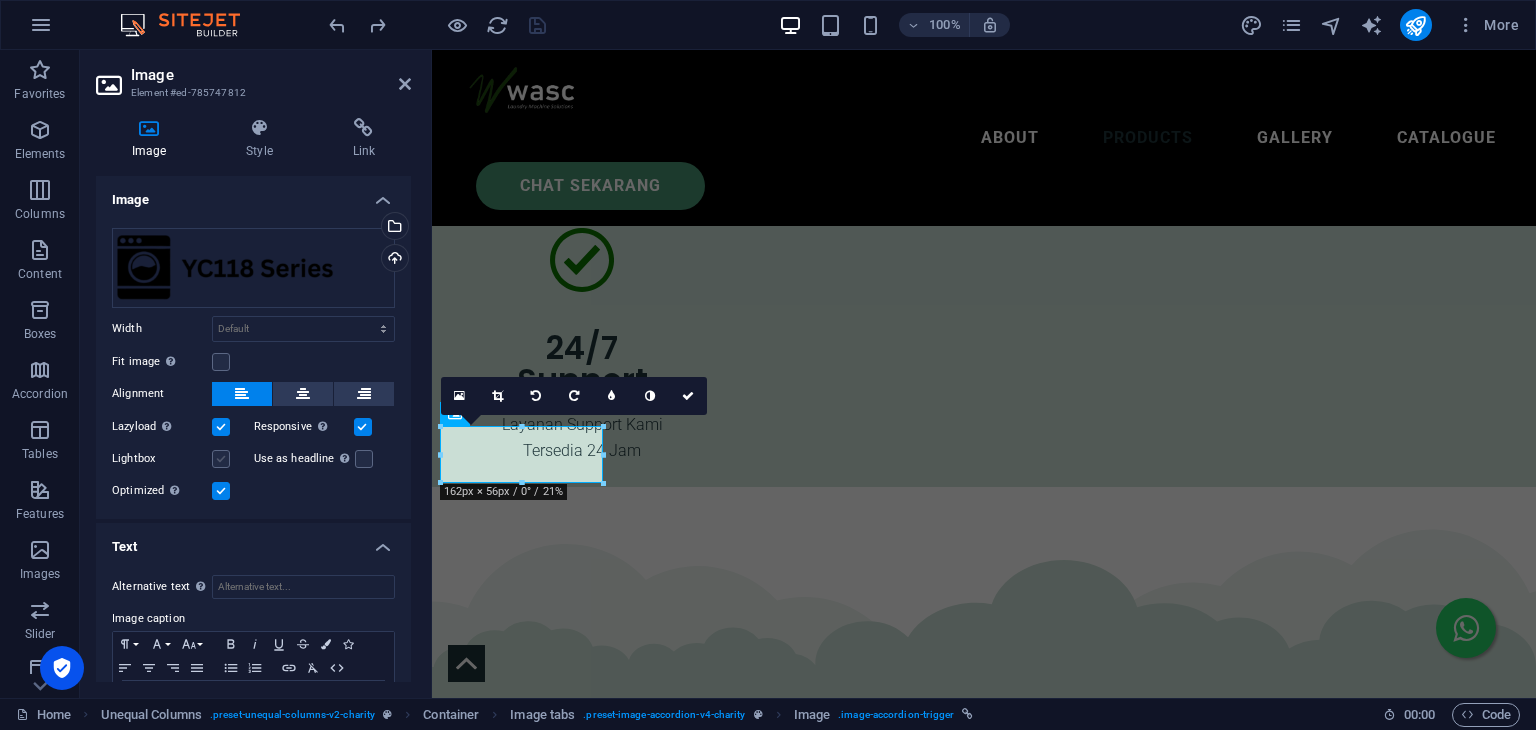 click at bounding box center [221, 459] 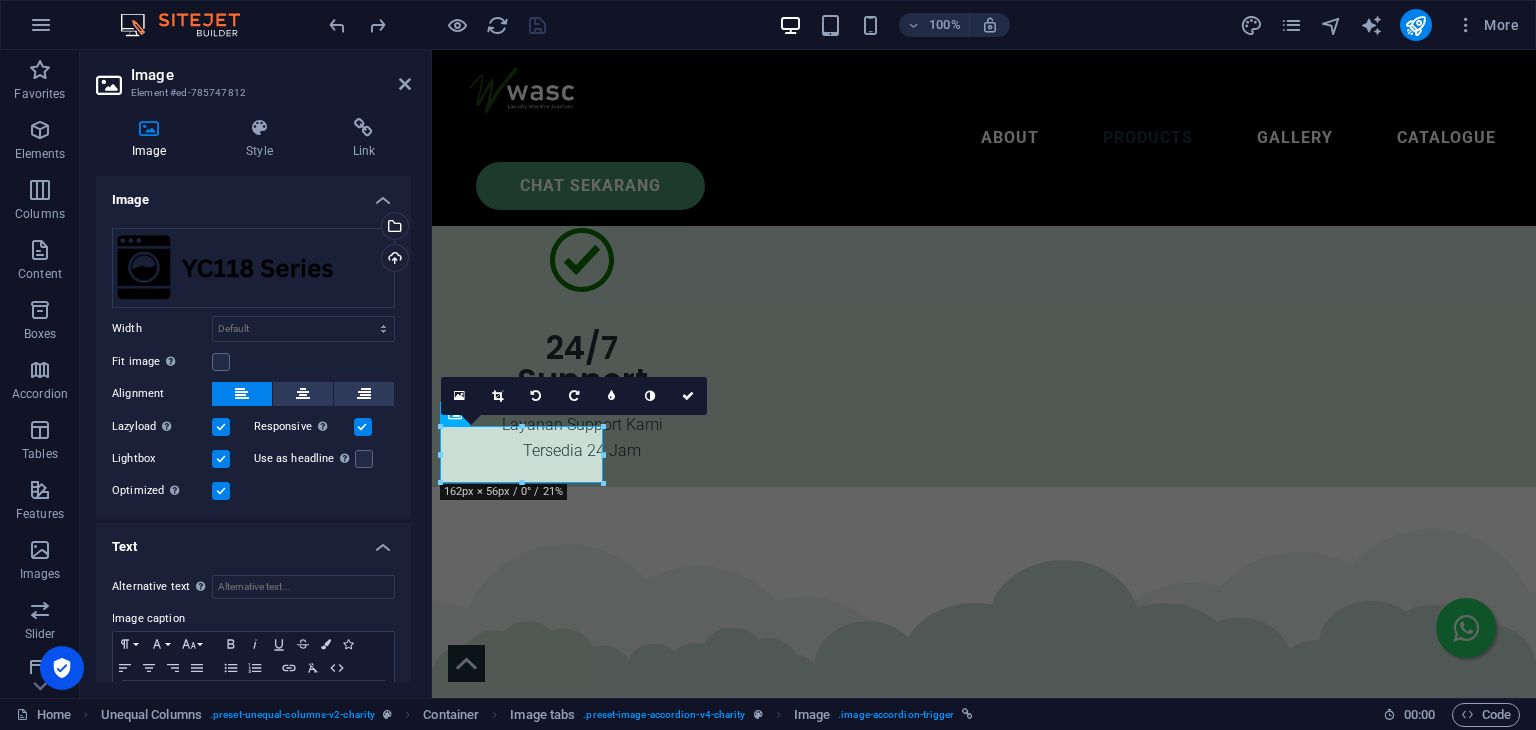 click at bounding box center (221, 459) 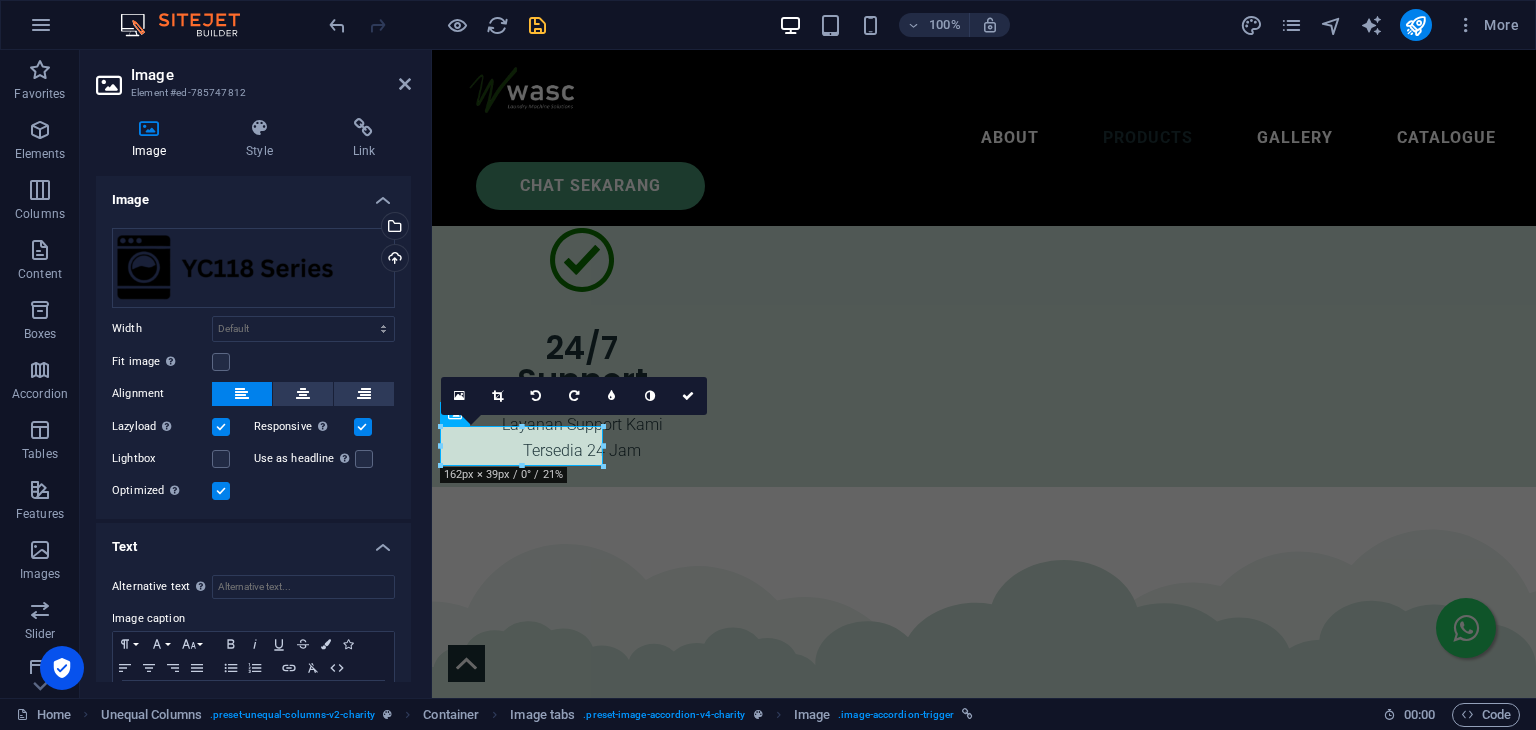 click at bounding box center (537, 25) 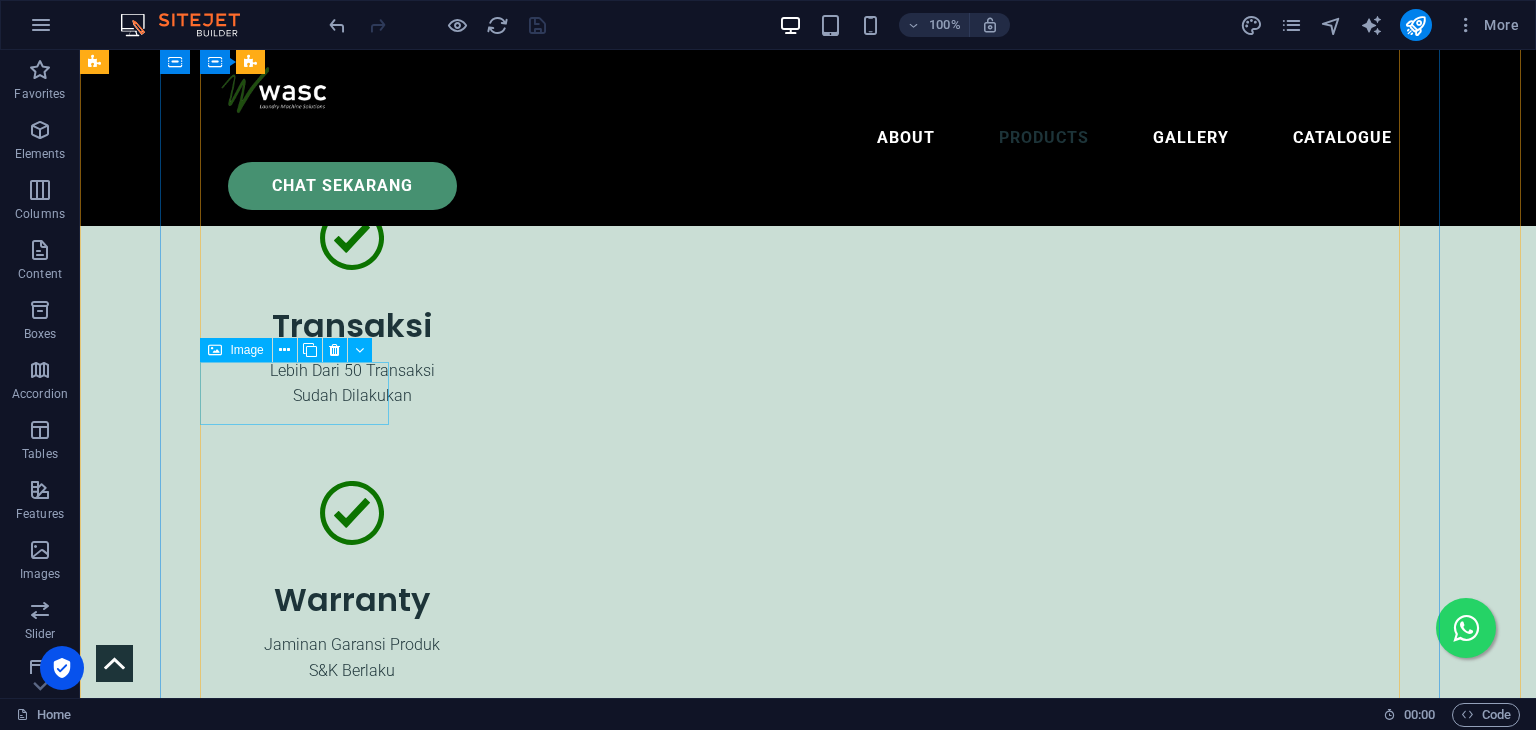 scroll, scrollTop: 6799, scrollLeft: 0, axis: vertical 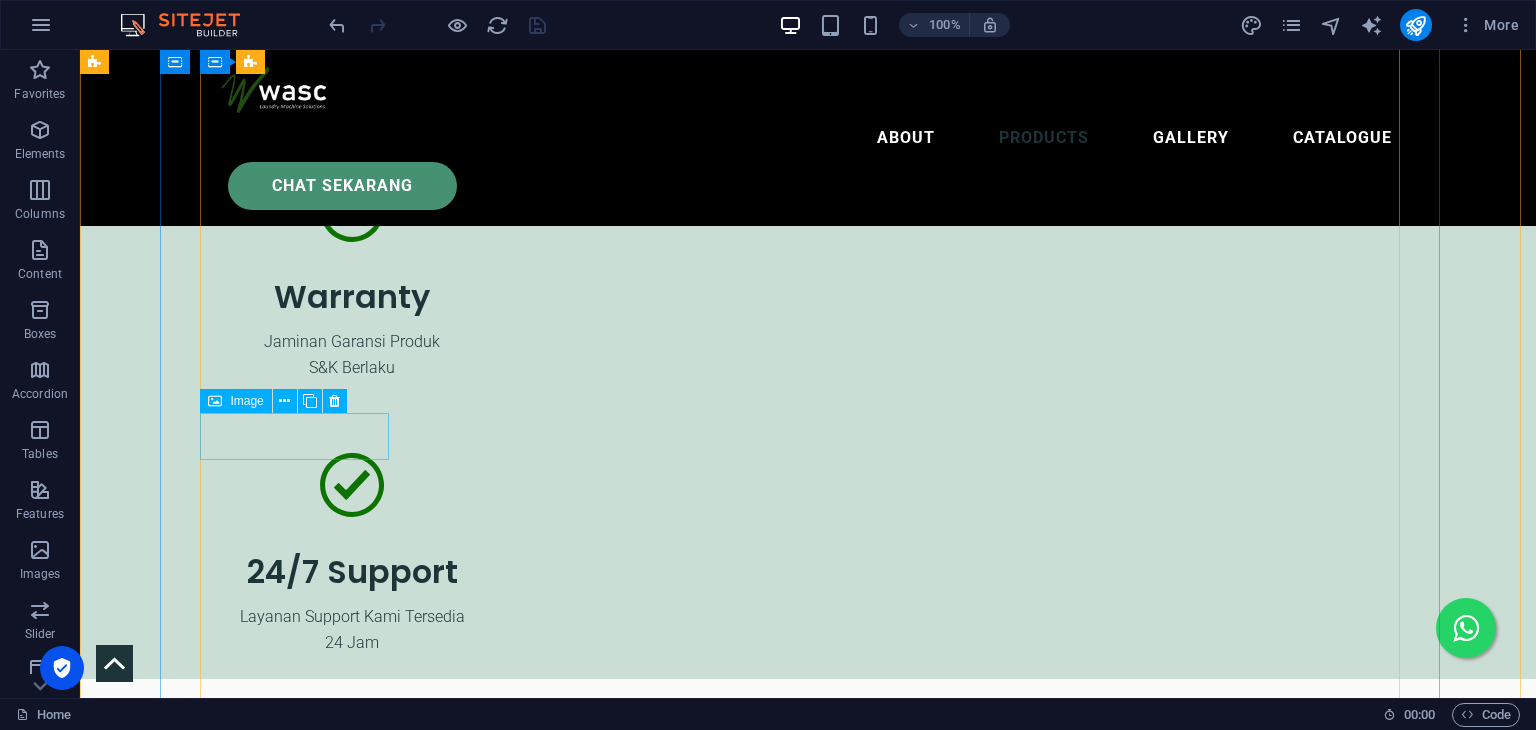 click at bounding box center [198, 8047] 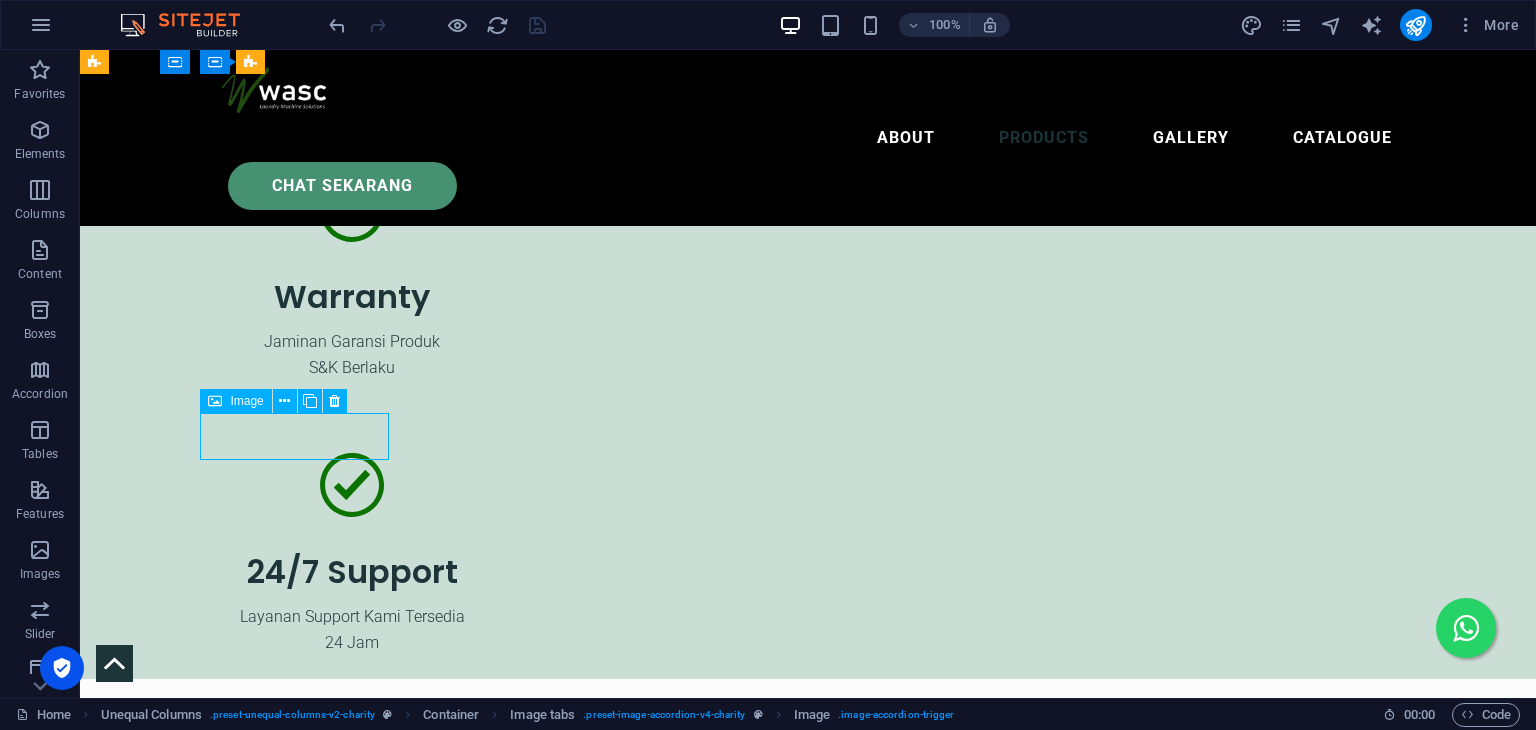 click at bounding box center (198, 8047) 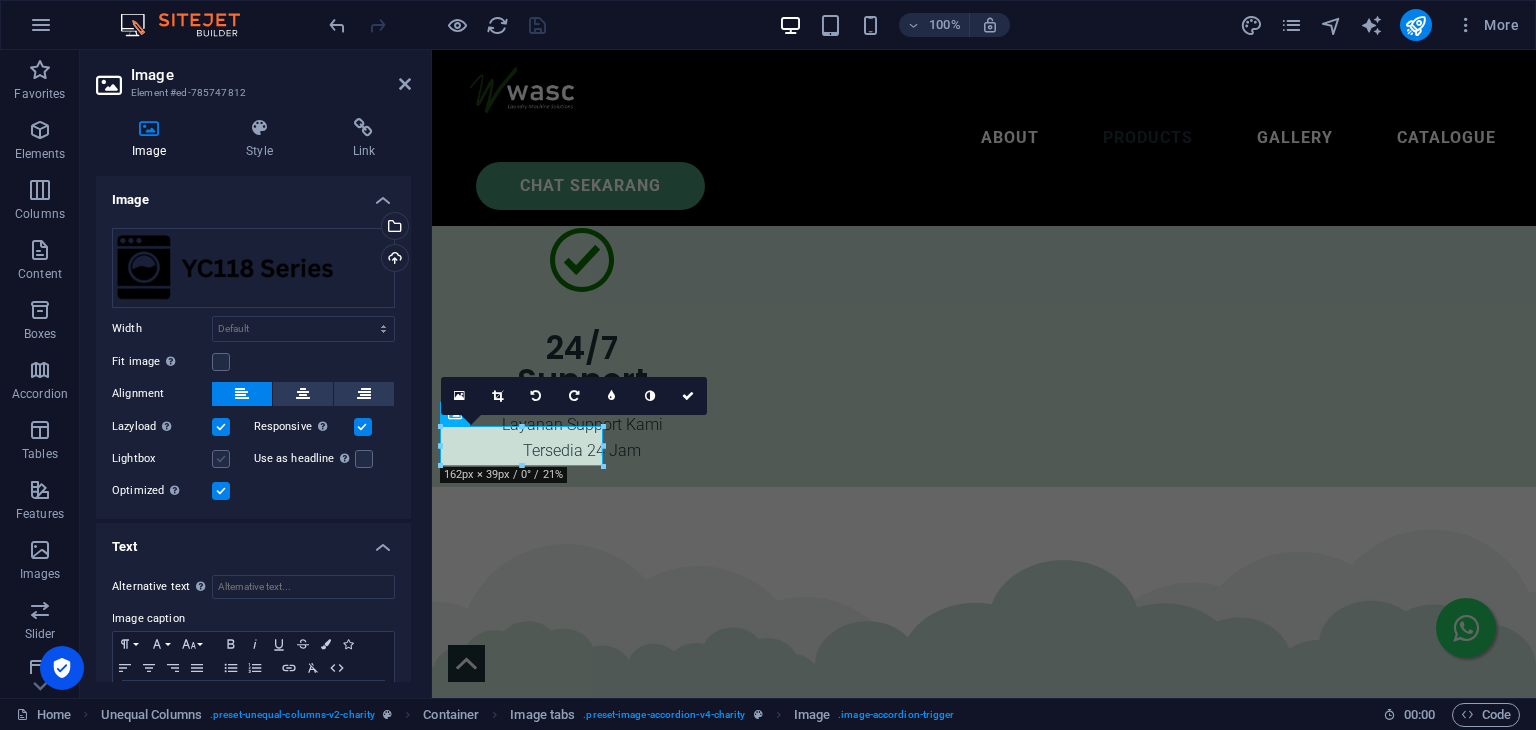 click at bounding box center (221, 459) 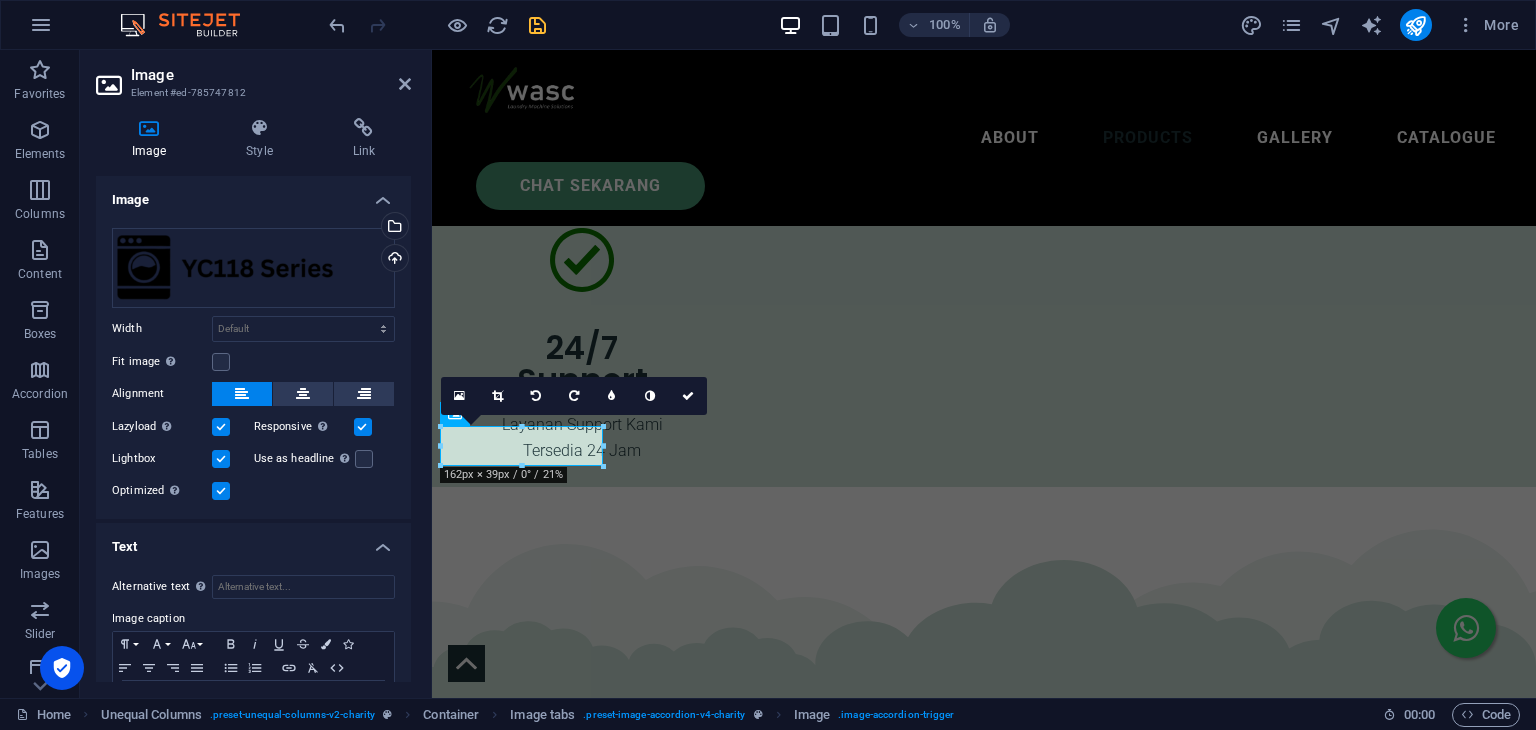 click at bounding box center [363, 427] 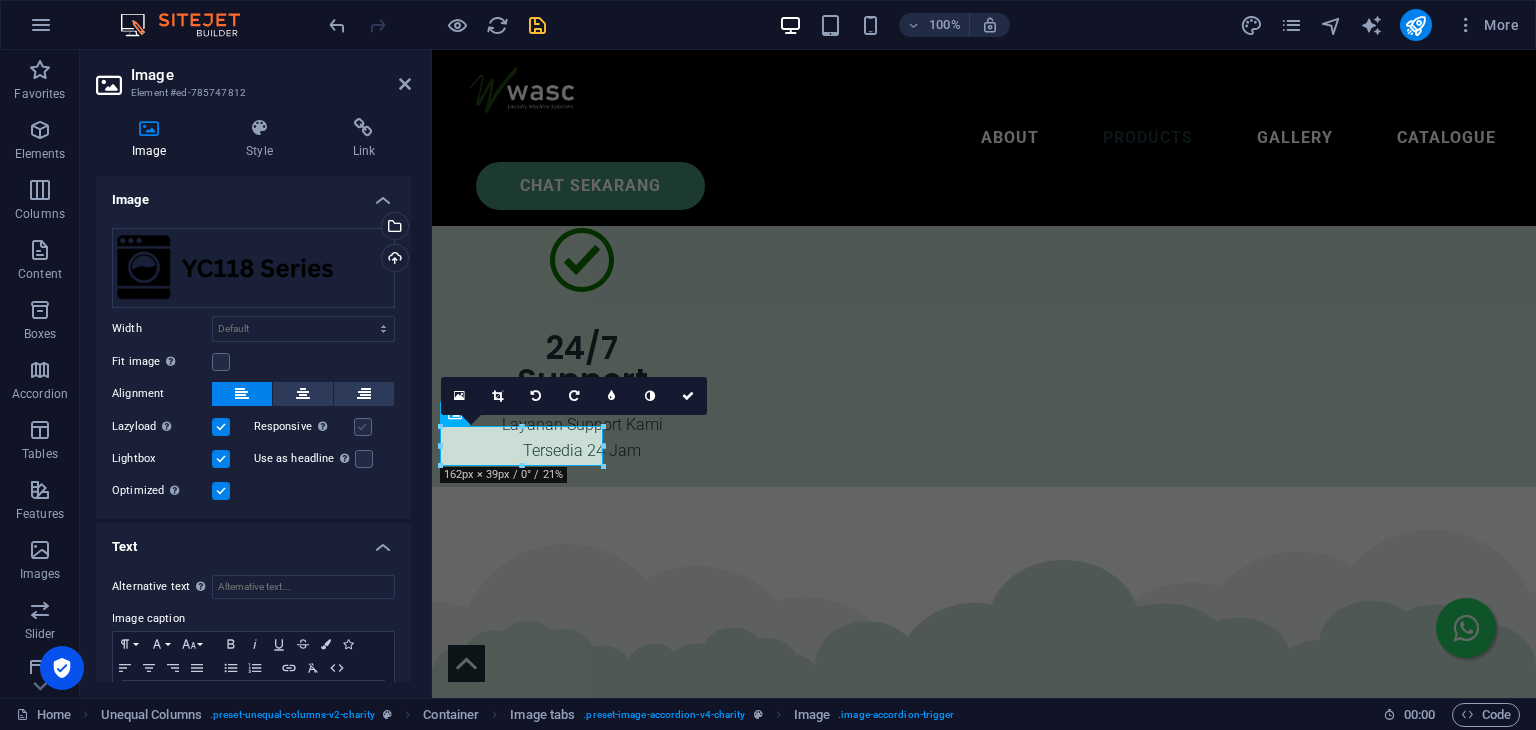 click at bounding box center [363, 427] 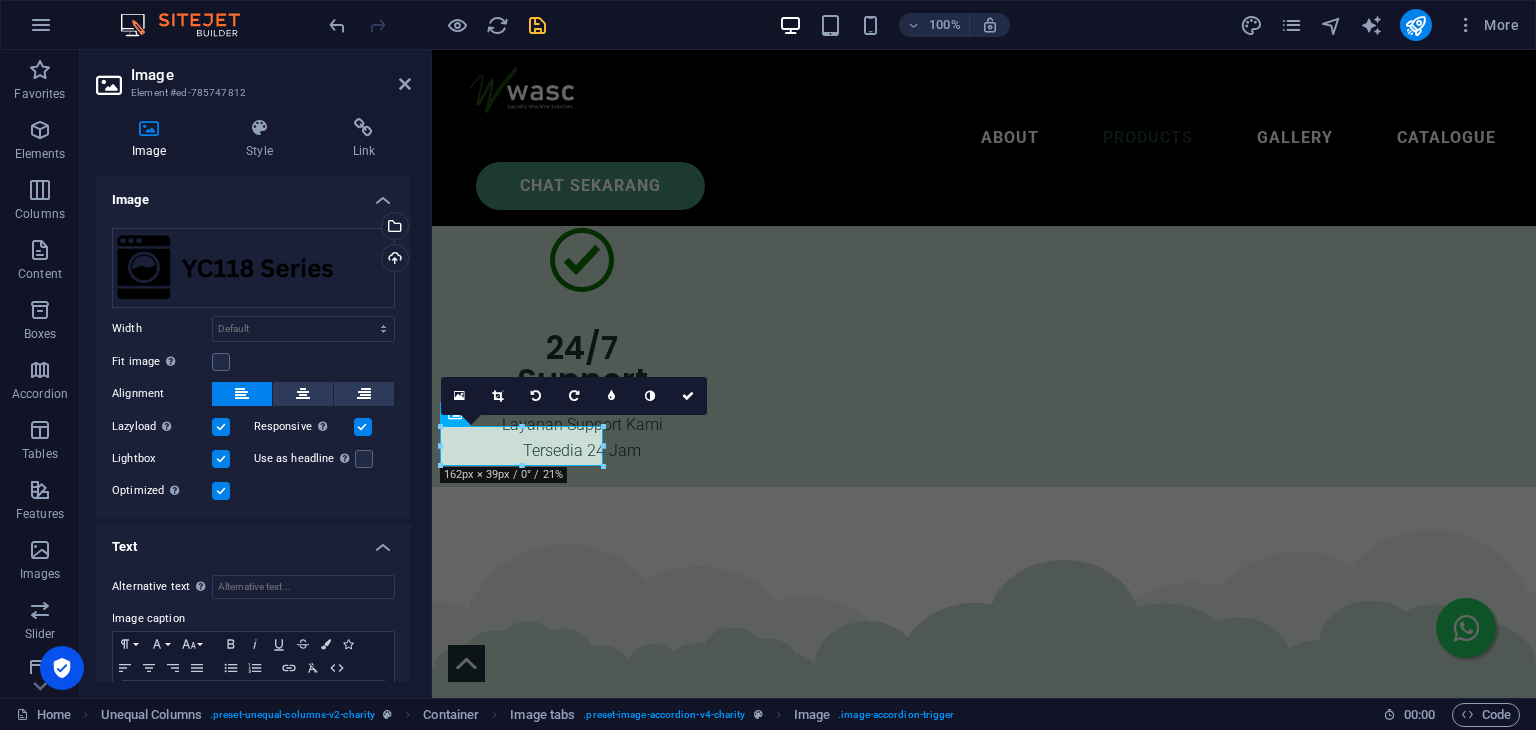 click at bounding box center (221, 459) 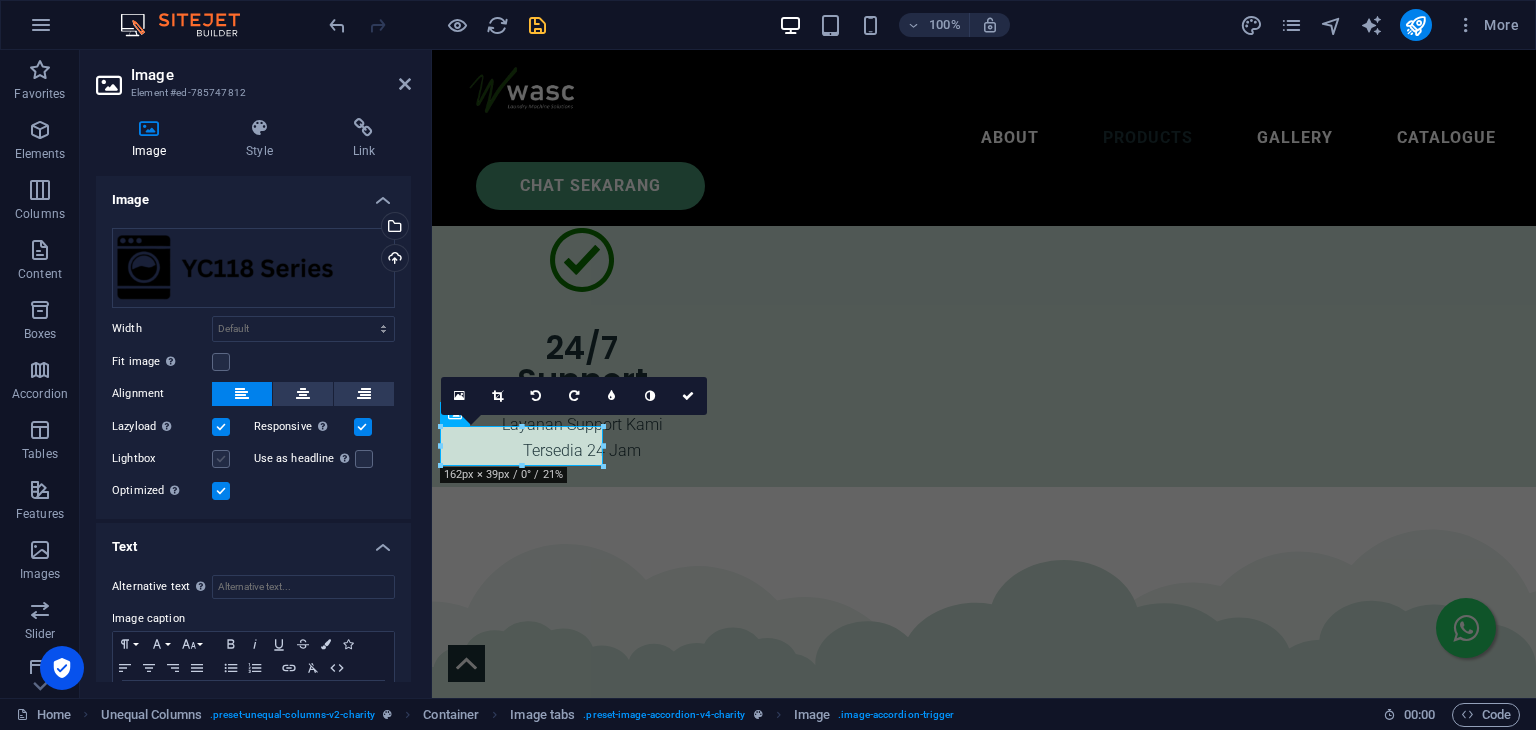 click at bounding box center [221, 459] 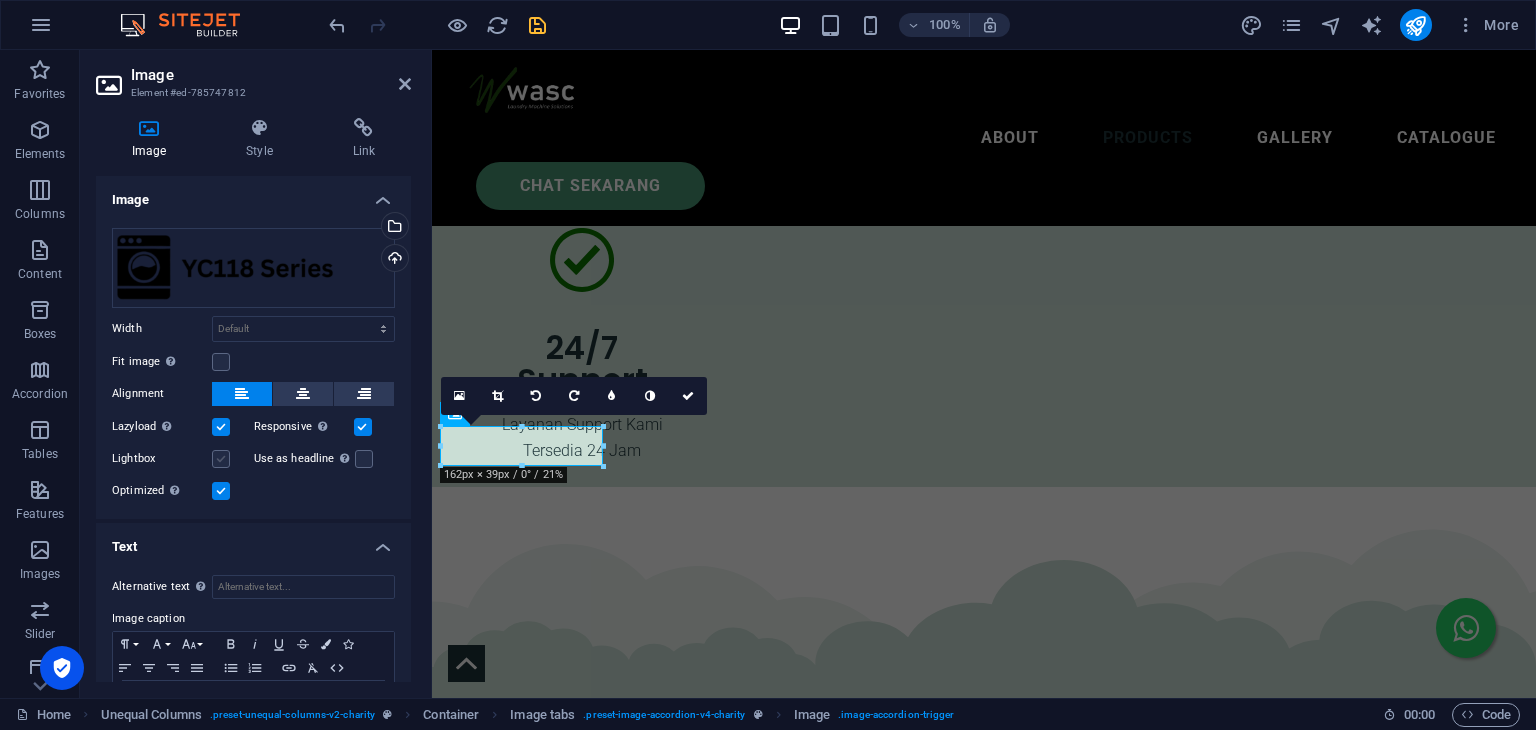 click on "Lightbox" at bounding box center [0, 0] 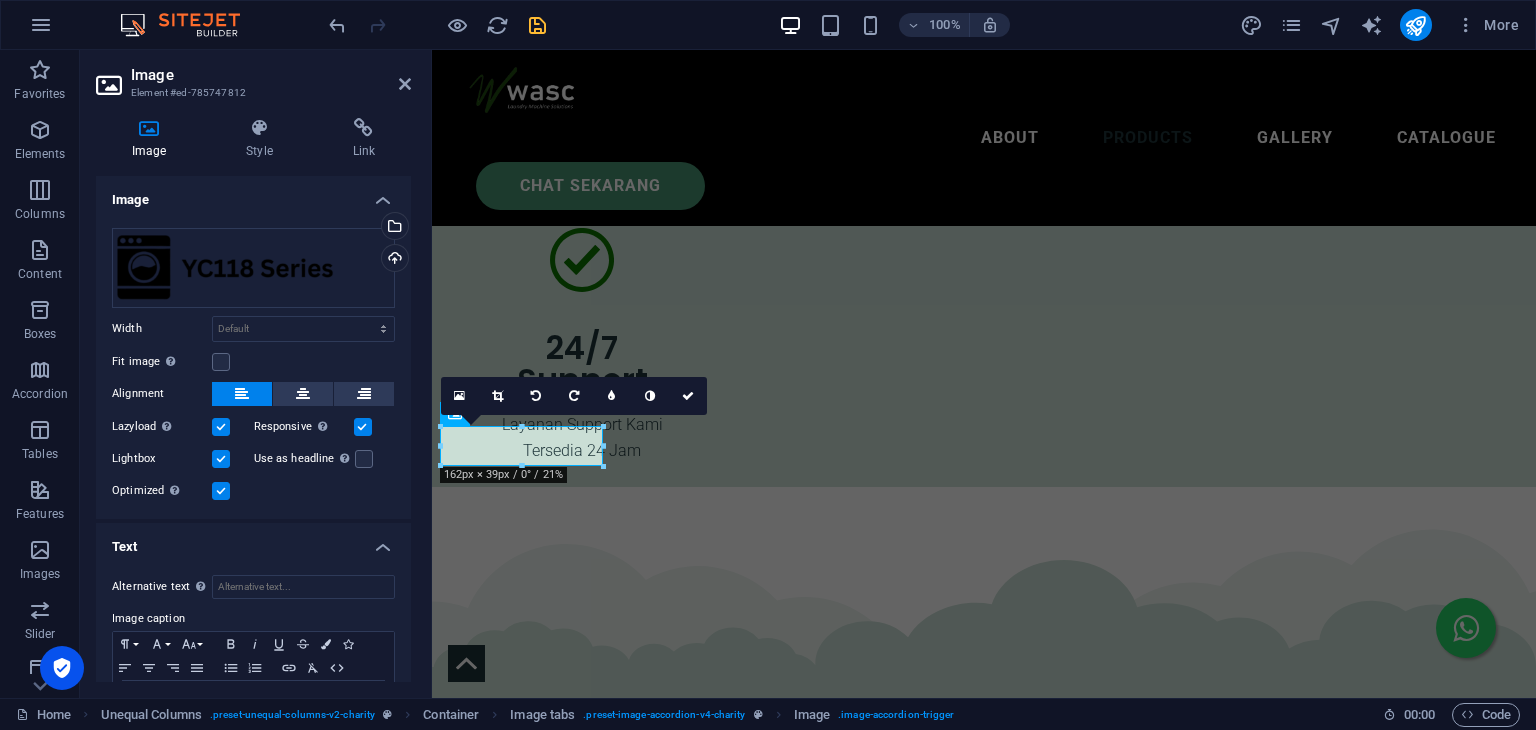 click at bounding box center [537, 25] 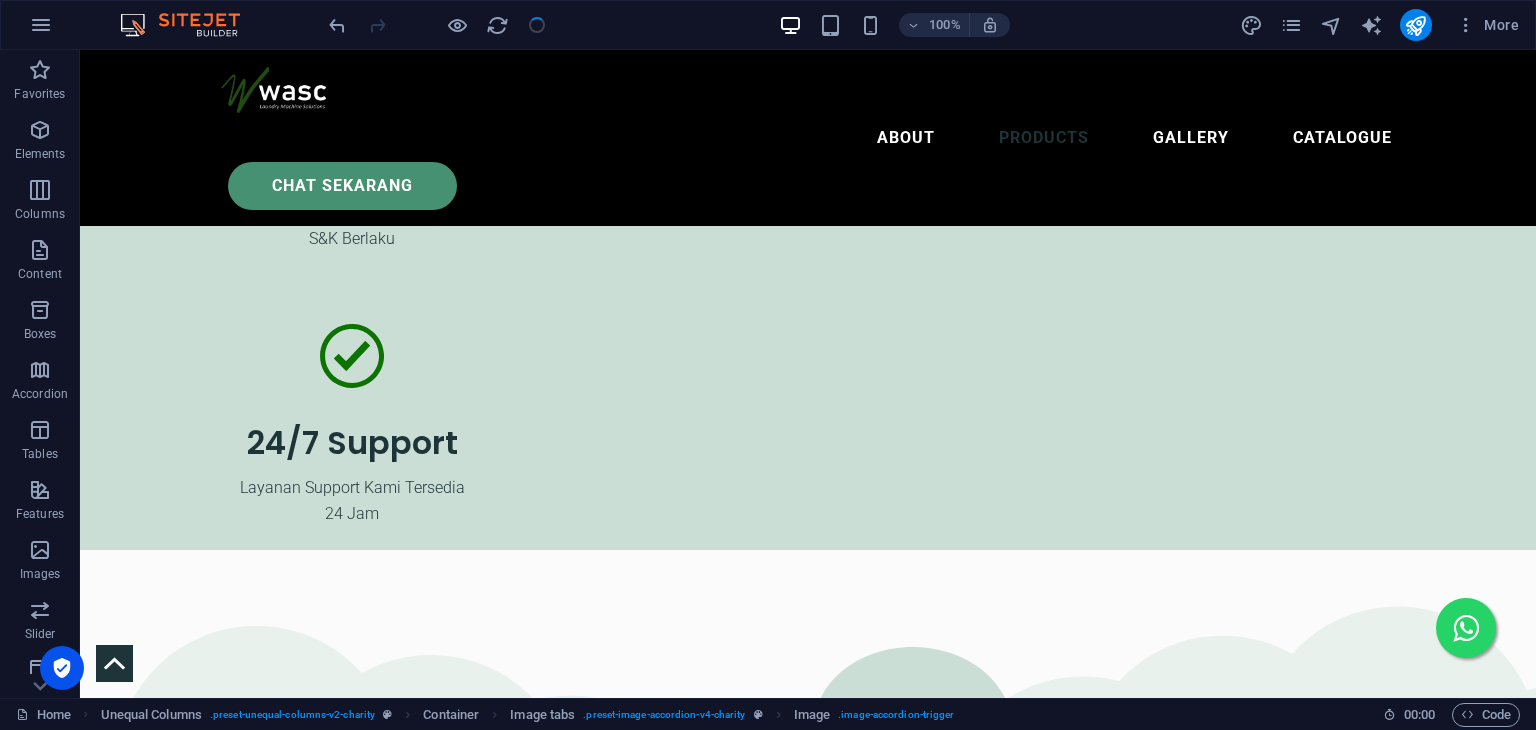scroll, scrollTop: 6799, scrollLeft: 0, axis: vertical 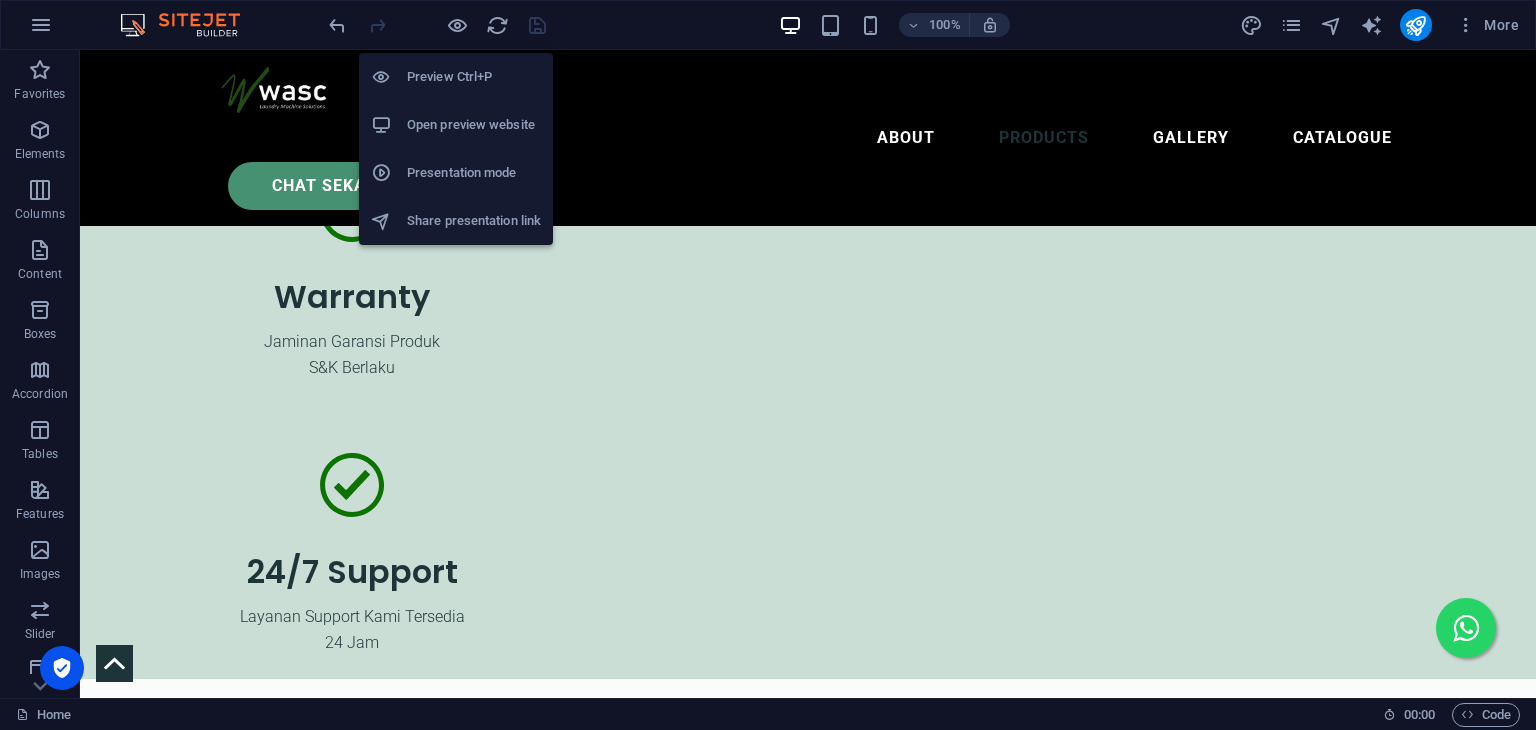 click on "Open preview website" at bounding box center (474, 125) 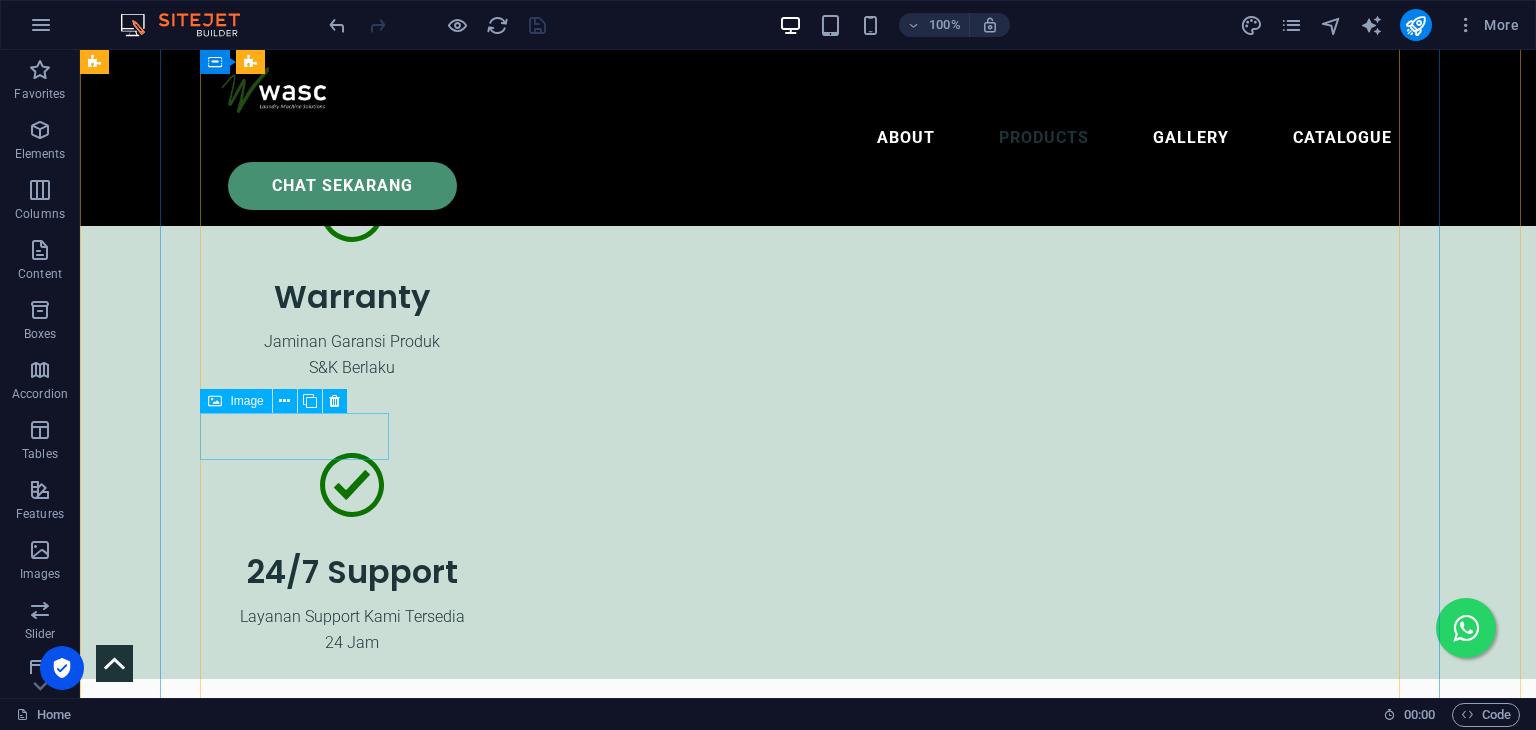 click at bounding box center [198, 8047] 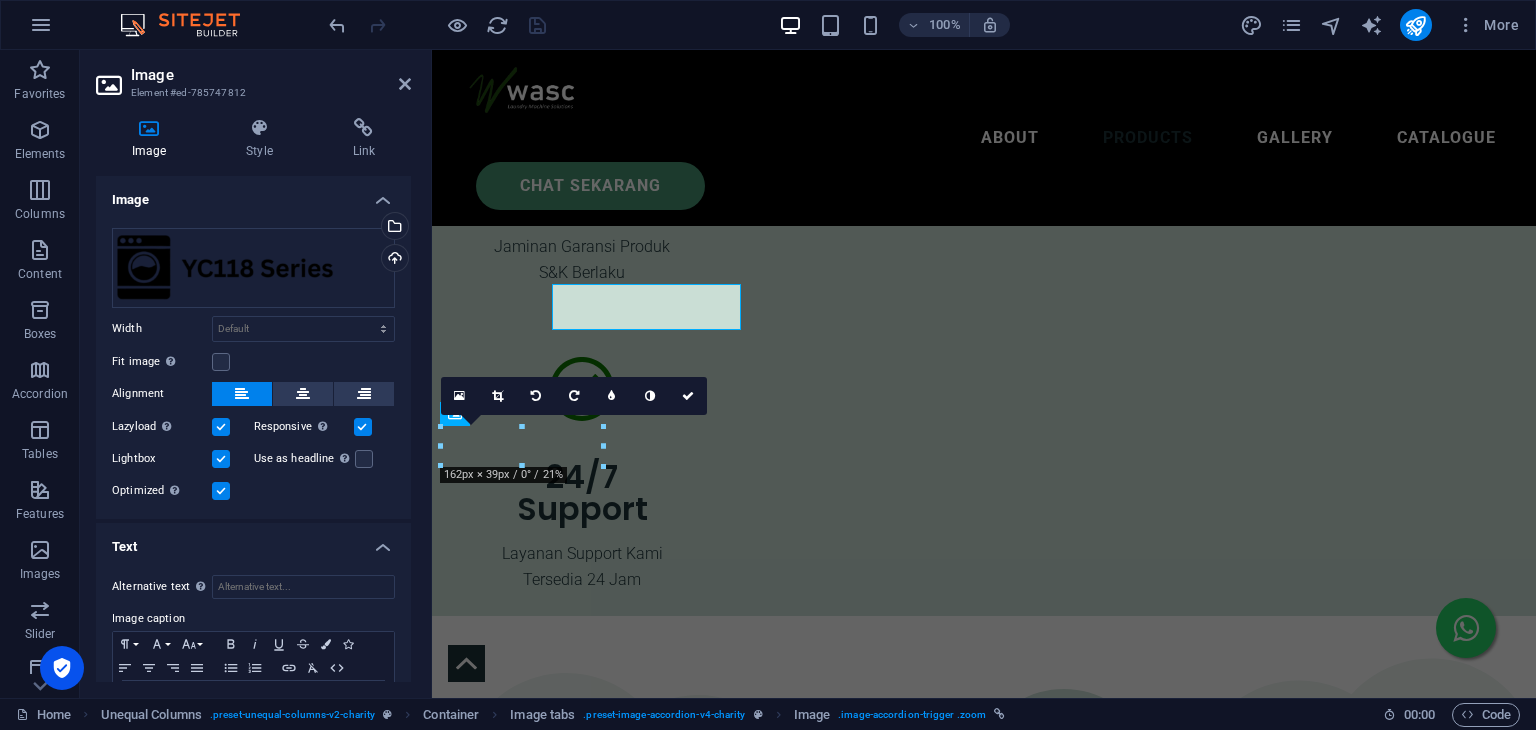 scroll, scrollTop: 6928, scrollLeft: 0, axis: vertical 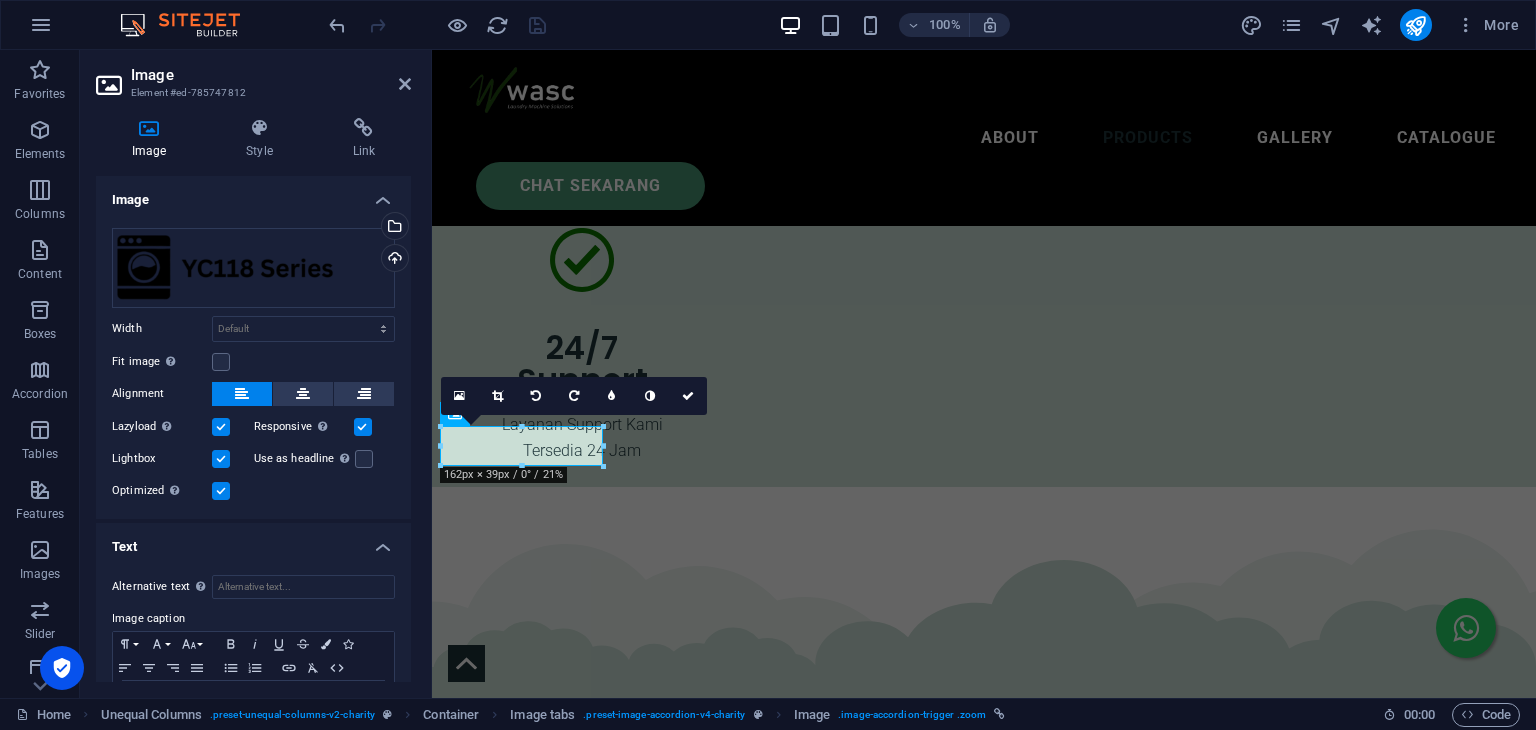 click at bounding box center (221, 459) 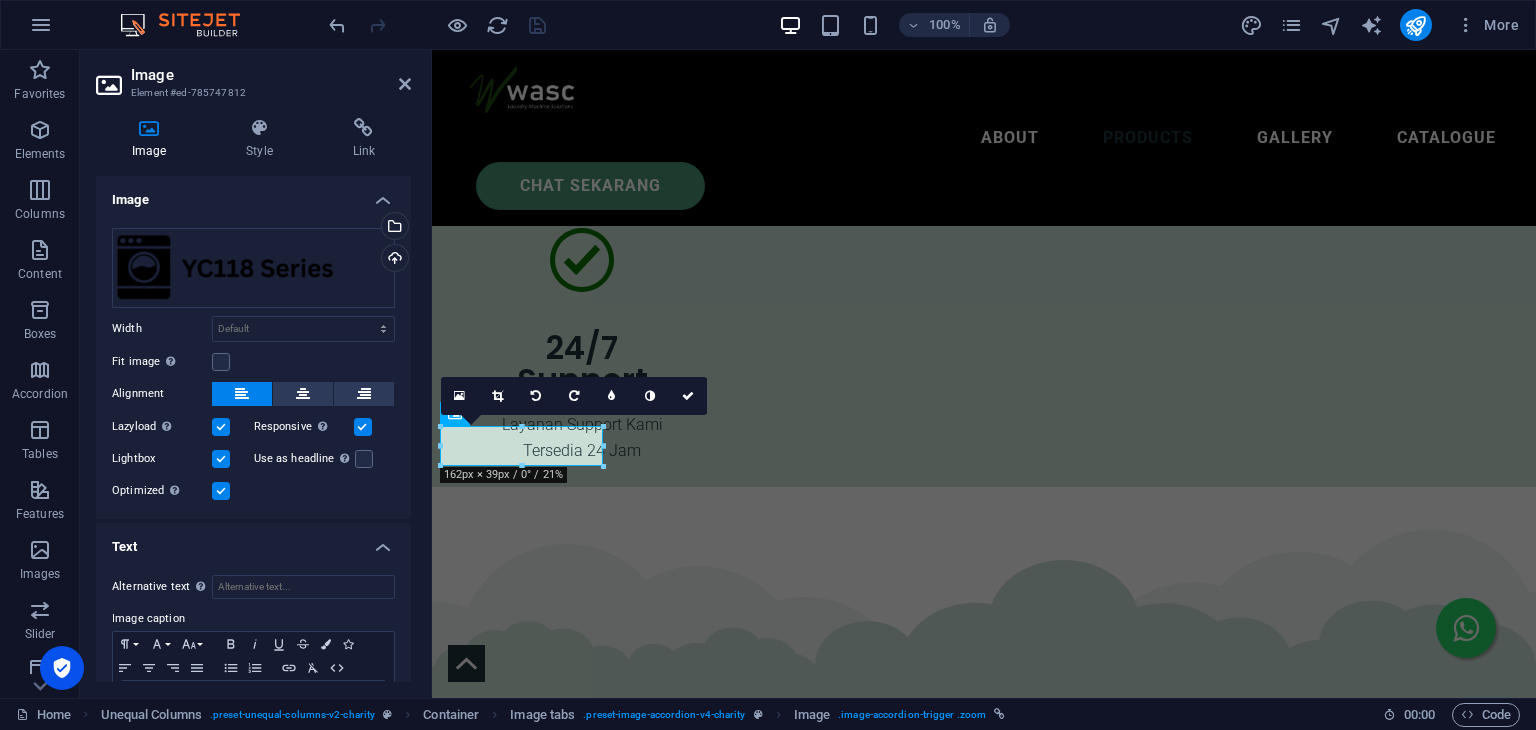 click on "Lightbox" at bounding box center (0, 0) 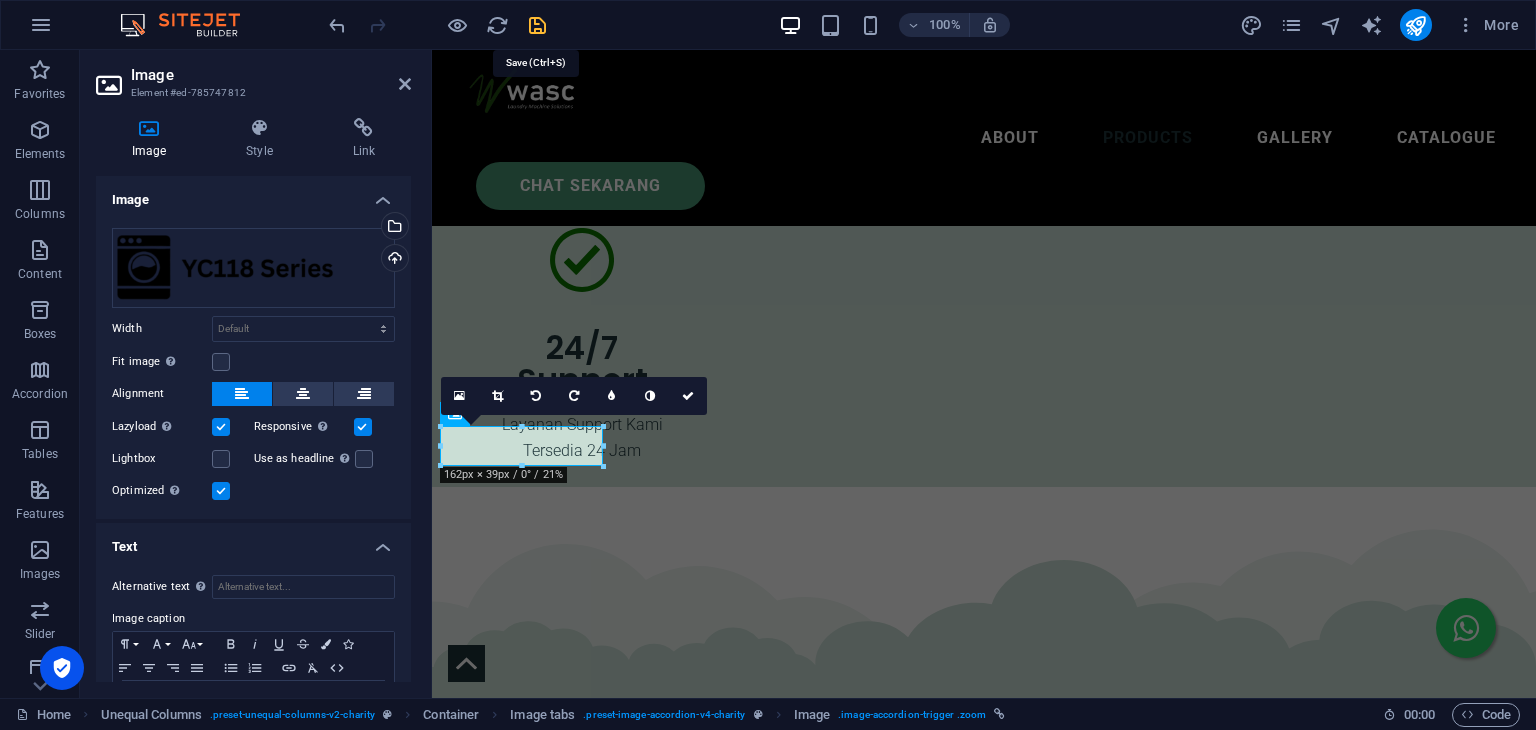 click at bounding box center [537, 25] 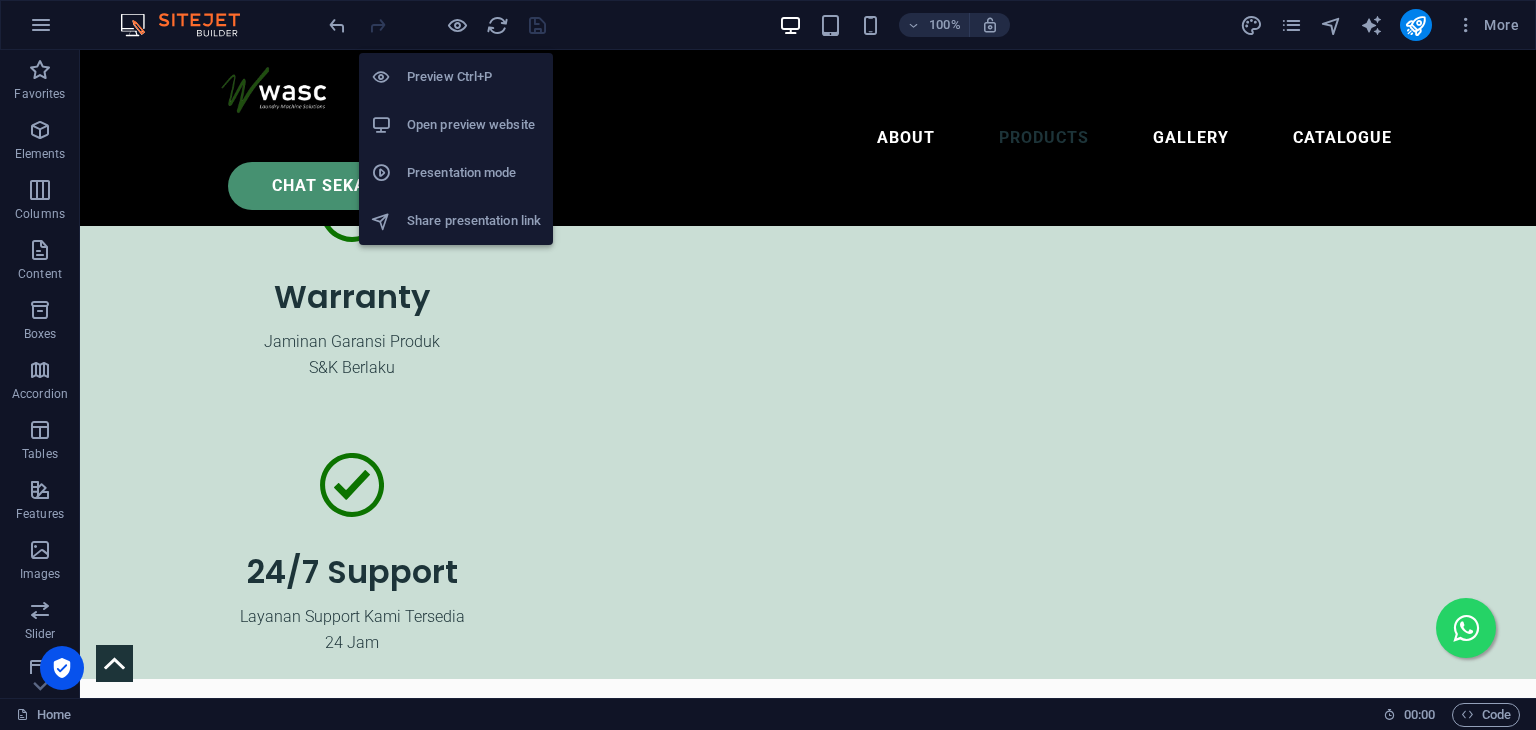 click on "Open preview website" at bounding box center (474, 125) 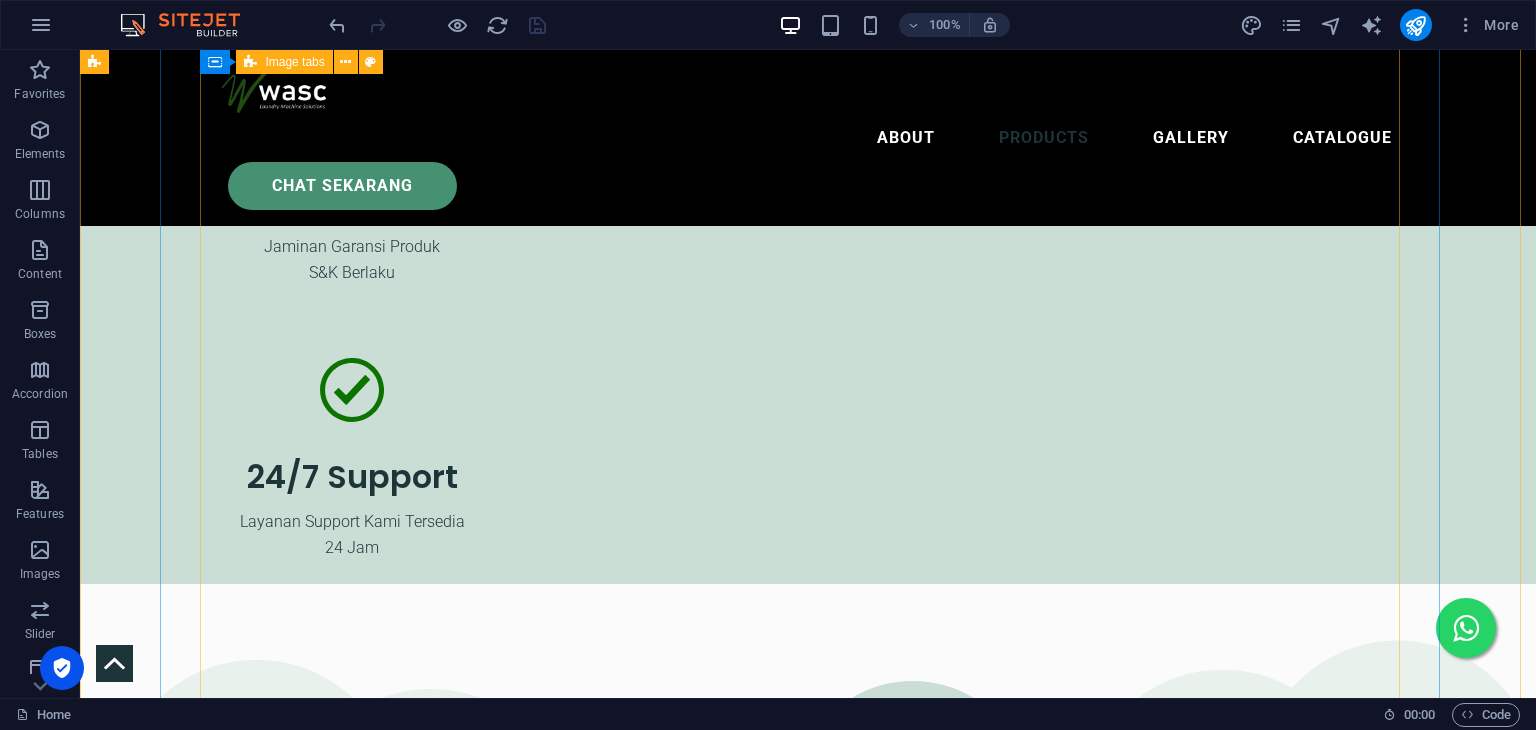 scroll, scrollTop: 6899, scrollLeft: 0, axis: vertical 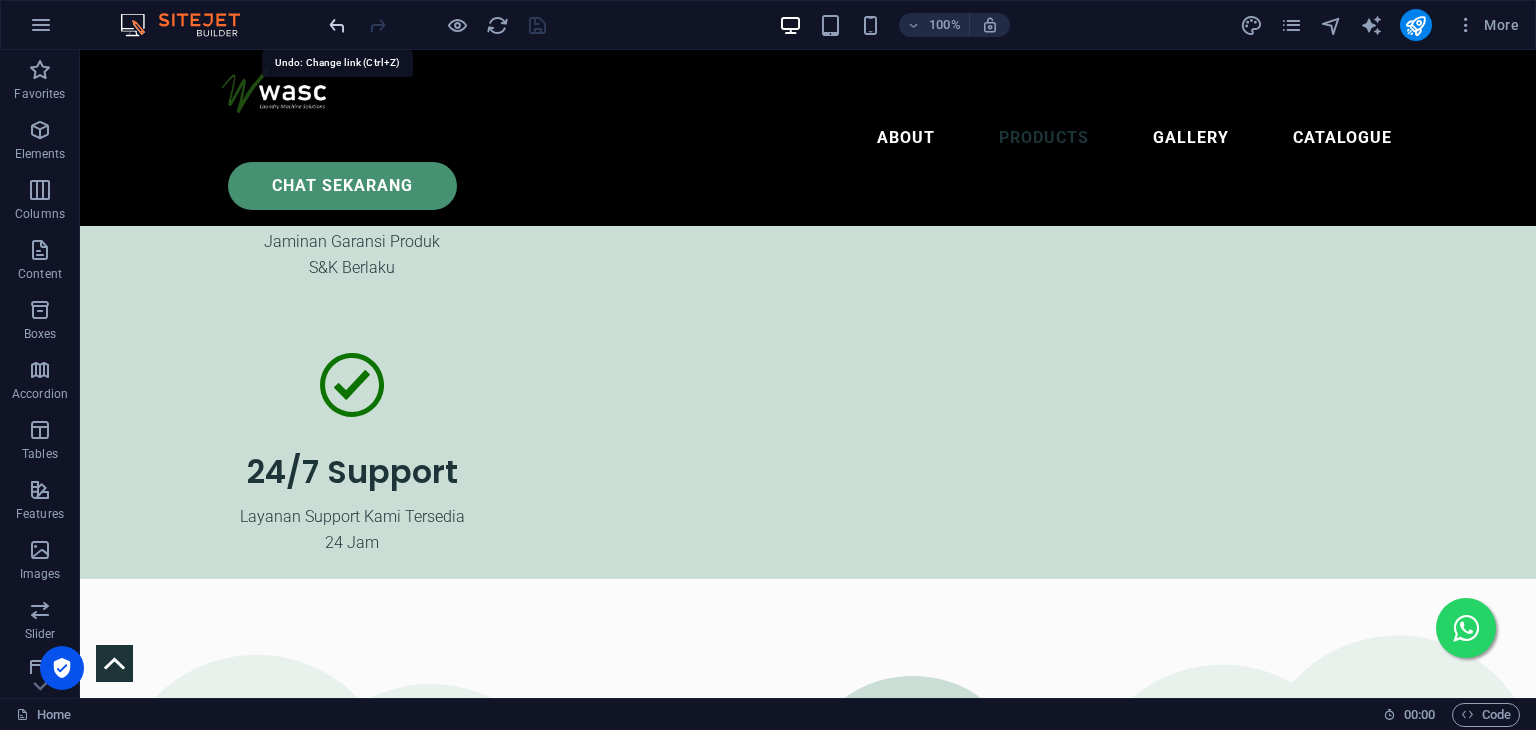 click at bounding box center [337, 25] 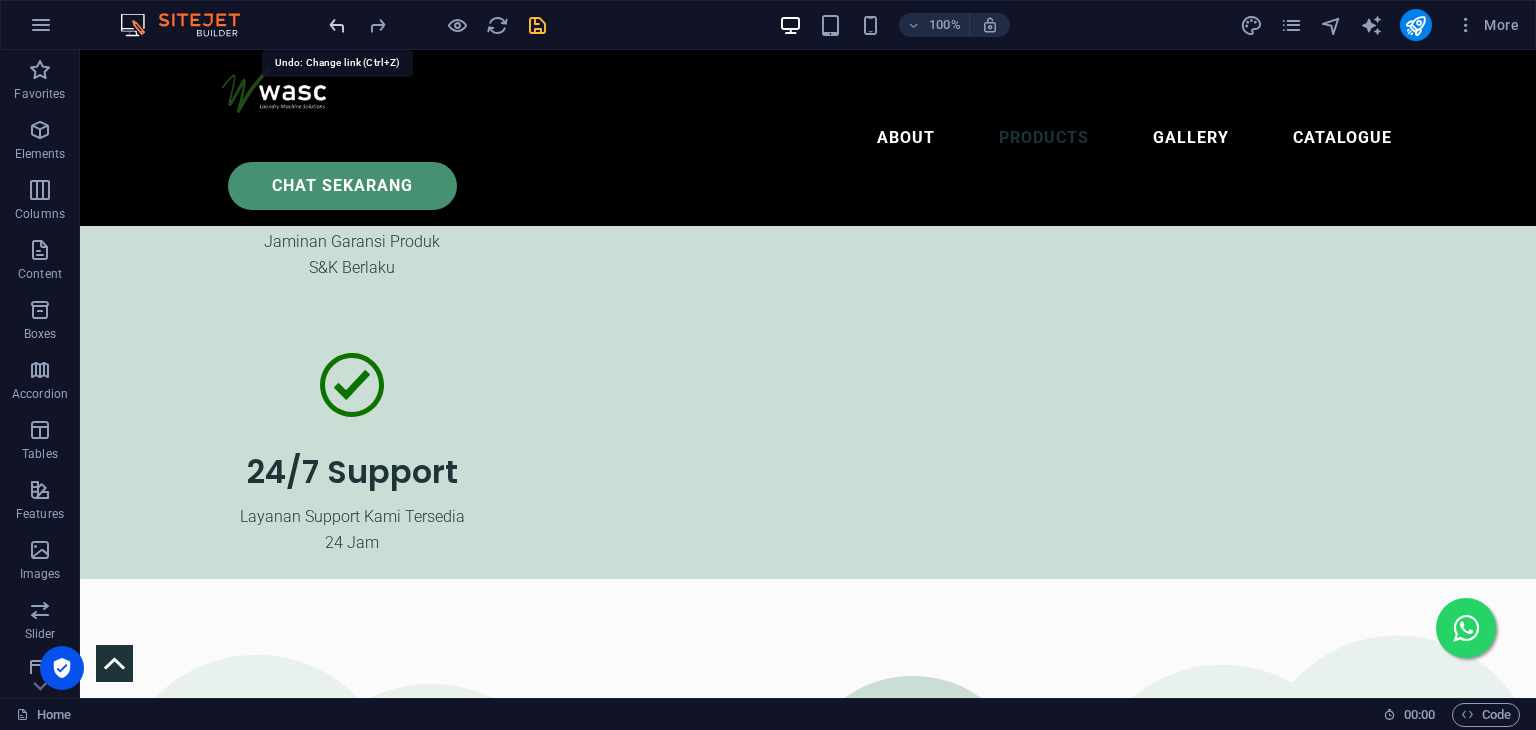 click at bounding box center [337, 25] 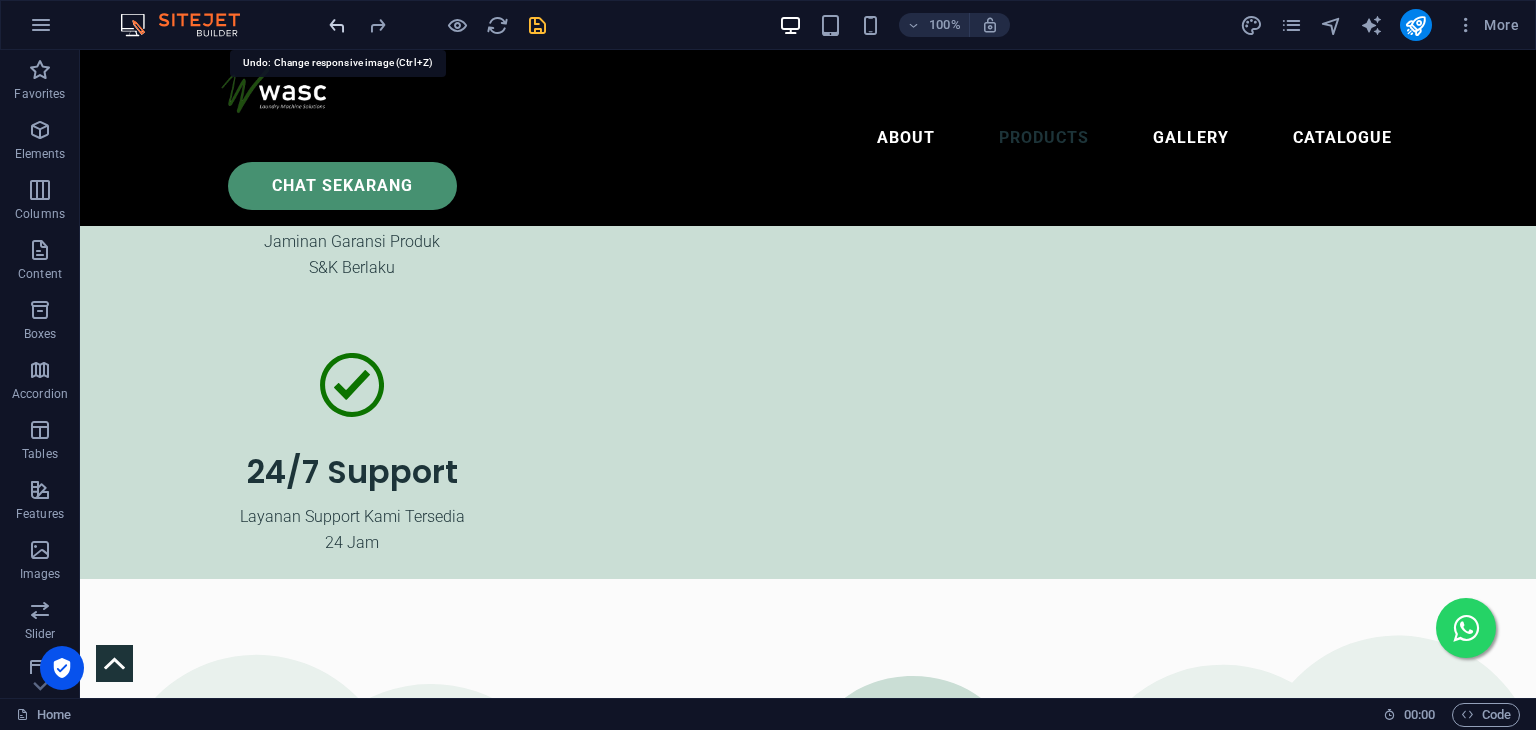 click at bounding box center (337, 25) 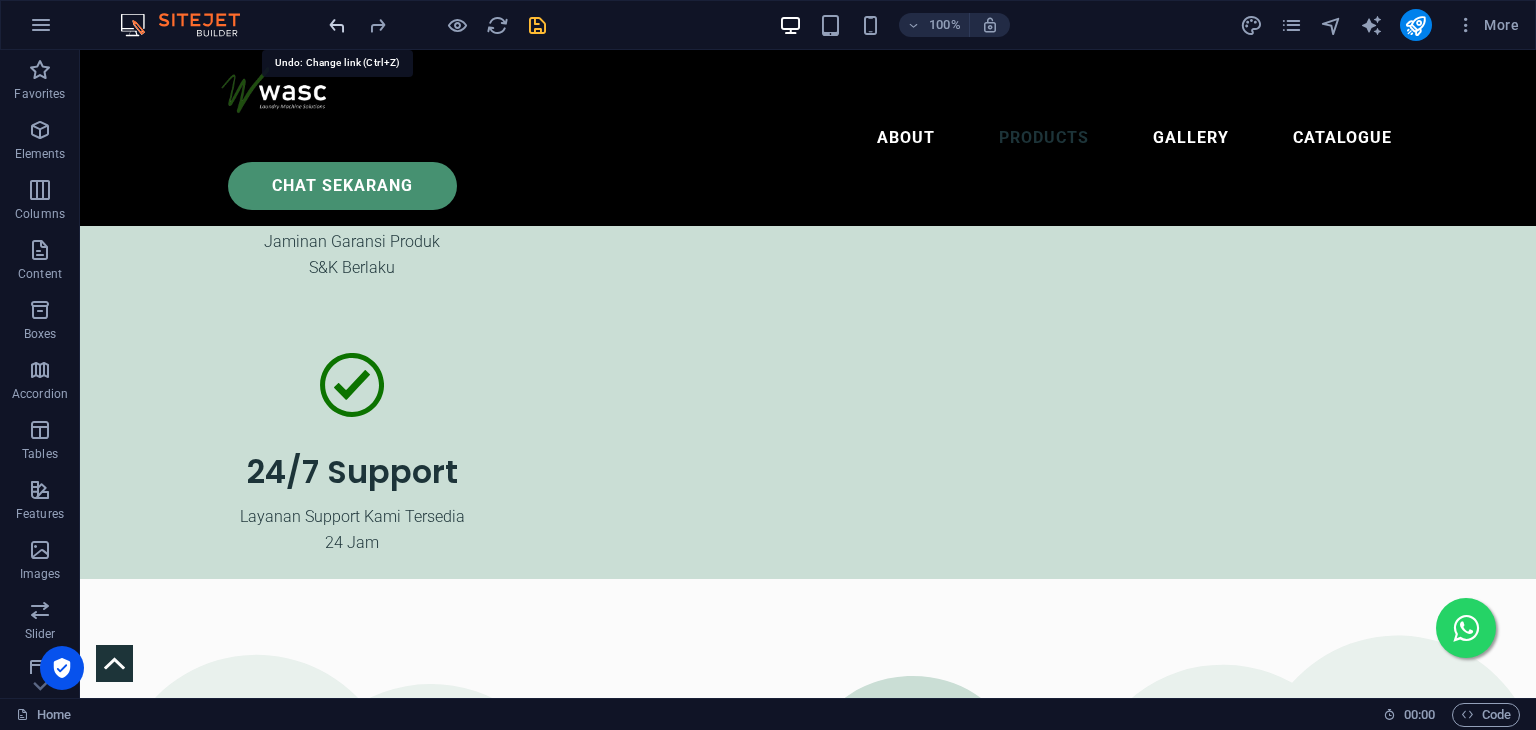 click at bounding box center (337, 25) 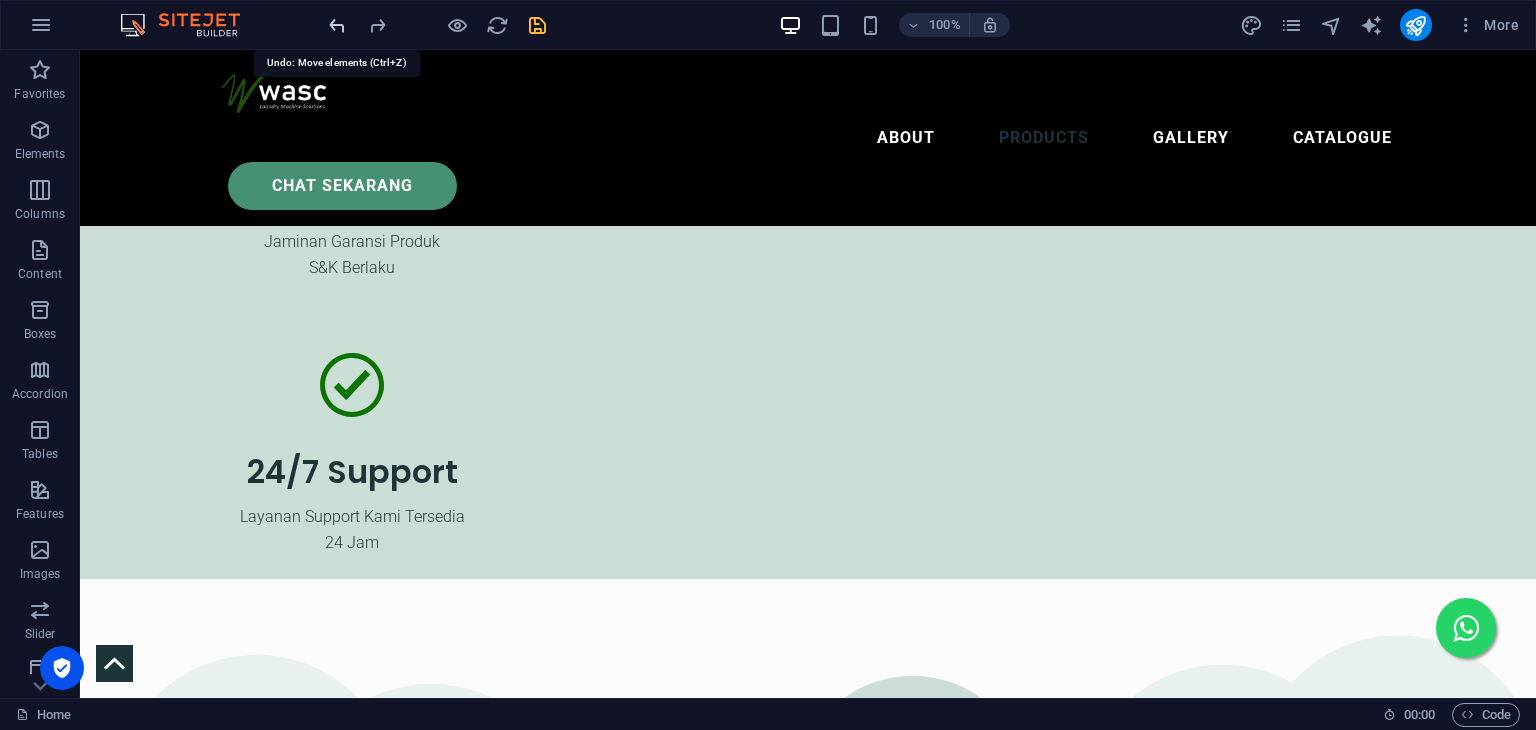 click at bounding box center [337, 25] 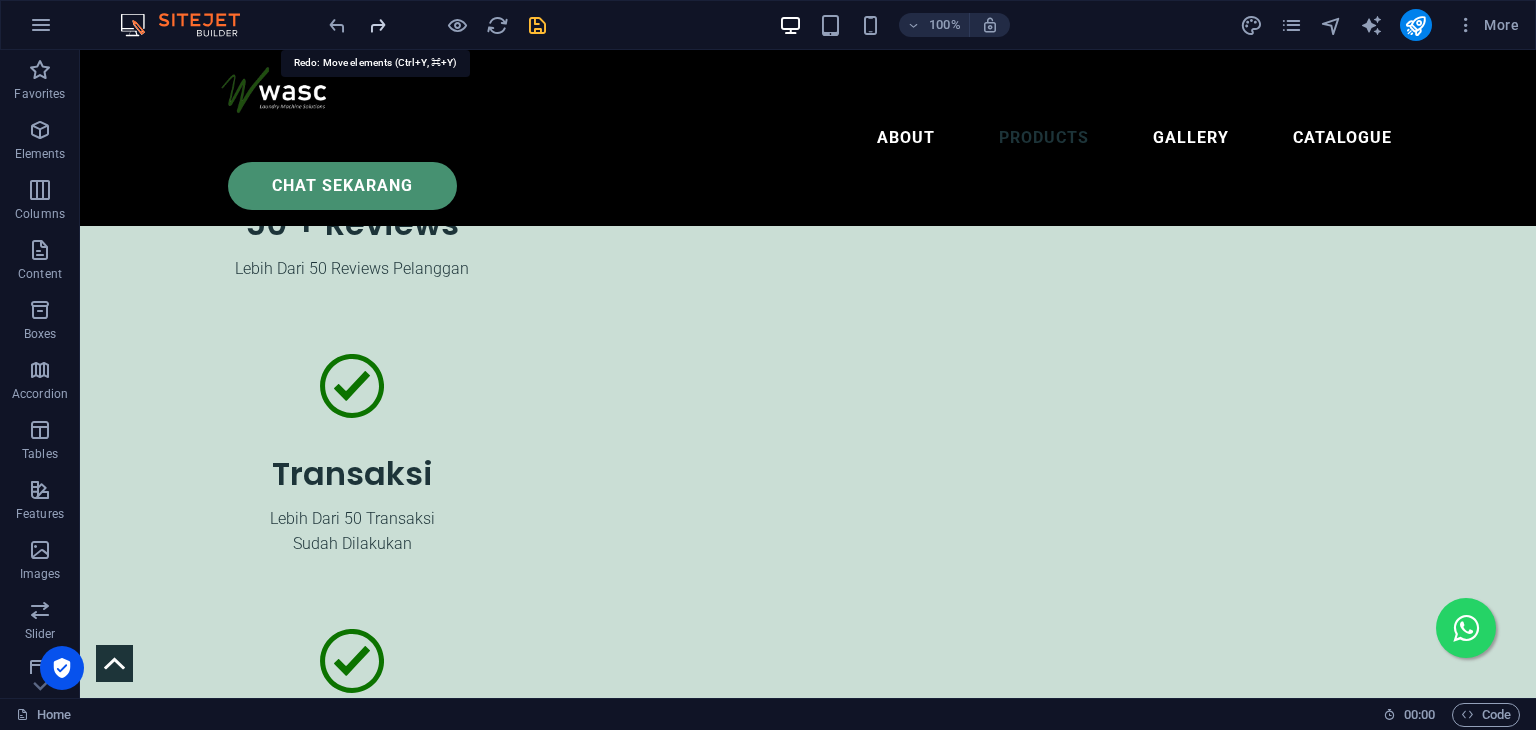 click at bounding box center (377, 25) 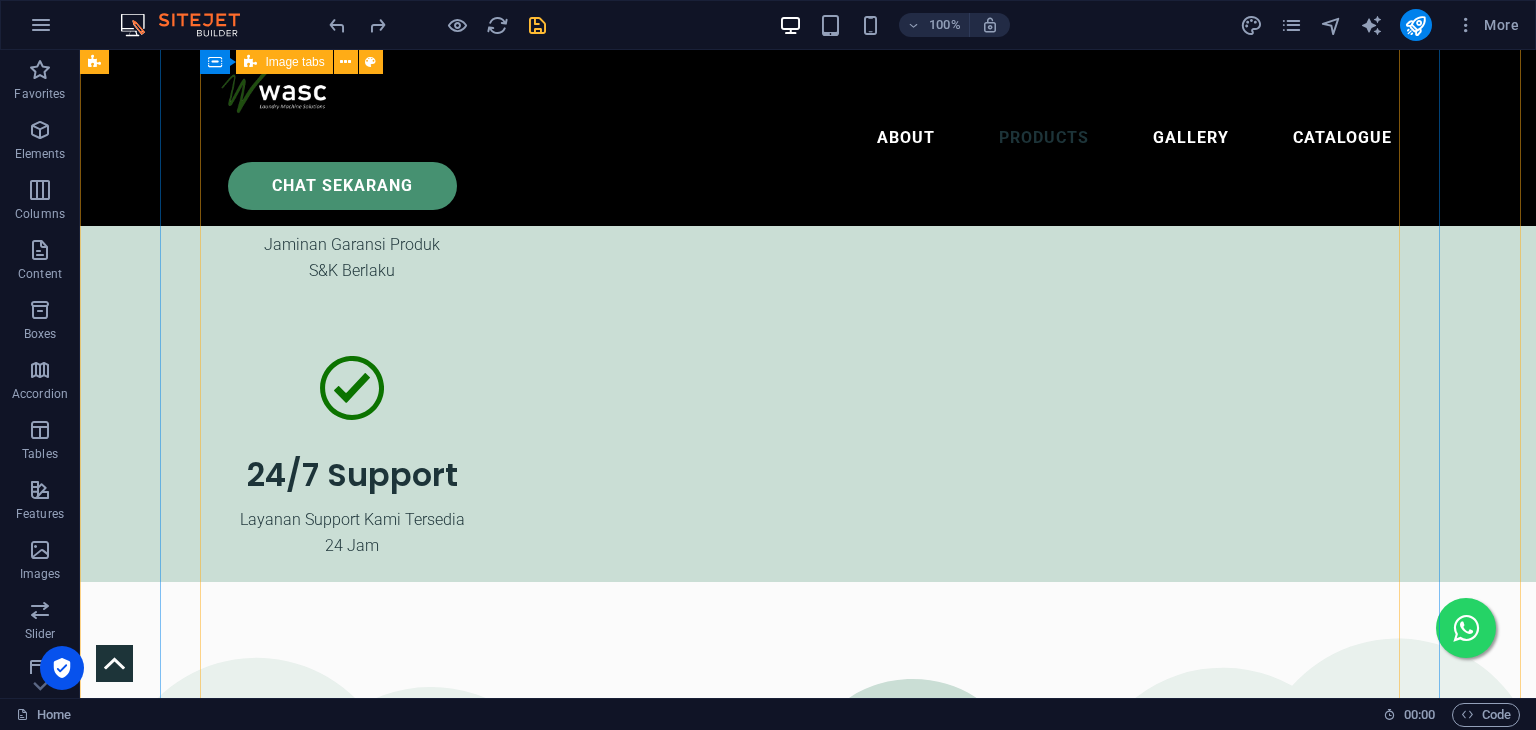 scroll, scrollTop: 6699, scrollLeft: 0, axis: vertical 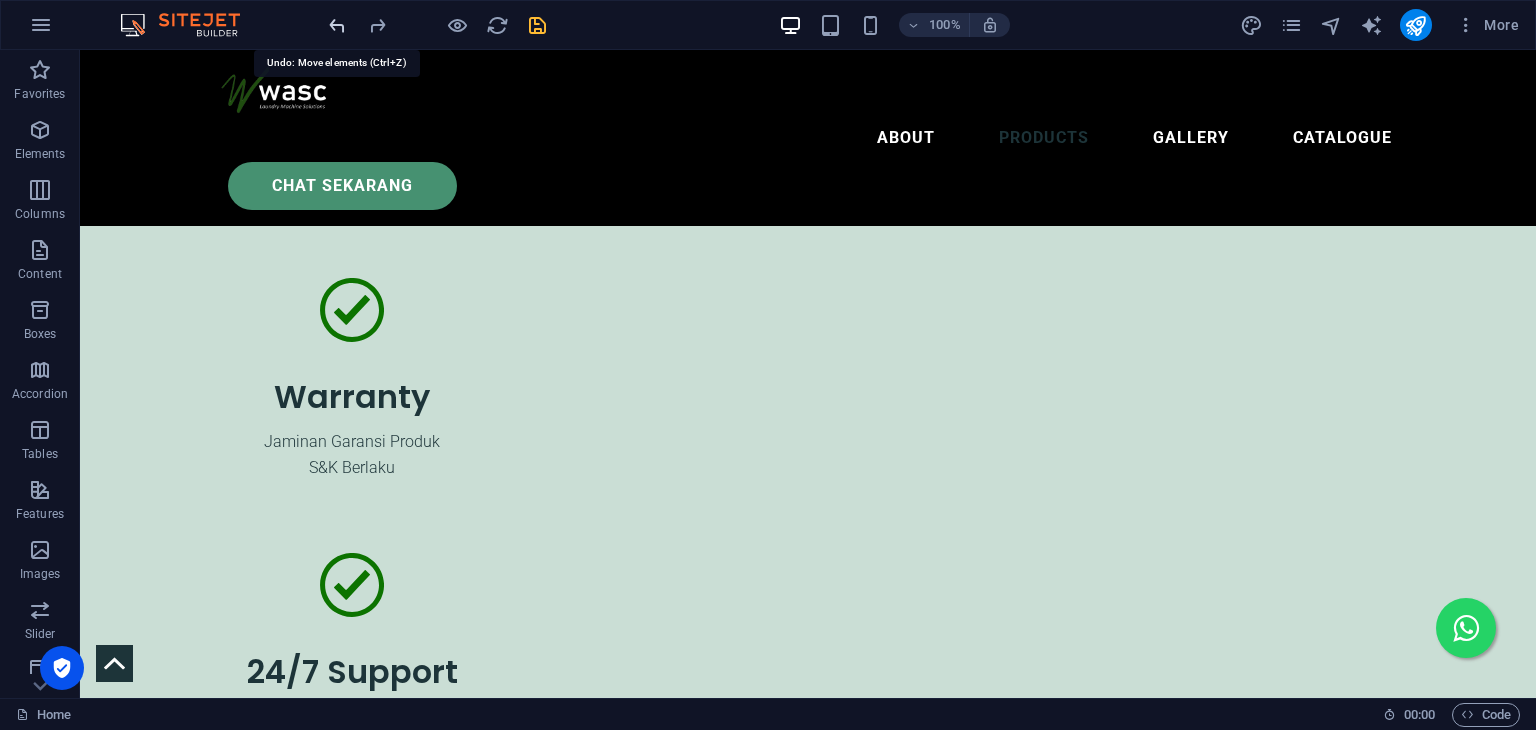 click at bounding box center (337, 25) 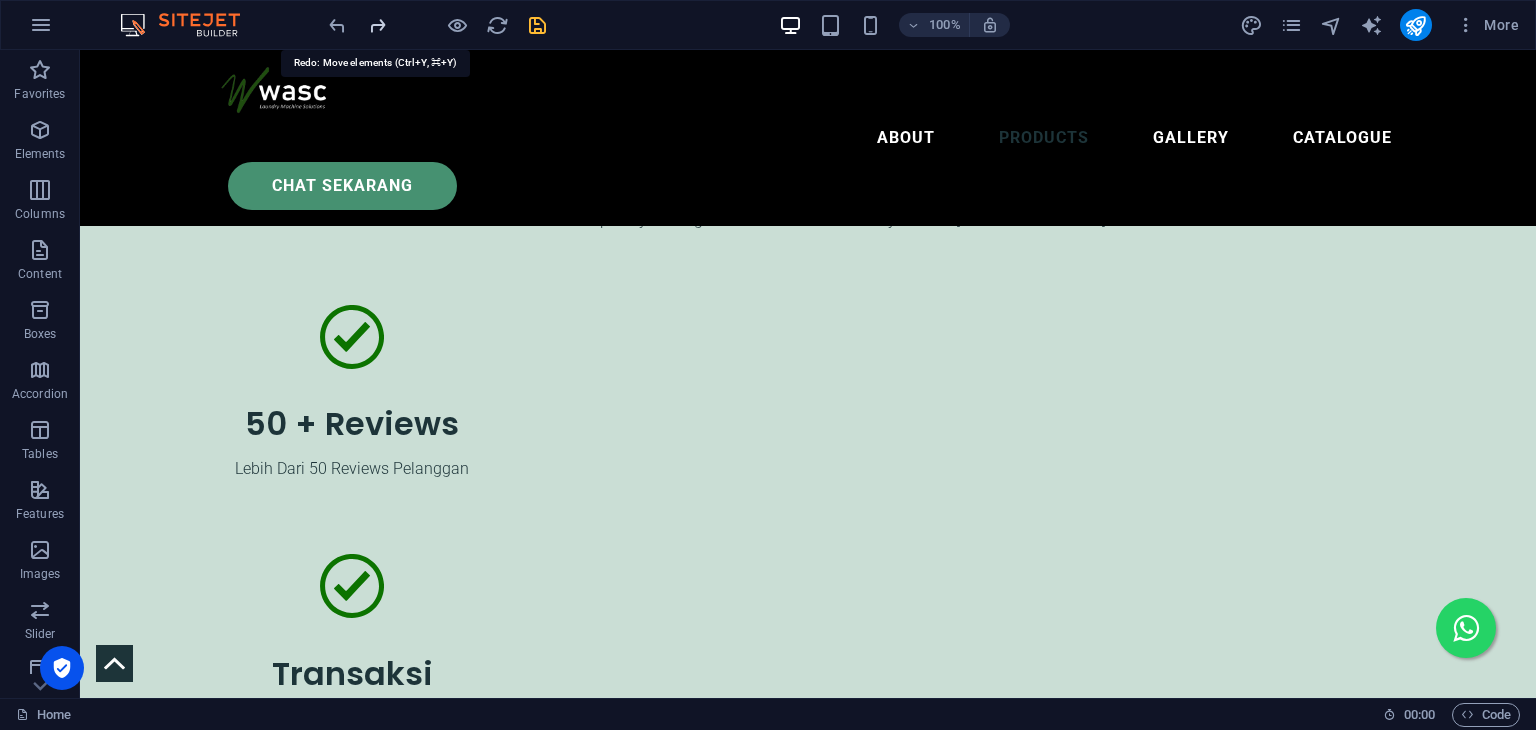 click at bounding box center (377, 25) 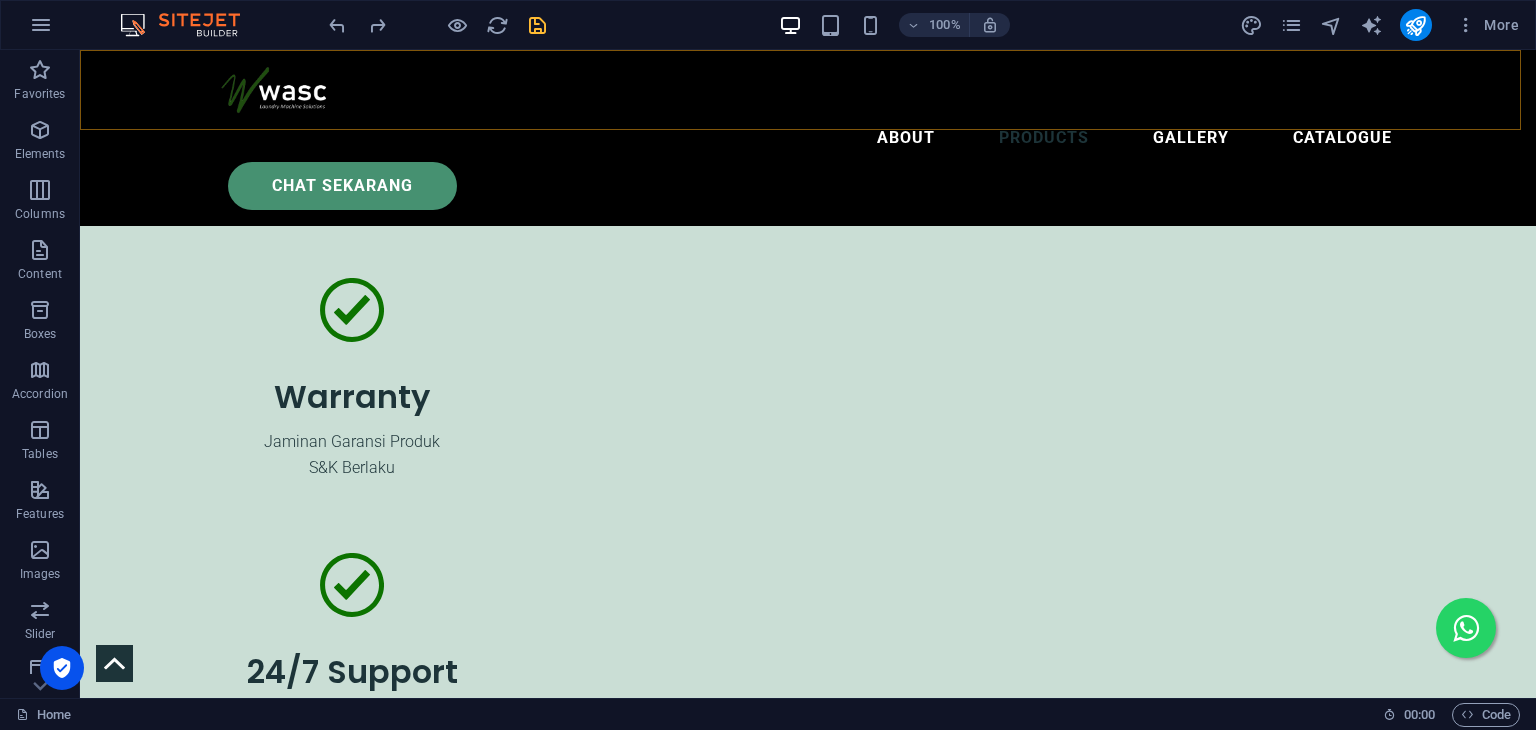 click at bounding box center (537, 25) 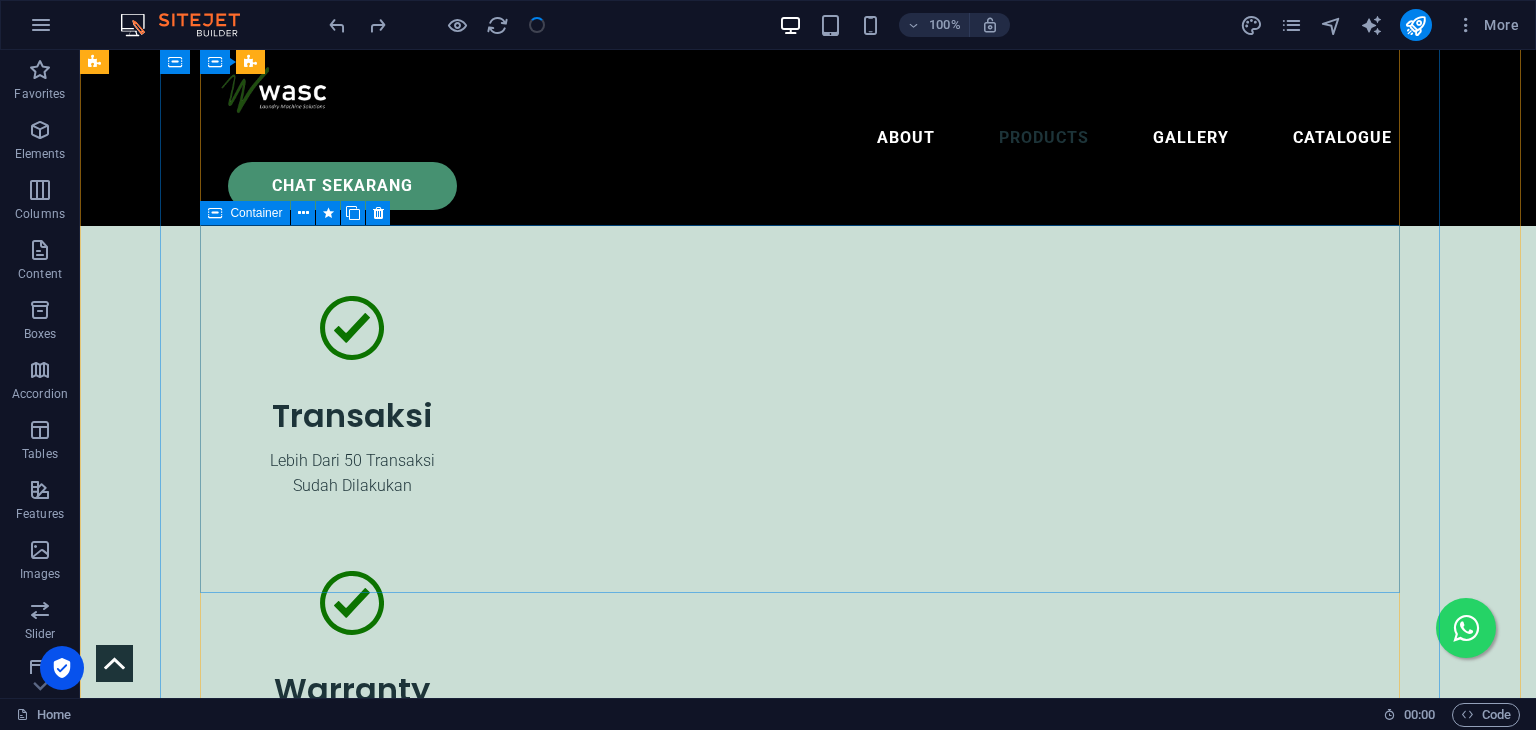 scroll, scrollTop: 6399, scrollLeft: 0, axis: vertical 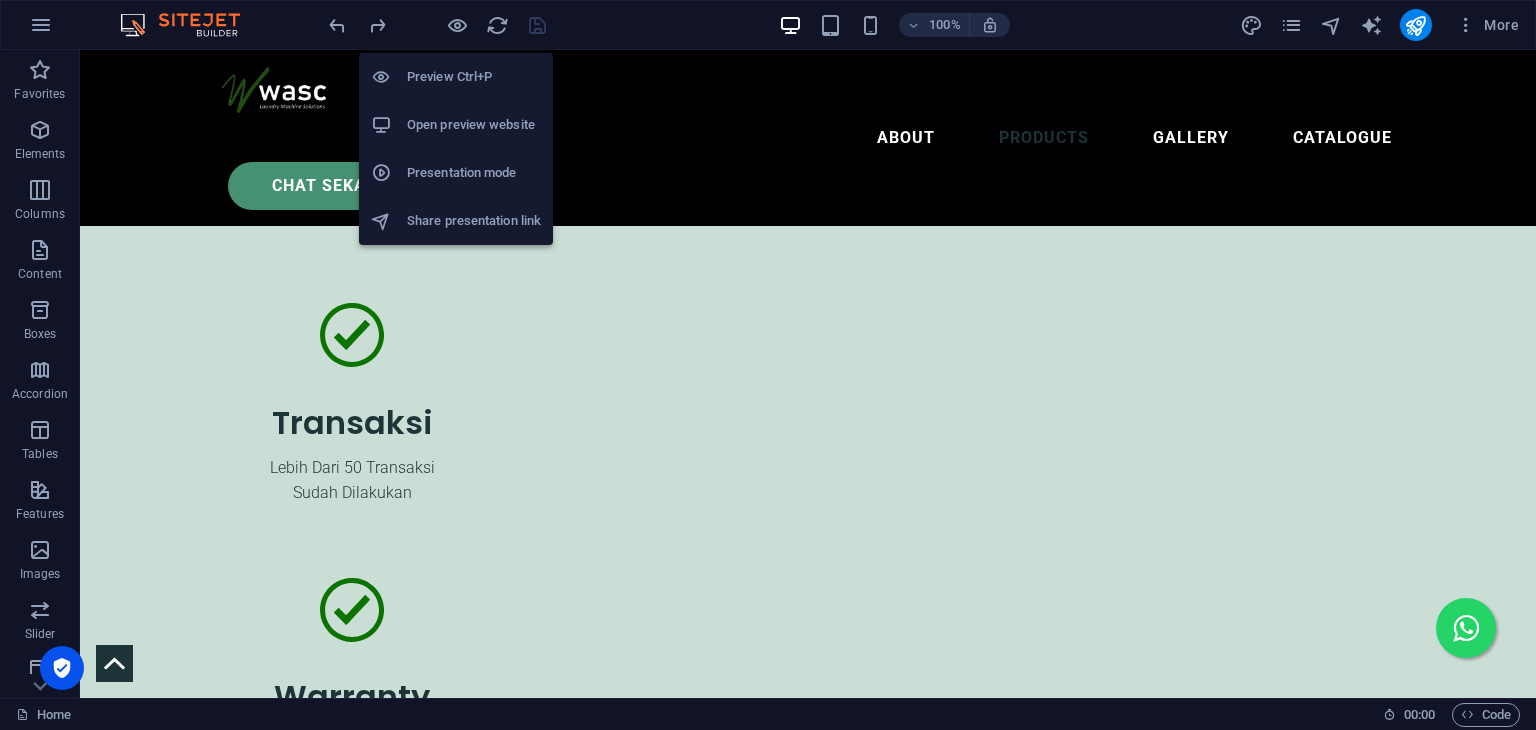 click on "Open preview website" at bounding box center [474, 125] 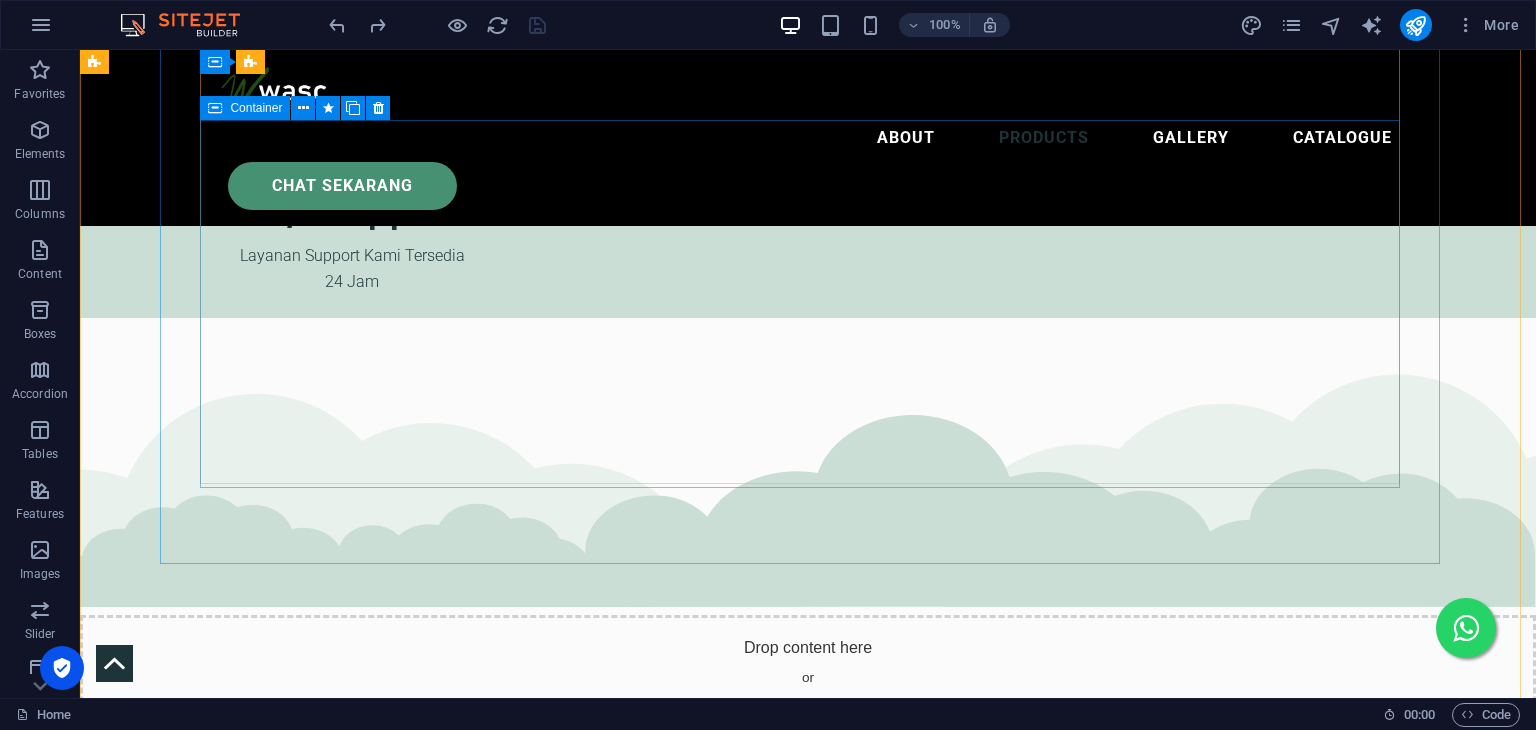 scroll, scrollTop: 7099, scrollLeft: 0, axis: vertical 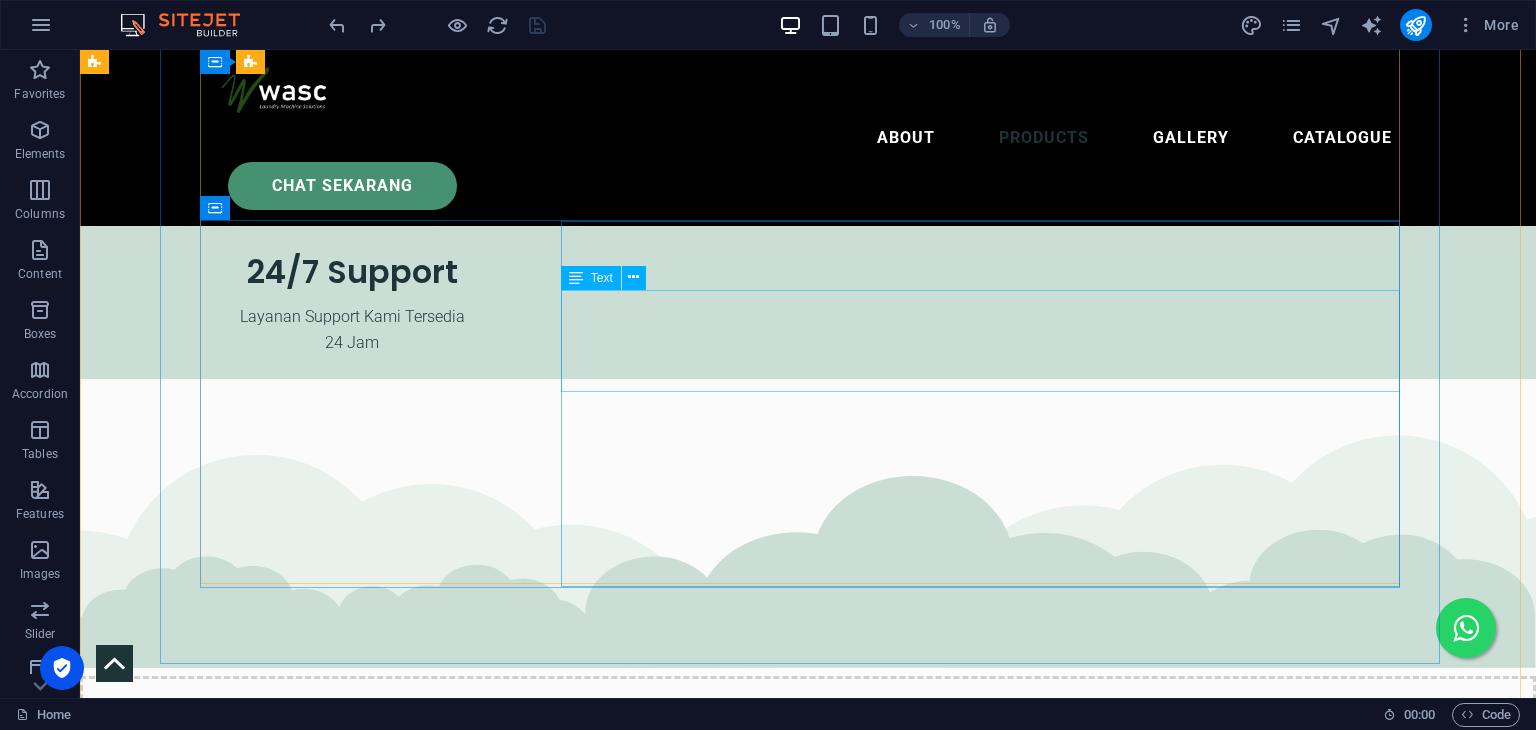 click on "Mesin stacked washer & dryer adalah solusi untuk ruang terbatas yang menginginkan efisiensi maksimal dalam mencuci [PERSON_NAME] mengeringkan pakaian. Dengan desain kompak, mesin ini menggabungkan fungsionalitas washer [PERSON_NAME] dryer dalam satu unit, memungkinkan pengguna untuk menghemat ruang tanpa mengorbankan performa. Dikenal dengan teknologi canggih, mesin ini memberikan hasil cuci yang bersih [PERSON_NAME] pengeringan yang cepat." at bounding box center [704, 9109] 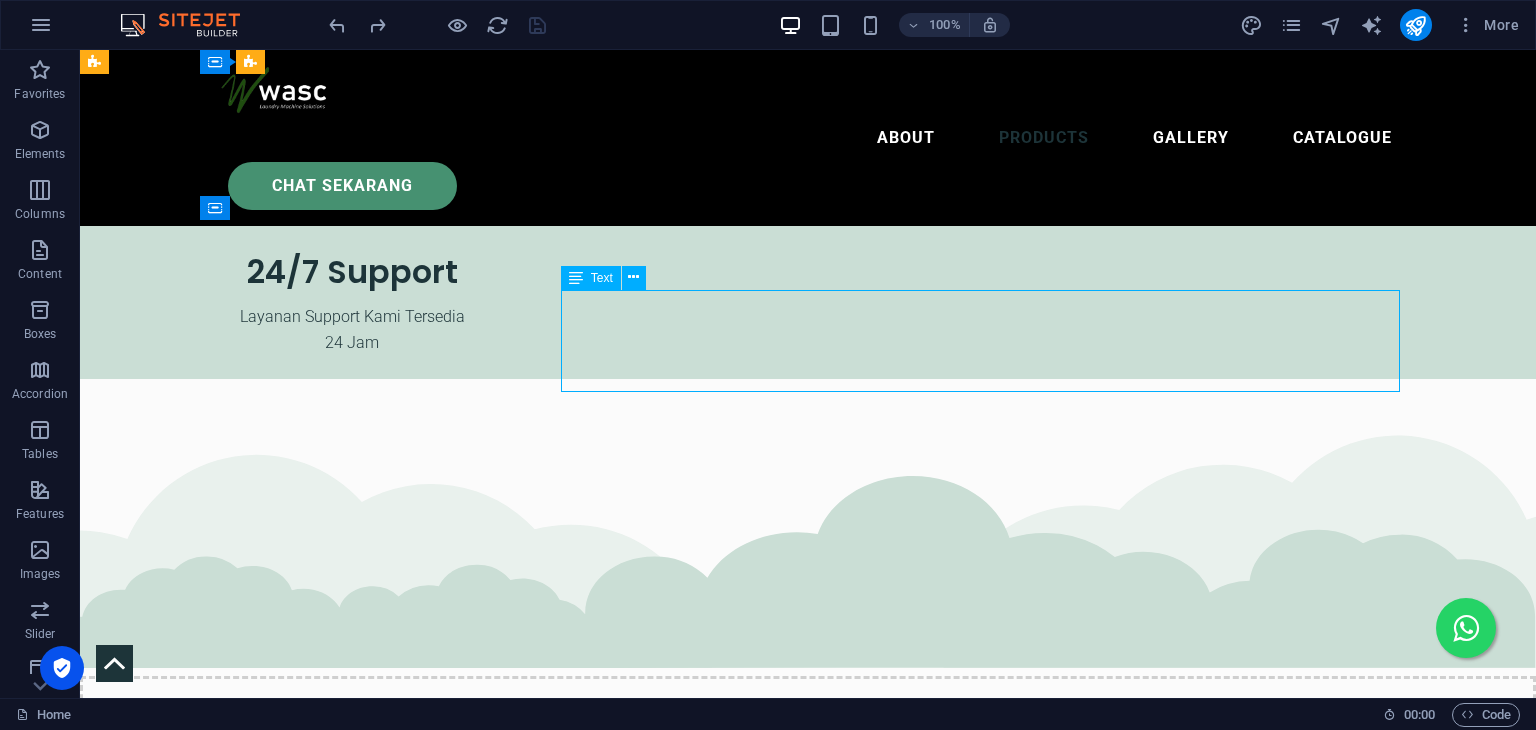 click on "Mesin stacked washer & dryer adalah solusi untuk ruang terbatas yang menginginkan efisiensi maksimal dalam mencuci [PERSON_NAME] mengeringkan pakaian. Dengan desain kompak, mesin ini menggabungkan fungsionalitas washer [PERSON_NAME] dryer dalam satu unit, memungkinkan pengguna untuk menghemat ruang tanpa mengorbankan performa. Dikenal dengan teknologi canggih, mesin ini memberikan hasil cuci yang bersih [PERSON_NAME] pengeringan yang cepat." at bounding box center (704, 9109) 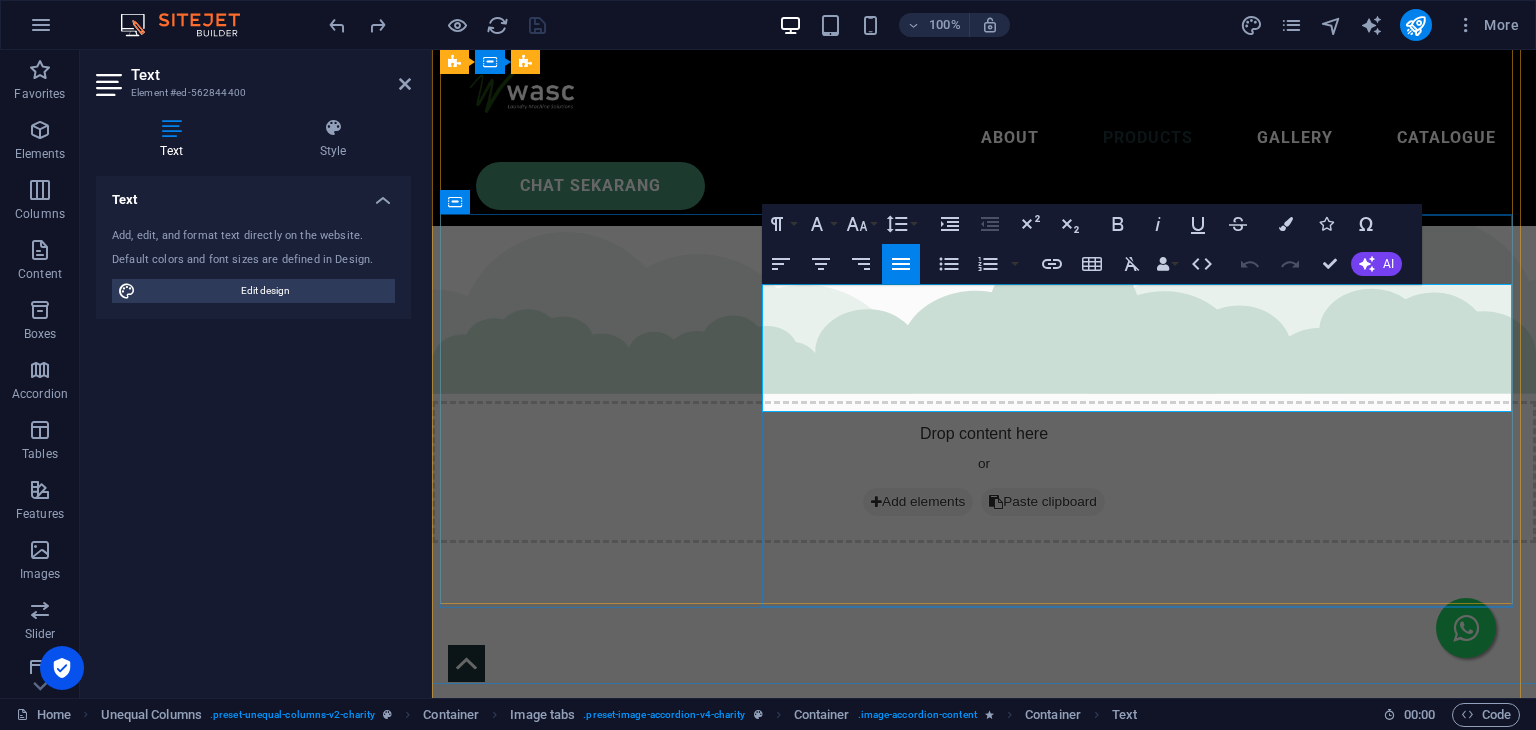 click on "Mesin stacked washer & dryer adalah solusi untuk ruang terbatas yang menginginkan efisiensi maksimal dalam mencuci [PERSON_NAME] mengeringkan pakaian. Dengan desain kompak, mesin ini menggabungkan fungsionalitas washer [PERSON_NAME] dryer dalam satu unit, memungkinkan pengguna untuk menghemat ruang tanpa mengorbankan performa. Dikenal dengan teknologi canggih, mesin ini memberikan hasil cuci yang bersih [PERSON_NAME] pengeringan yang cepat." at bounding box center [984, 8352] 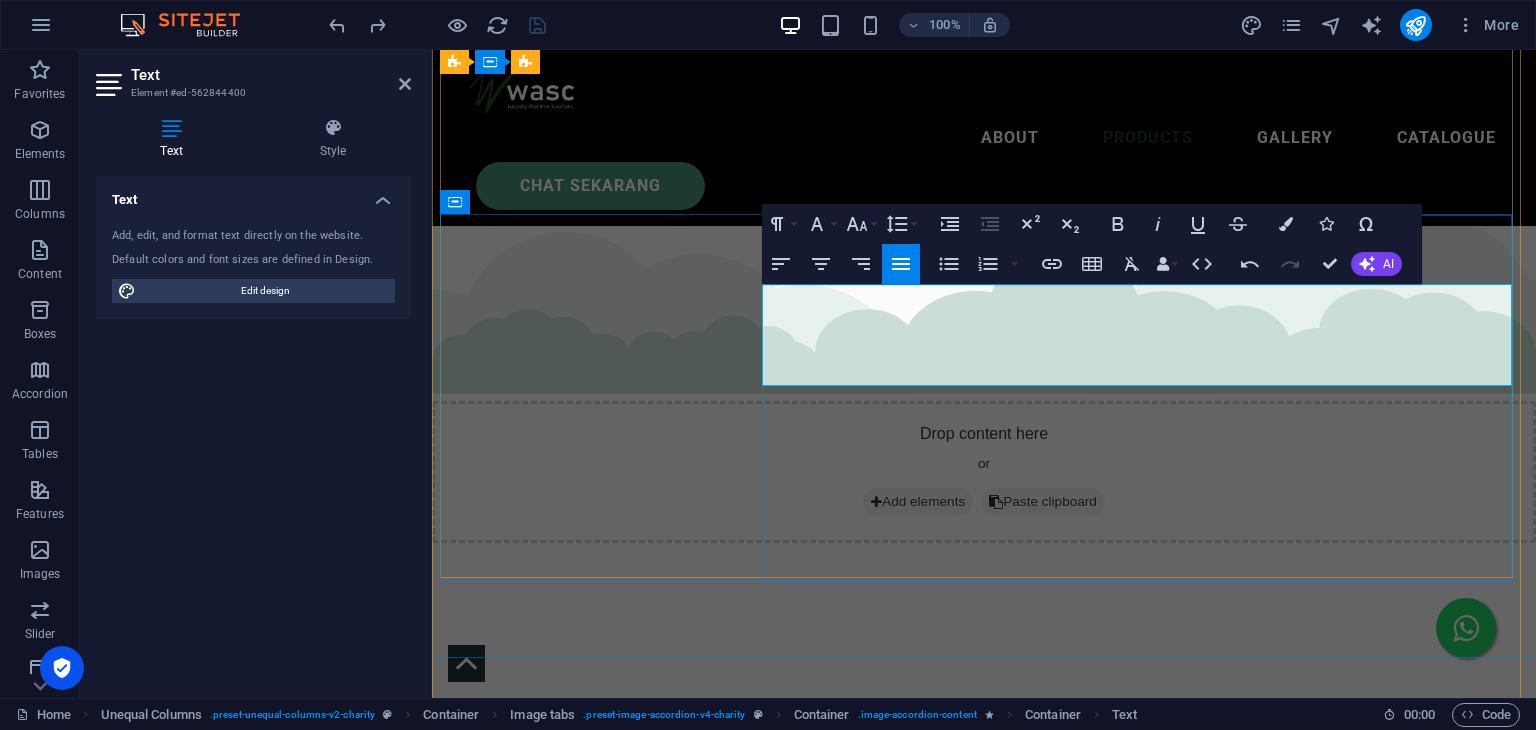 drag, startPoint x: 809, startPoint y: 288, endPoint x: 956, endPoint y: 295, distance: 147.16656 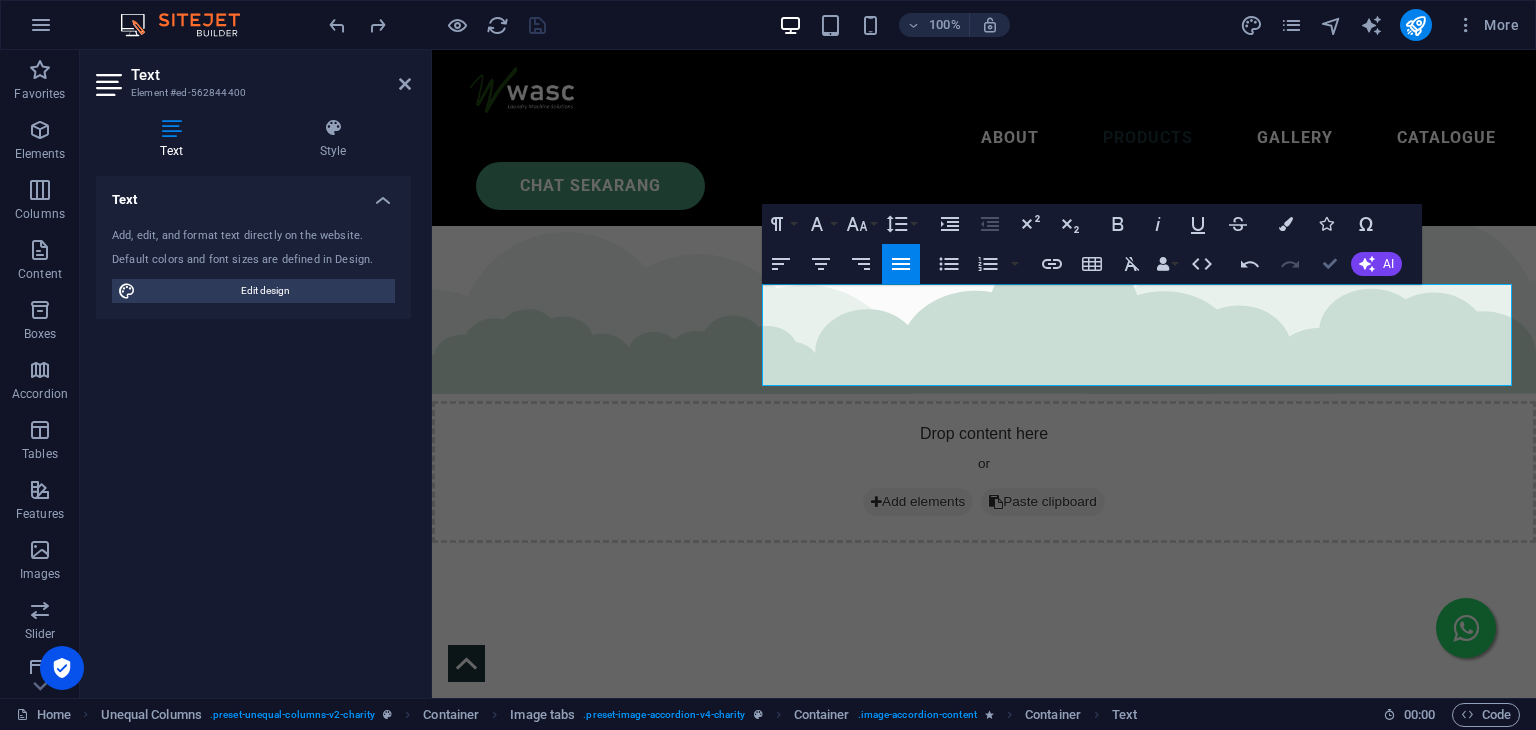 scroll, scrollTop: 7104, scrollLeft: 0, axis: vertical 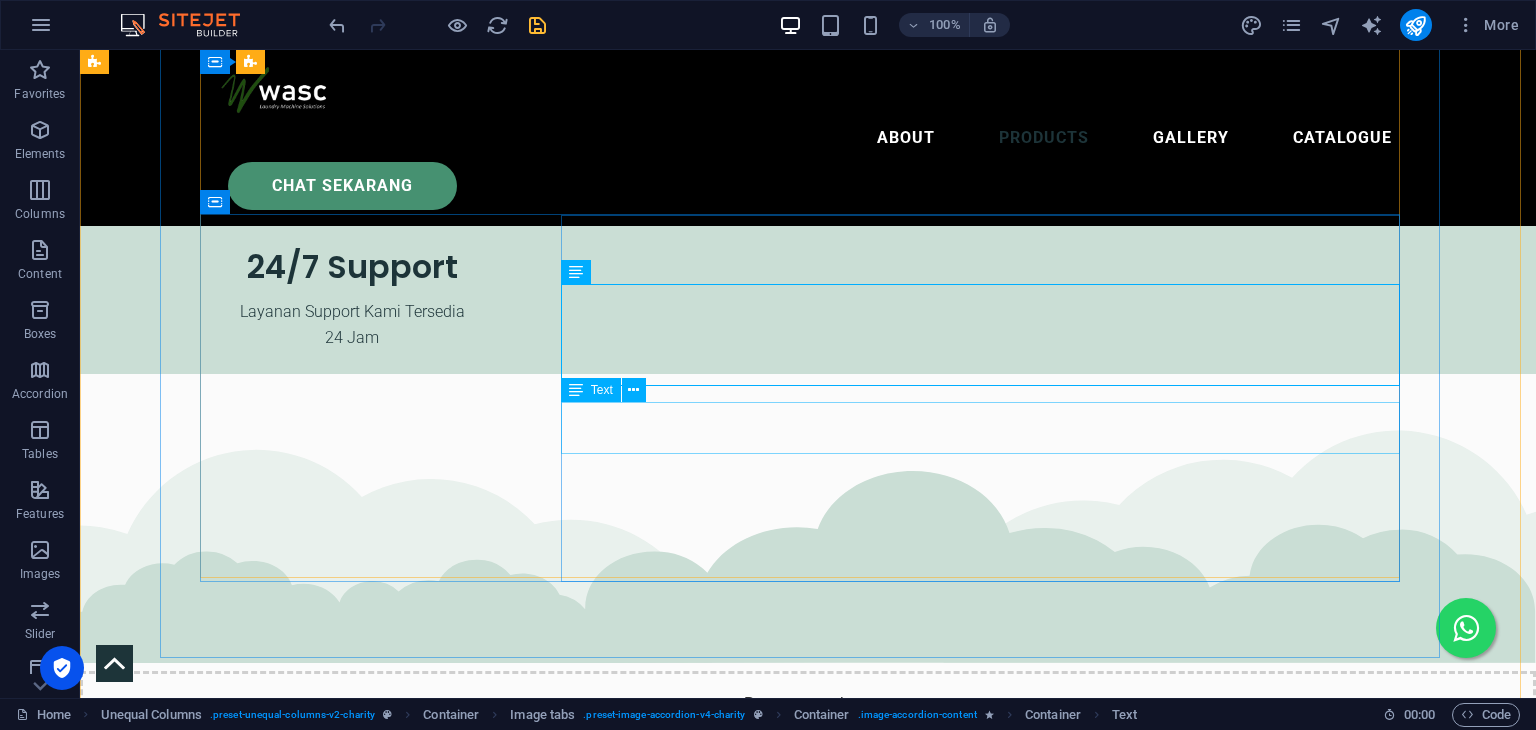 click on "Dilengkapi dengan berbagai pengaturan untuk memenuhi kebutuhan semua [PERSON_NAME]. Dengan mesin stacked ini, Anda mendapatkan kenyamanan [PERSON_NAME] efisiensi dalam satu paket," at bounding box center (704, 9183) 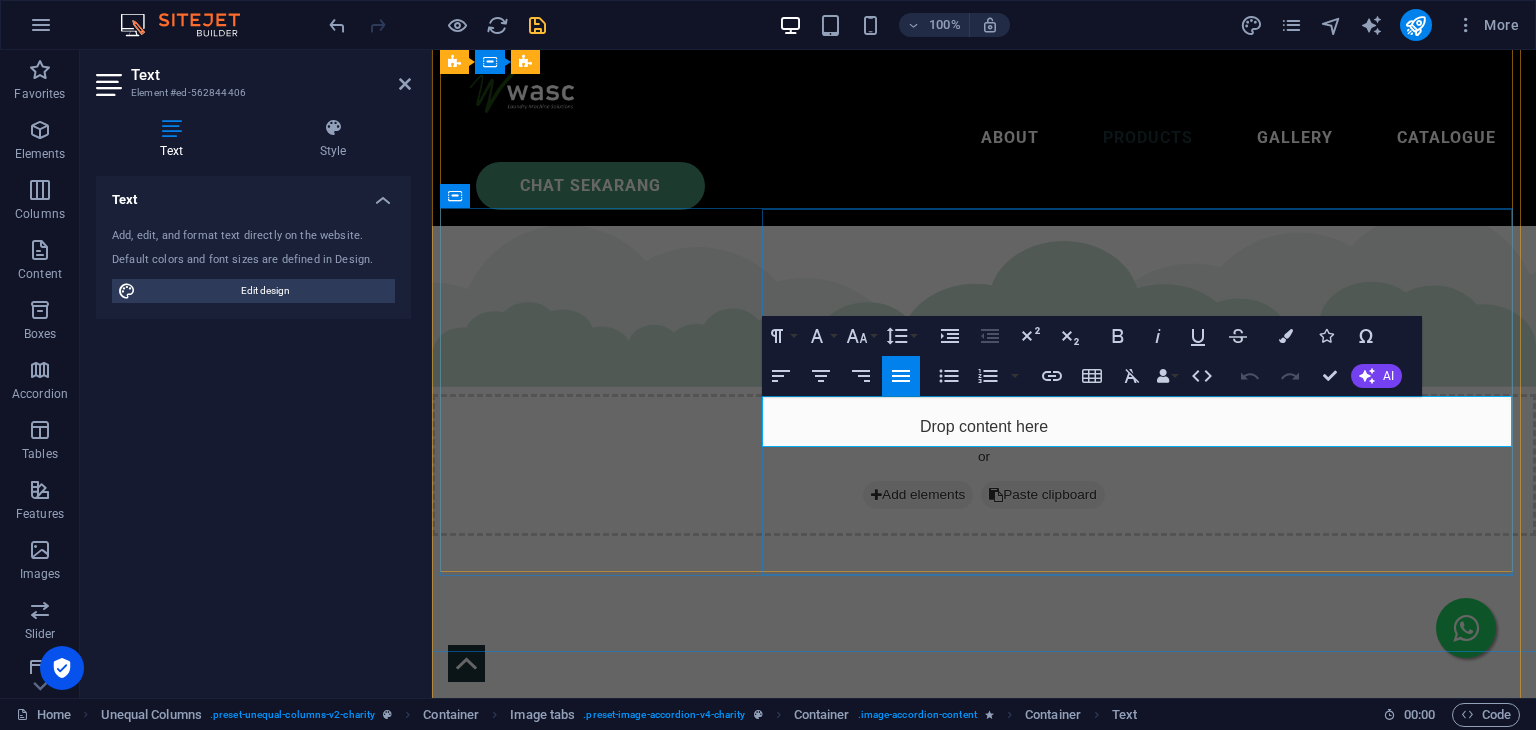 click on "Dilengkapi dengan berbagai pengaturan untuk memenuhi kebutuhan semua [PERSON_NAME]. Dengan mesin stacked ini, Anda mendapatkan kenyamanan [PERSON_NAME] efisiensi dalam satu paket," at bounding box center (984, 8412) 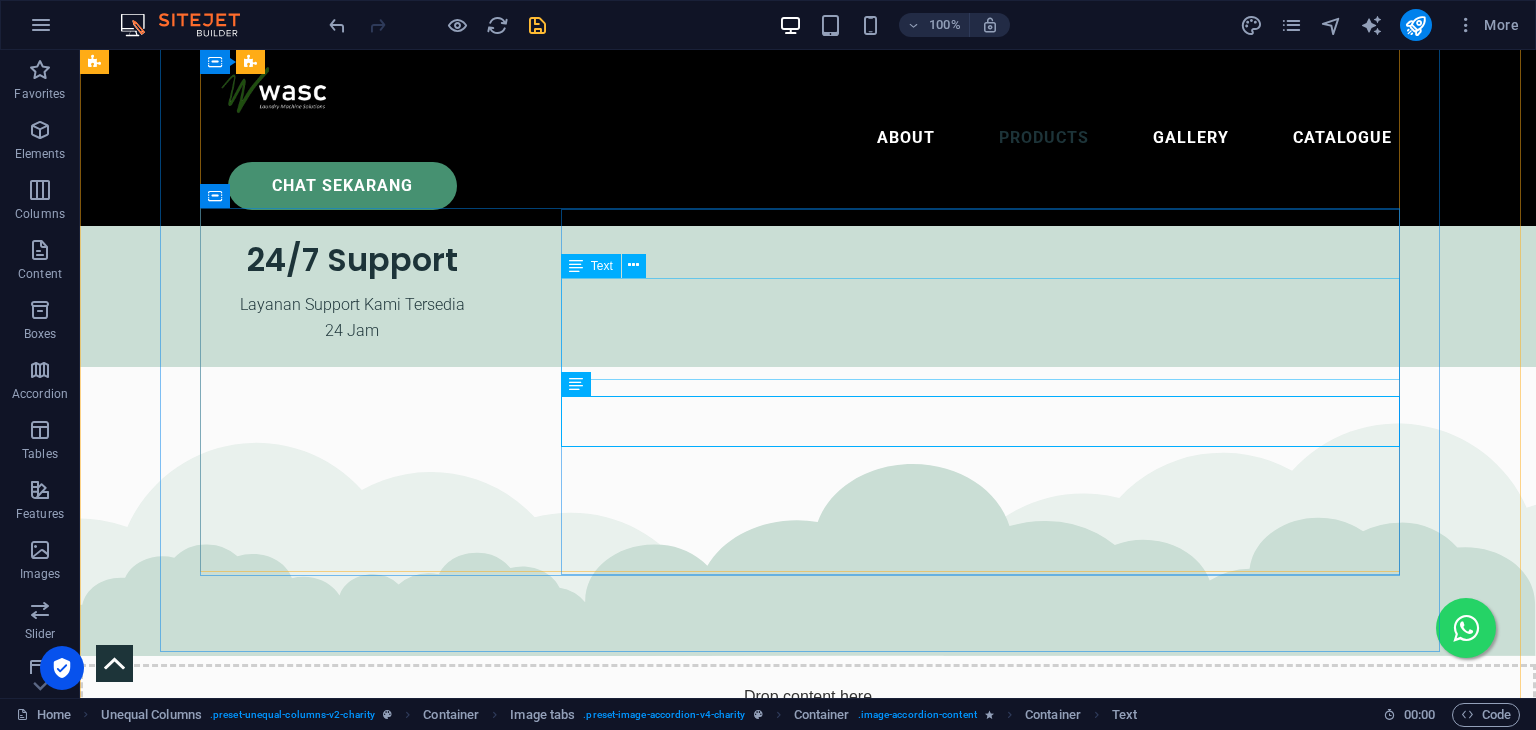 click on "Mesin Steam Press YC118 merupakan alat setrika profesional yang dirancang untuk memenuhi kebutuhan penyetrikaan pada industri laundry, hotel, garment, hingga usaha laundry rumahan. Tersedia dalam dua pilihan: dengan boiler terintegrasi [PERSON_NAME] tanpa boiler (menggunakan sumber uap eksternal), YC118 memberikan fleksibilitas sesuai kebutuhan operasional Anda." at bounding box center (704, 9097) 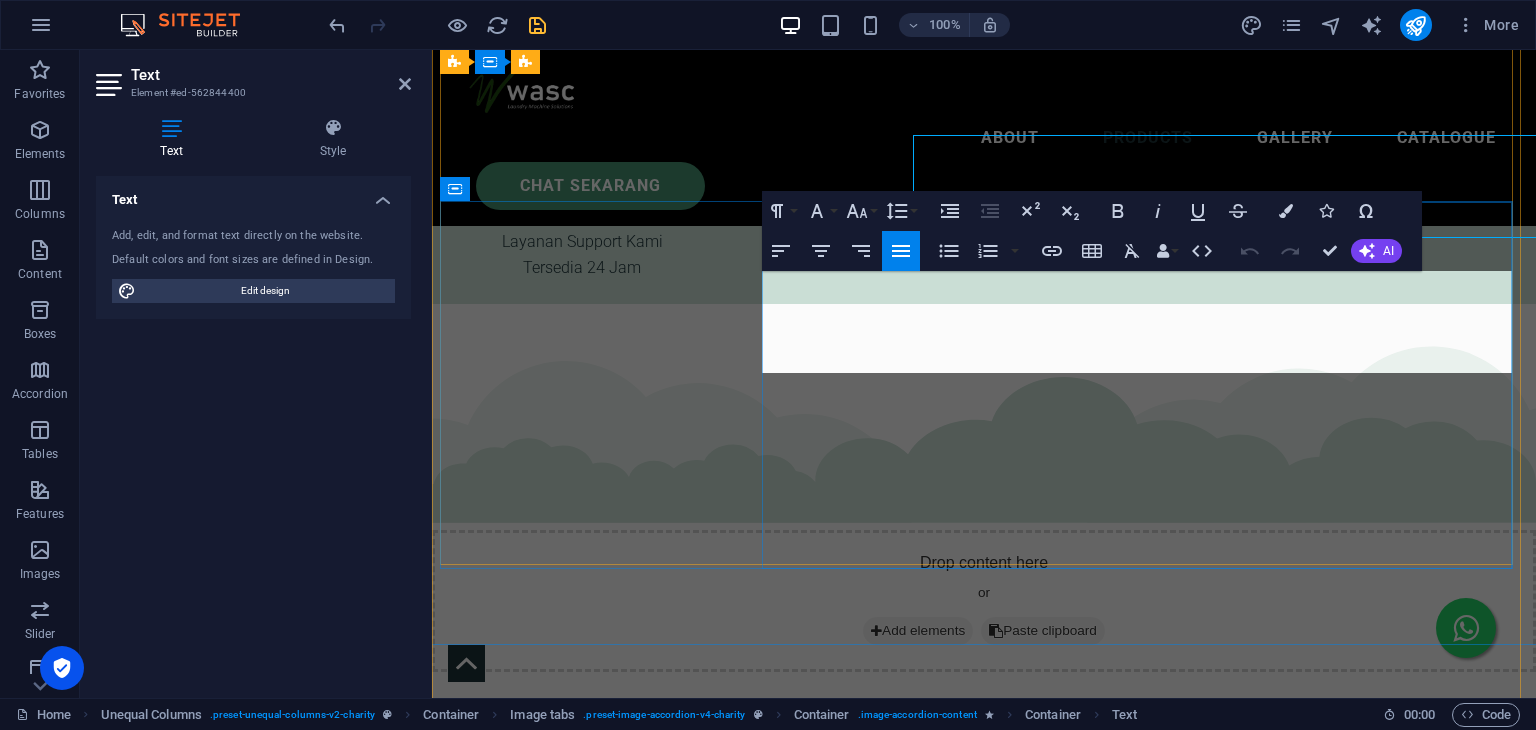 scroll, scrollTop: 7253, scrollLeft: 0, axis: vertical 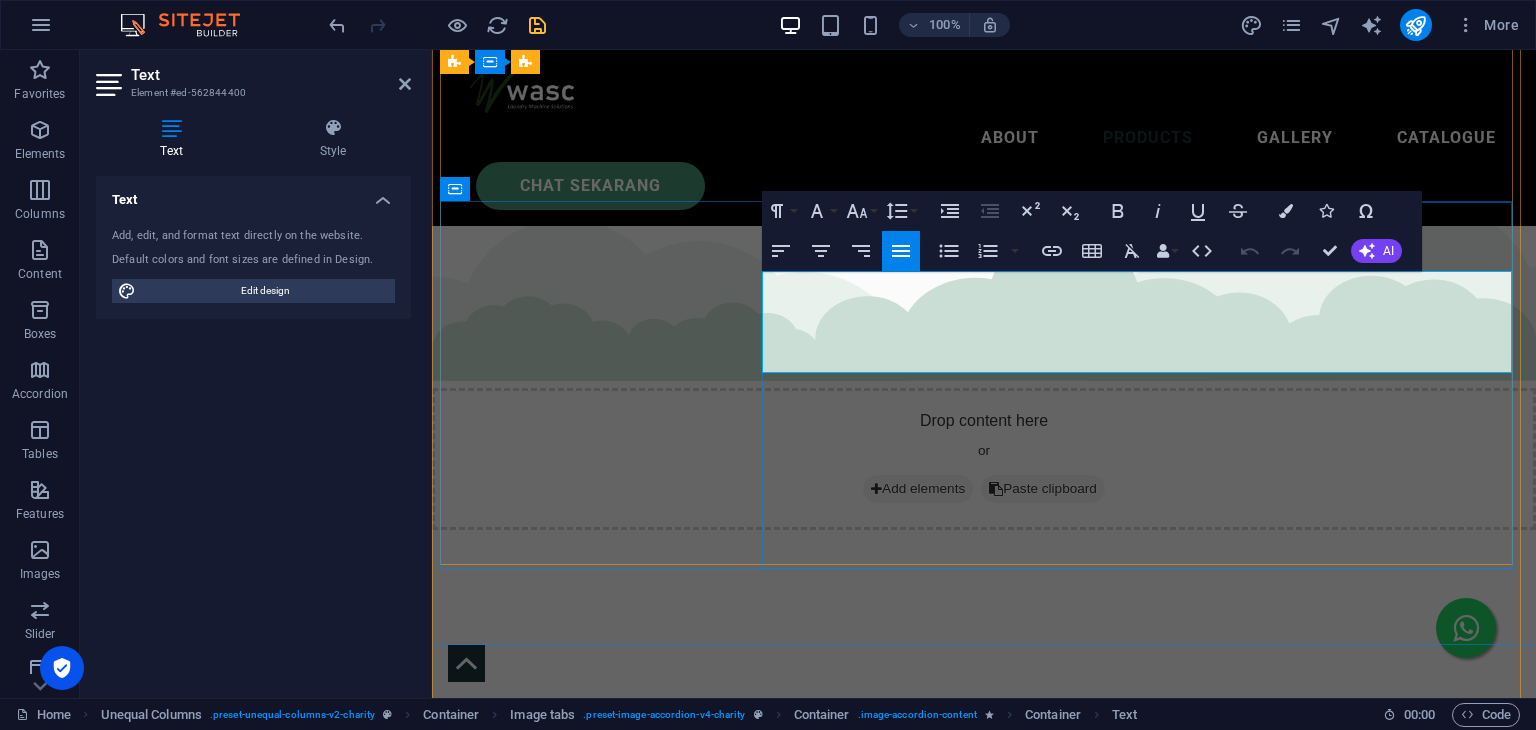 click on "Mesin Steam Press YC118 merupakan alat setrika profesional yang dirancang untuk memenuhi kebutuhan penyetrikaan pada industri laundry, hotel, garment, hingga usaha laundry rumahan. Tersedia dalam dua pilihan: dengan boiler terintegrasi [PERSON_NAME] tanpa boiler (menggunakan sumber uap eksternal), YC118 memberikan fleksibilitas sesuai kebutuhan operasional Anda." at bounding box center [984, 8326] 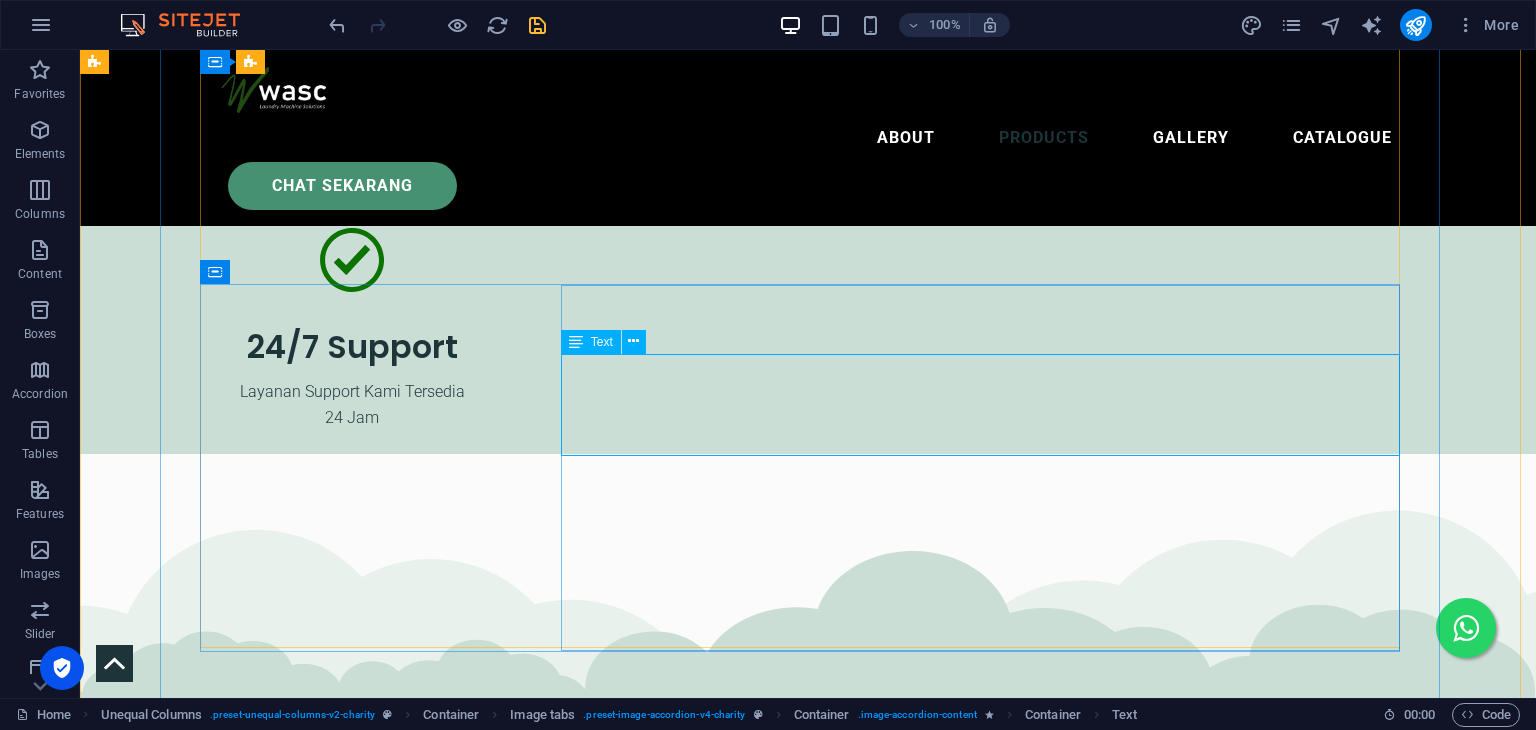 scroll, scrollTop: 7017, scrollLeft: 0, axis: vertical 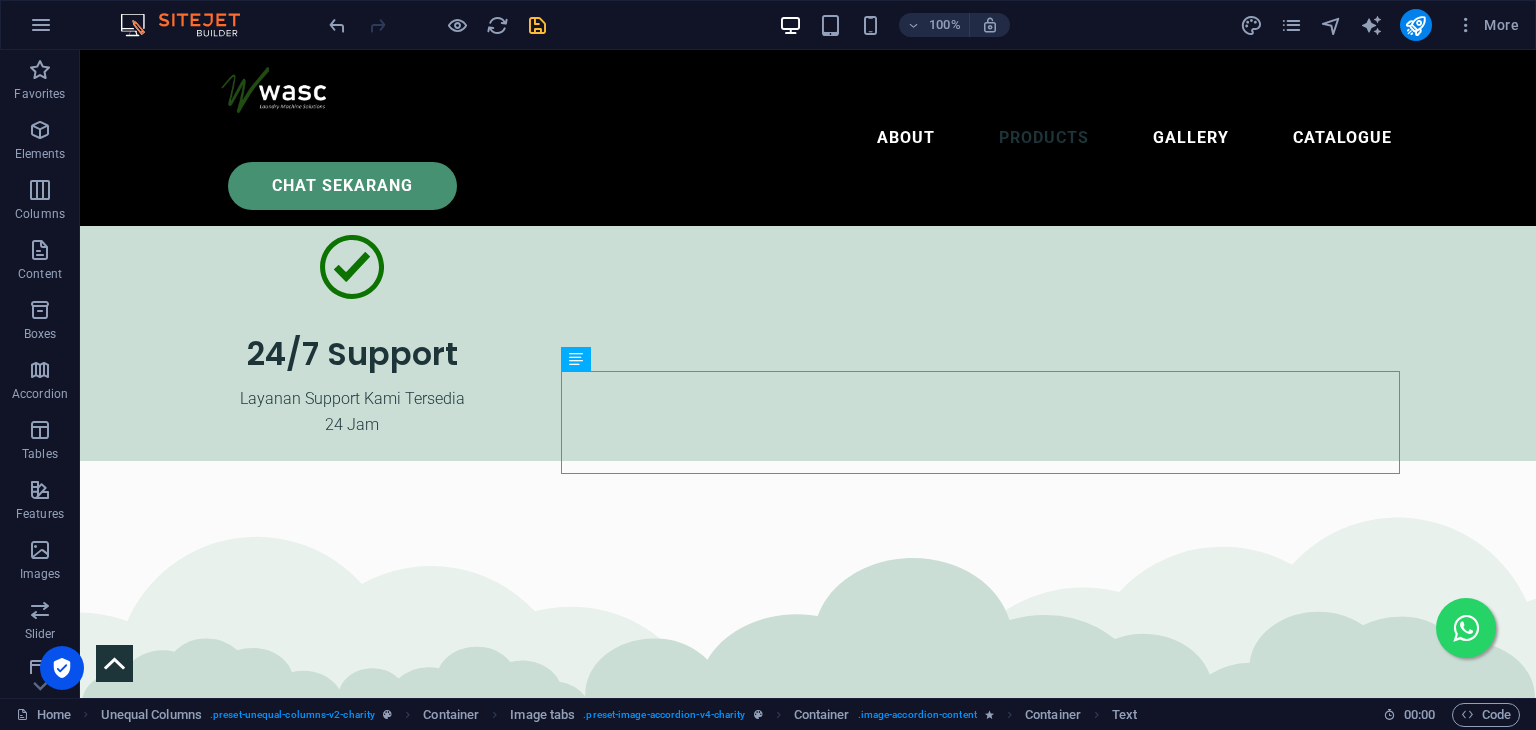click at bounding box center [537, 25] 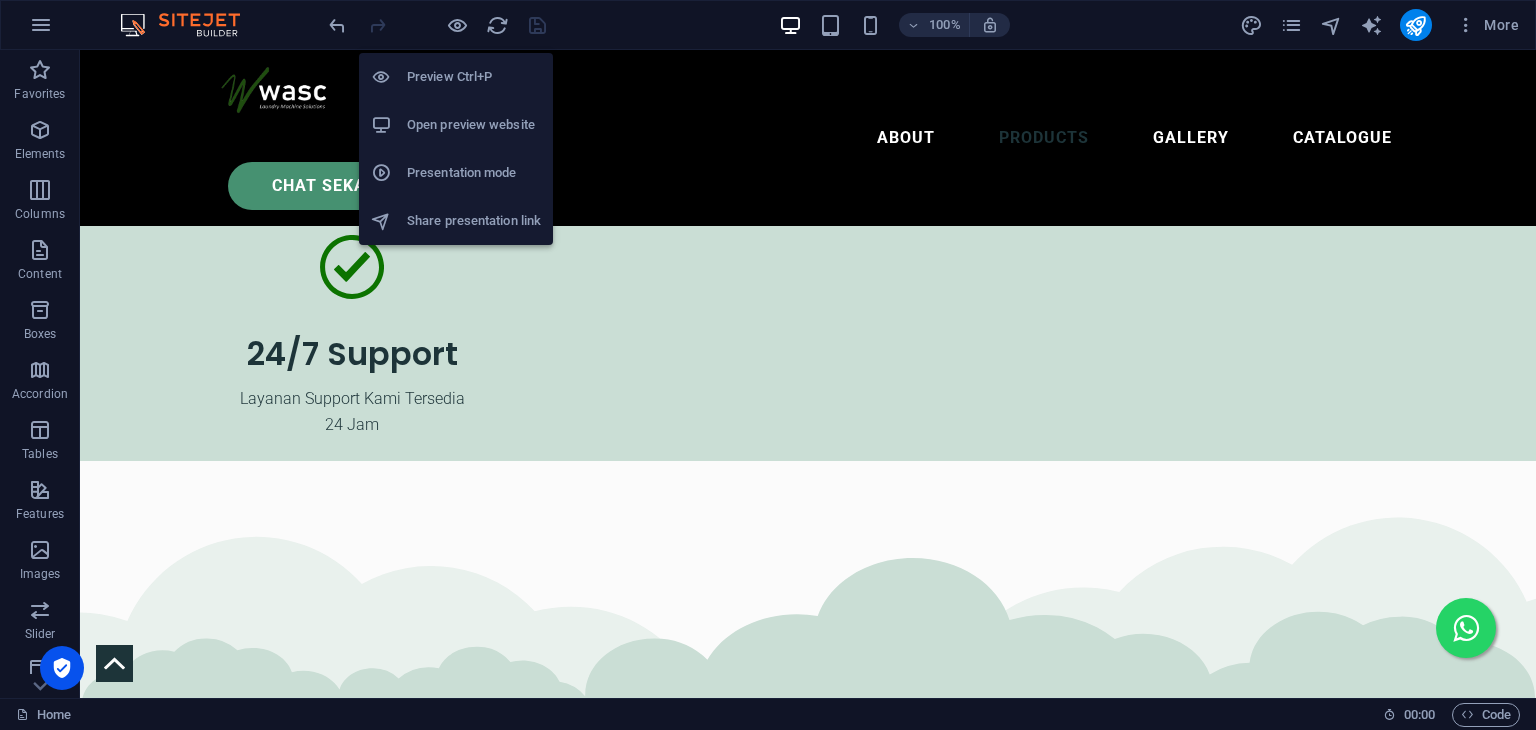 click on "Open preview website" at bounding box center (474, 125) 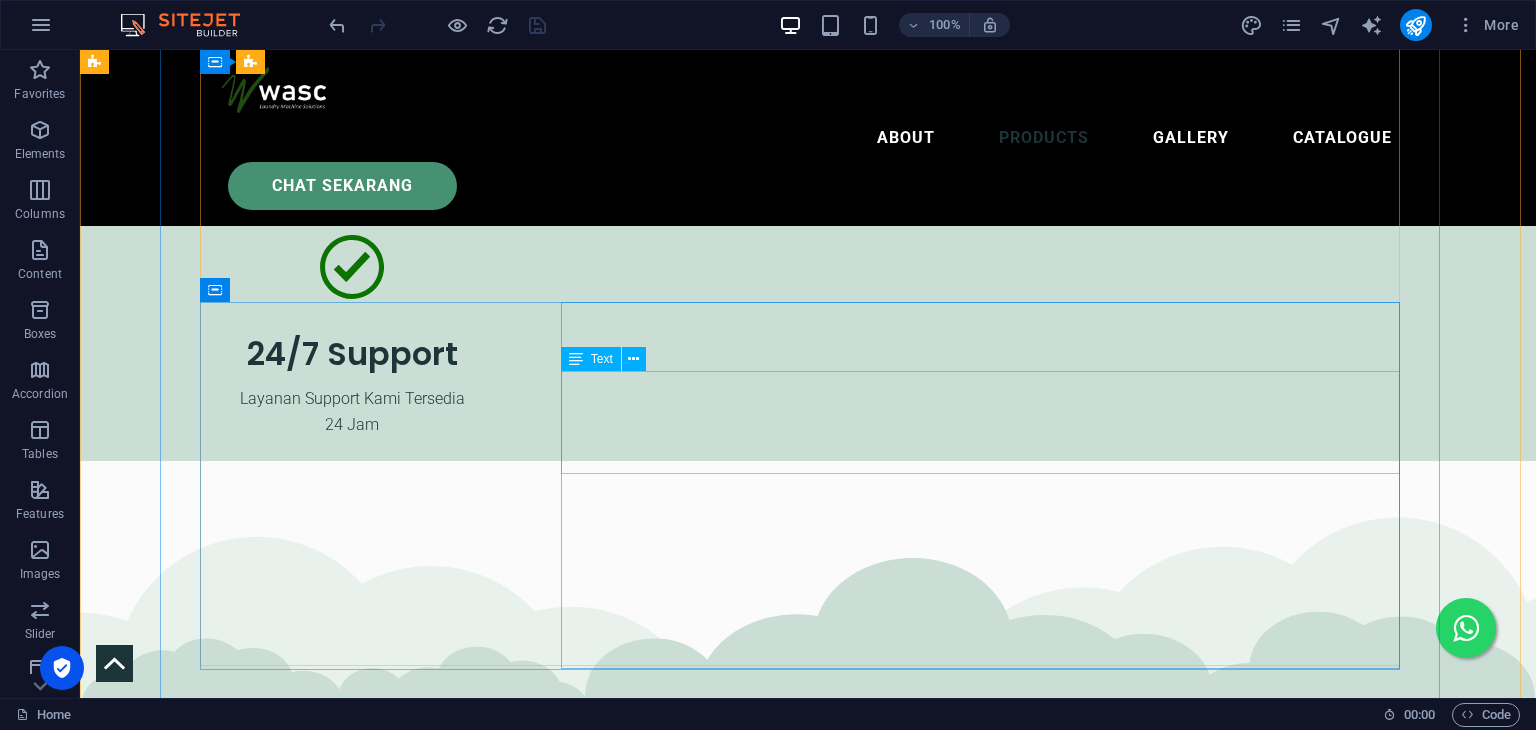 click on "Mesin Steam Press YC118 merupakan alat setrika profesional yang dirancang untuk memenuhi kebutuhan penyetrikaan pada industri laundry, hotel, garment, hingga usaha laundry industri. Tersedia dalam dua pilihan: dengan boiler terintegrasi [PERSON_NAME] tanpa boiler (menggunakan sumber uap eksternal), YC118 memberikan fleksibilitas sesuai kebutuhan operasional Anda." at bounding box center [704, 9191] 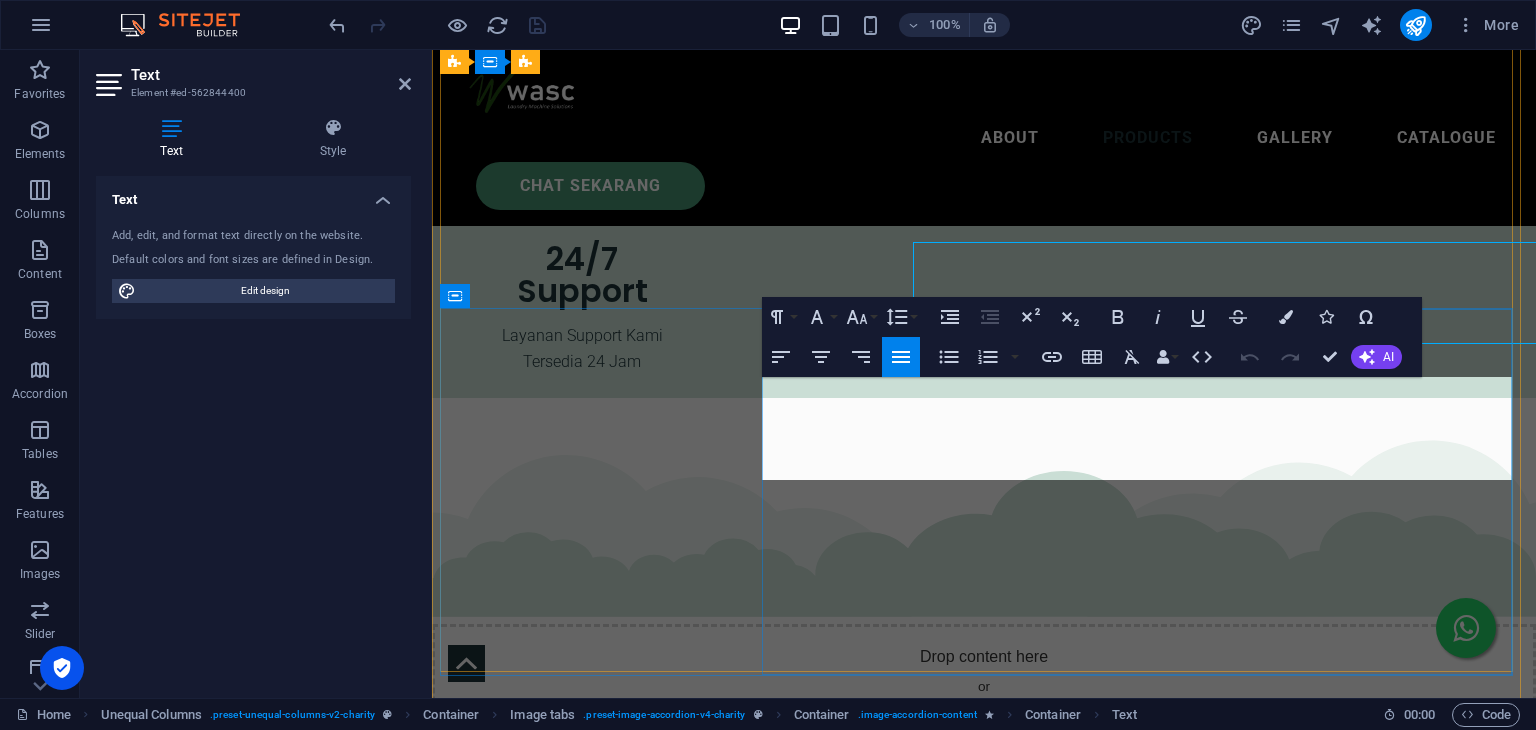 scroll, scrollTop: 7147, scrollLeft: 0, axis: vertical 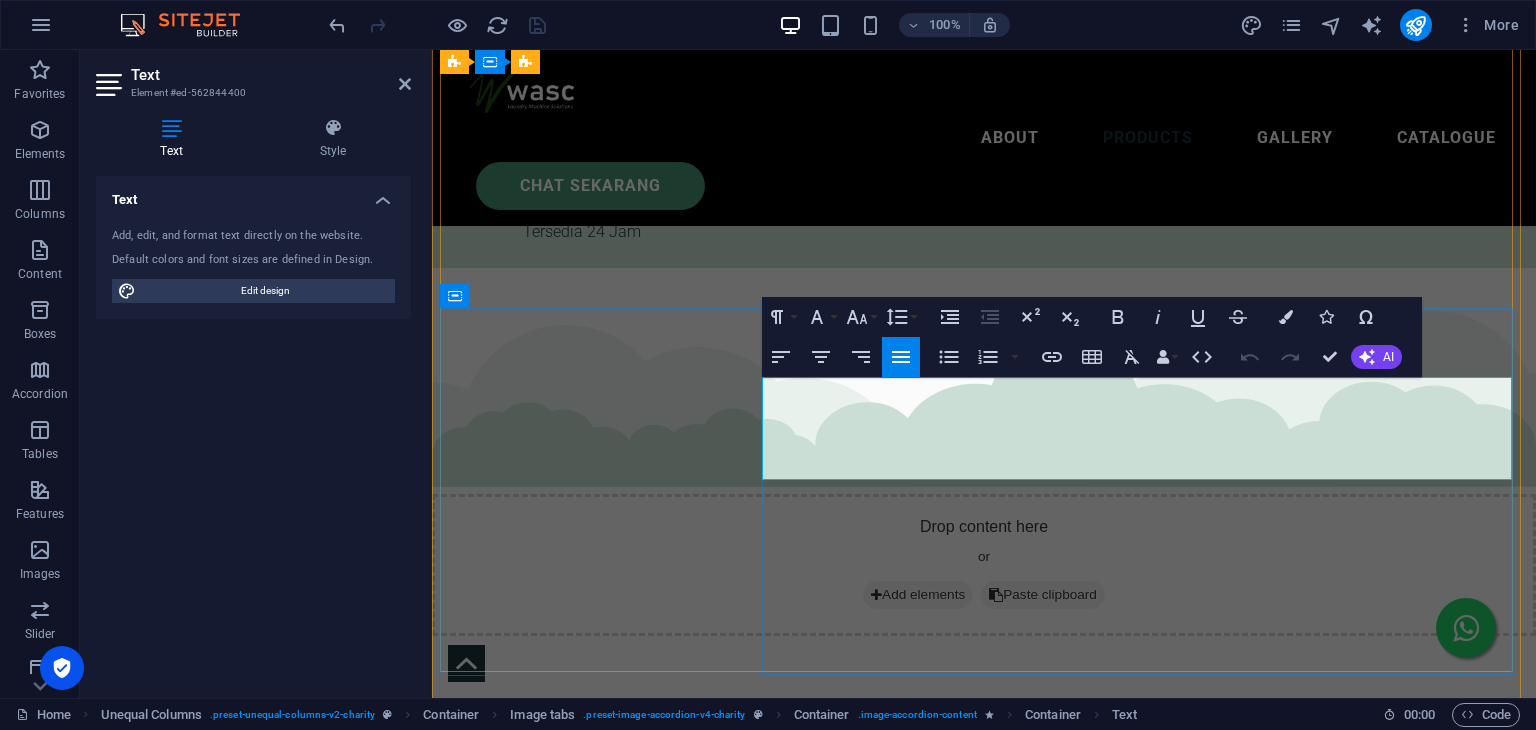 drag, startPoint x: 1296, startPoint y: 415, endPoint x: 1196, endPoint y: 427, distance: 100.71743 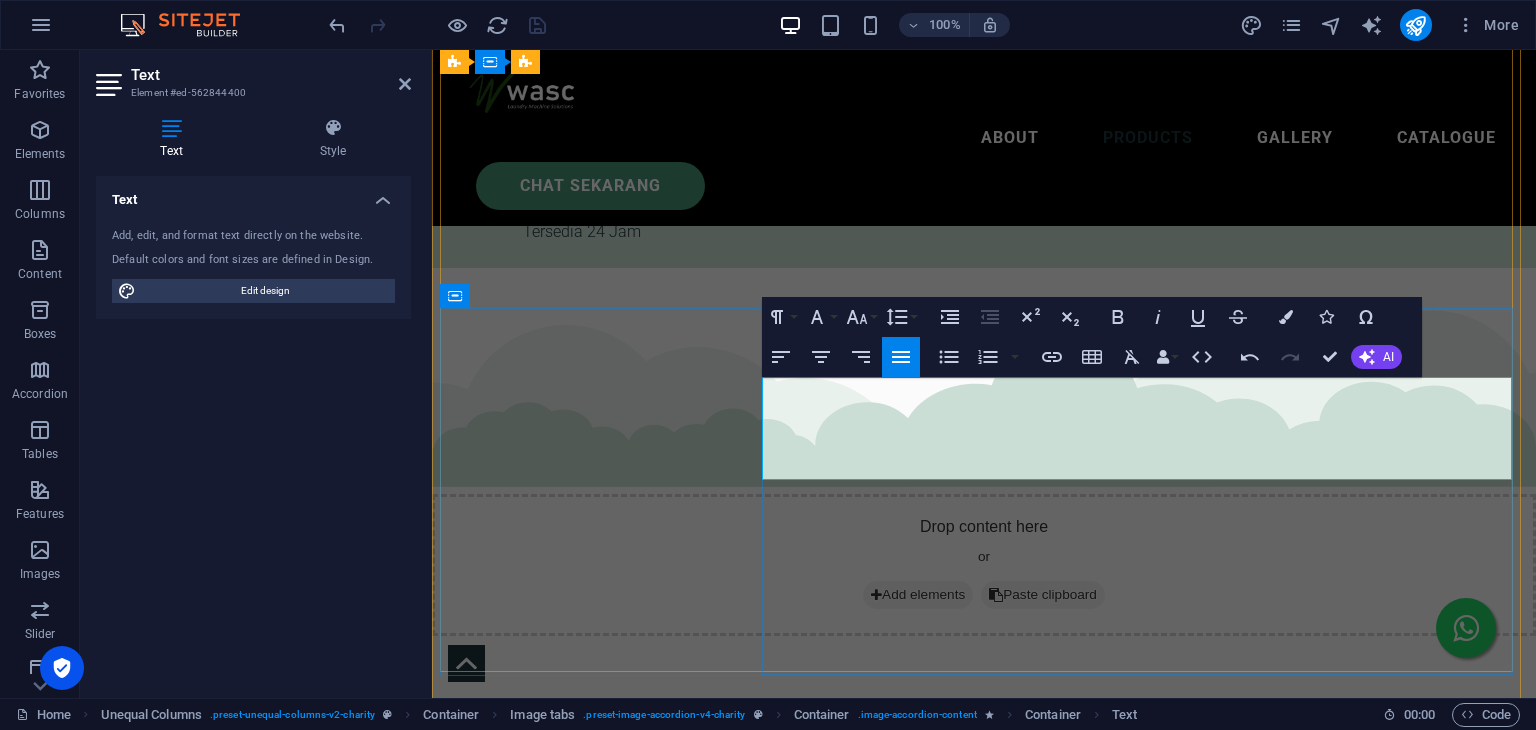 click on "Mesin Steam Press YC118 merupakan alat setrika profesional yang dirancang untuk memenuhi kebutuhan penyetrikaan pada industri laundry, hotel, garment, hingga rumah sakit  industri. Tersedia dalam dua pilihan: dengan boiler terintegrasi [PERSON_NAME] tanpa boiler (menggunakan sumber uap eksternal), YC118 memberikan fleksibilitas sesuai kebutuhan operasional Anda." at bounding box center [984, 8432] 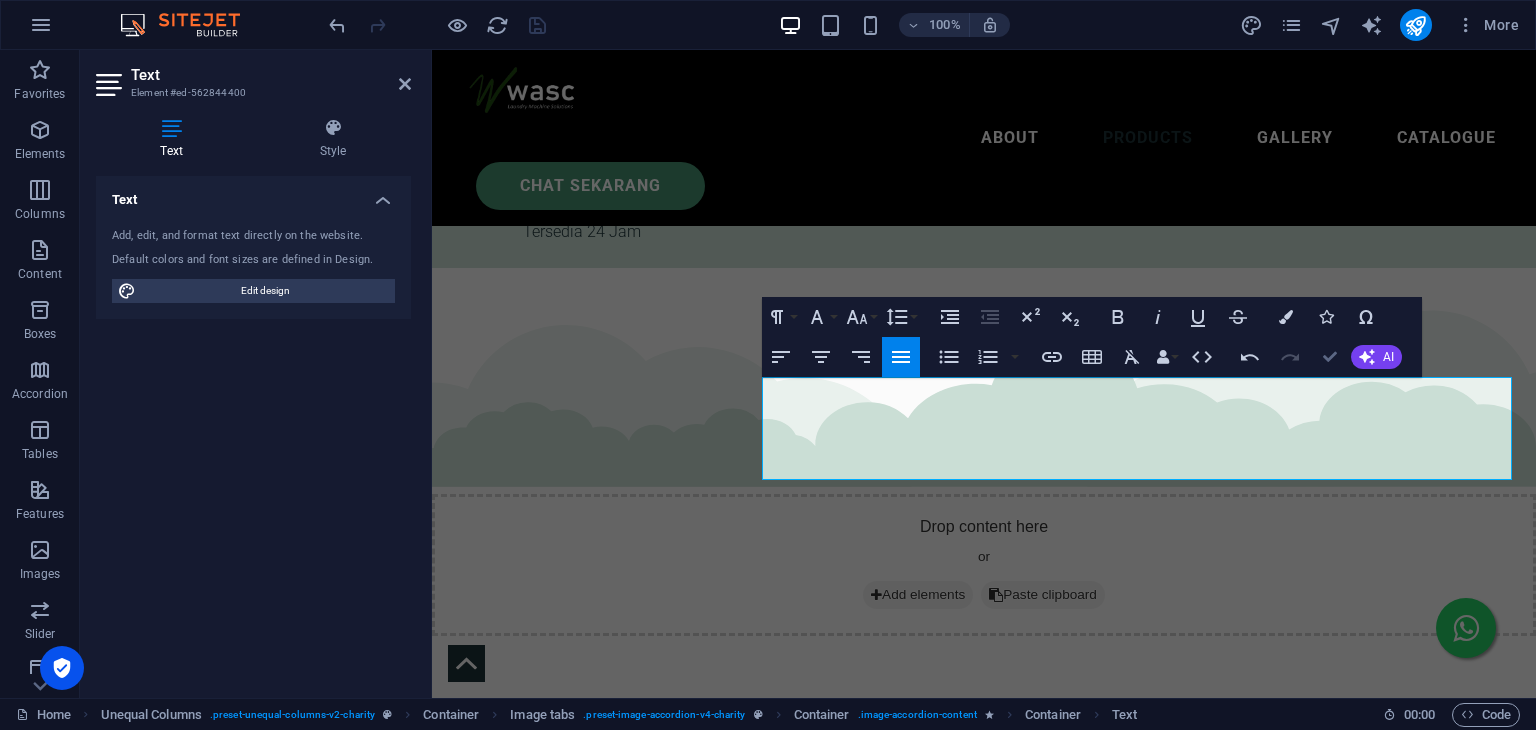 scroll, scrollTop: 7011, scrollLeft: 0, axis: vertical 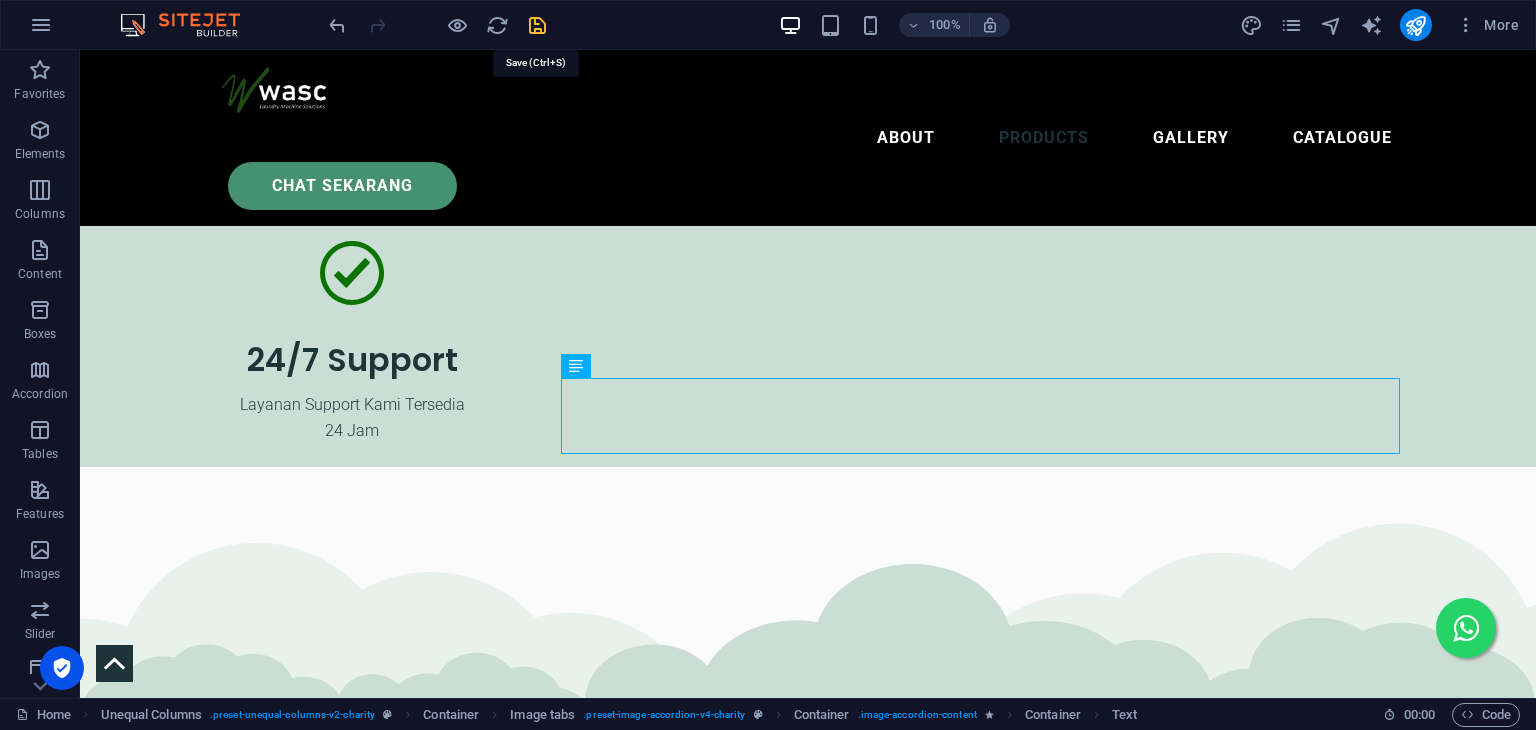 click at bounding box center [537, 25] 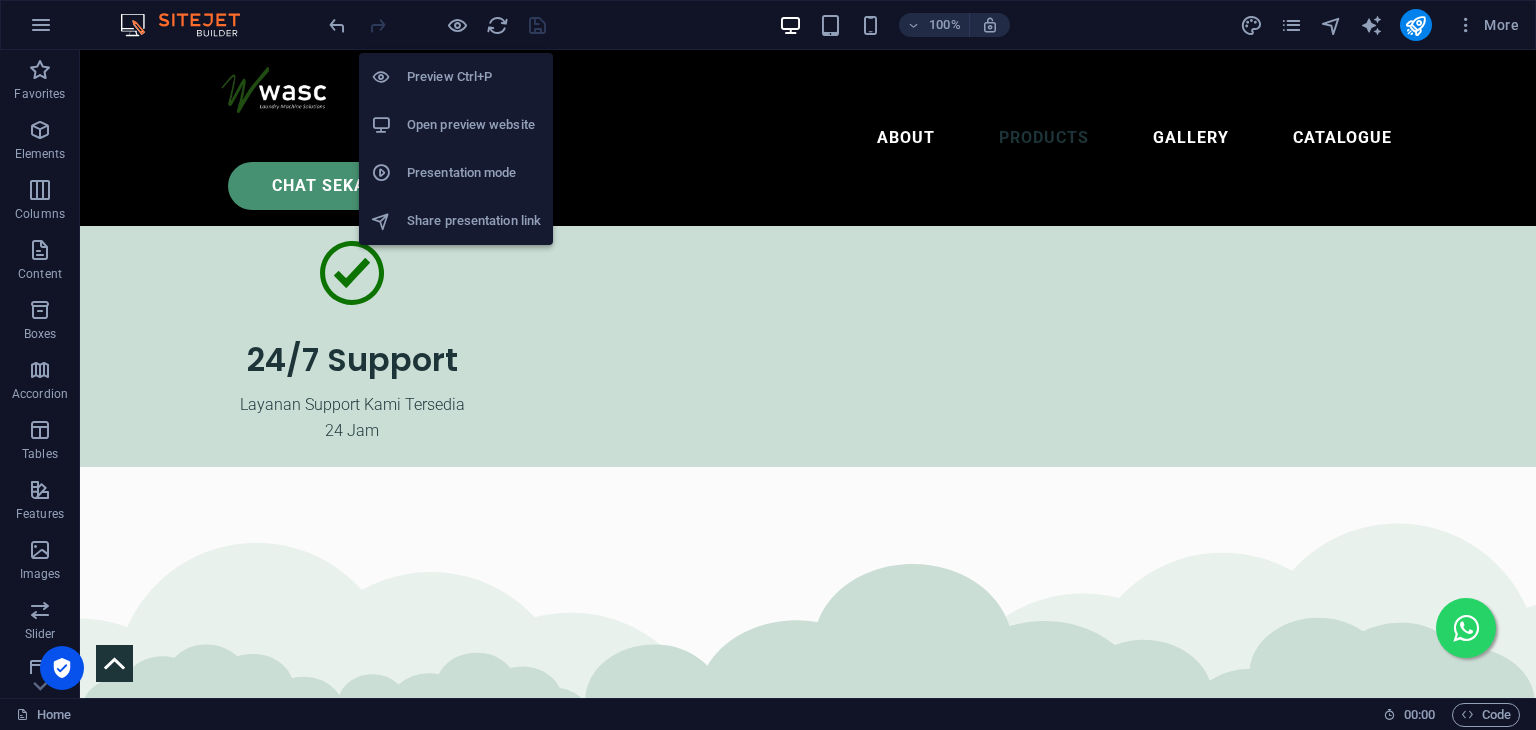 click on "Open preview website" at bounding box center (474, 125) 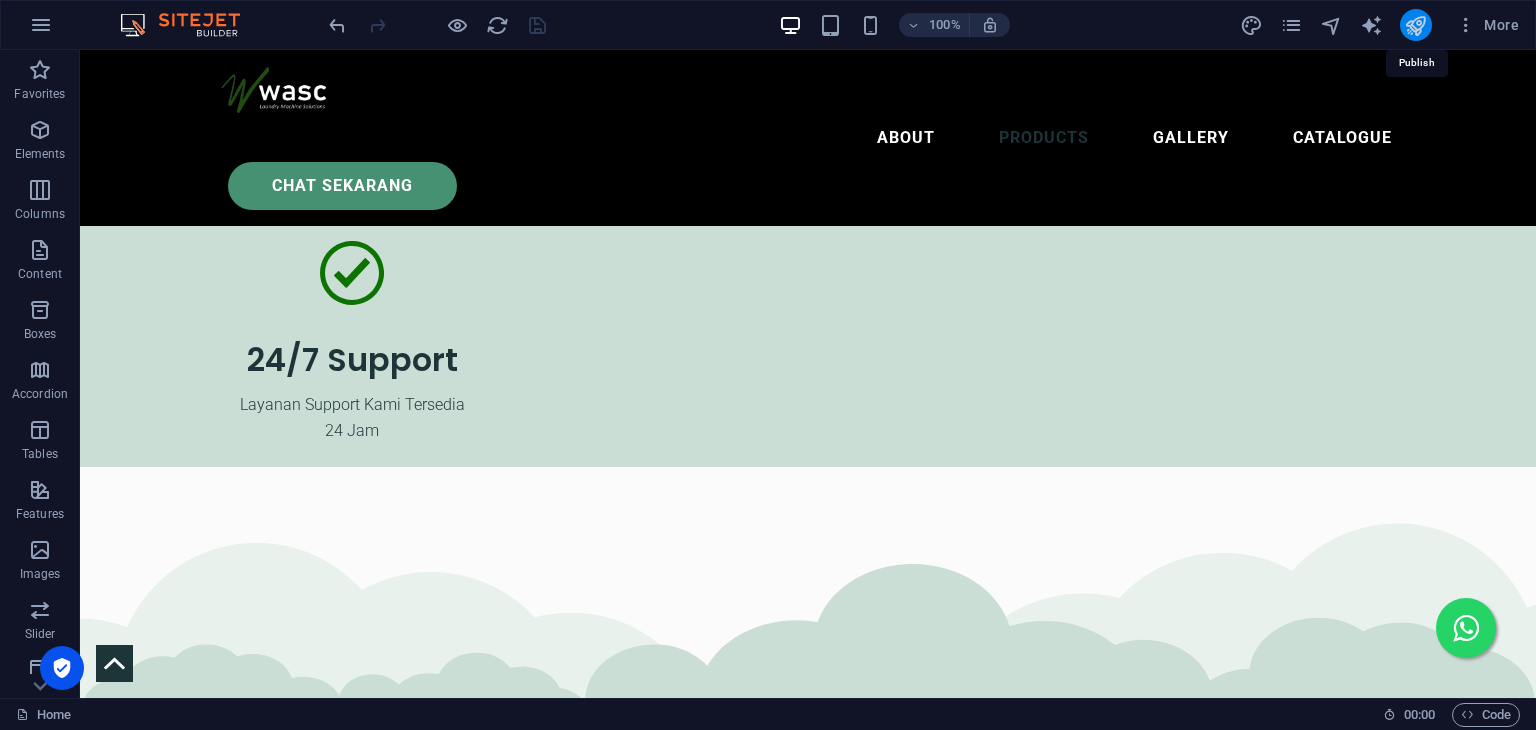 click at bounding box center (1415, 25) 